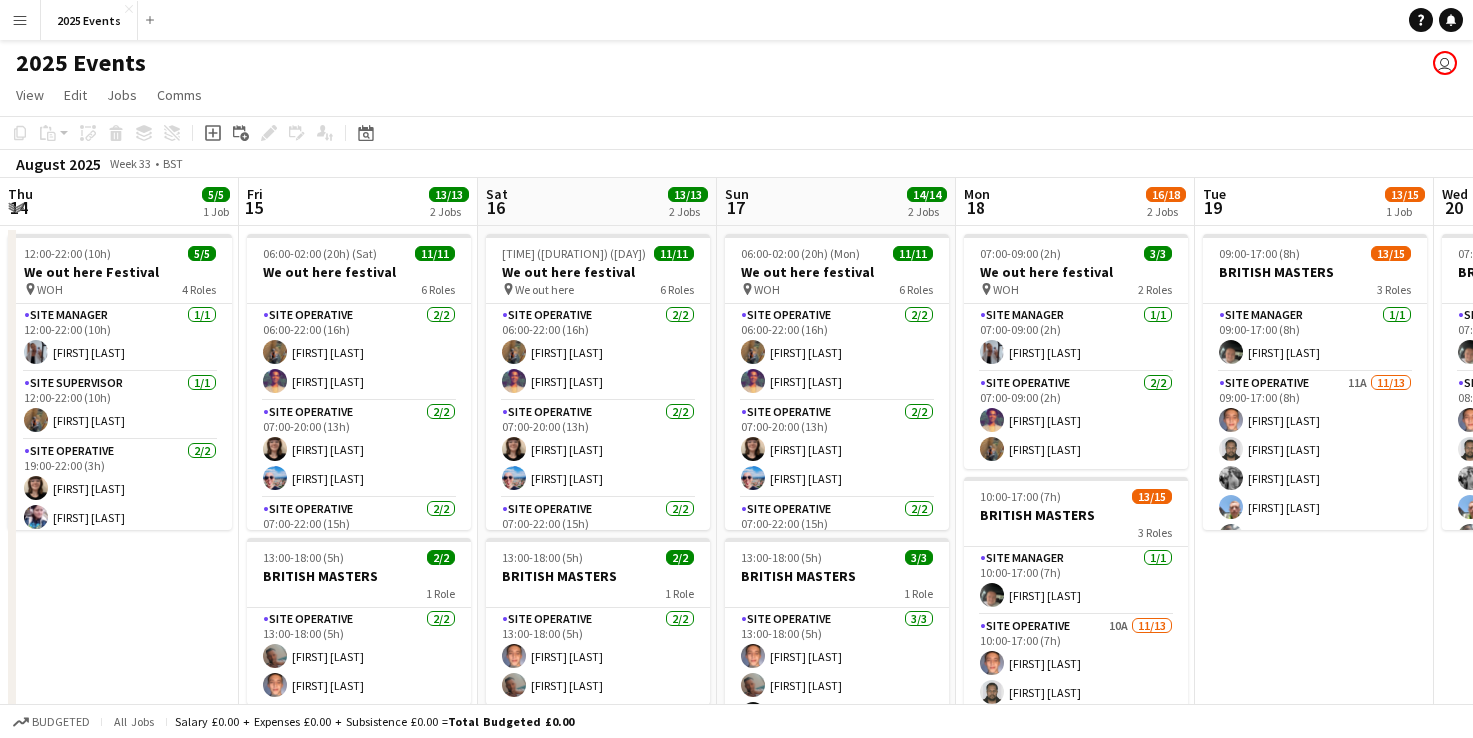 scroll, scrollTop: 0, scrollLeft: 0, axis: both 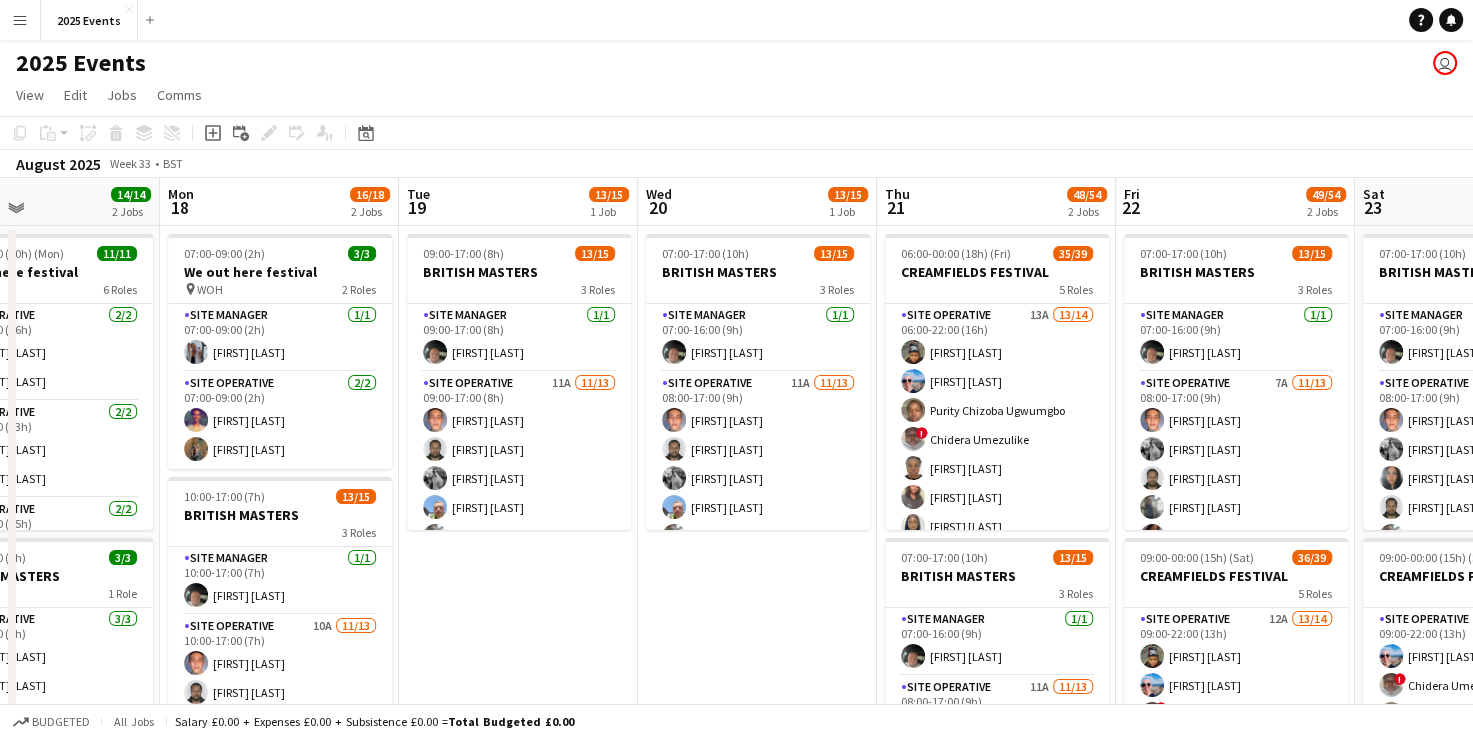drag, startPoint x: 808, startPoint y: 674, endPoint x: 771, endPoint y: 518, distance: 160.32779 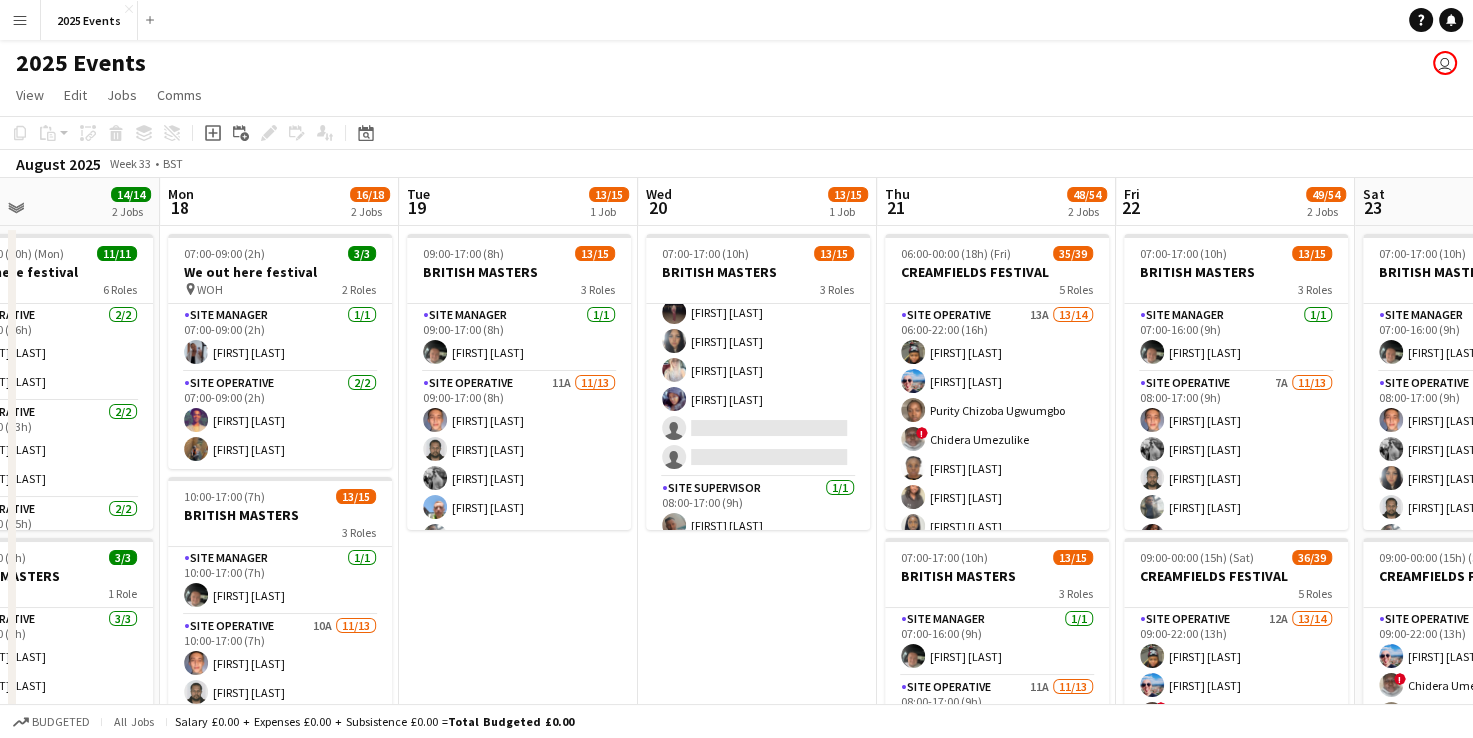 scroll, scrollTop: 325, scrollLeft: 0, axis: vertical 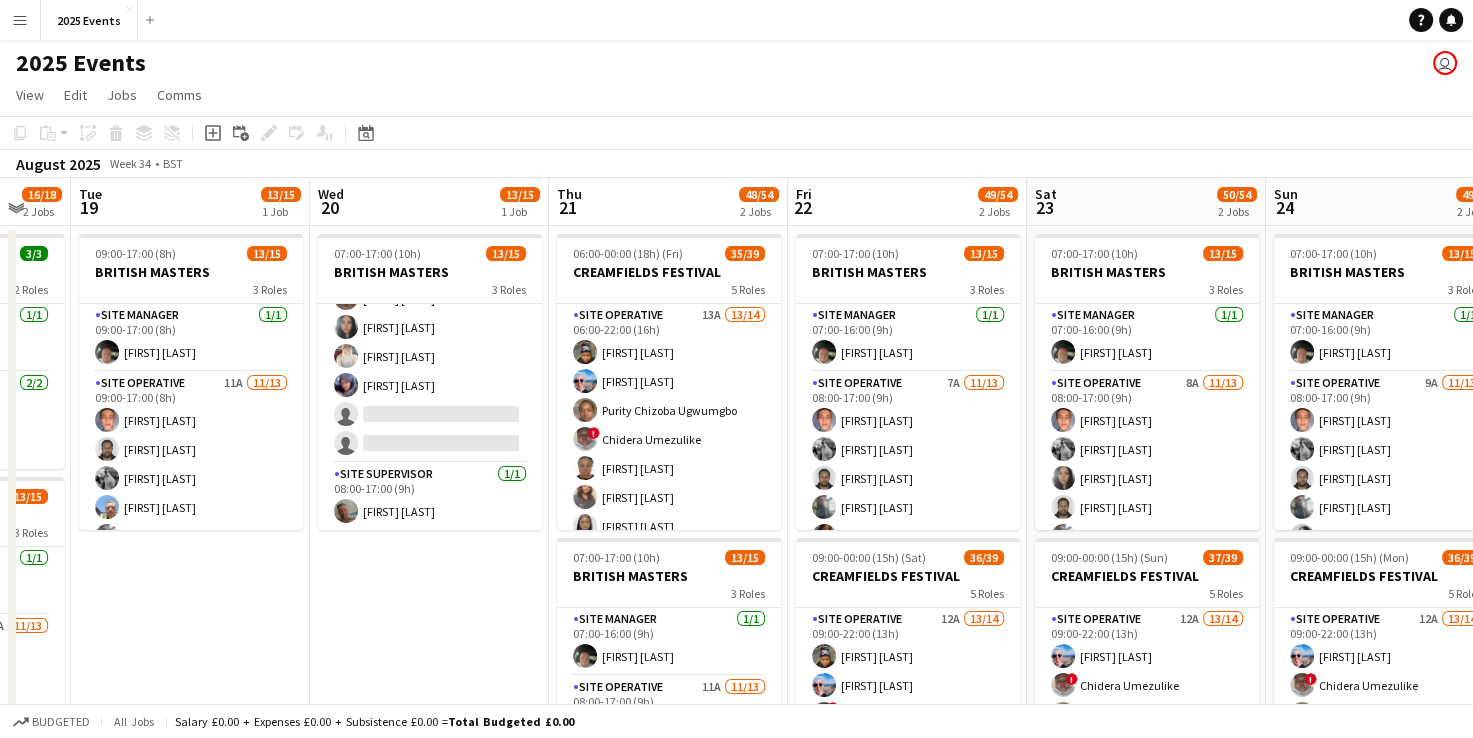 drag, startPoint x: 812, startPoint y: 593, endPoint x: 482, endPoint y: 593, distance: 330 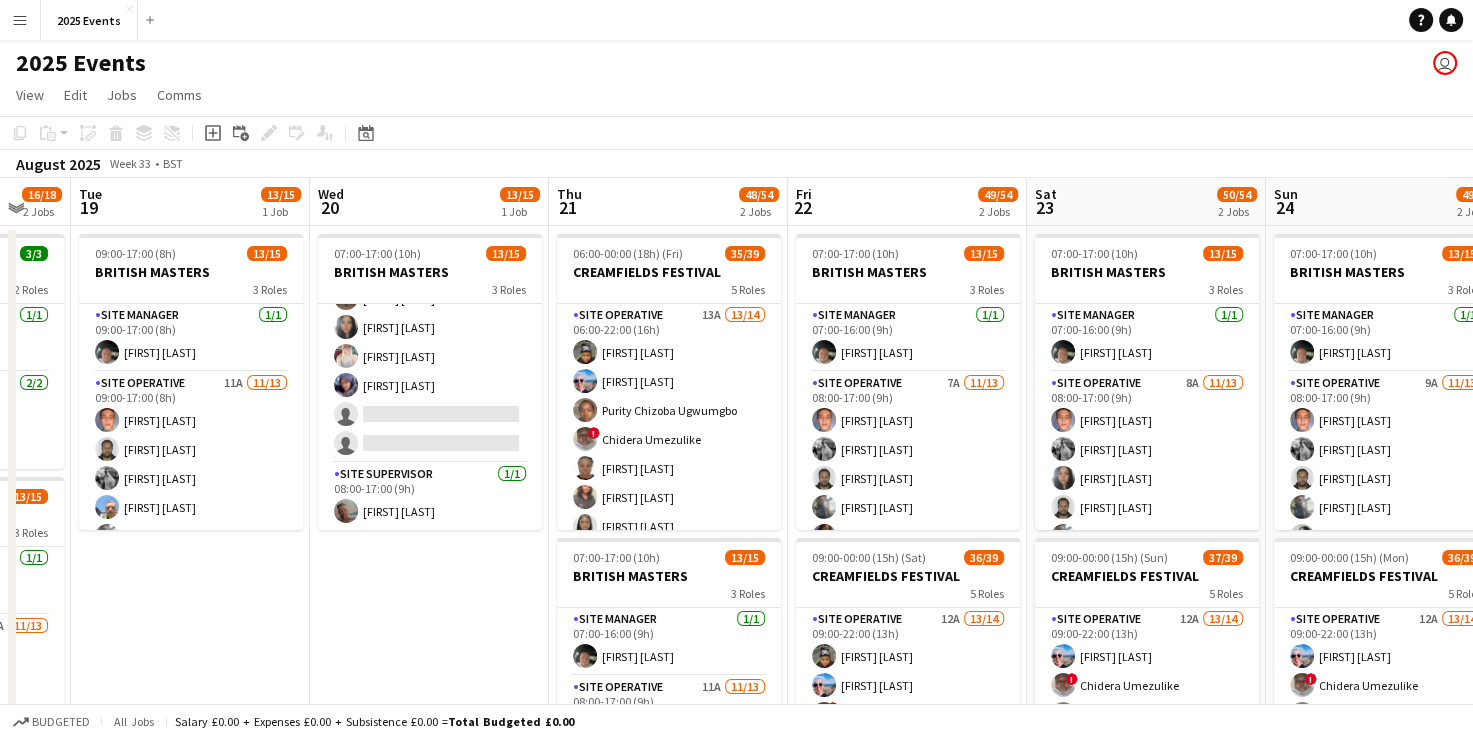 scroll, scrollTop: 0, scrollLeft: 648, axis: horizontal 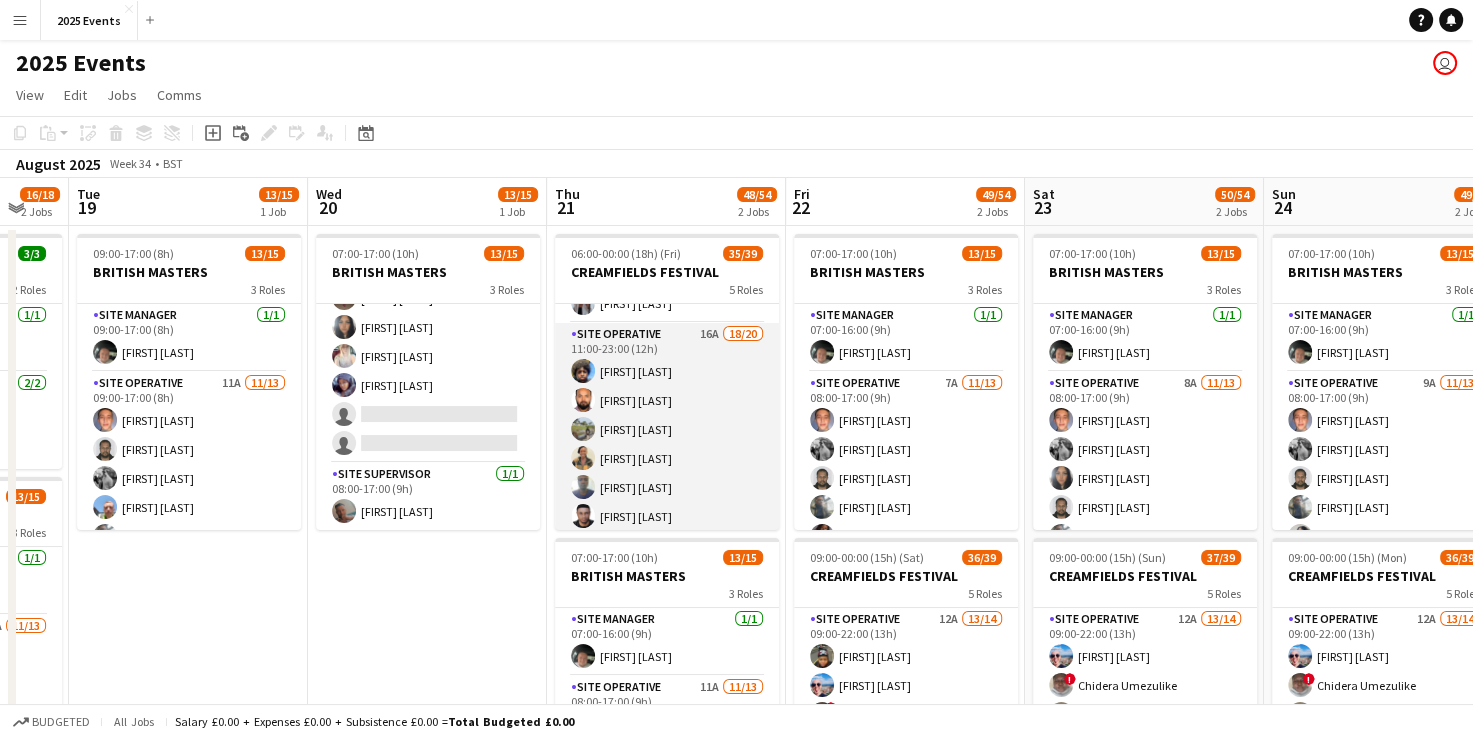click on "Site Operative   16A   18/20   11:00-23:00 (12h)
[FIRST] [LAST] [FIRST] [LAST] [FIRST] [LAST] [FIRST] [LAST] [FIRST] [LAST] [FIRST] [LAST] [FIRST] [LAST] [FIRST] [LAST] [FIRST] [LAST] [FIRST] [LAST] [FIRST] [LAST] [FIRST] [LAST] [FIRST] [LAST] [FIRST] [LAST] [FIRST] [LAST] [FIRST] [LAST] [FIRST] [LAST]
single-neutral-actions
single-neutral-actions" at bounding box center [667, 632] 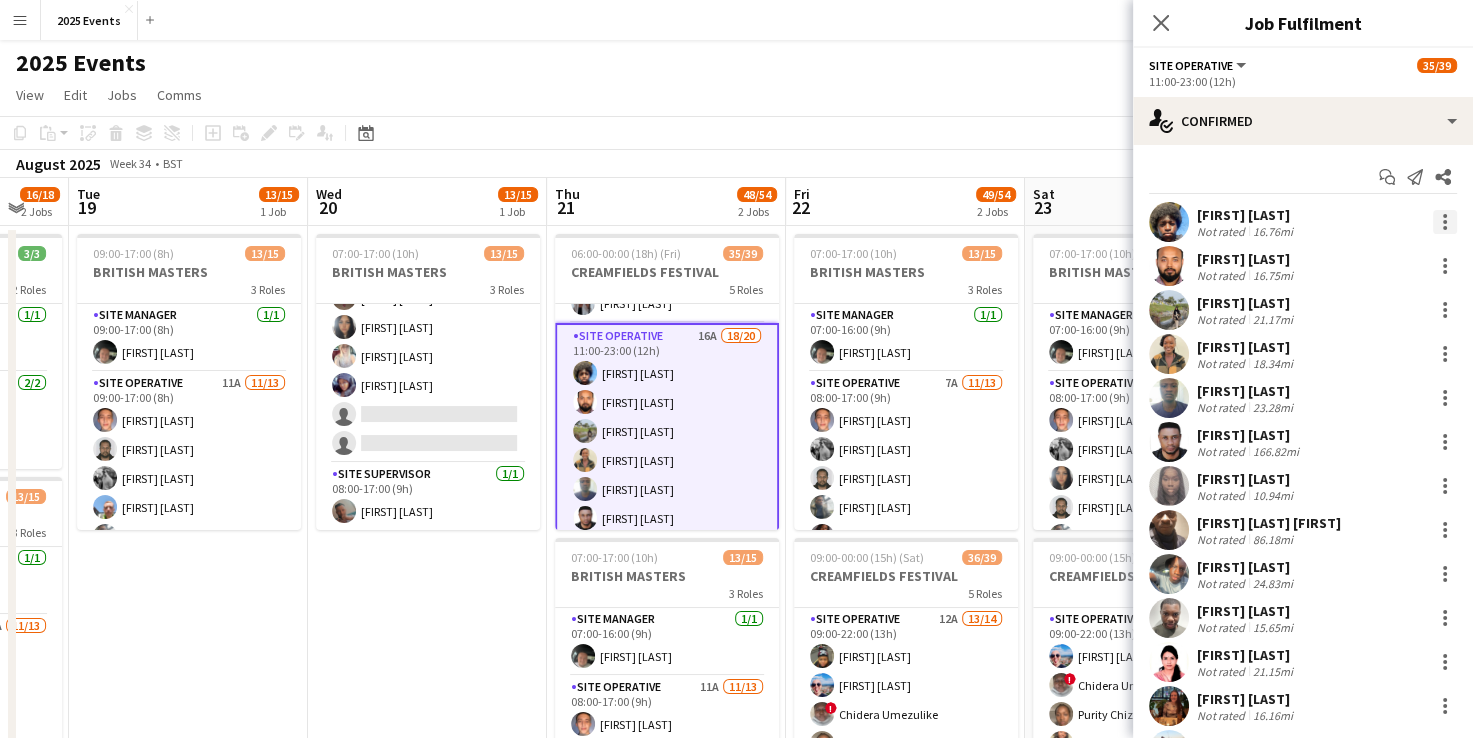 click at bounding box center (1445, 222) 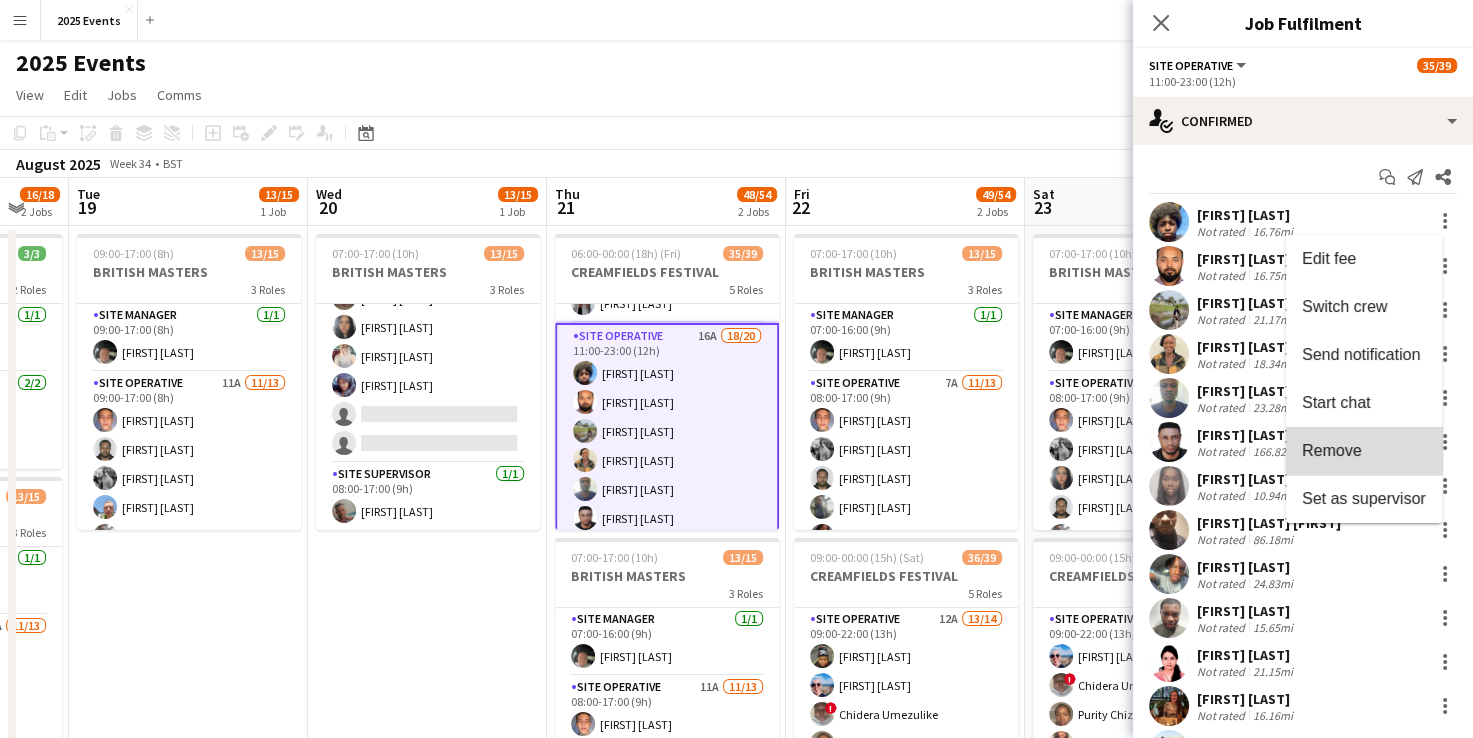 click on "Remove" at bounding box center [1332, 450] 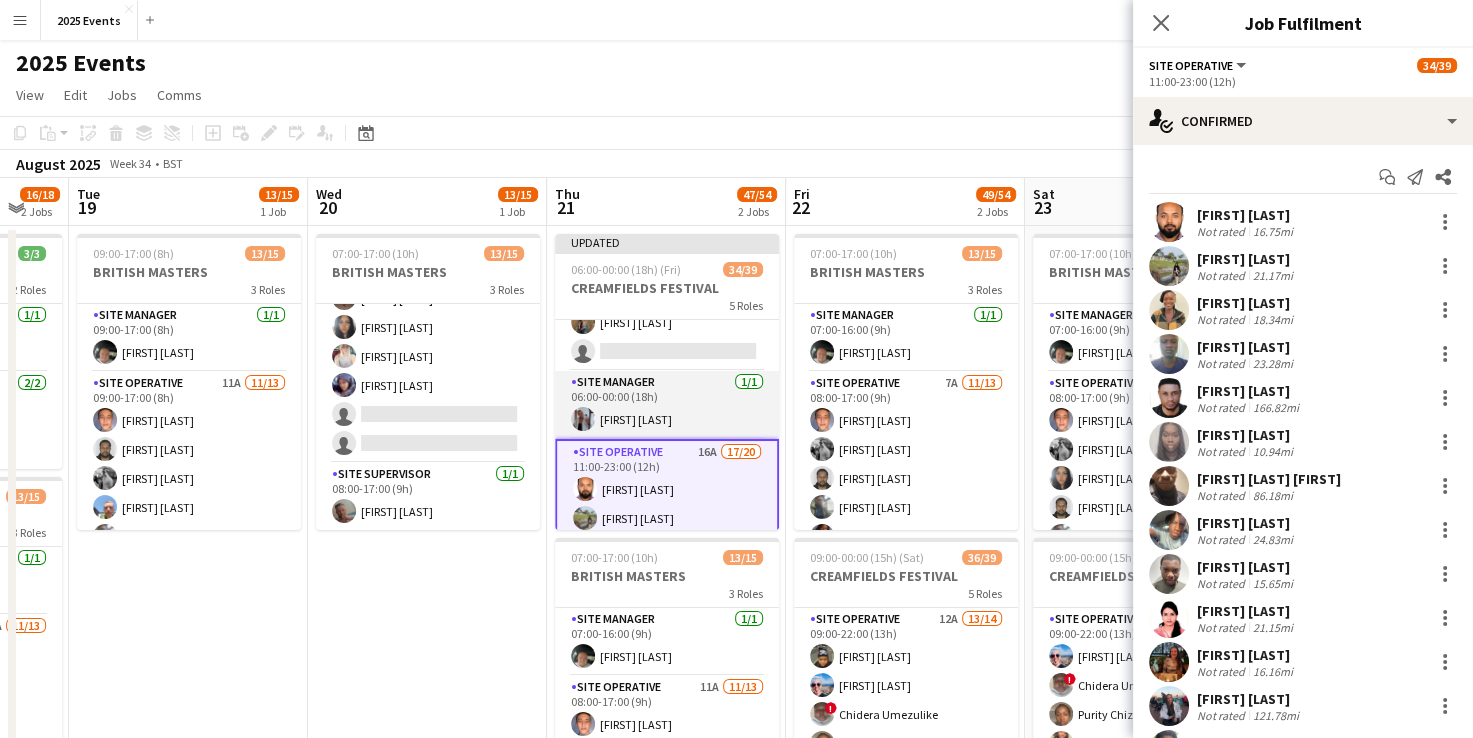 scroll, scrollTop: 391, scrollLeft: 0, axis: vertical 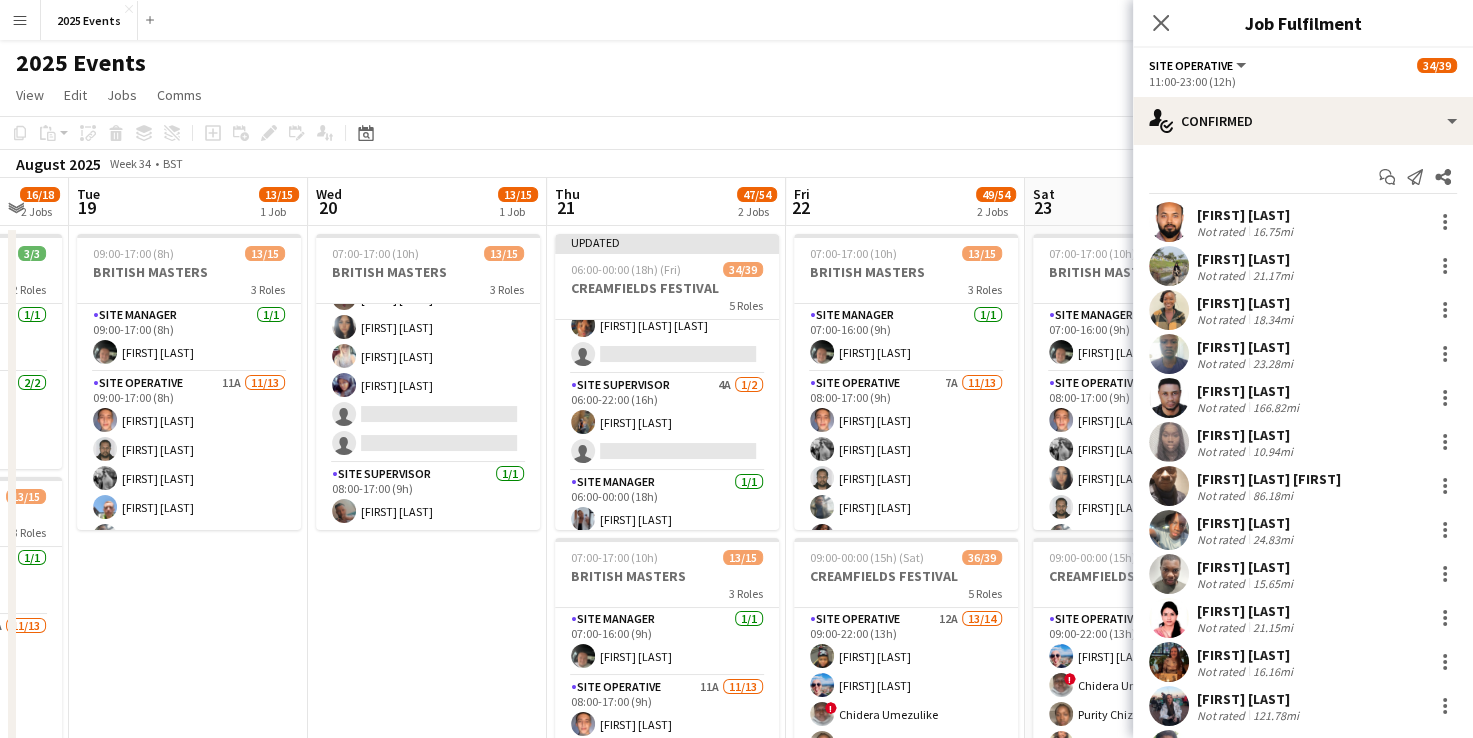 click on "Copy
Paste
Paste   Ctrl+V Paste with crew  Ctrl+Shift+V
Paste linked Job
Delete
Group
Ungroup
Add job
Add linked Job
Edit
Edit linked Job
Applicants
Date picker
AUG 2025 AUG 2025 Monday M Tuesday T Wednesday W Thursday T Friday F Saturday S Sunday S  AUG   1   2   3   4   5   6   7   8   9   10   11   12   13   14   15   16   17   18   19   20   21   22   23   24   25   26   27   28   29   30   31
Comparison range
Comparison range
Today" 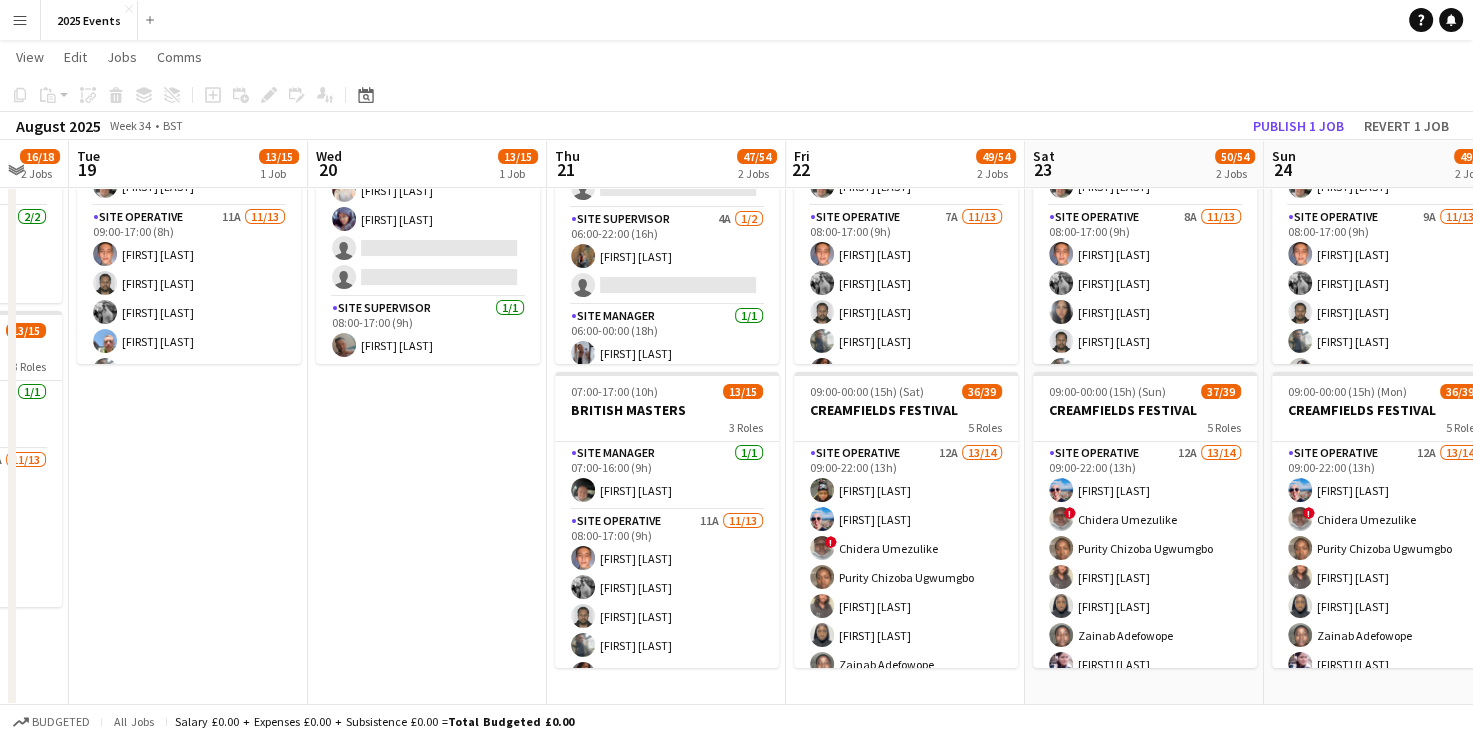 scroll, scrollTop: 168, scrollLeft: 0, axis: vertical 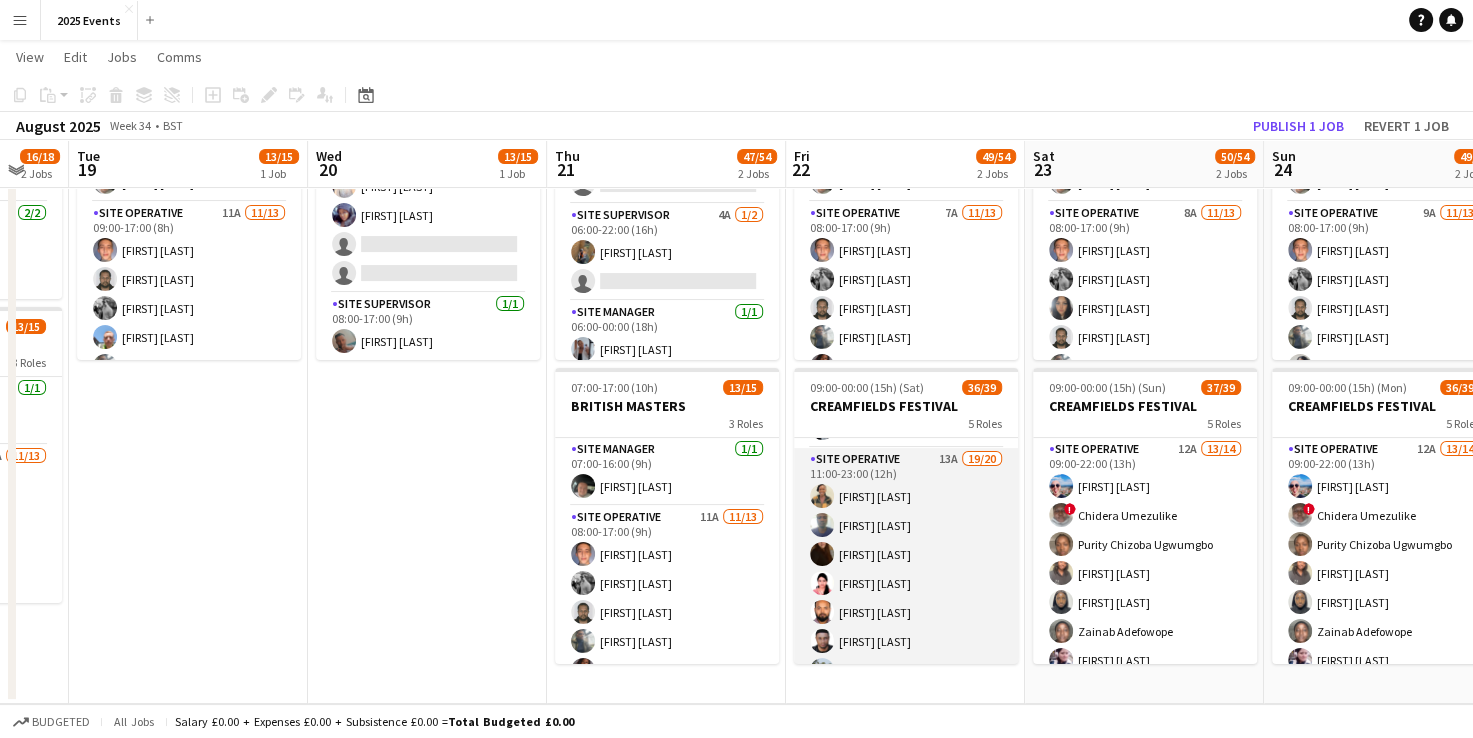 click on "Site Operative   13A   19/20   11:00-23:00 (12h)
[FIRST] [LAST] [FIRST] [LAST] [FIRST] [LAST] [FIRST] [LAST] [FIRST] [LAST] [FIRST] [LAST] [FIRST] [LAST] [FIRST] [LAST] [FIRST] [LAST] [FIRST] [LAST] [FIRST] [LAST] [FIRST] [LAST] [FIRST] [LAST] [FIRST] [LAST] [FIRST] [LAST]
single-neutral-actions" at bounding box center (906, 757) 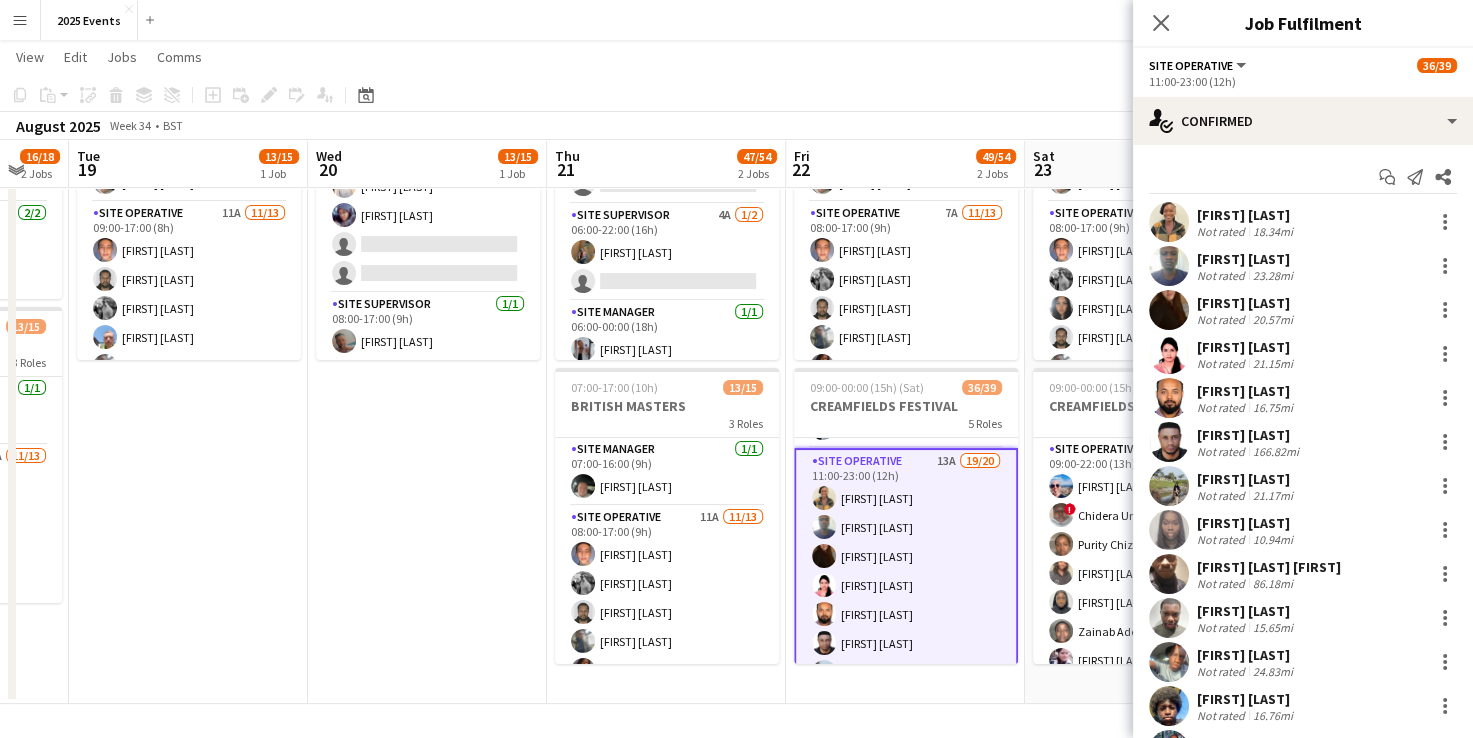 scroll, scrollTop: 100, scrollLeft: 0, axis: vertical 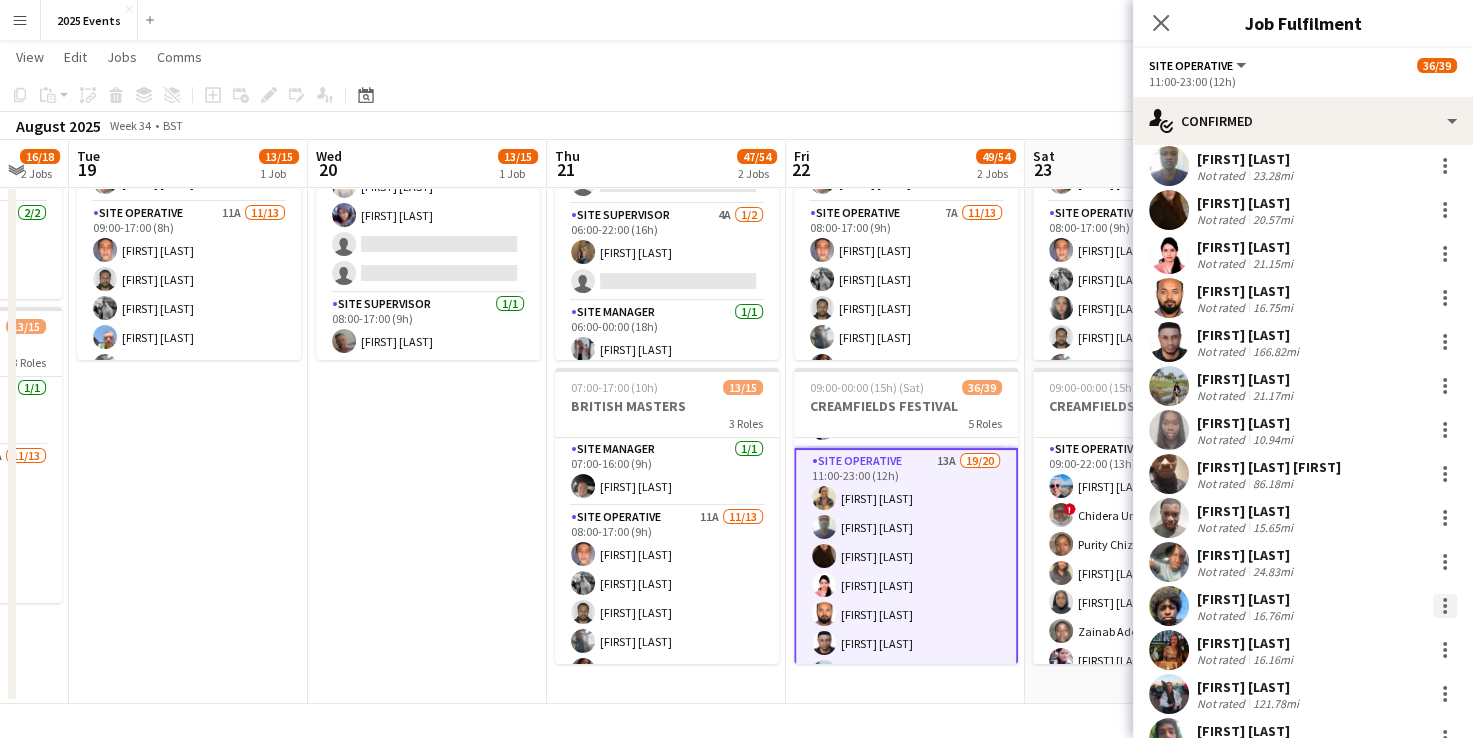 click at bounding box center (1445, 606) 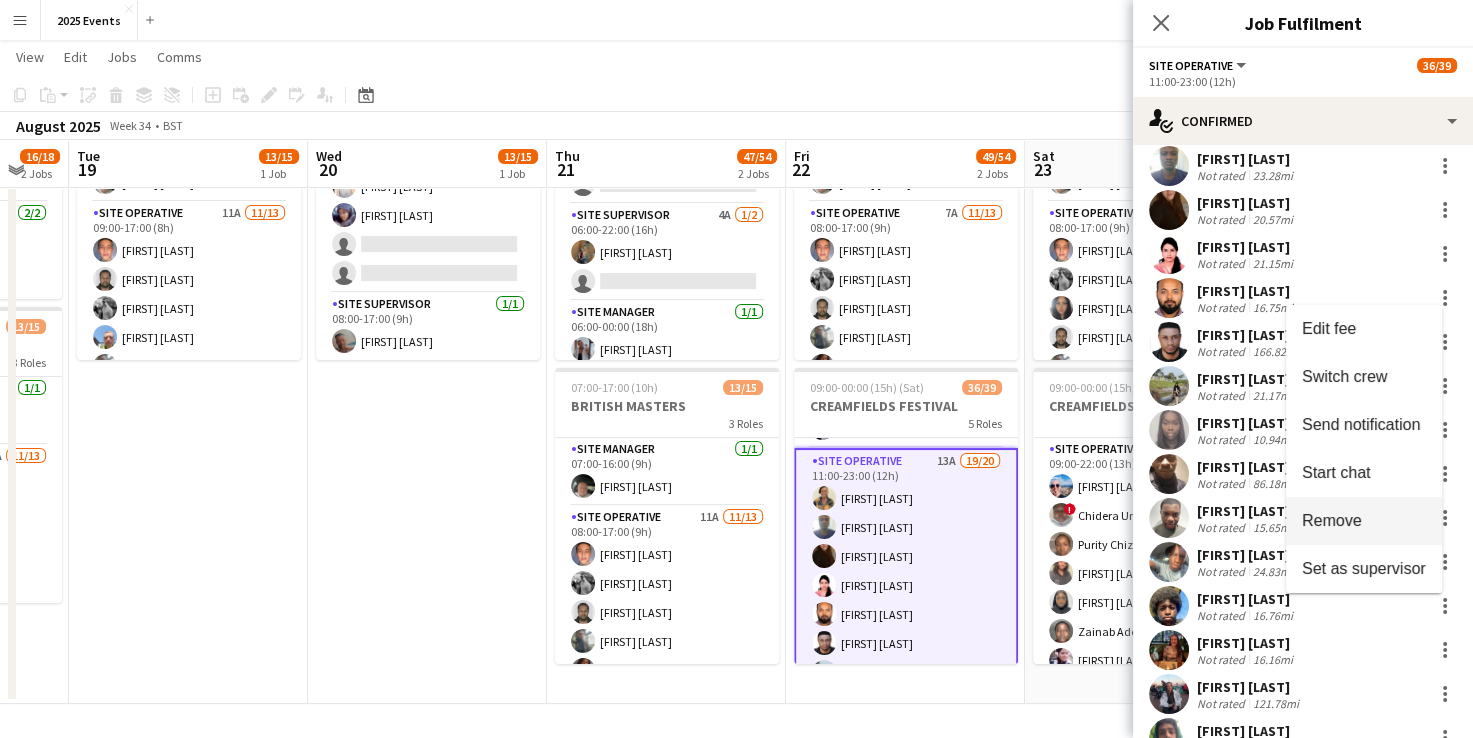 click on "Remove" at bounding box center [1332, 520] 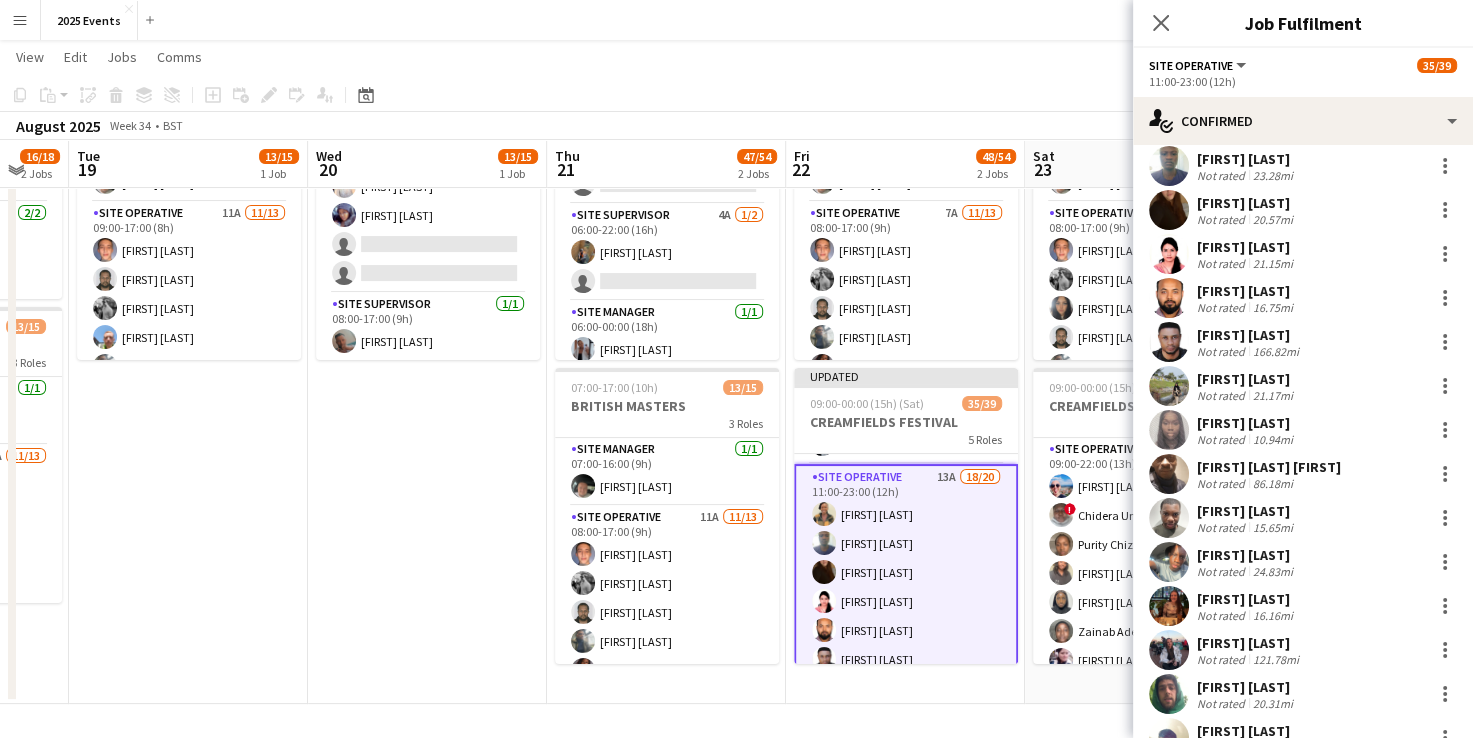 click on "07:00-17:00 (10h)    13/15   BRITISH MASTERS   3 Roles   Site Manager   1/1   07:00-16:00 (9h)
[FIRST] [LAST]  Site Operative   11A   11/13   08:00-17:00 (9h)
[FIRST] [LAST] [FIRST] [LAST] [FIRST] [LAST] [FIRST] [LAST] [FIRST] [LAST] [FIRST] [LAST] [FIRST] [LAST] [FIRST] [LAST] [FIRST] [LAST] [FIRST] [LAST]
single-neutral-actions
single-neutral-actions
Site Supervisor   1/1   08:00-17:00 (9h)
[FIRST] [LAST]" at bounding box center [427, 380] 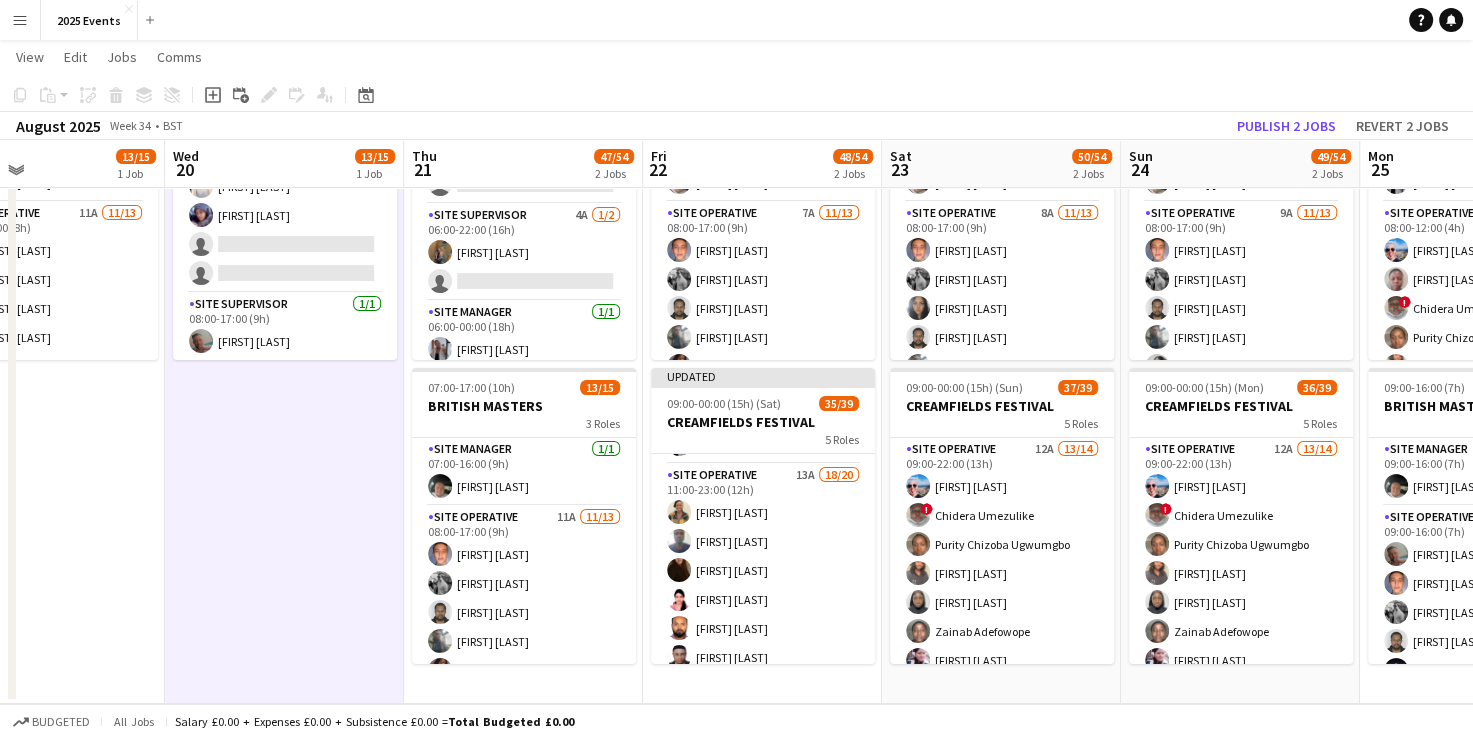 scroll, scrollTop: 0, scrollLeft: 816, axis: horizontal 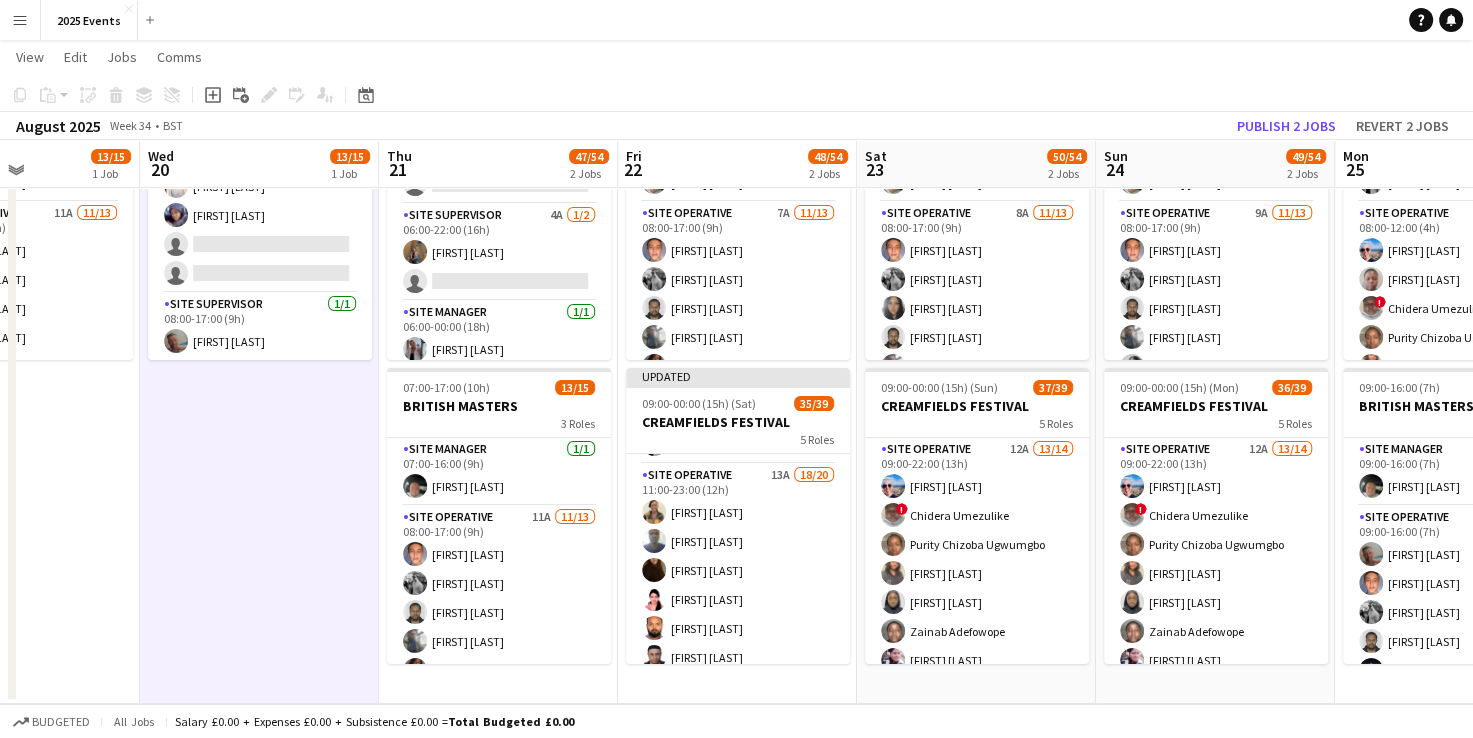 drag, startPoint x: 996, startPoint y: 686, endPoint x: 653, endPoint y: 705, distance: 343.52585 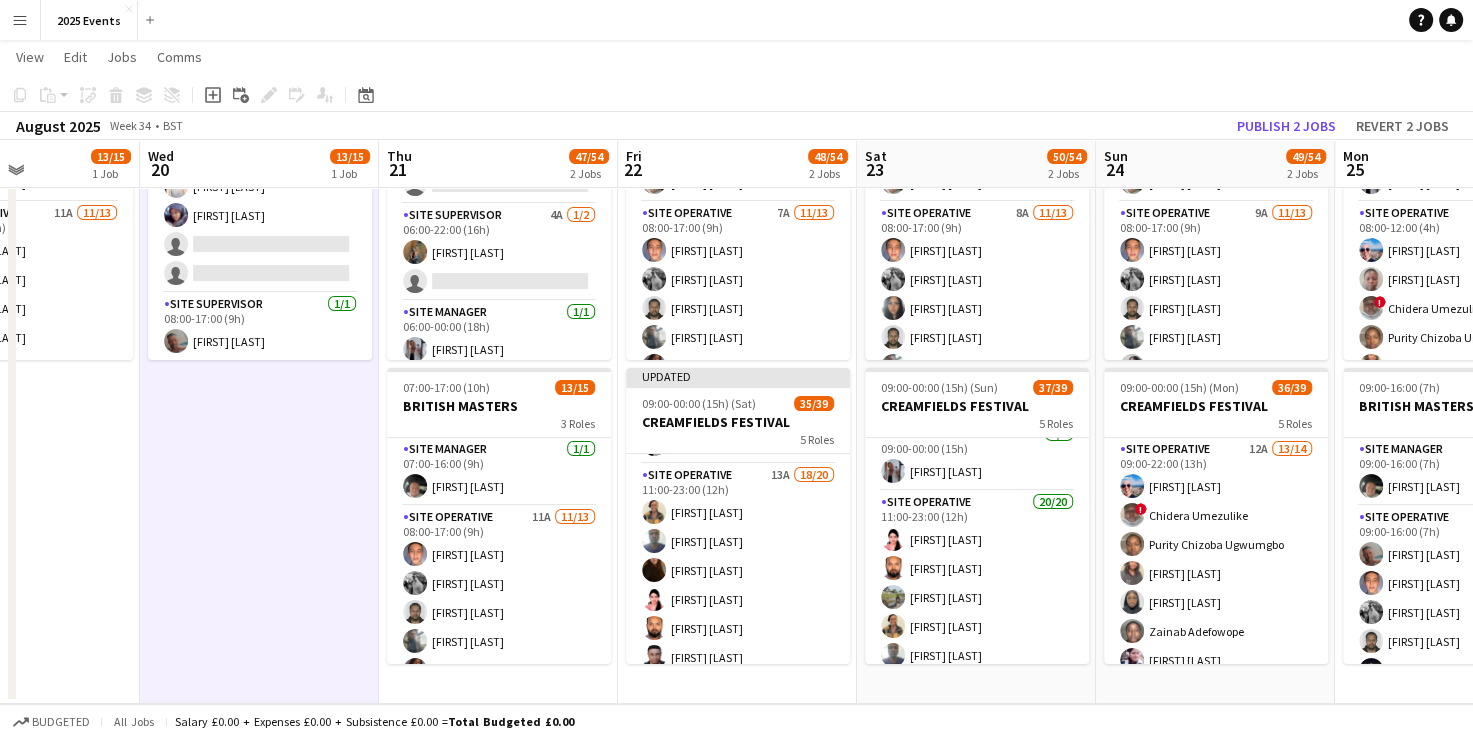 scroll, scrollTop: 600, scrollLeft: 0, axis: vertical 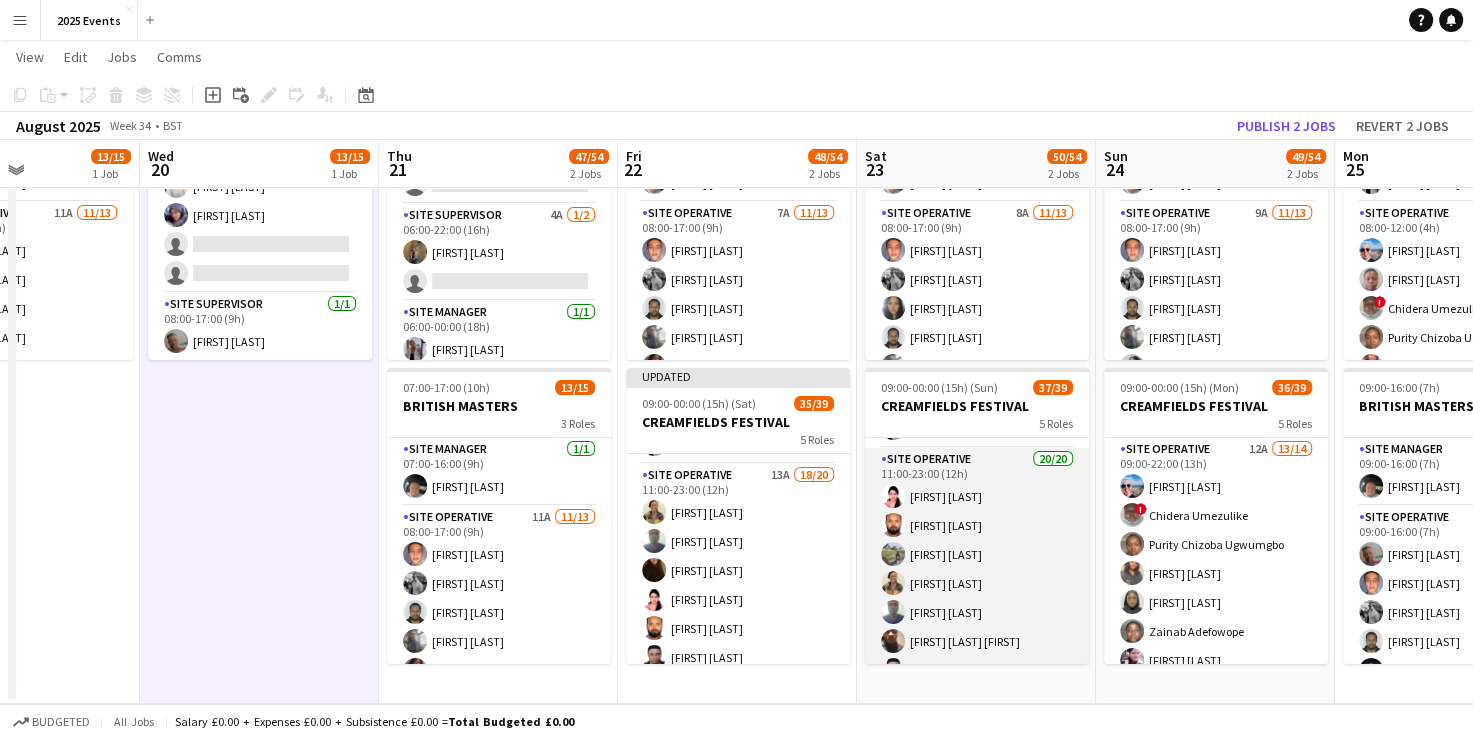 click on "Site Operative   20/20   11:00-23:00 (12h)
[FIRST] [LAST] [FIRST] [LAST] [FIRST] [LAST] [FIRST] [LAST] [FIRST] [LAST] [FIRST] [LAST] [FIRST] [LAST] [FIRST] [LAST] [FIRST] [LAST] [FIRST] [LAST] [FIRST] [LAST] [FIRST] [LAST] [FIRST] [LAST] [FIRST] [LAST] [FIRST] [LAST]" at bounding box center [977, 757] 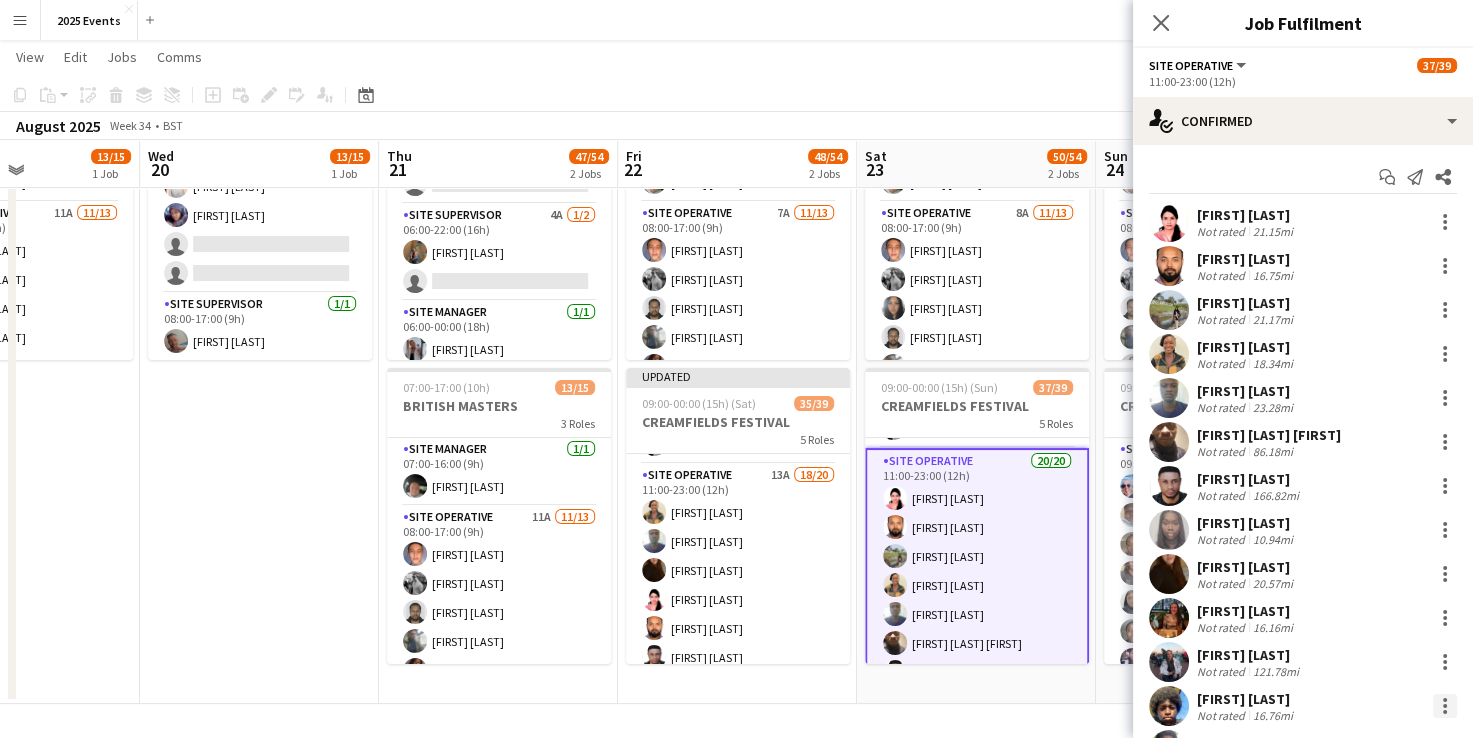 click at bounding box center [1445, 706] 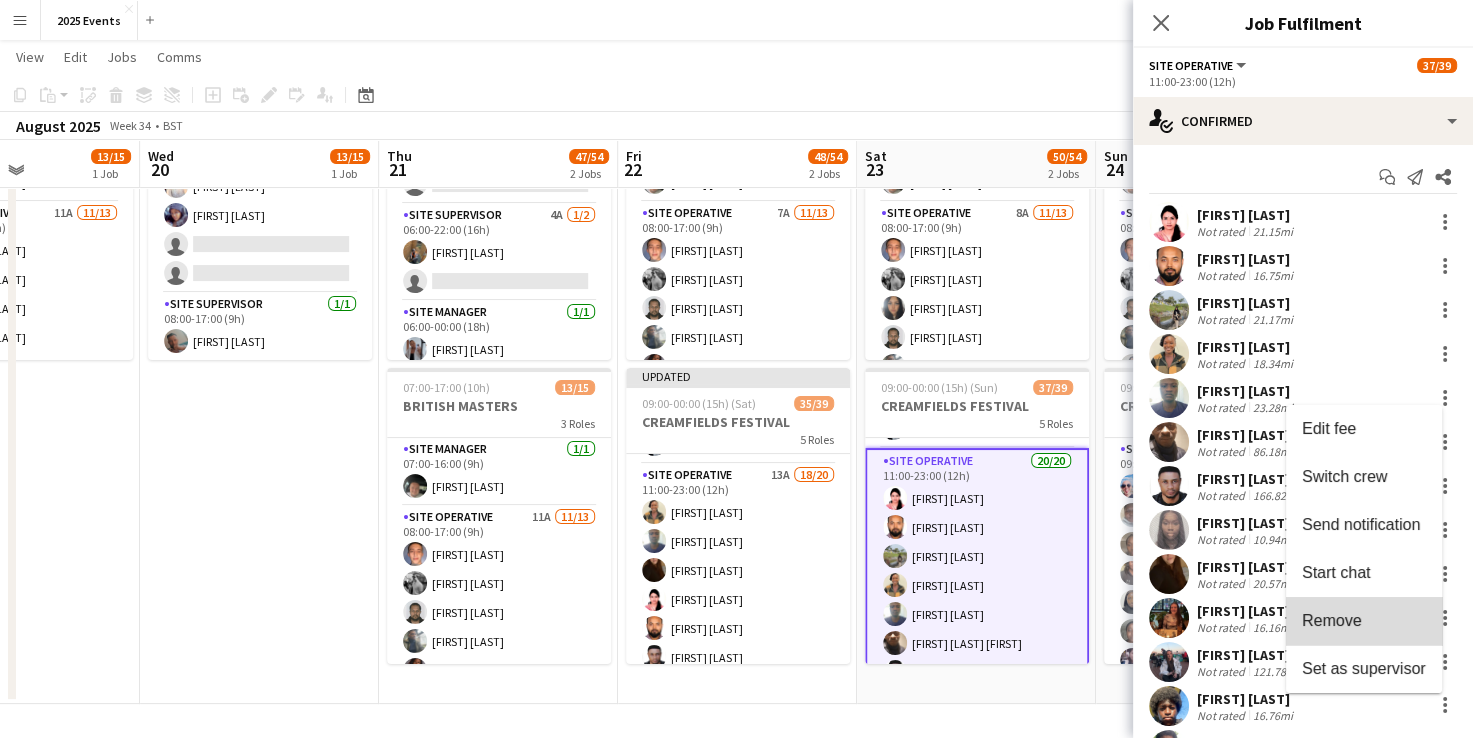 click on "Remove" at bounding box center [1364, 621] 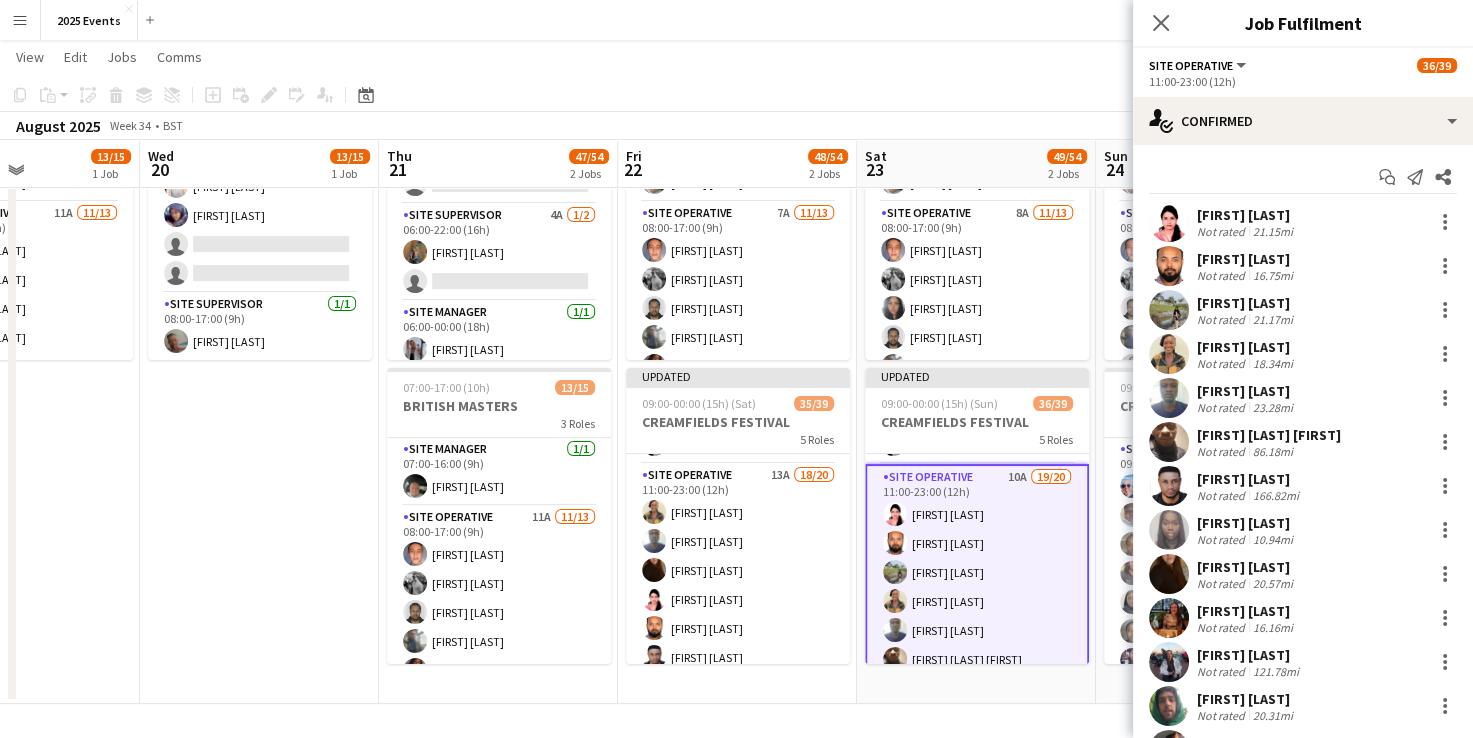 click on "07:00-17:00 (10h)    13/15   BRITISH MASTERS   3 Roles   Site Manager   1/1   07:00-16:00 (9h)
[FIRST] [LAST]  Site Operative   8A   11/13   08:00-17:00 (9h)
[FIRST] [LAST] [FIRST] [LAST] [FIRST] [LAST] [FIRST] [LAST] [FIRST] [LAST] [FIRST] [LAST] [FIRST] [LAST] [FIRST] [LAST] [FIRST] [LAST] [FIRST] [LAST] [FIRST] [LAST] [FIRST] [LAST]
single-neutral-actions
single-neutral-actions
Site Supervisor   1/1   08:00-17:00 (9h)
[FIRST] [LAST]  Updated   09:00-00:00 (15h) ([DAY])   36/39   CREAMFIELDS FESTIVAL   5 Roles   Site Operative   12A   13/14   09:00-22:00 (13h)
[FIRST] [LAST] ! [FIRST] [LAST] [FIRST] [LAST] [FIRST] [LAST] [FIRST] [LAST] [FIRST] [LAST] [FIRST] [LAST] [FIRST] [LAST] [FIRST] [LAST] [FIRST] [LAST] [FIRST] [LAST] [FIRST] [LAST] [FIRST] [LAST]
single-neutral-actions
Site Supervisor   3A   1/2   09:00-22:00 (13h)
[FIRST] [LAST]" at bounding box center (976, 380) 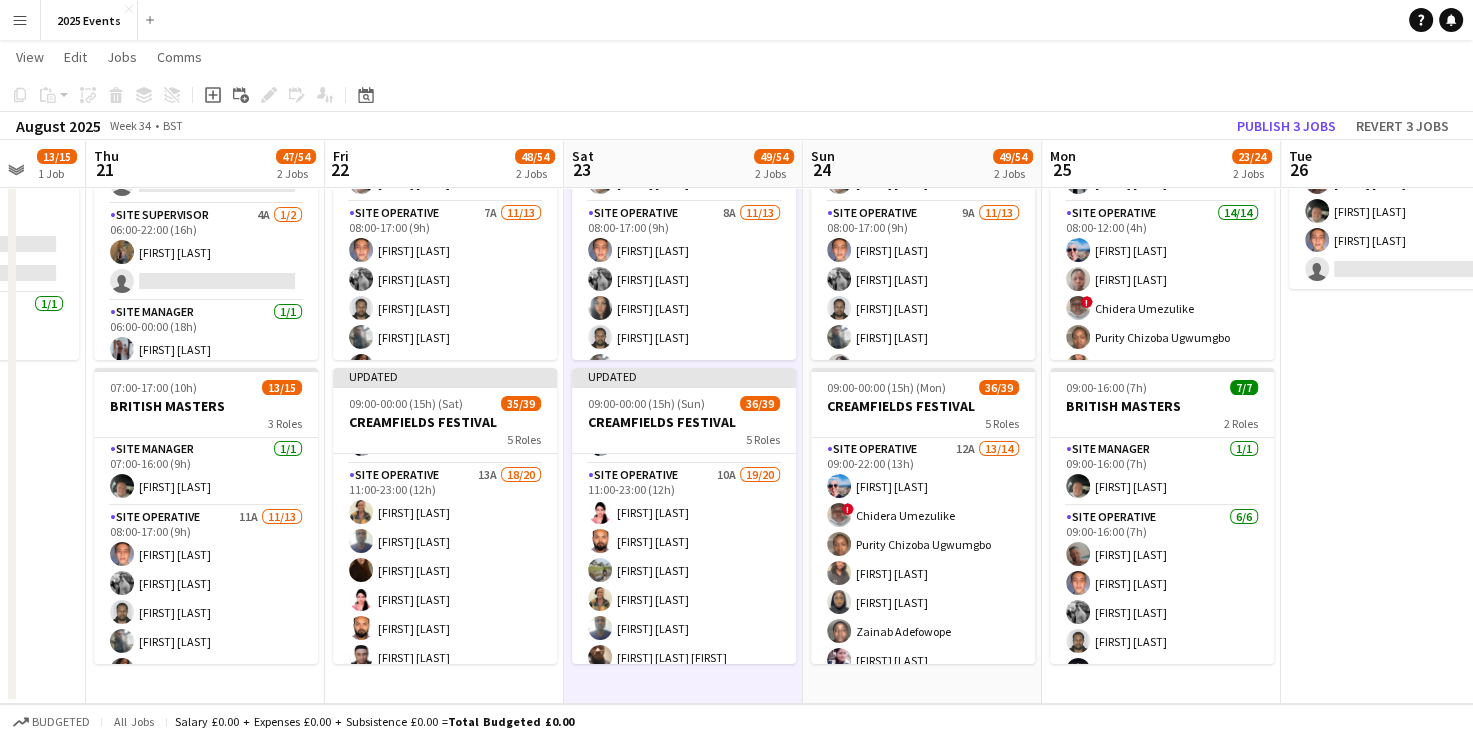 scroll, scrollTop: 0, scrollLeft: 636, axis: horizontal 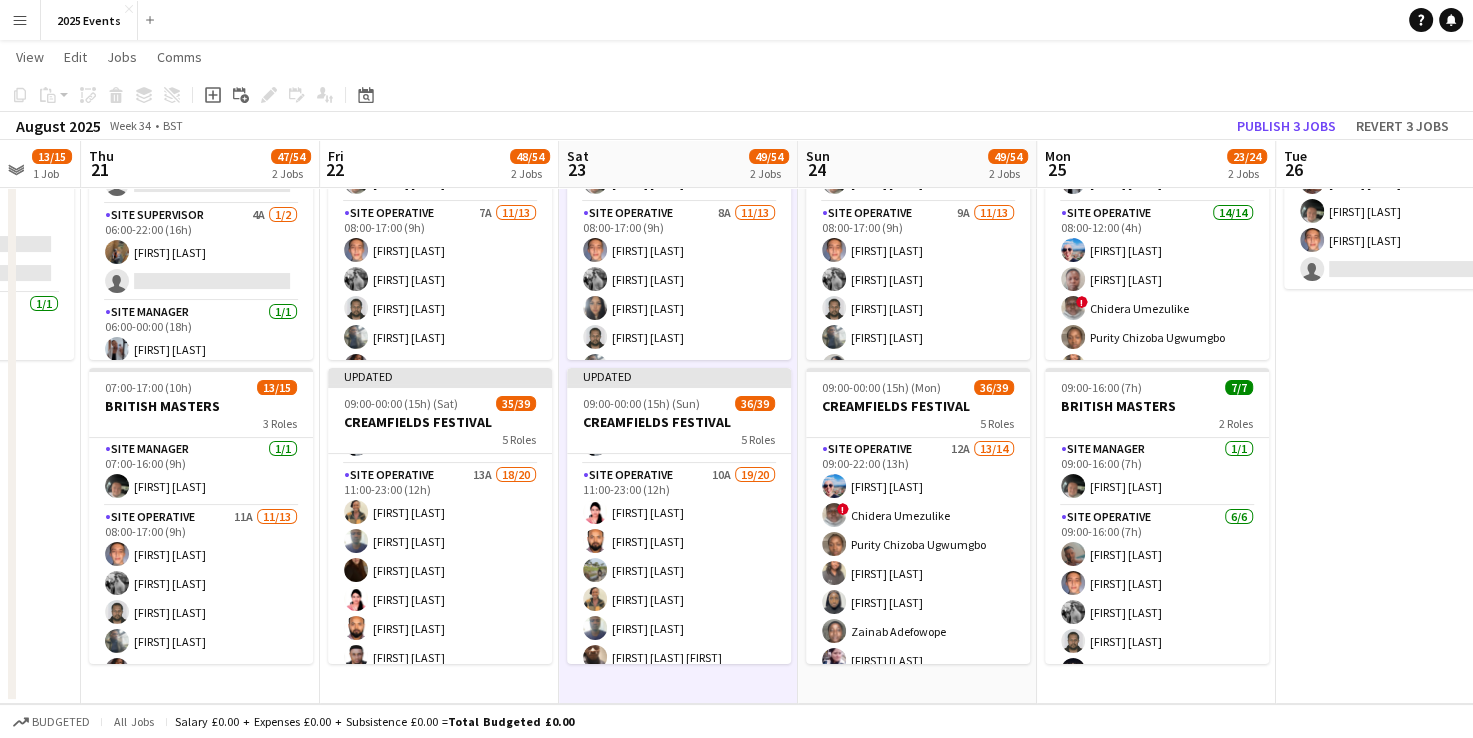 drag, startPoint x: 1072, startPoint y: 684, endPoint x: 773, endPoint y: 690, distance: 299.06018 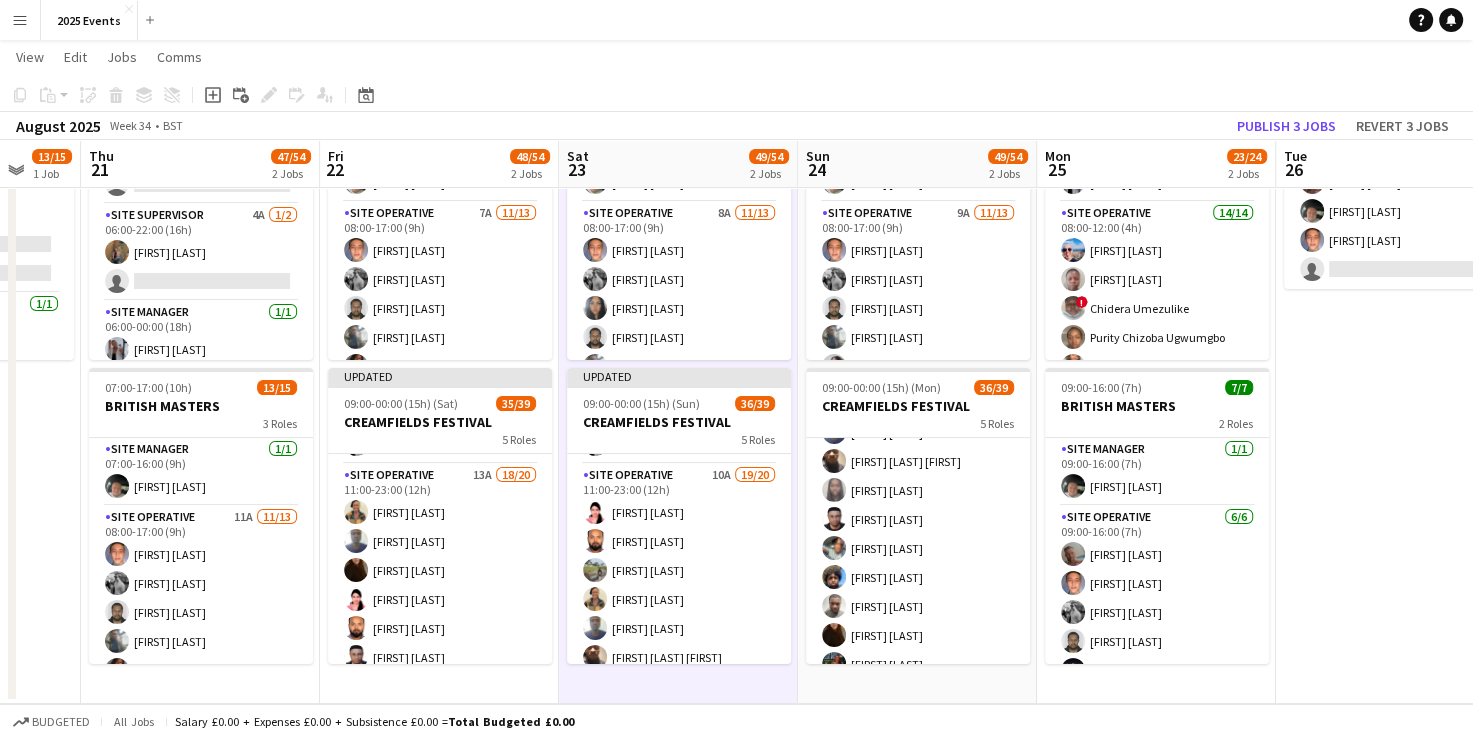 scroll, scrollTop: 705, scrollLeft: 0, axis: vertical 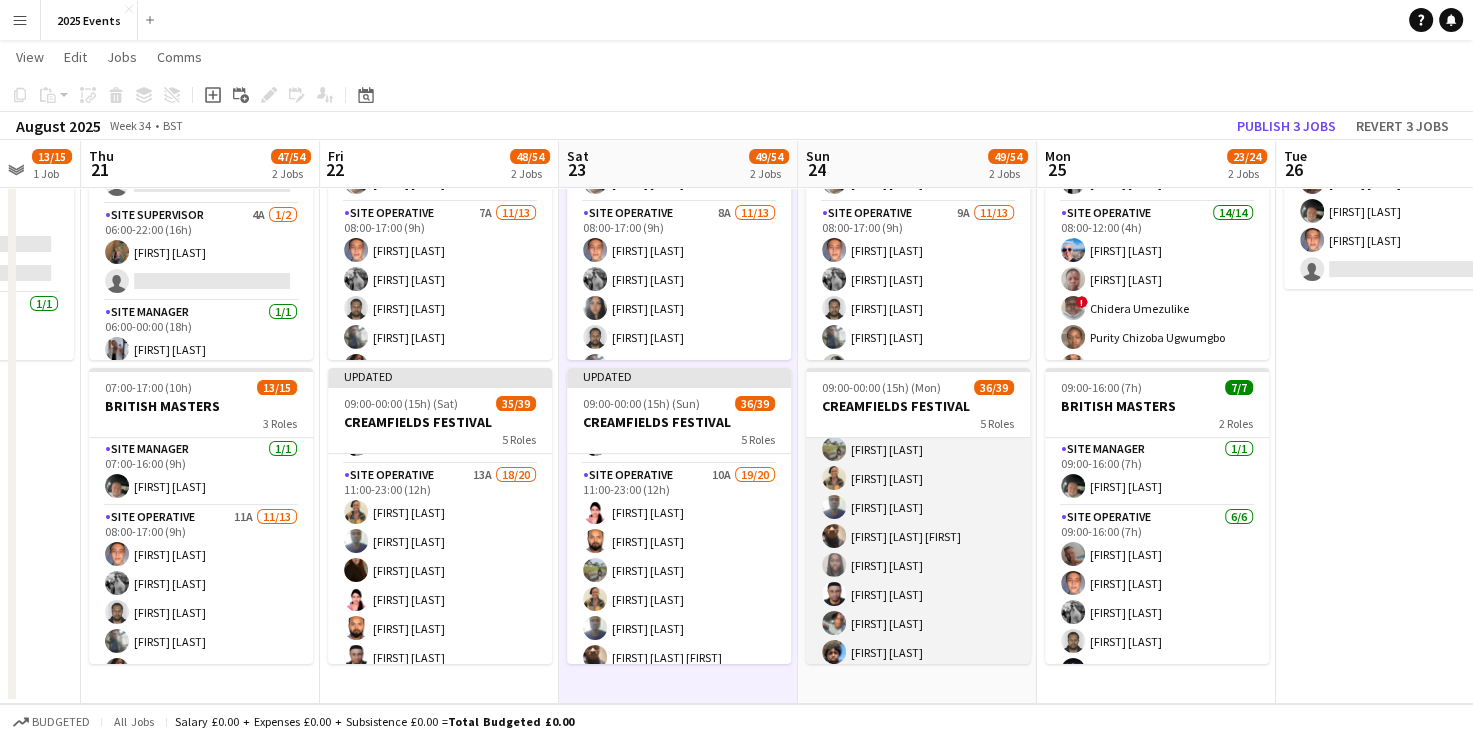 click on "Site Operative   20/20   11:00-23:00 (12h)
[FIRST] [LAST] [FIRST] [LAST] [FIRST] [LAST] [FIRST] [LAST] [FIRST] [LAST] [FIRST] [LAST] [FIRST] [LAST] [FIRST] [LAST] [FIRST] [LAST] [FIRST] [LAST] [FIRST] [LAST] [FIRST] [LAST] [FIRST] [LAST] [FIRST] [LAST] [FIRST] [LAST] [FIRST] [LAST]" at bounding box center [918, 652] 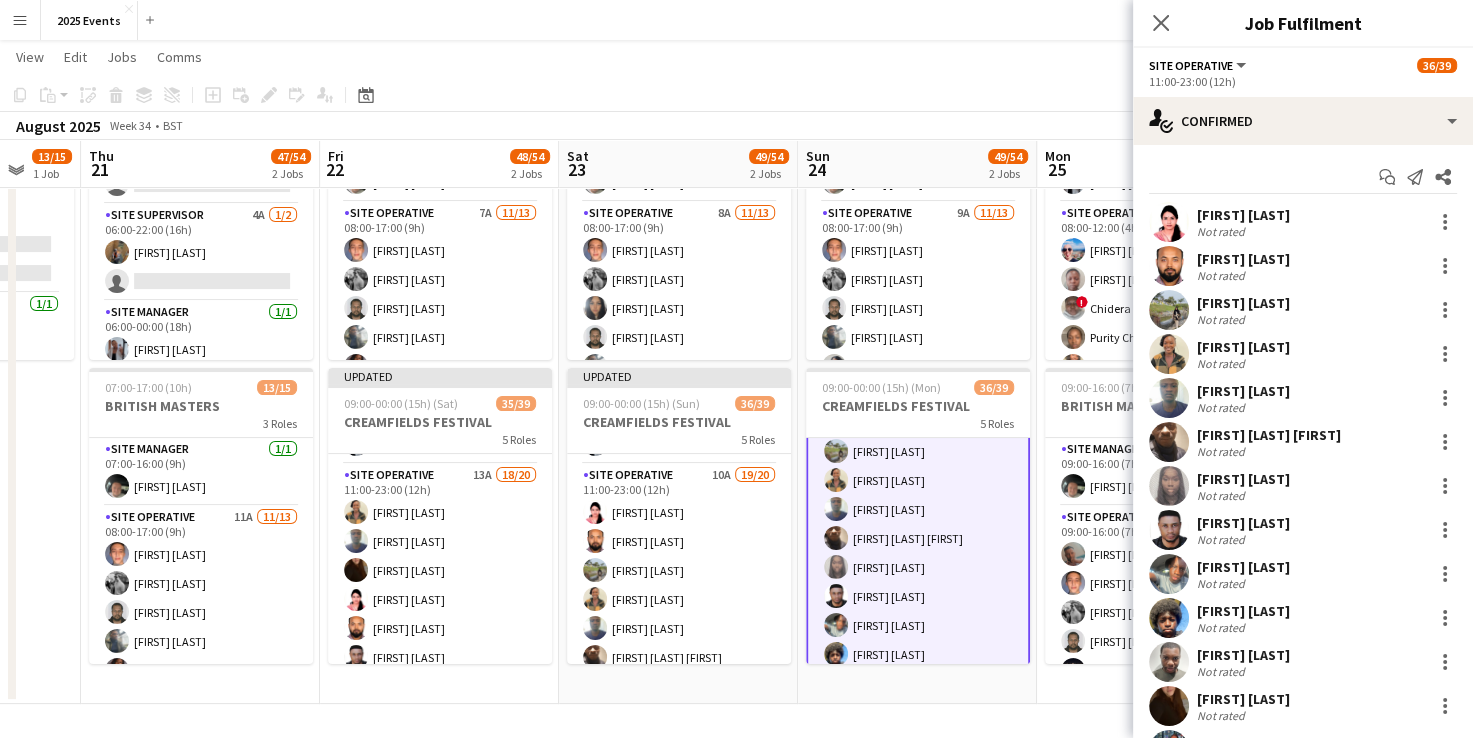 scroll, scrollTop: 707, scrollLeft: 0, axis: vertical 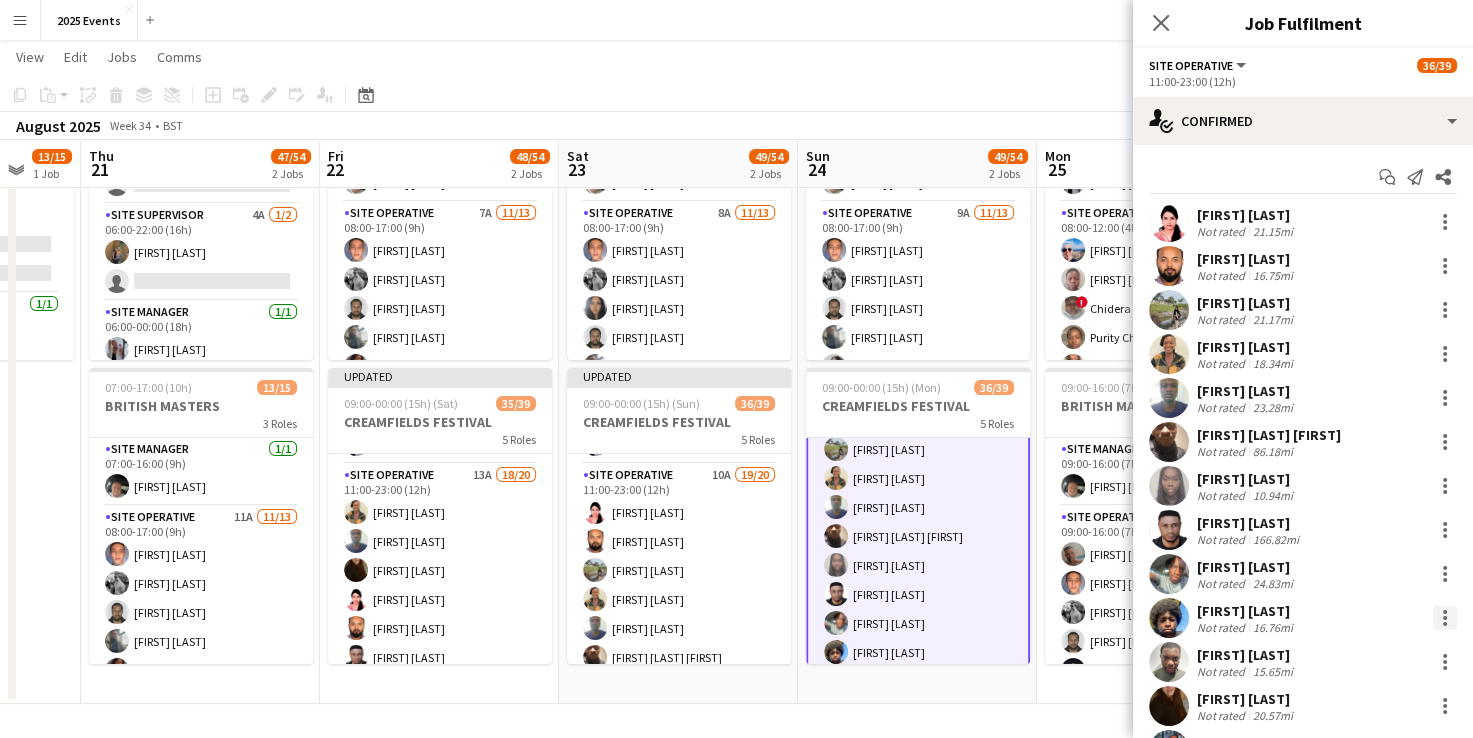 click at bounding box center (1445, 618) 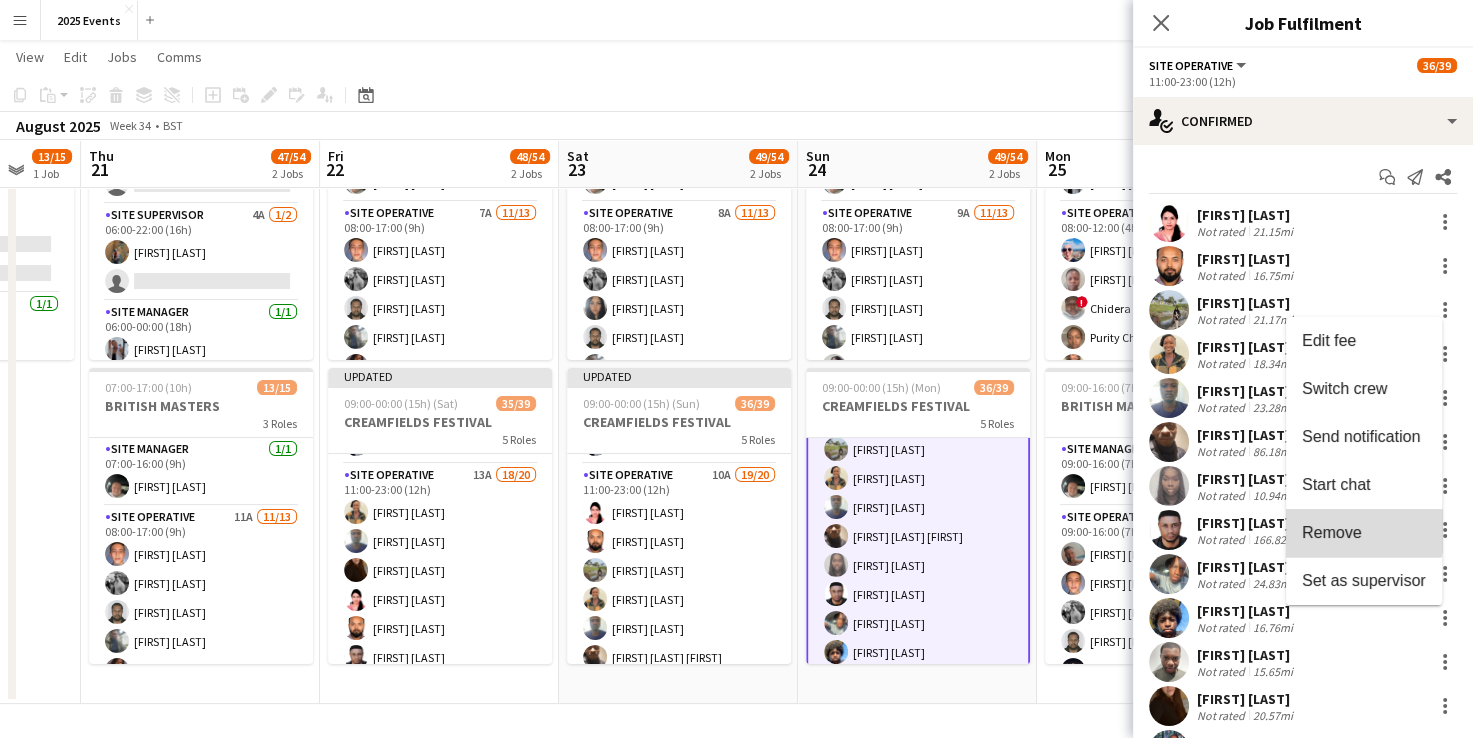click on "Remove" at bounding box center [1364, 533] 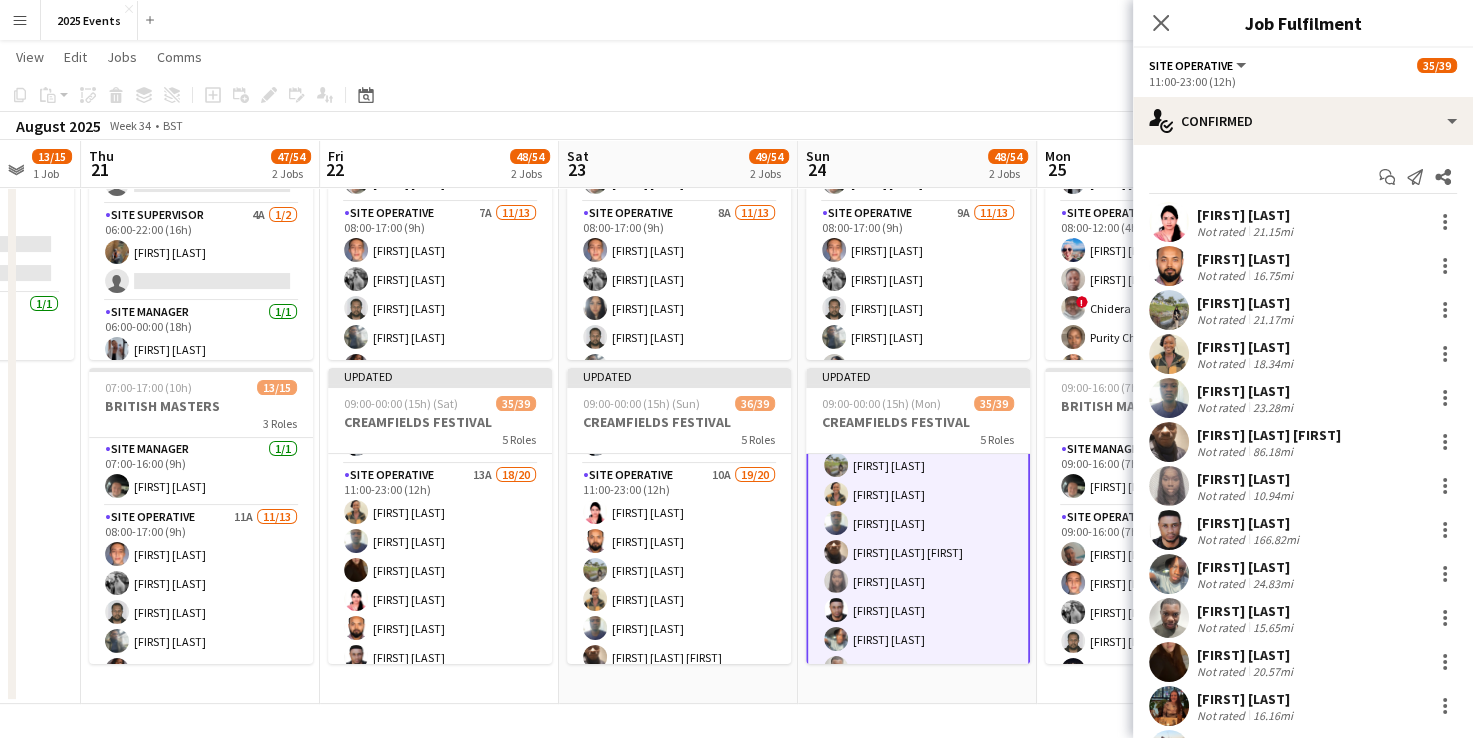 click on "07:00-17:00 (10h)    13/15   BRITISH MASTERS   3 Roles   Site Manager   1/1   07:00-16:00 (9h)
[FIRST] [LAST]  Site Operative   9A   11/13   08:00-17:00 (9h)
[FIRST] [LAST] [FIRST] [LAST] [FIRST] [LAST] [FIRST] [LAST] [FIRST] [LAST] [FIRST] [LAST] [FIRST] [LAST] [FIRST] [LAST] [FIRST] [LAST] [FIRST] [LAST]
single-neutral-actions
single-neutral-actions
Site Supervisor   1/1   08:00-17:00 (9h)
[FIRST] [LAST]  Updated   09:00-00:00 (15h) (Mon)   35/39   CREAMFIELDS FESTIVAL   5 Roles   Site Operative   12A   13/14   09:00-22:00 (13h)
[FIRST] [LAST] ! [FIRST] [LAST] [FIRST] [LAST] [FIRST] [LAST] [FIRST] [LAST] [FIRST] [LAST] [FIRST] [LAST] [FIRST] [LAST] [FIRST] [LAST] [FIRST] [LAST] [FIRST] [LAST] [FIRST] [LAST]
single-neutral-actions
Site Supervisor   4A   0/2   09:00-22:00 (13h)
single-neutral-actions" at bounding box center (917, 380) 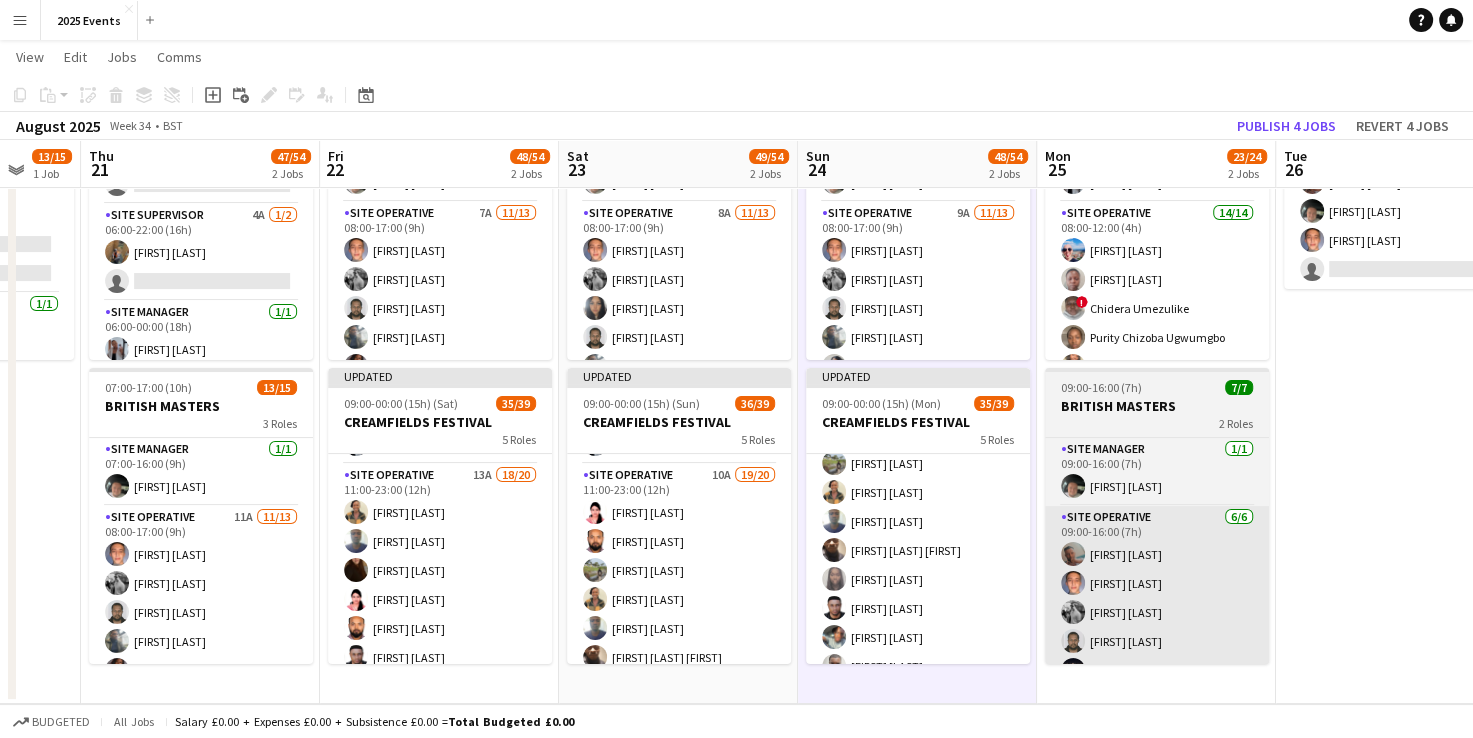 scroll, scrollTop: 705, scrollLeft: 0, axis: vertical 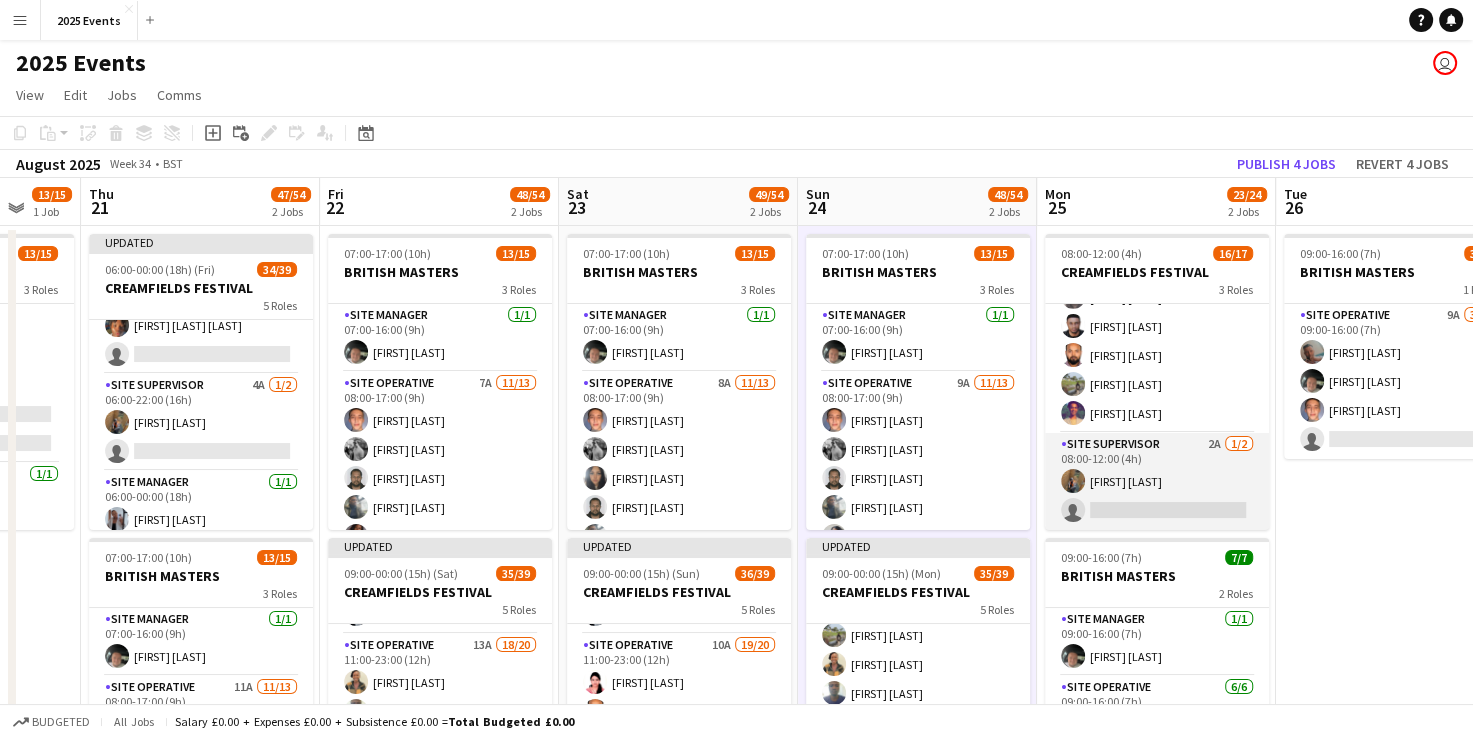 click on "Site Supervisor   2A   1/2   08:00-12:00 (4h)
[FIRST] [LAST]
single-neutral-actions" at bounding box center (1157, 481) 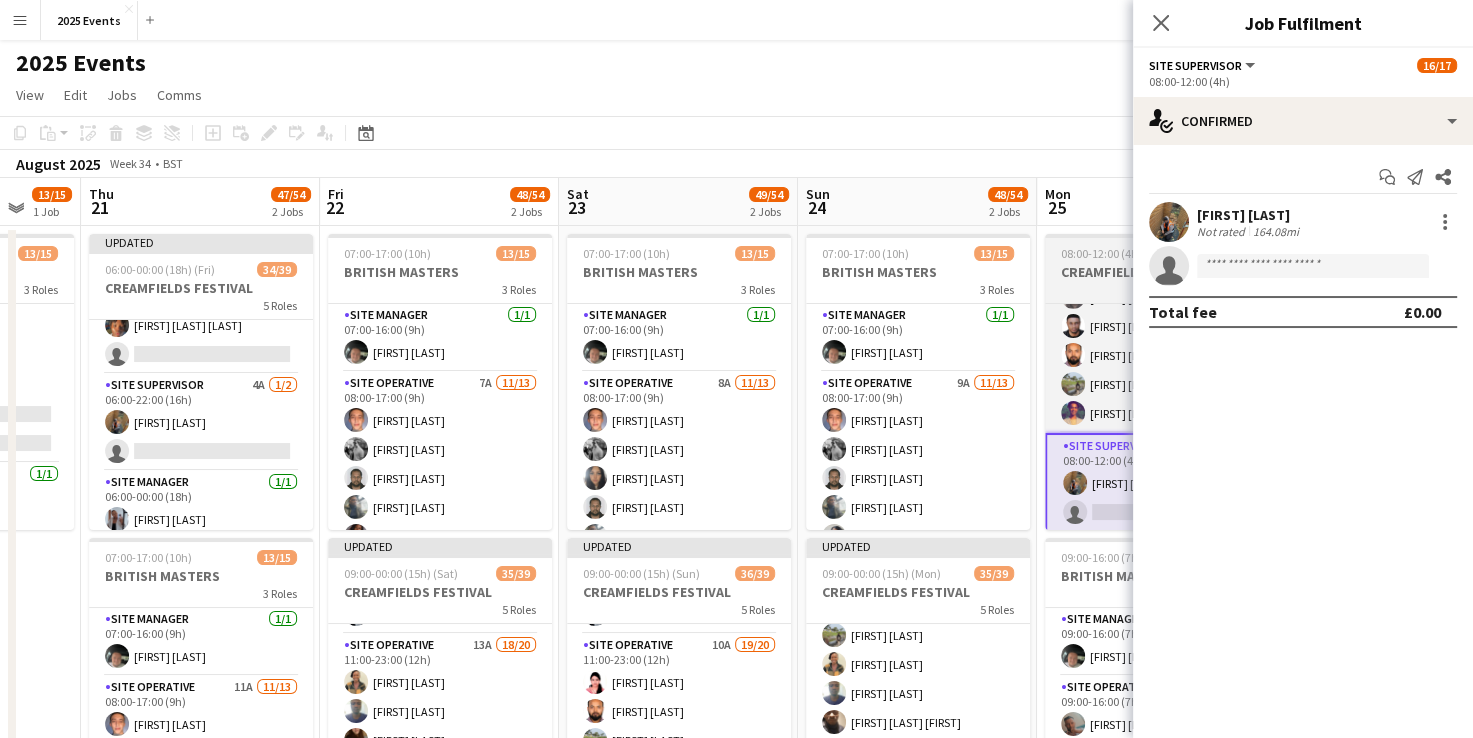 click on "CREAMFIELDS FESTIVAL" at bounding box center (1157, 272) 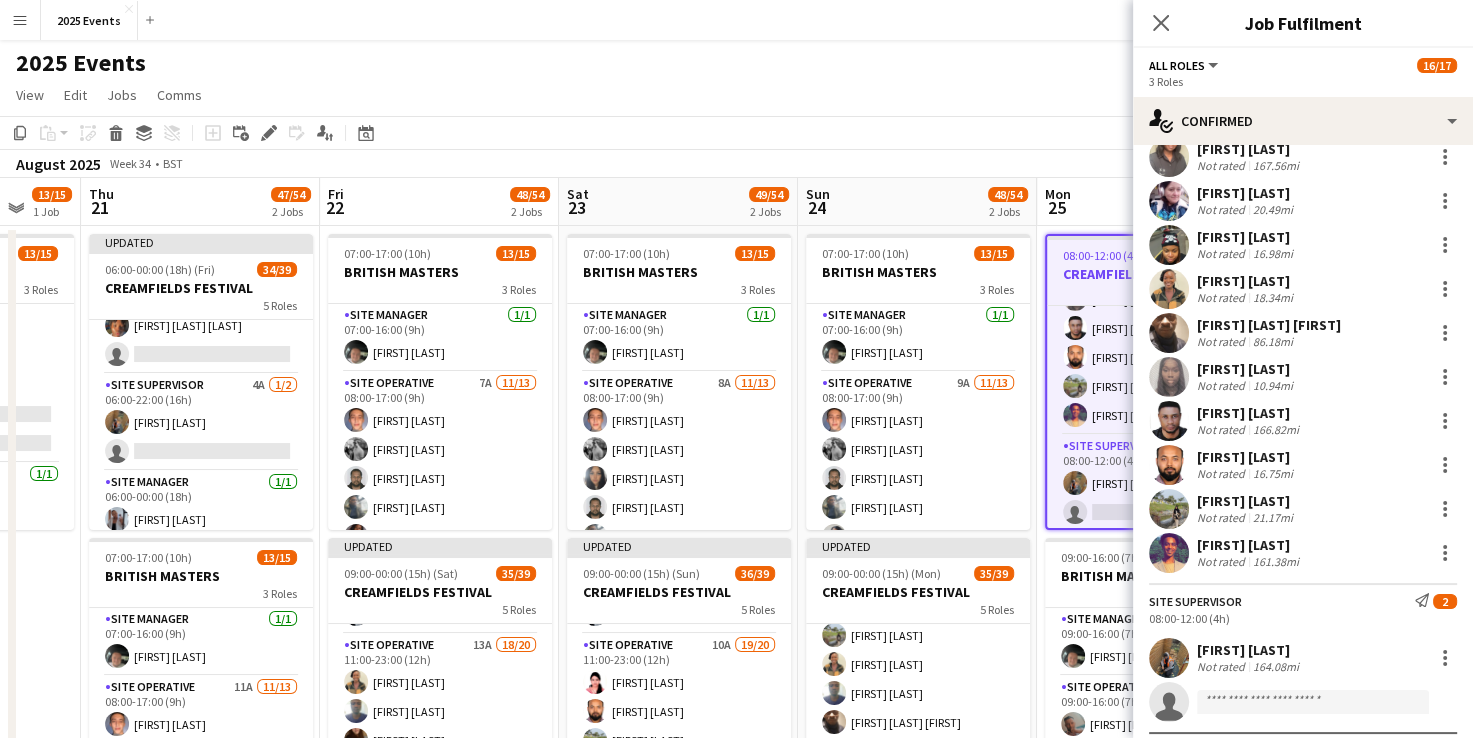 scroll, scrollTop: 400, scrollLeft: 0, axis: vertical 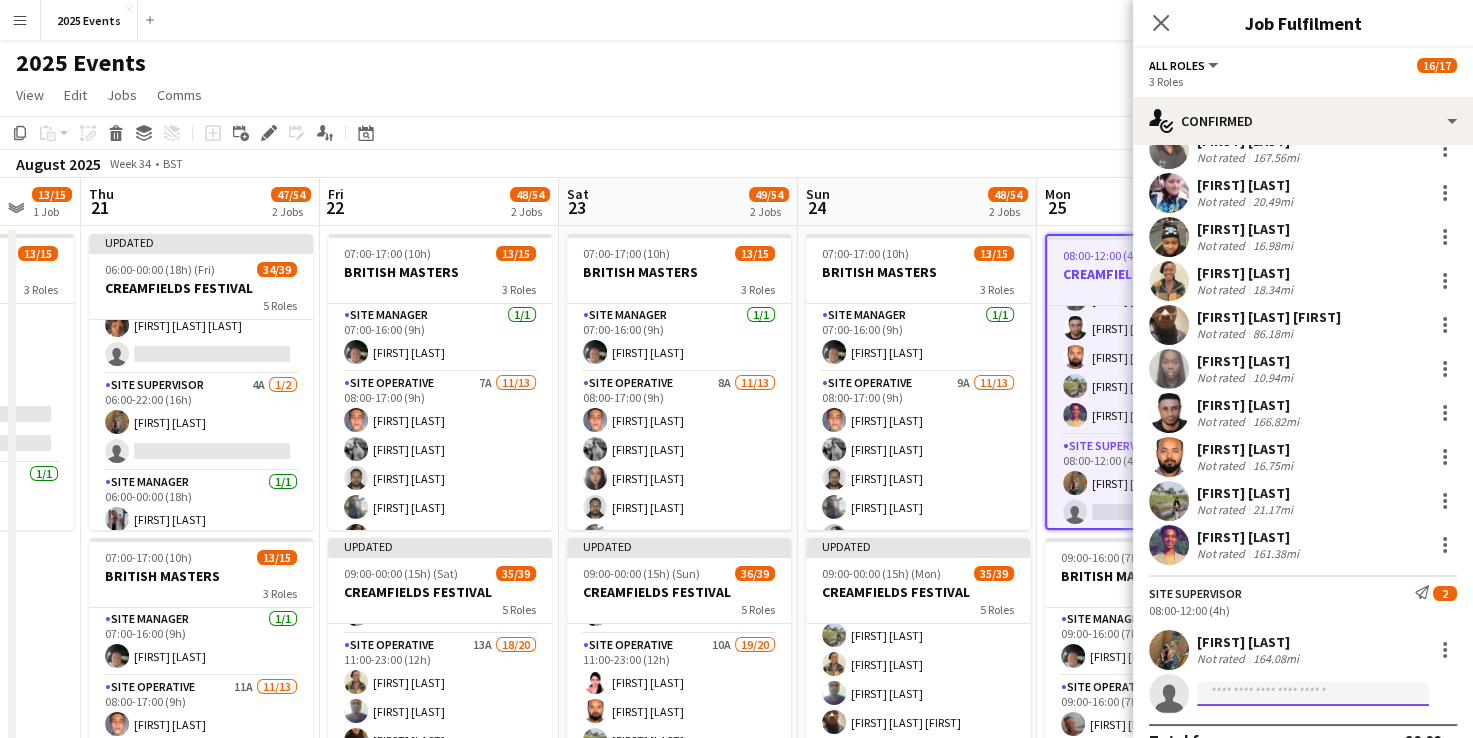click 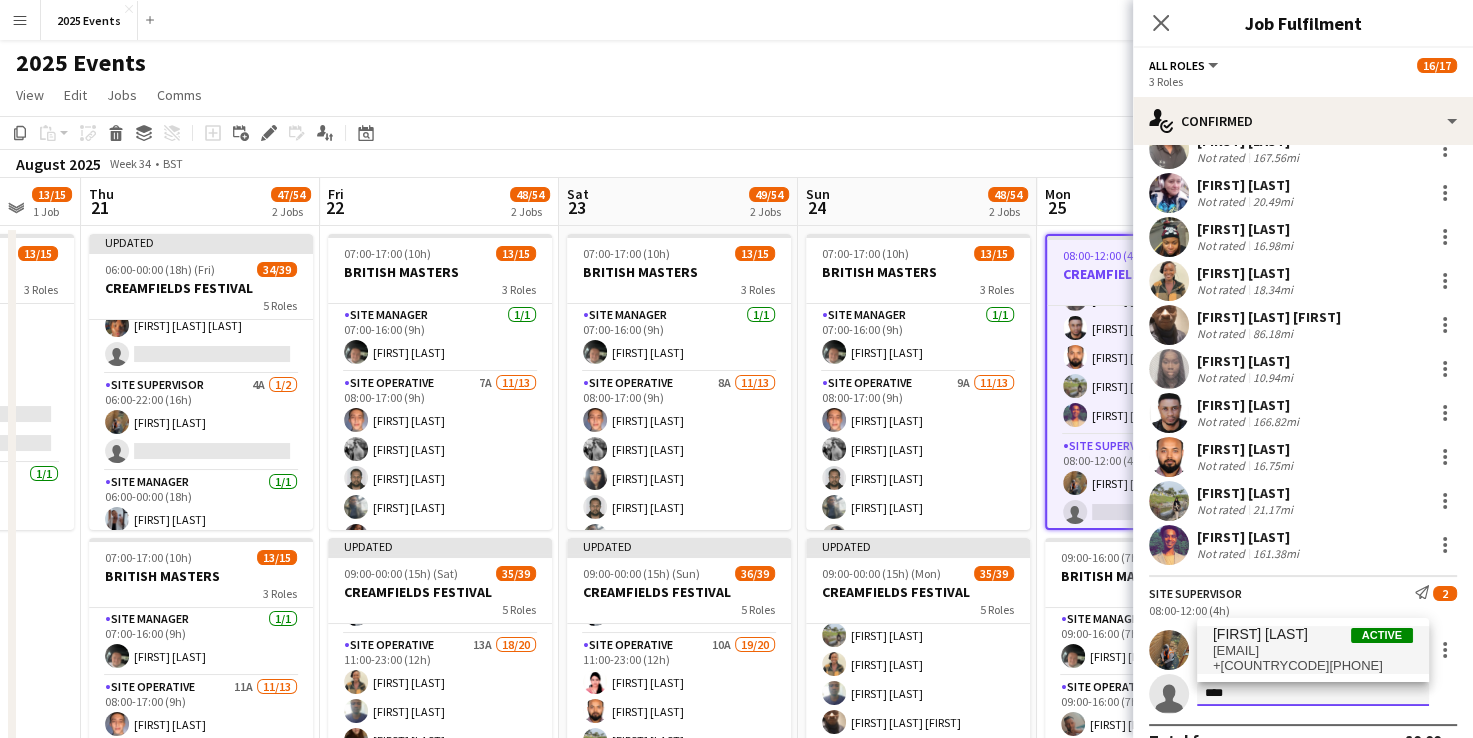 type on "****" 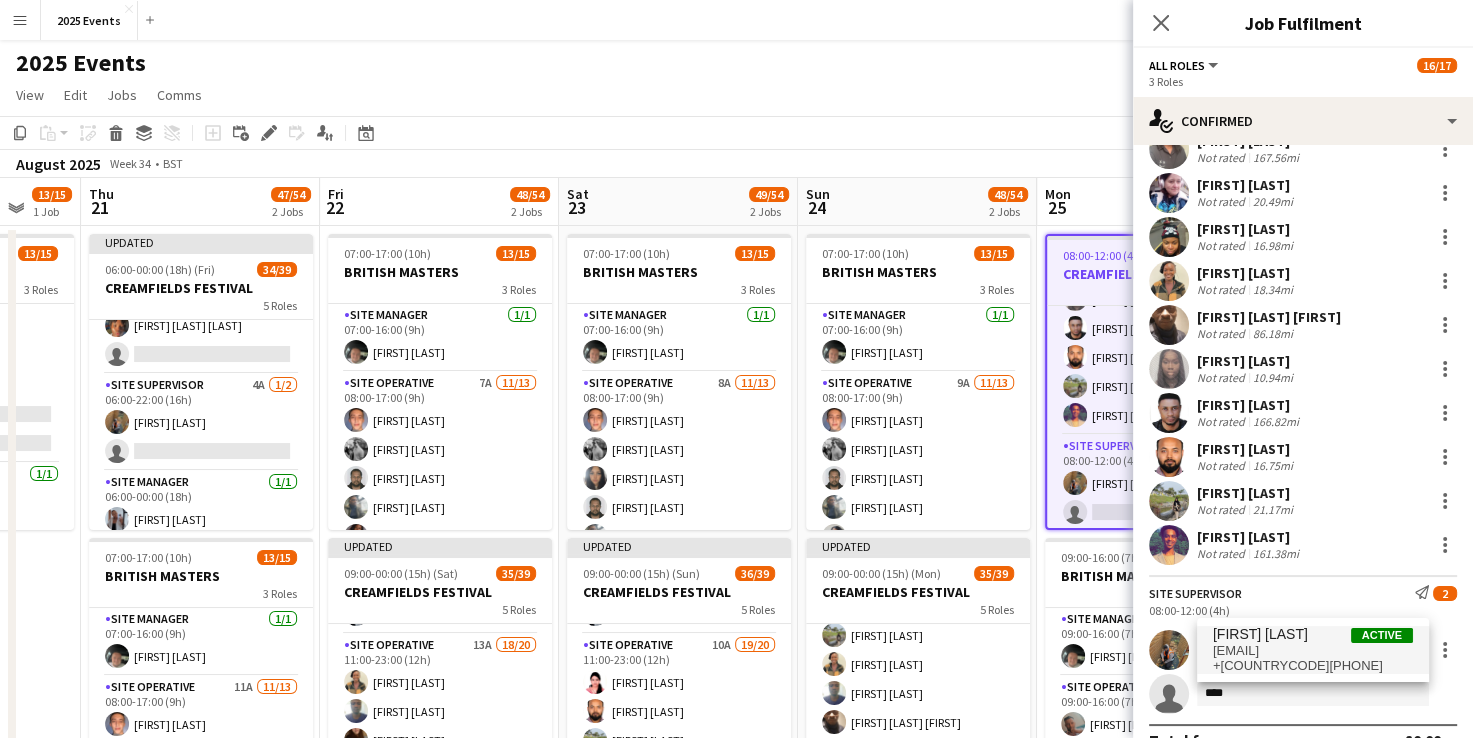 click on "[EMAIL]" at bounding box center (1313, 651) 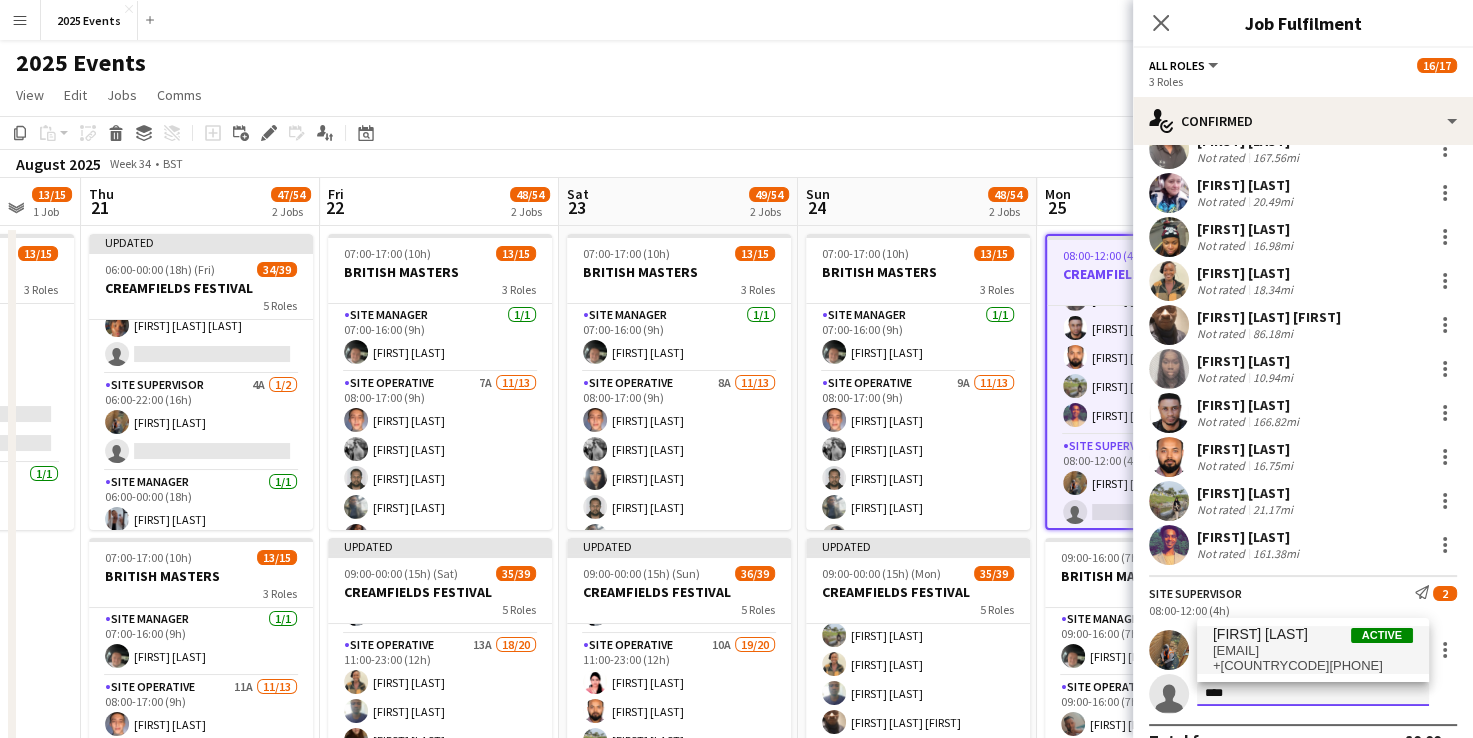 type 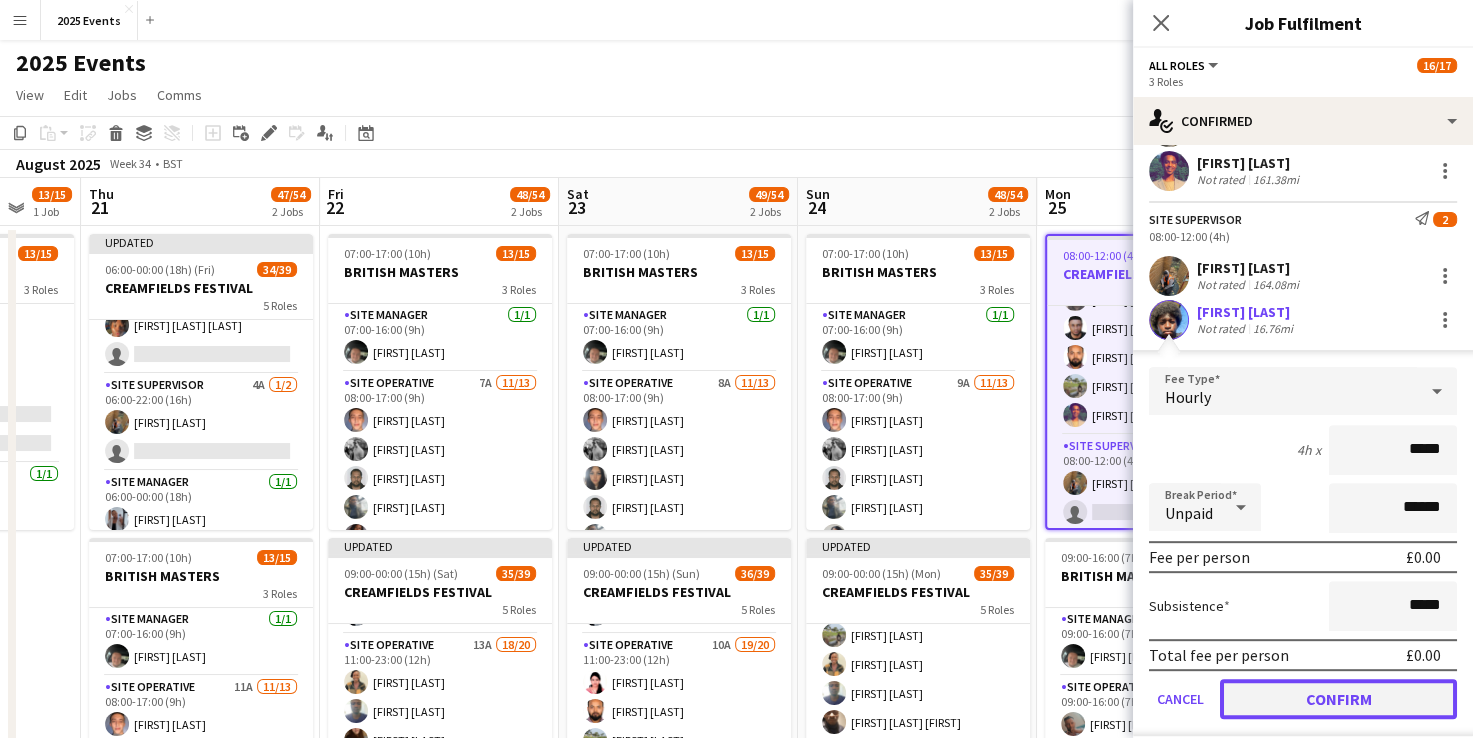 click on "Confirm" at bounding box center (1338, 699) 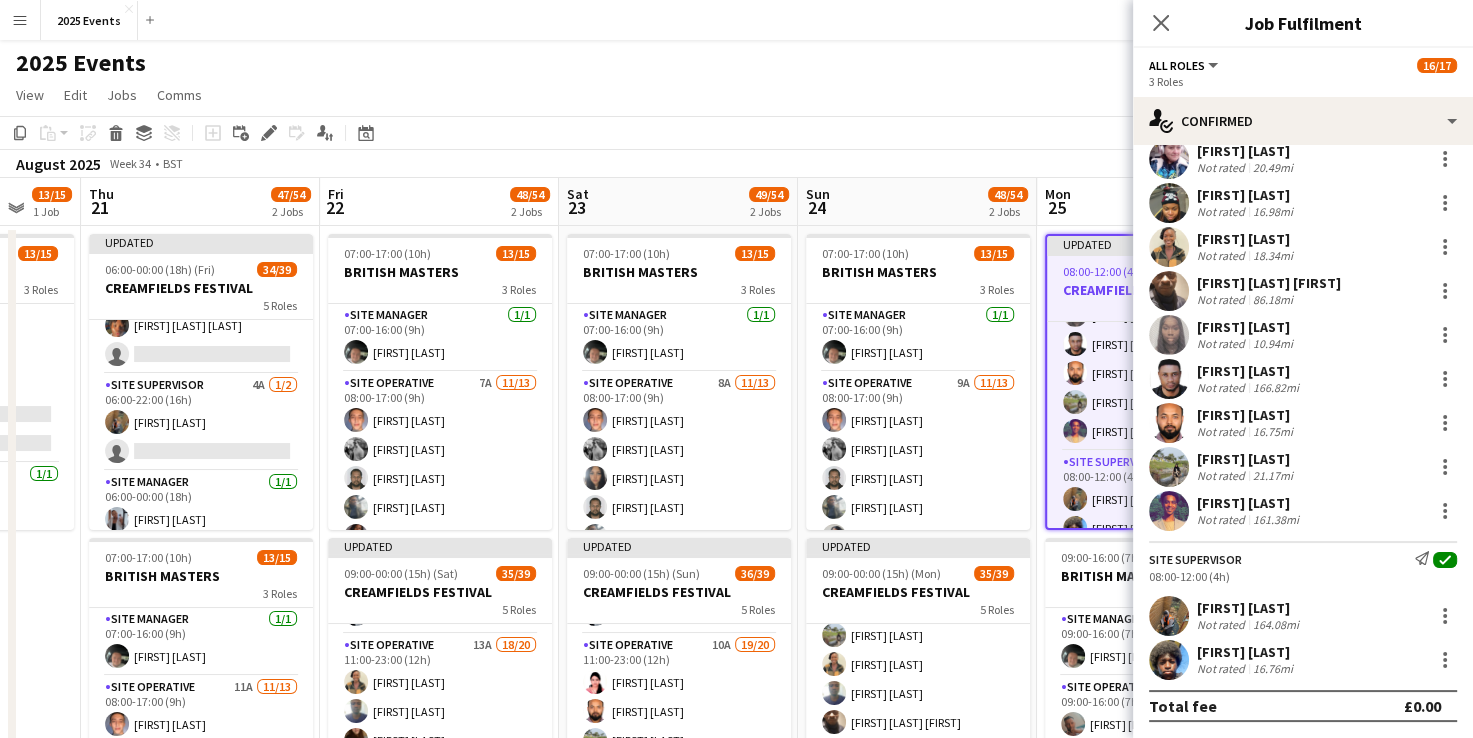 scroll, scrollTop: 433, scrollLeft: 0, axis: vertical 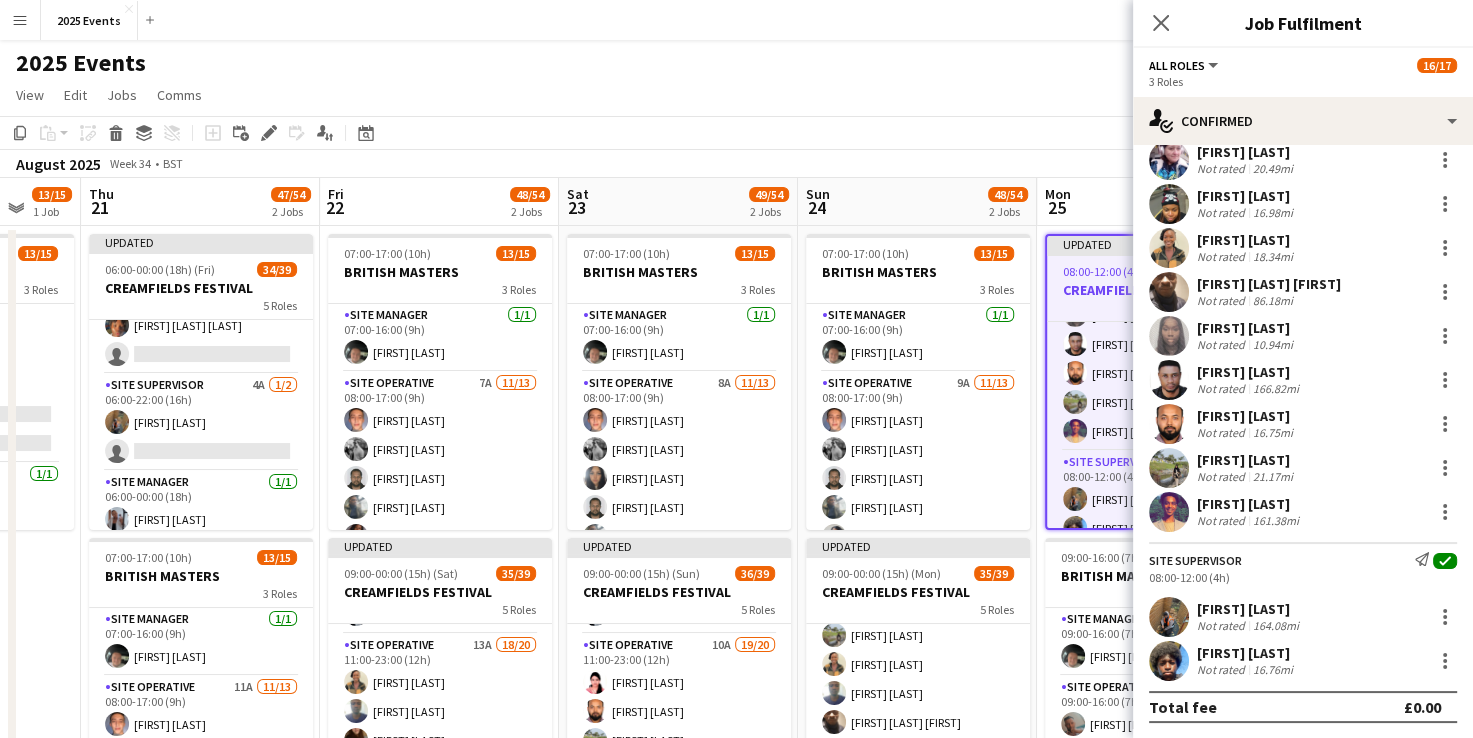click on "Copy
Paste
Paste   Ctrl+V Paste with crew  Ctrl+Shift+V
Paste linked Job
Delete
Group
Ungroup
Add job
Add linked Job
Edit
Edit linked Job
Applicants
Date picker
AUG 2025 AUG 2025 Monday M Tuesday T Wednesday W Thursday T Friday F Saturday S Sunday S  AUG   1   2   3   4   5   6   7   8   9   10   11   12   13   14   15   16   17   18   19   20   21   22   23   24   25   26   27   28   29   30   31
Comparison range
Comparison range
Today" 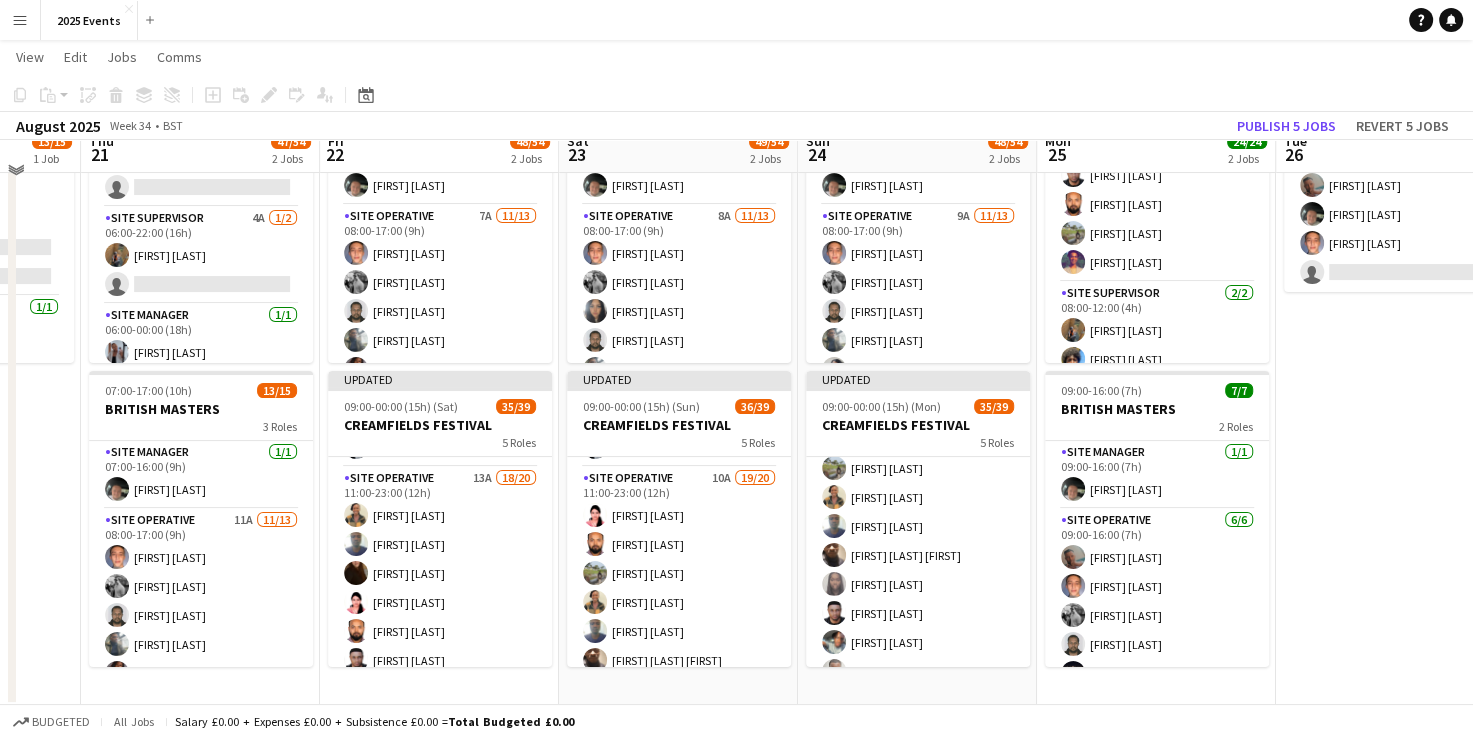 scroll, scrollTop: 168, scrollLeft: 0, axis: vertical 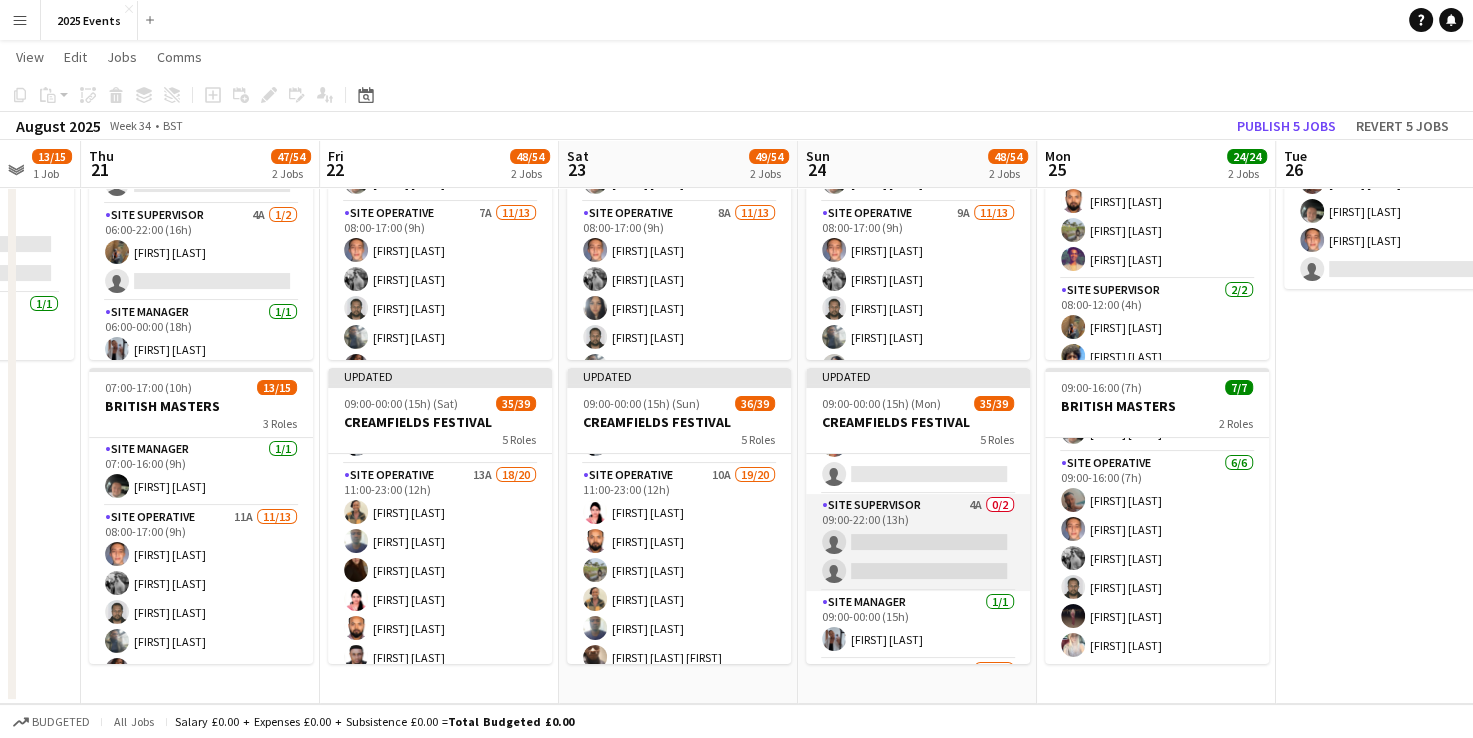 click on "Site Supervisor   4A   0/2   09:00-22:00 (13h)
single-neutral-actions
single-neutral-actions" at bounding box center (918, 542) 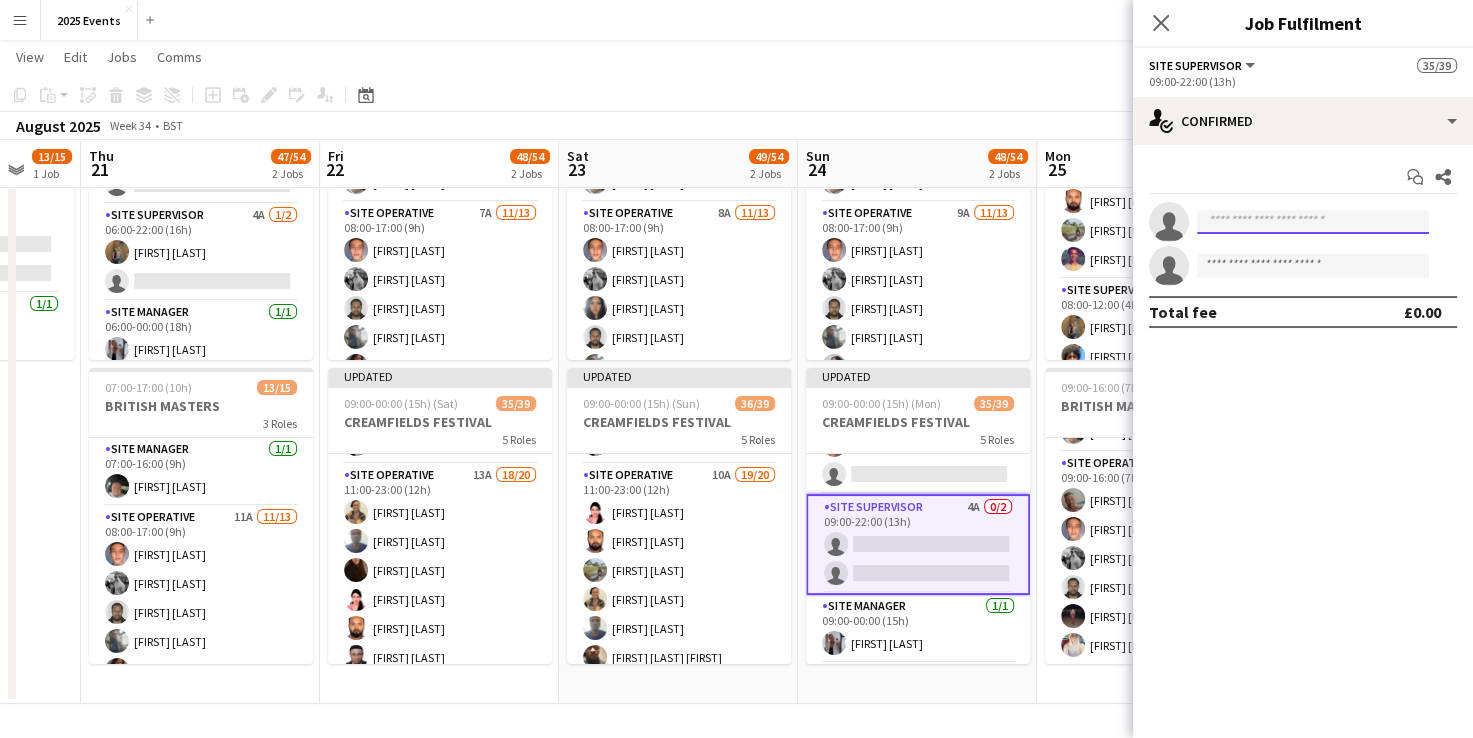 click at bounding box center [1313, 222] 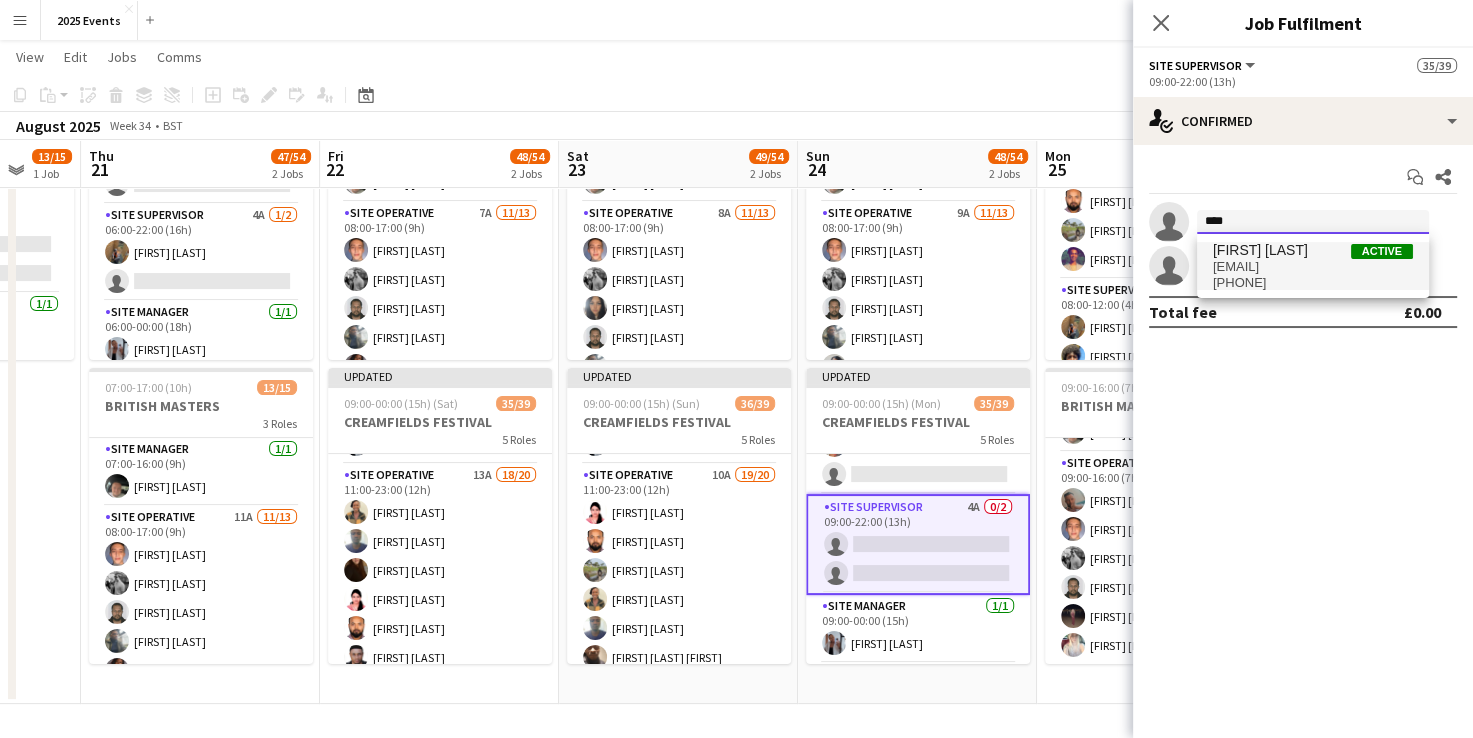 type on "****" 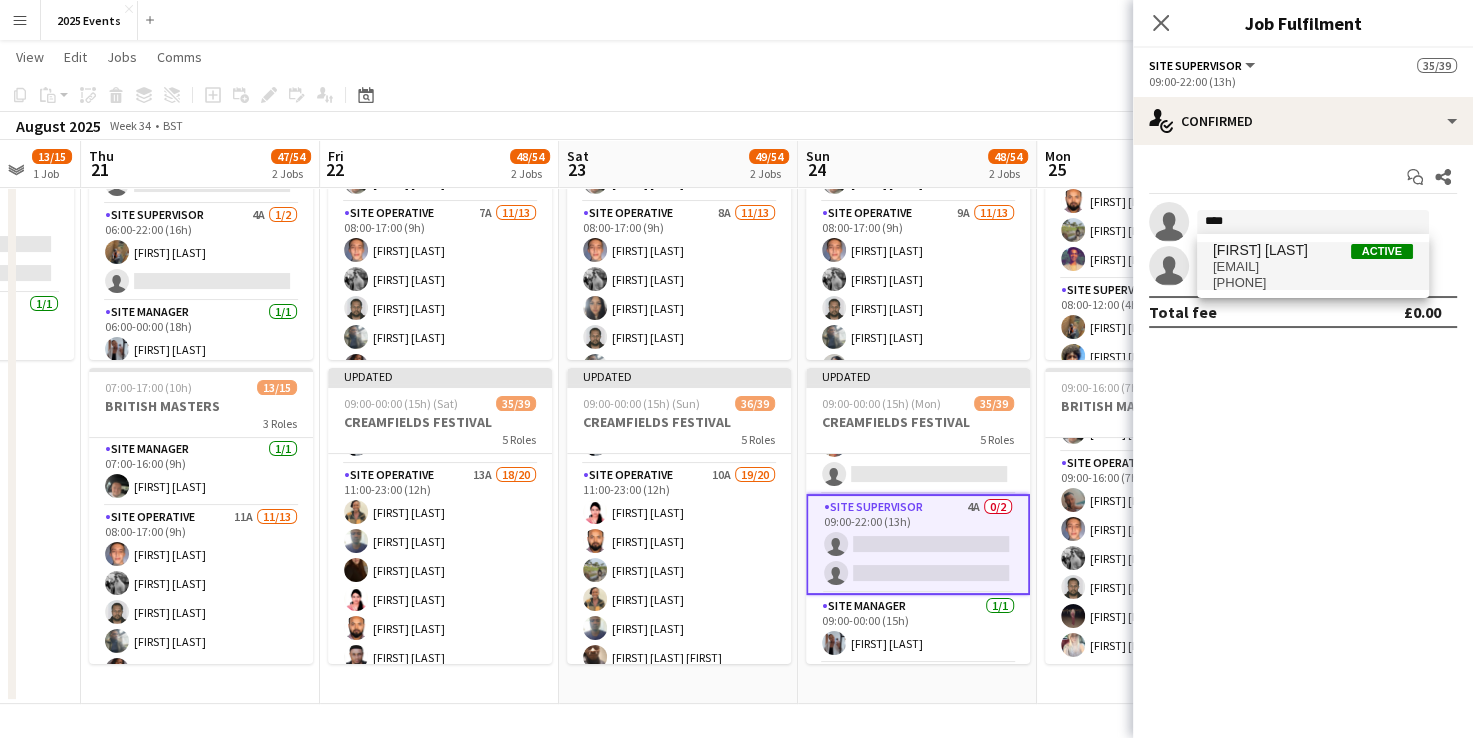 click on "[PHONE]" at bounding box center [1313, 283] 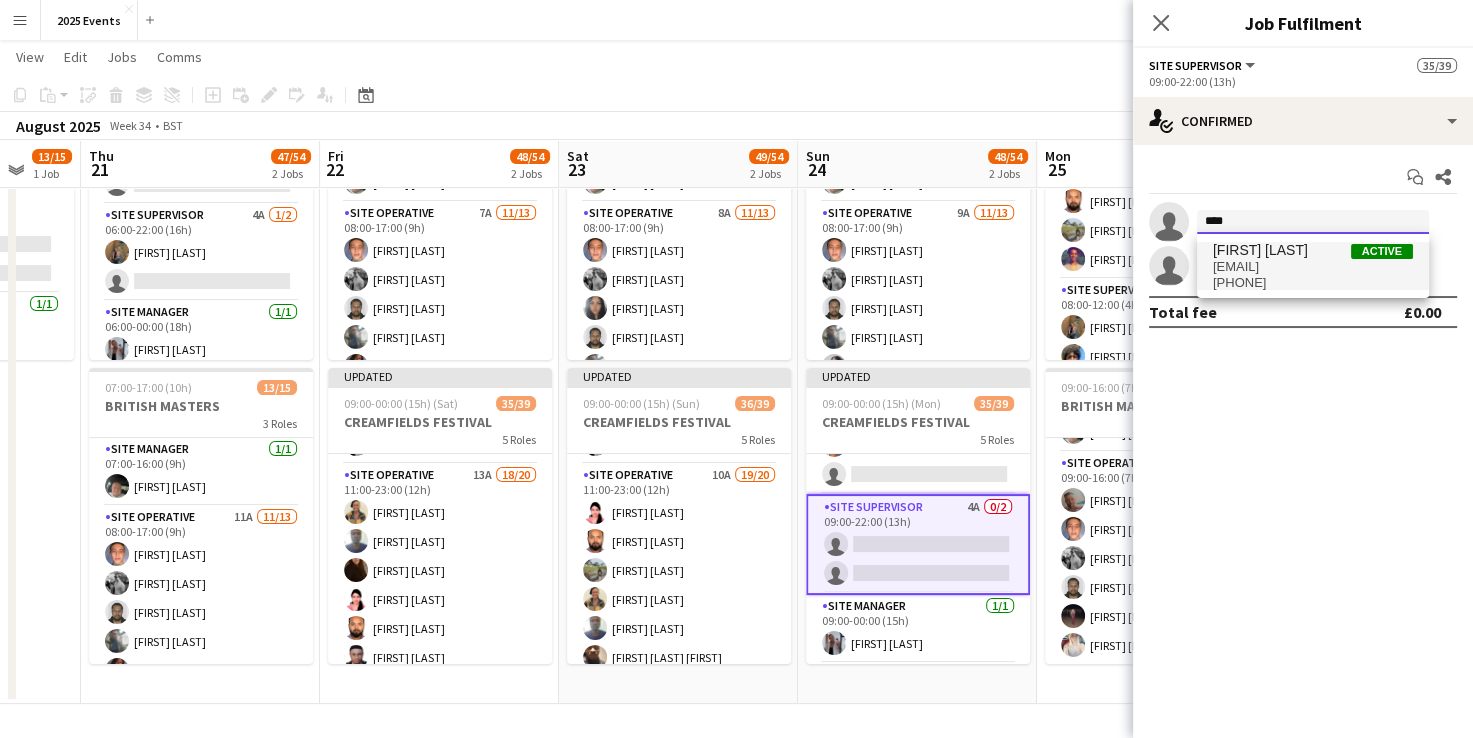 type 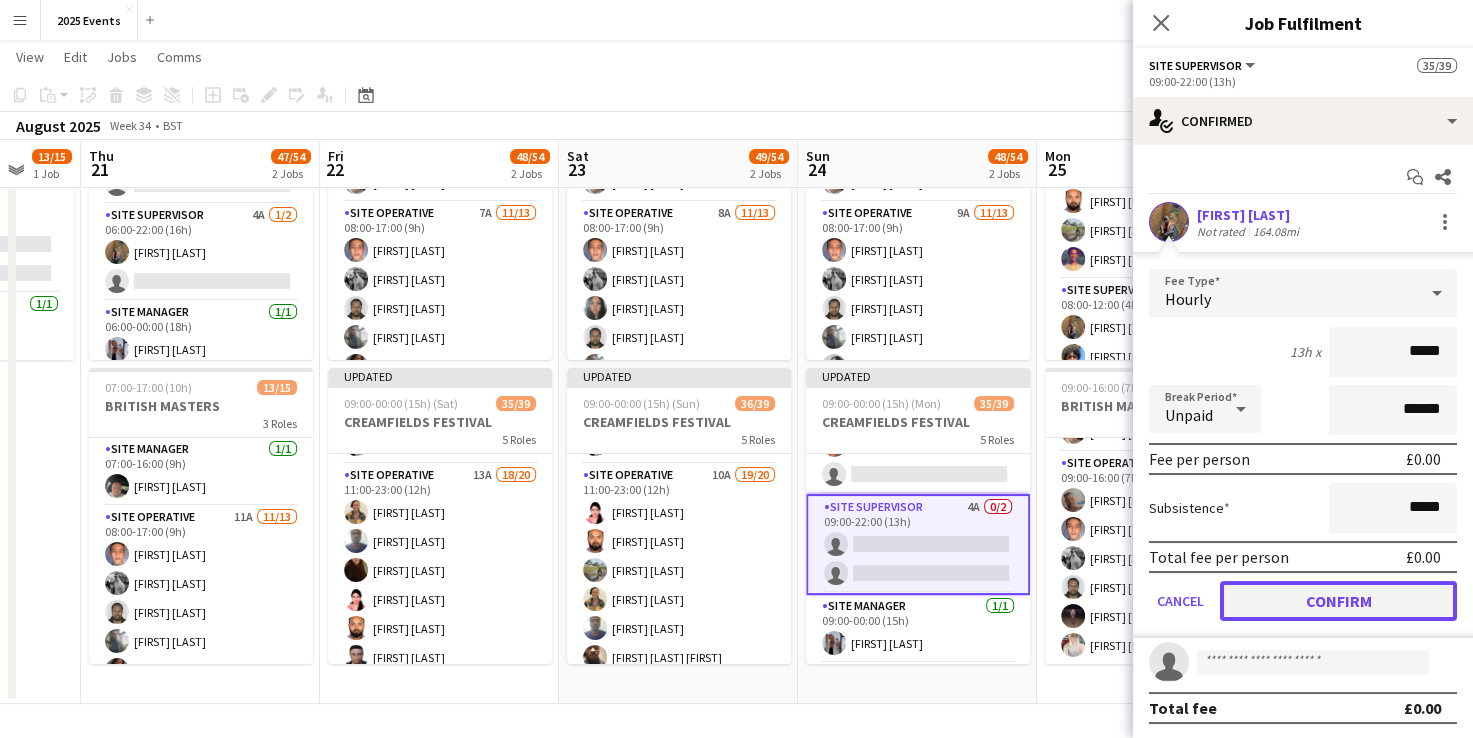 click on "Confirm" at bounding box center (1338, 601) 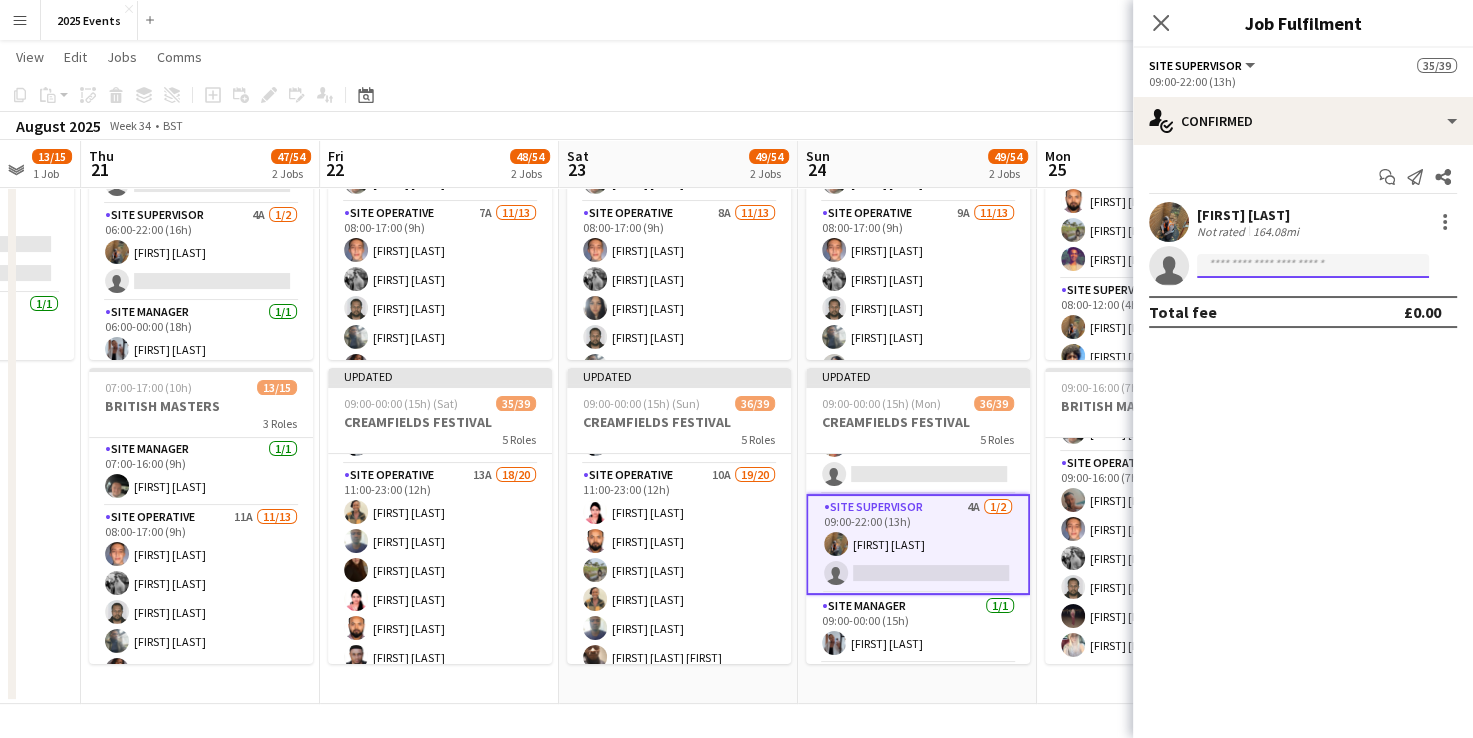 click 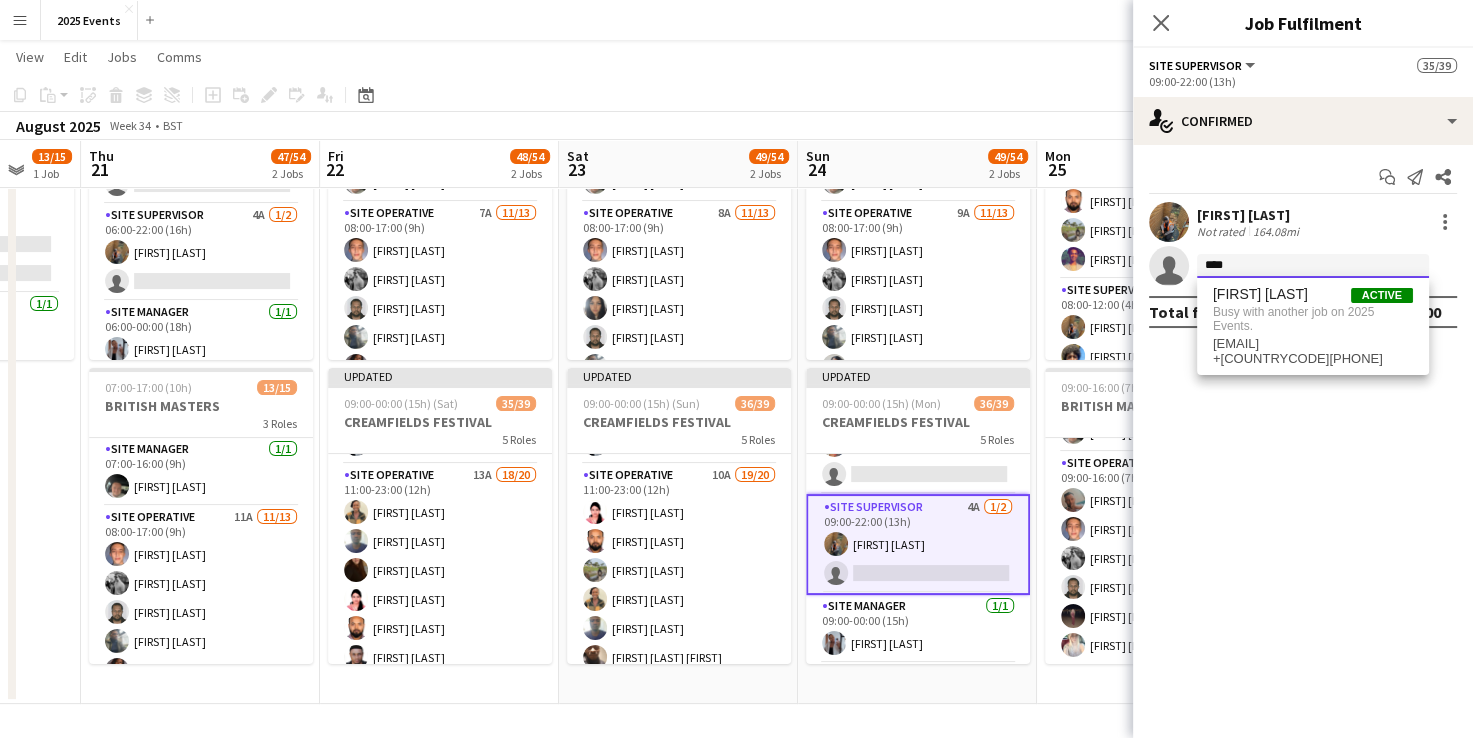 type on "****" 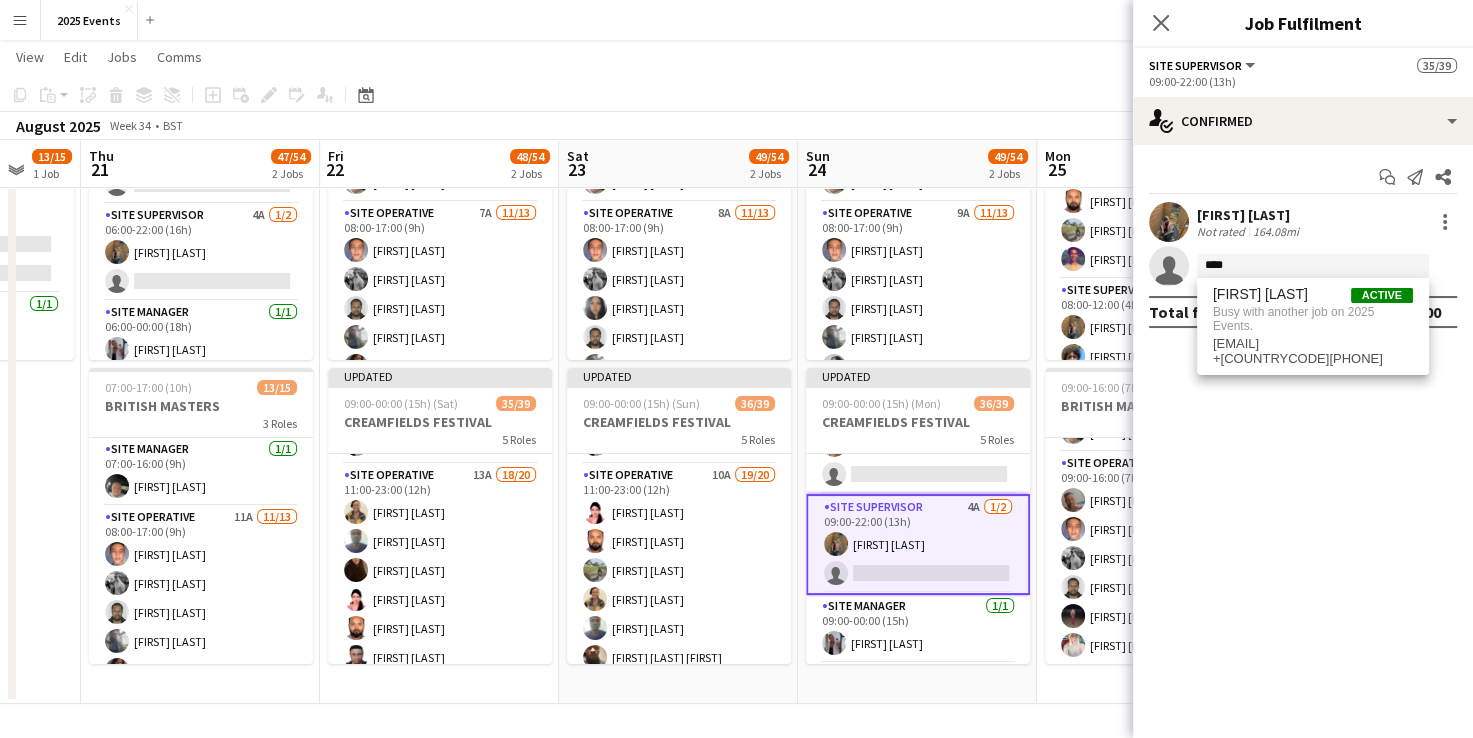 click on "Copy
Paste
Paste   Ctrl+V Paste with crew  Ctrl+Shift+V
Paste linked Job
Delete
Group
Ungroup
Add job
Add linked Job
Edit
Edit linked Job
Applicants
Date picker
AUG 2025 AUG 2025 Monday M Tuesday T Wednesday W Thursday T Friday F Saturday S Sunday S  AUG   1   2   3   4   5   6   7   8   9   10   11   12   13   14   15   16   17   18   19   20   21   22   23   24   25   26   27   28   29   30   31
Comparison range
Comparison range
Today" 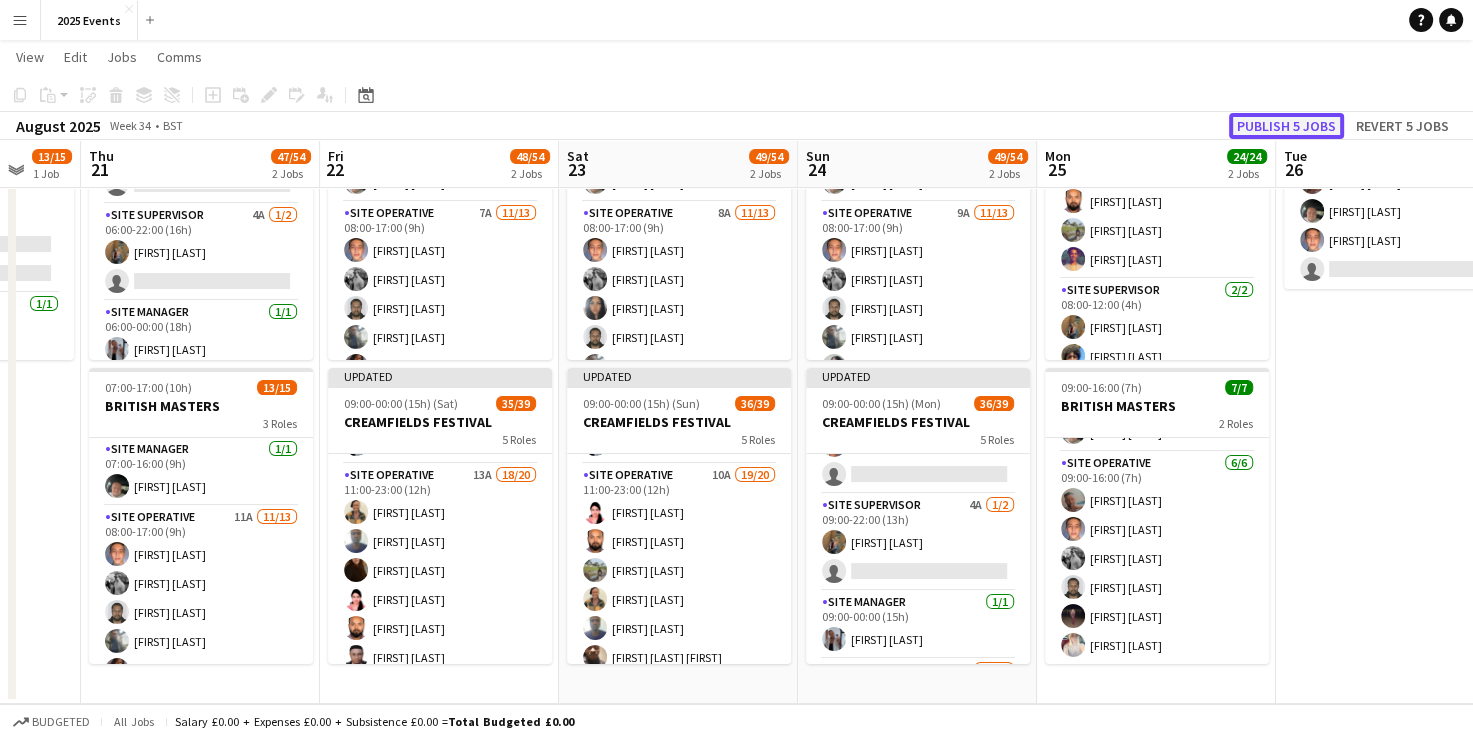 click on "Publish 5 jobs" 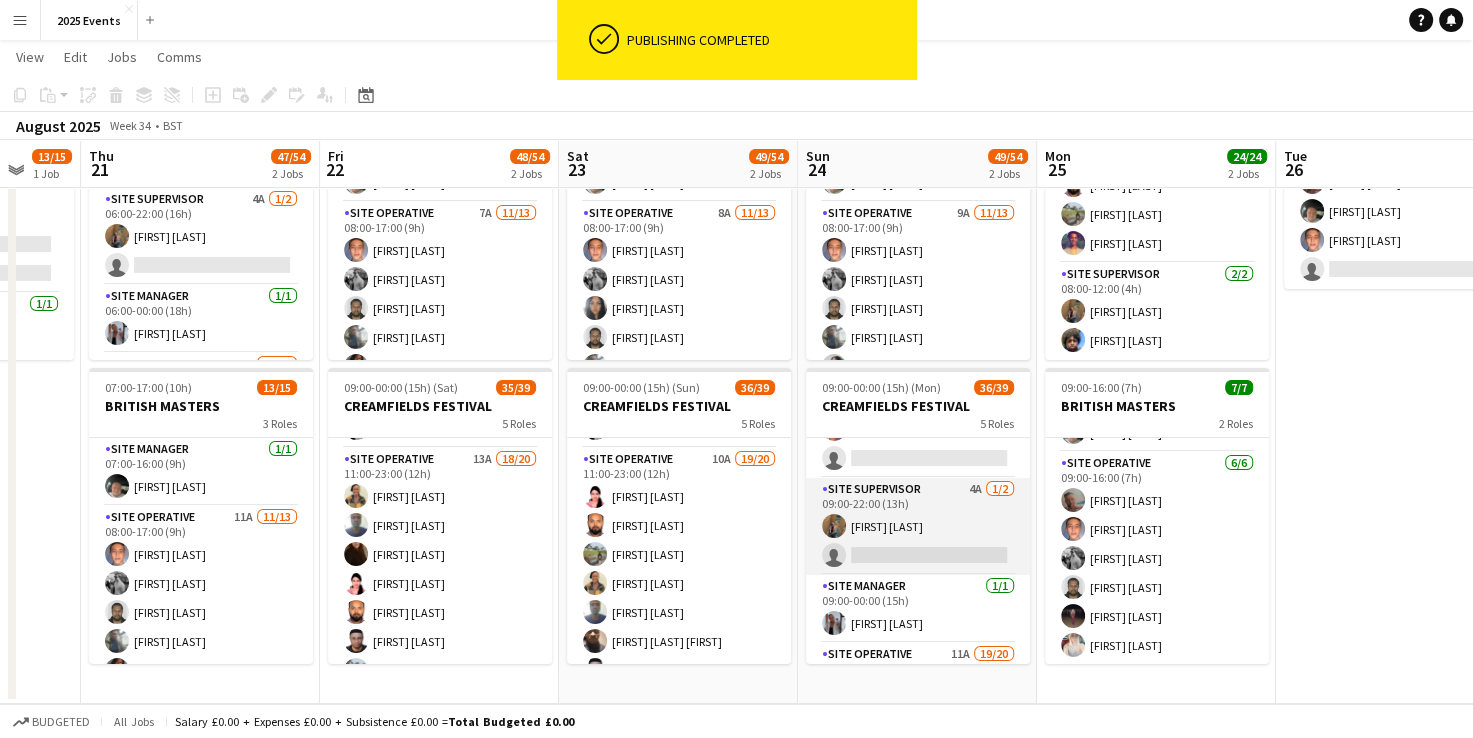 click on "Site Supervisor   4A   1/2   09:00-22:00 (13h)
[FIRST] [LAST]
single-neutral-actions" at bounding box center [918, 526] 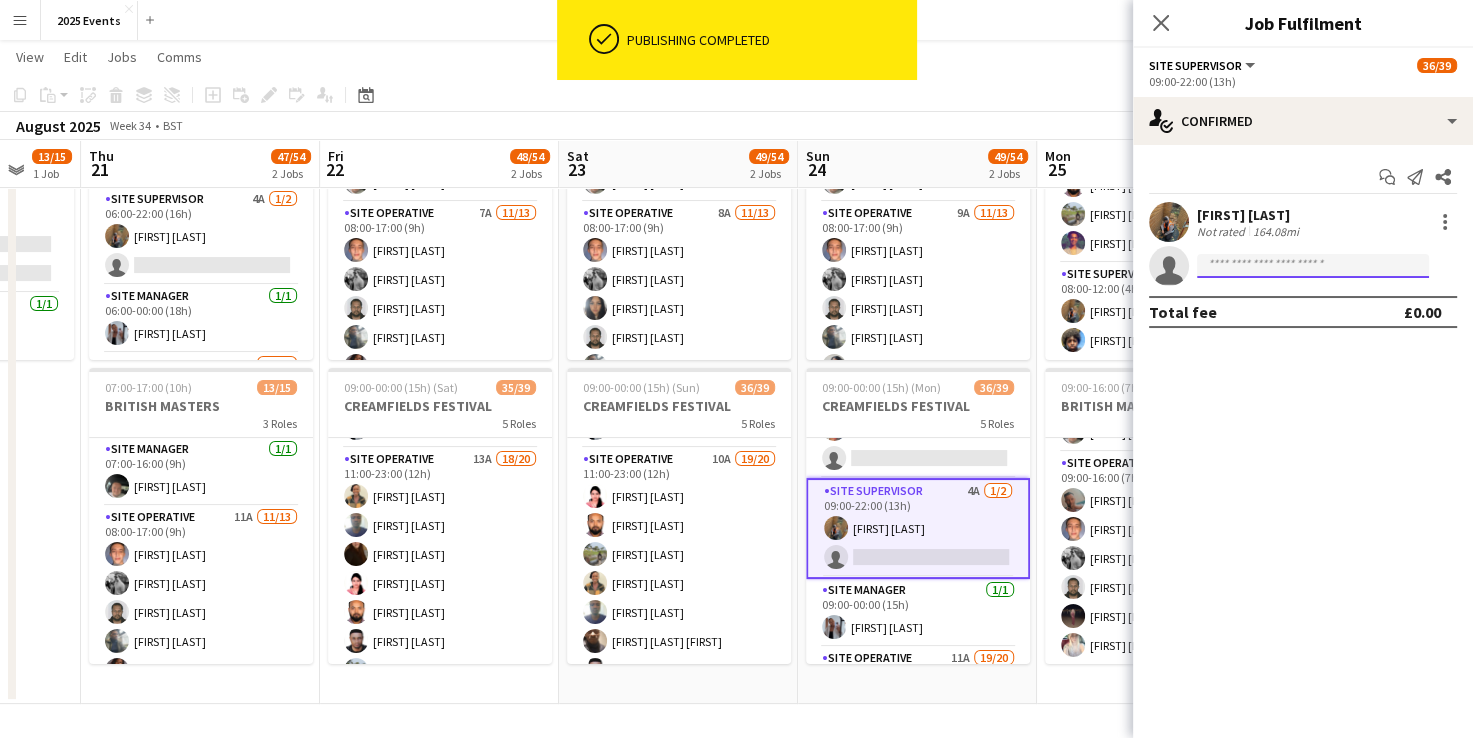 click 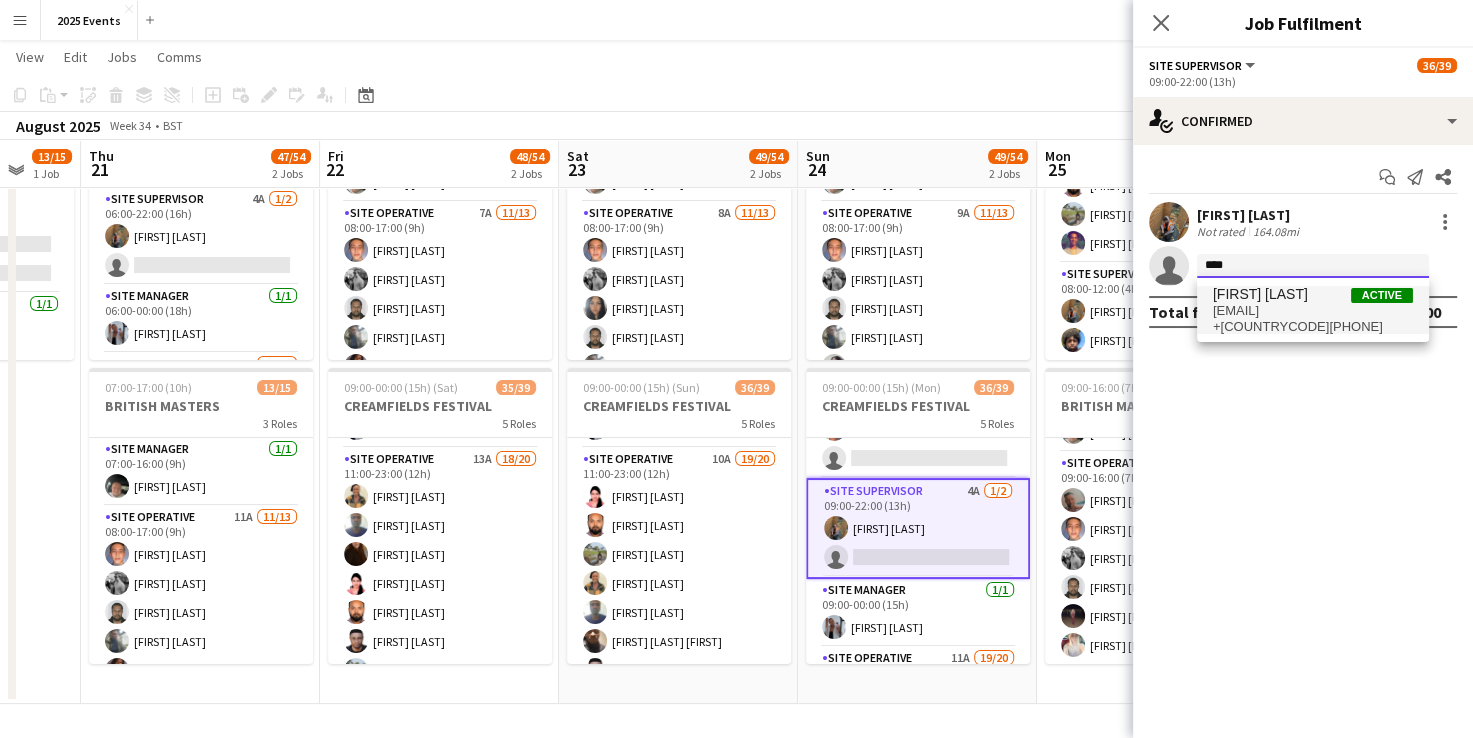 type on "****" 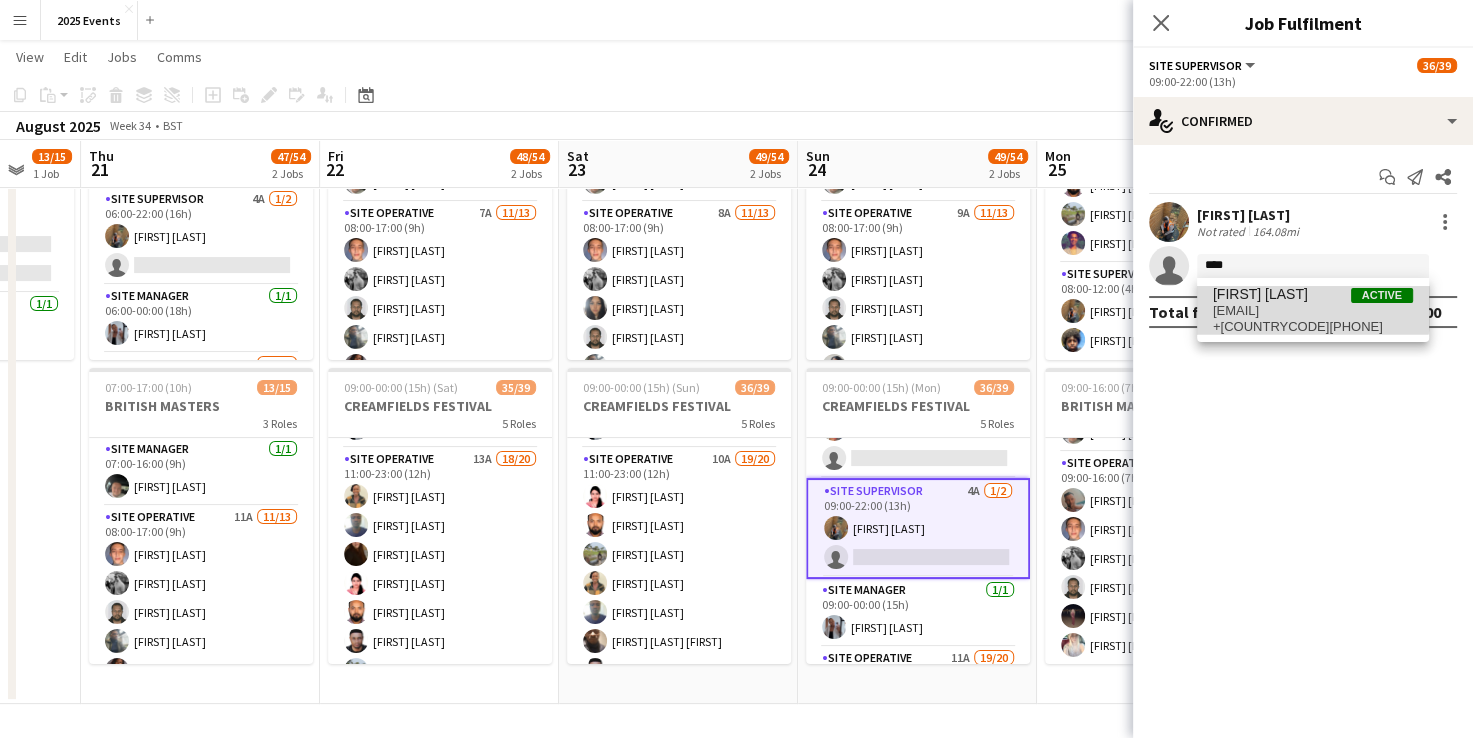 click on "[FIRST] [LAST]" at bounding box center (1260, 294) 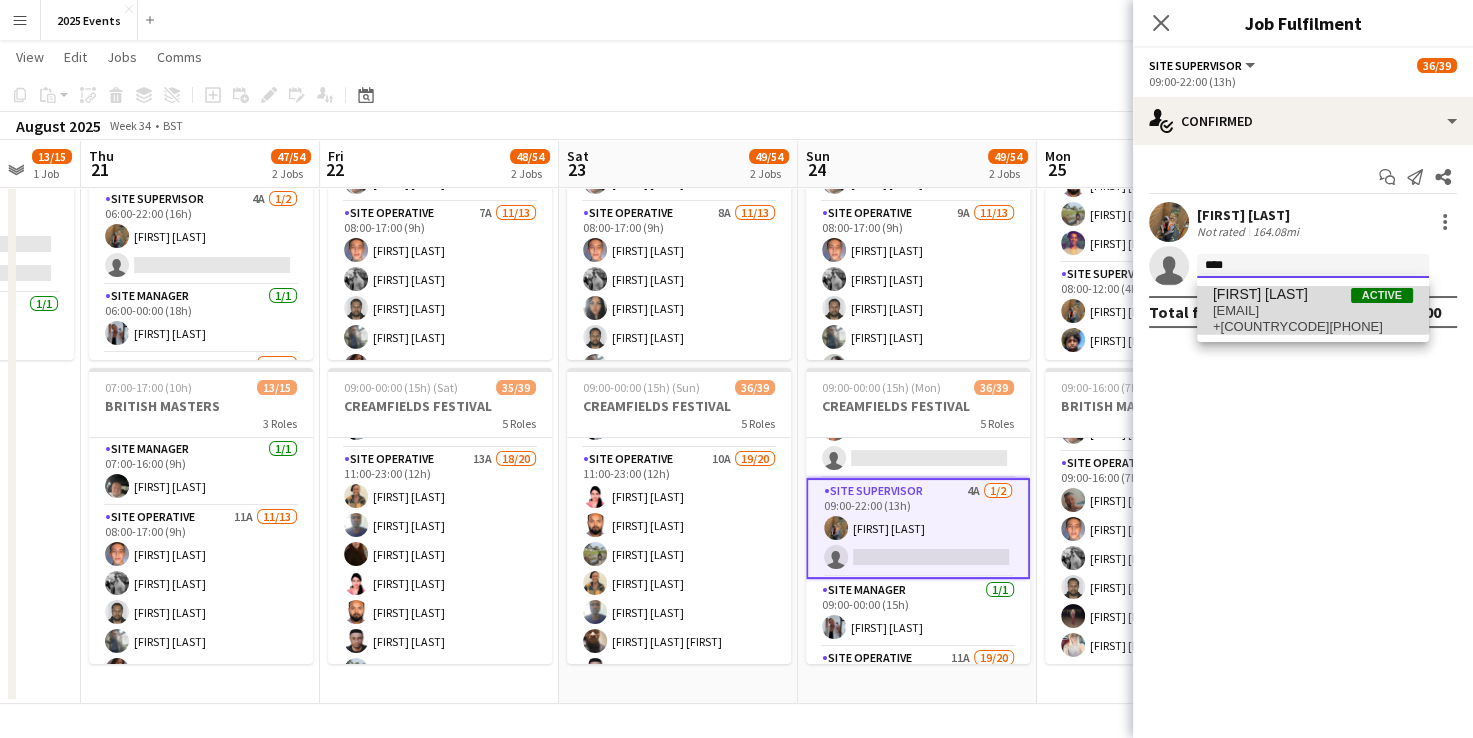 type 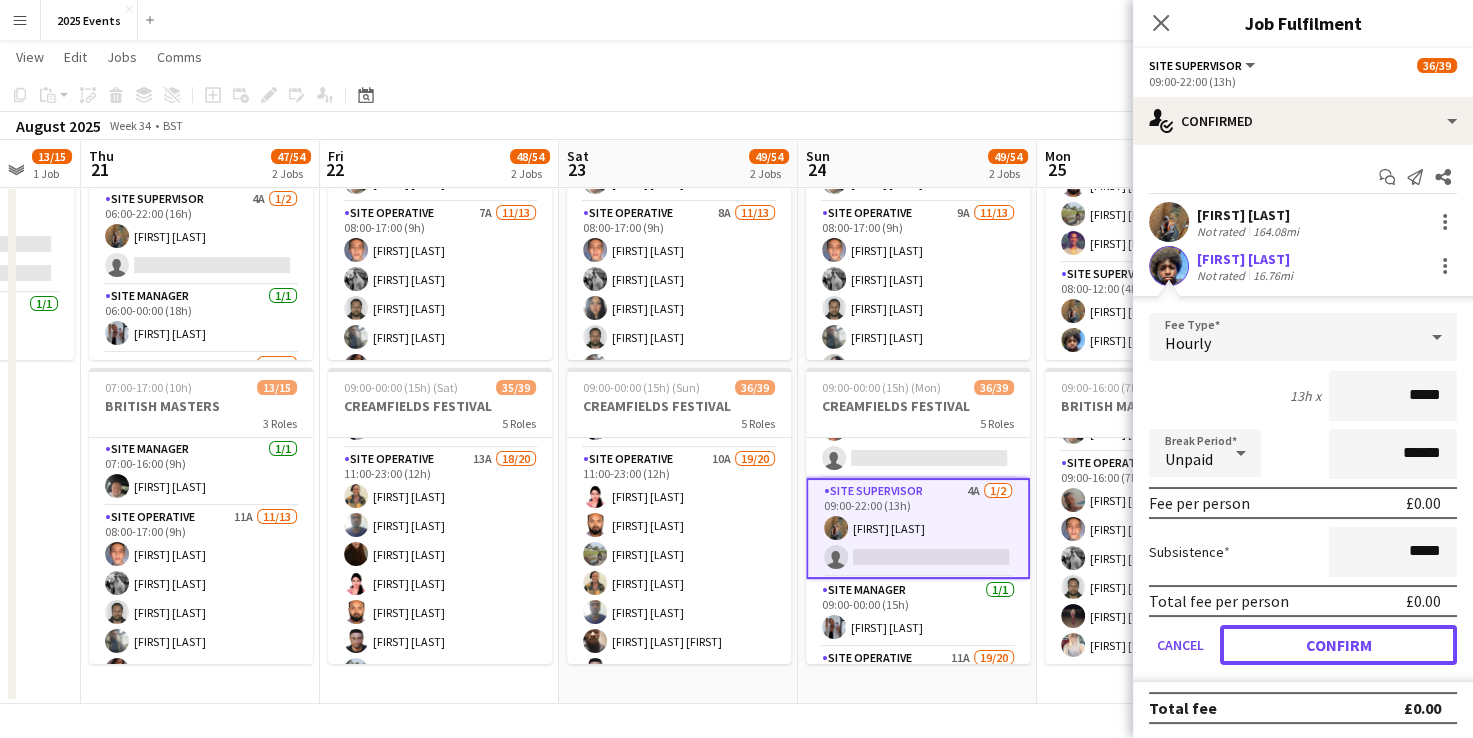 click on "Confirm" at bounding box center (1338, 645) 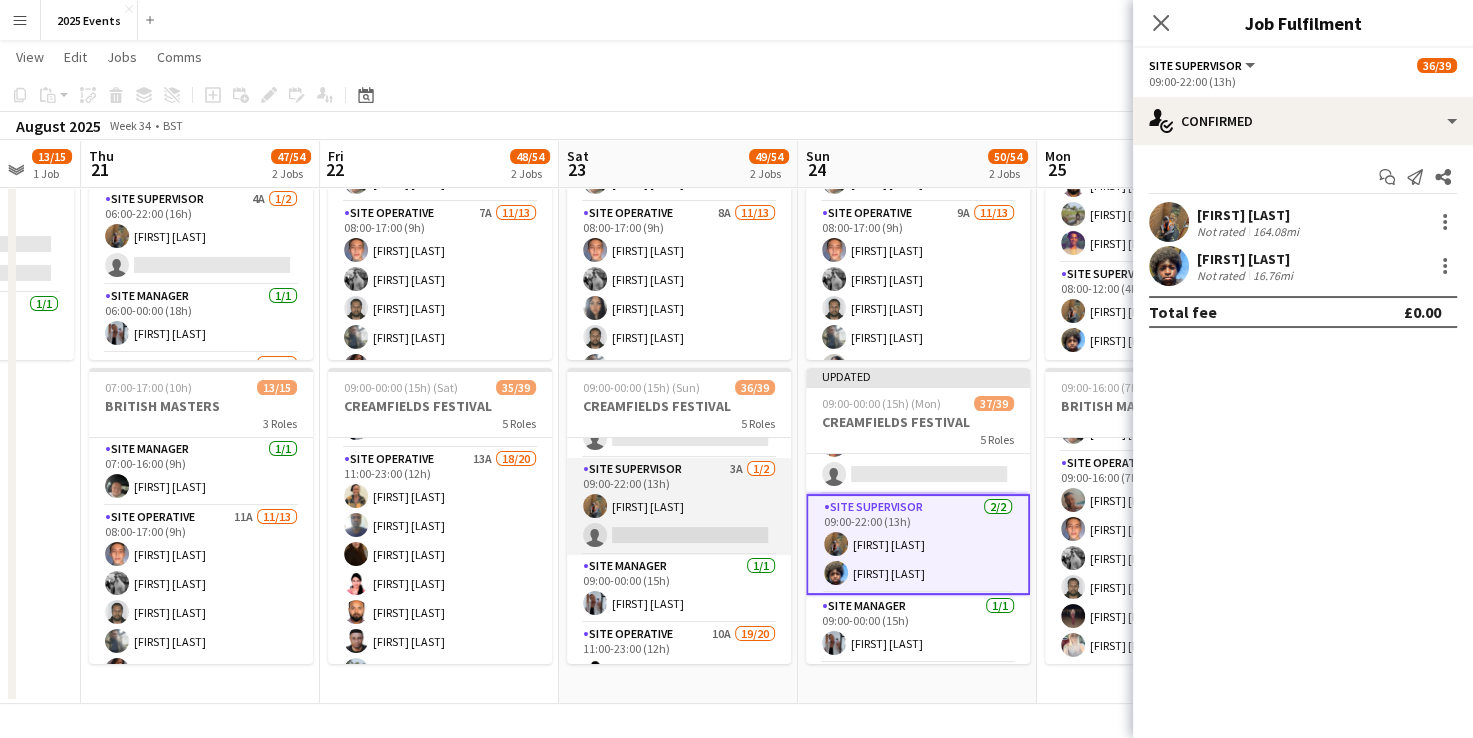 scroll, scrollTop: 400, scrollLeft: 0, axis: vertical 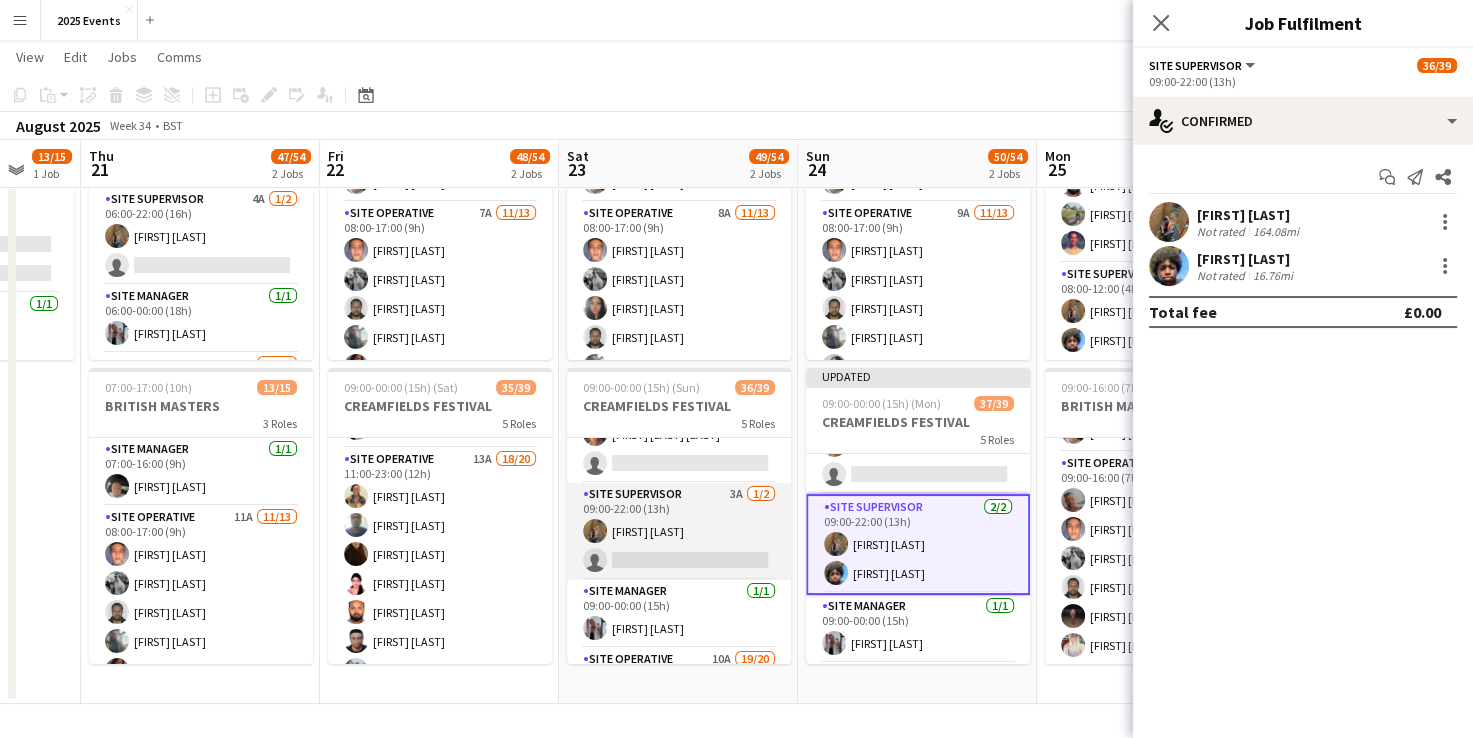 click on "Site Supervisor   3A   1/2   09:00-22:00 (13h)
[FIRST] [LAST]
single-neutral-actions" at bounding box center (679, 531) 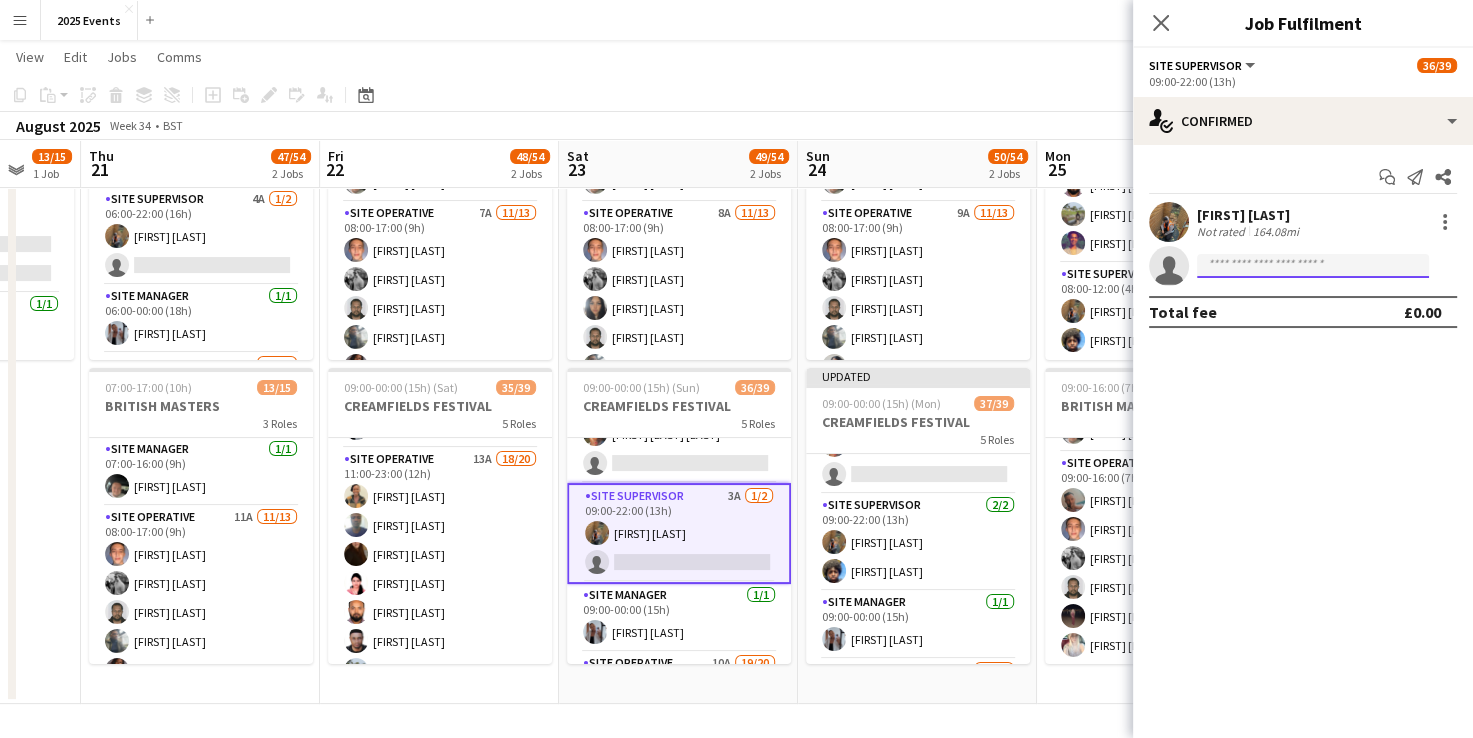 click 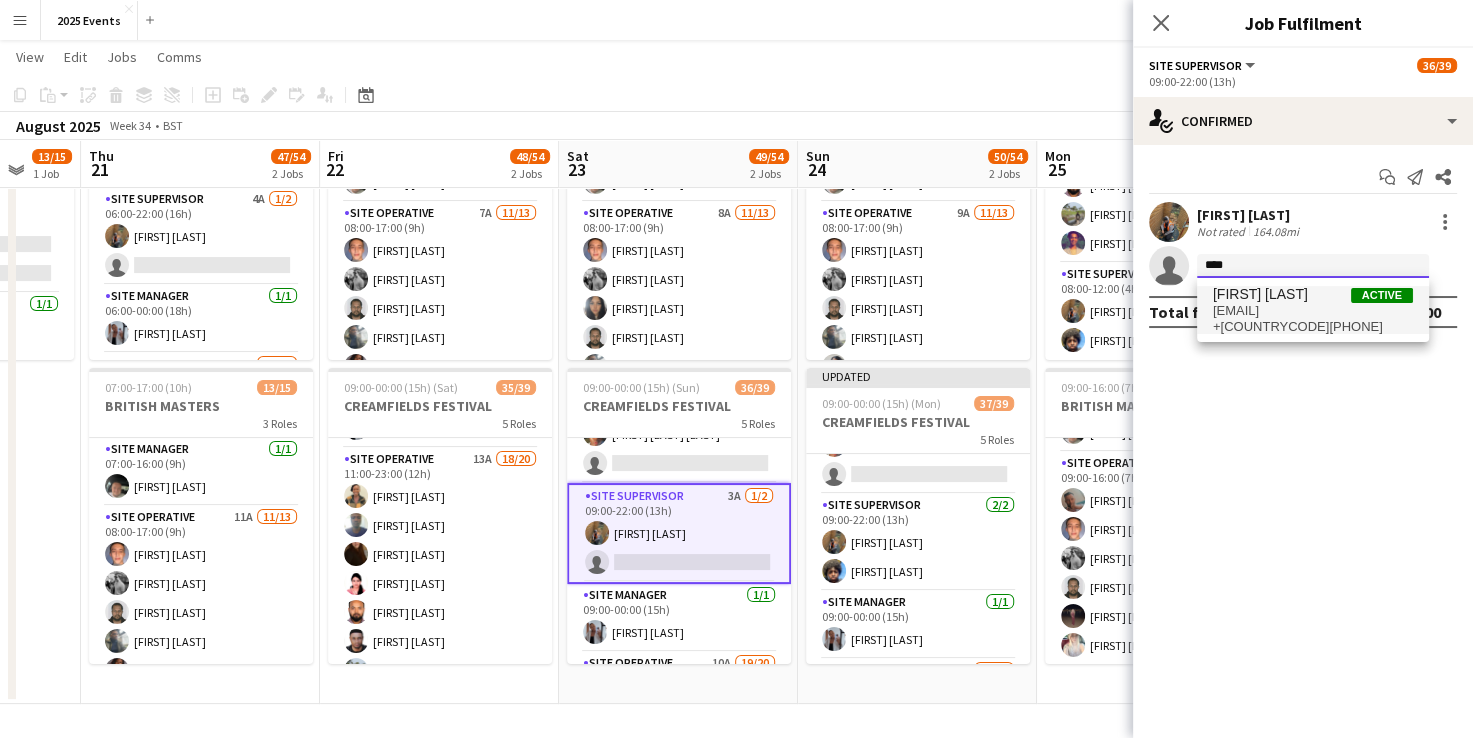 type on "****" 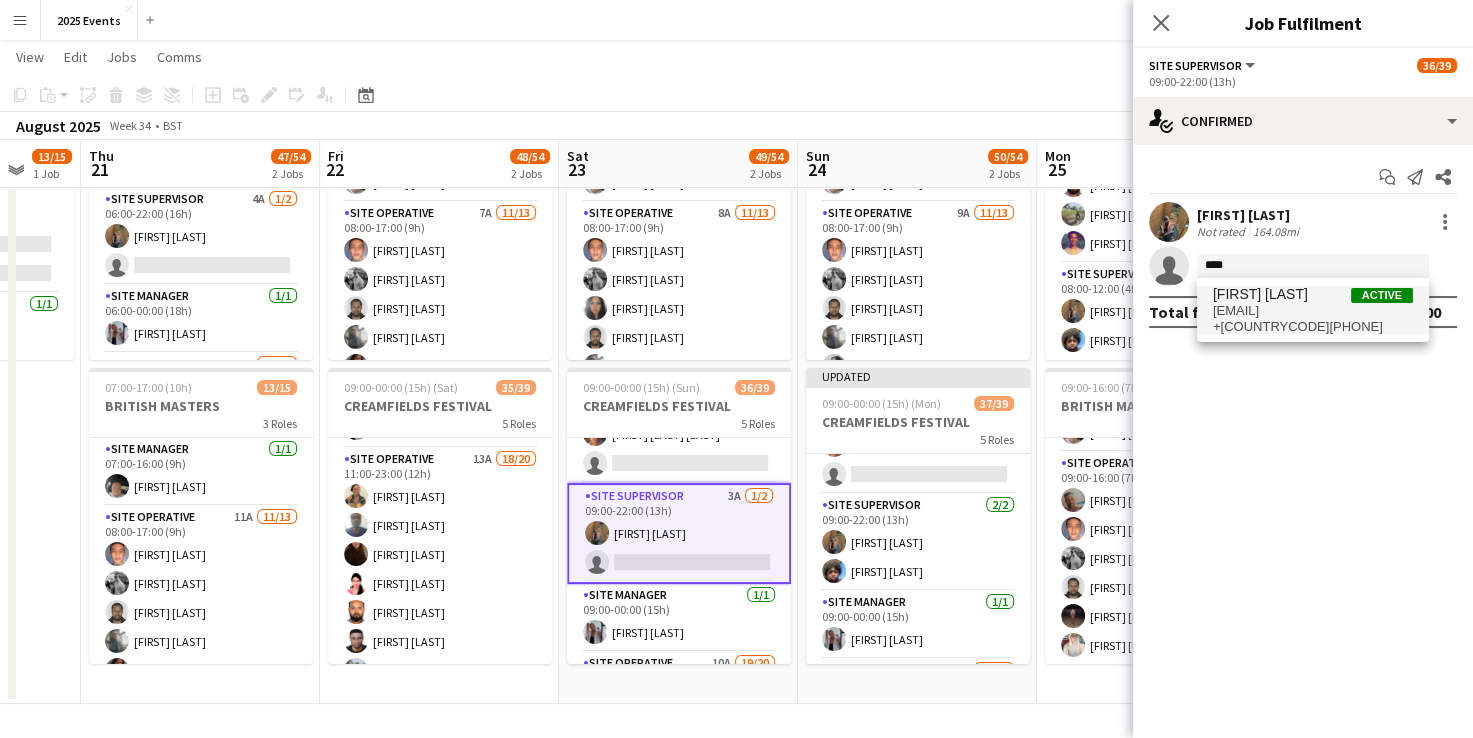 click on "[EMAIL]" at bounding box center [1313, 311] 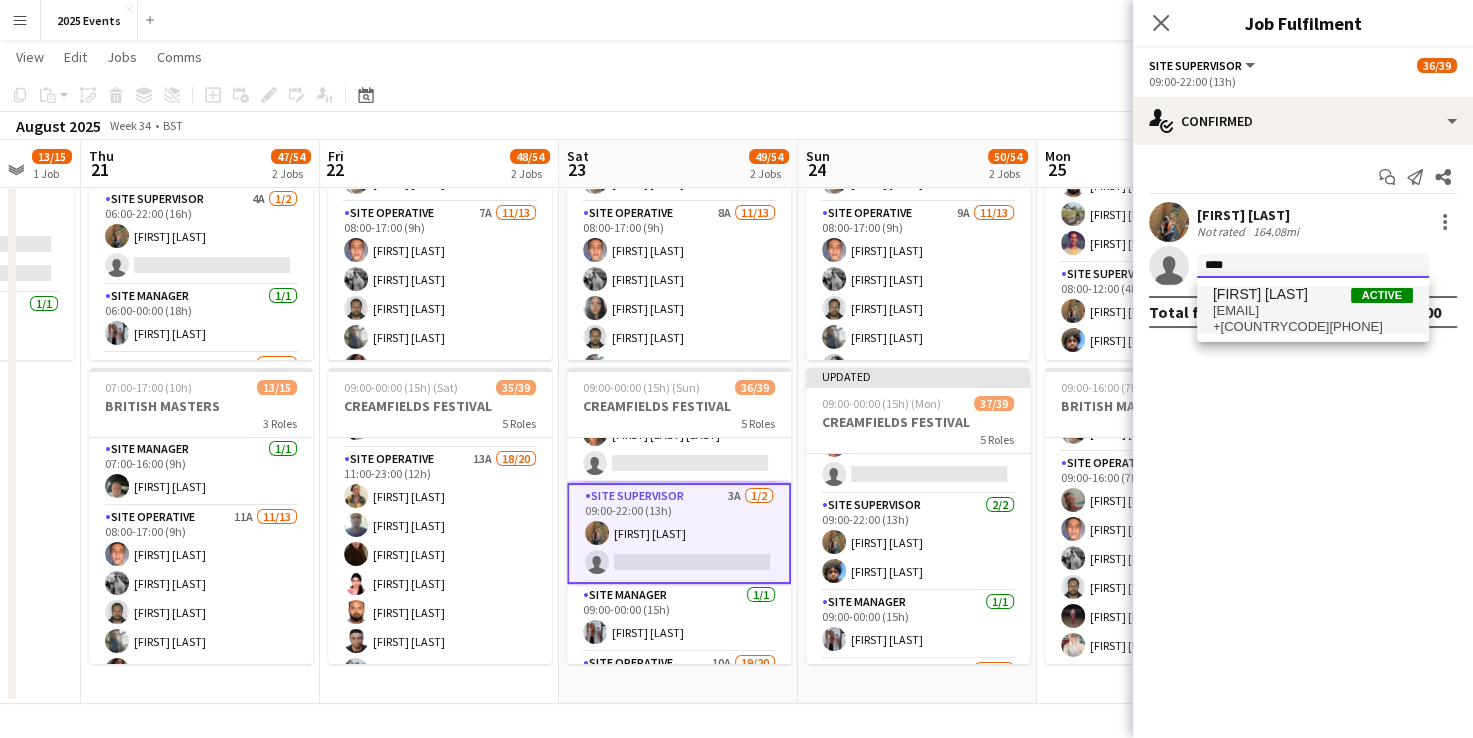 type 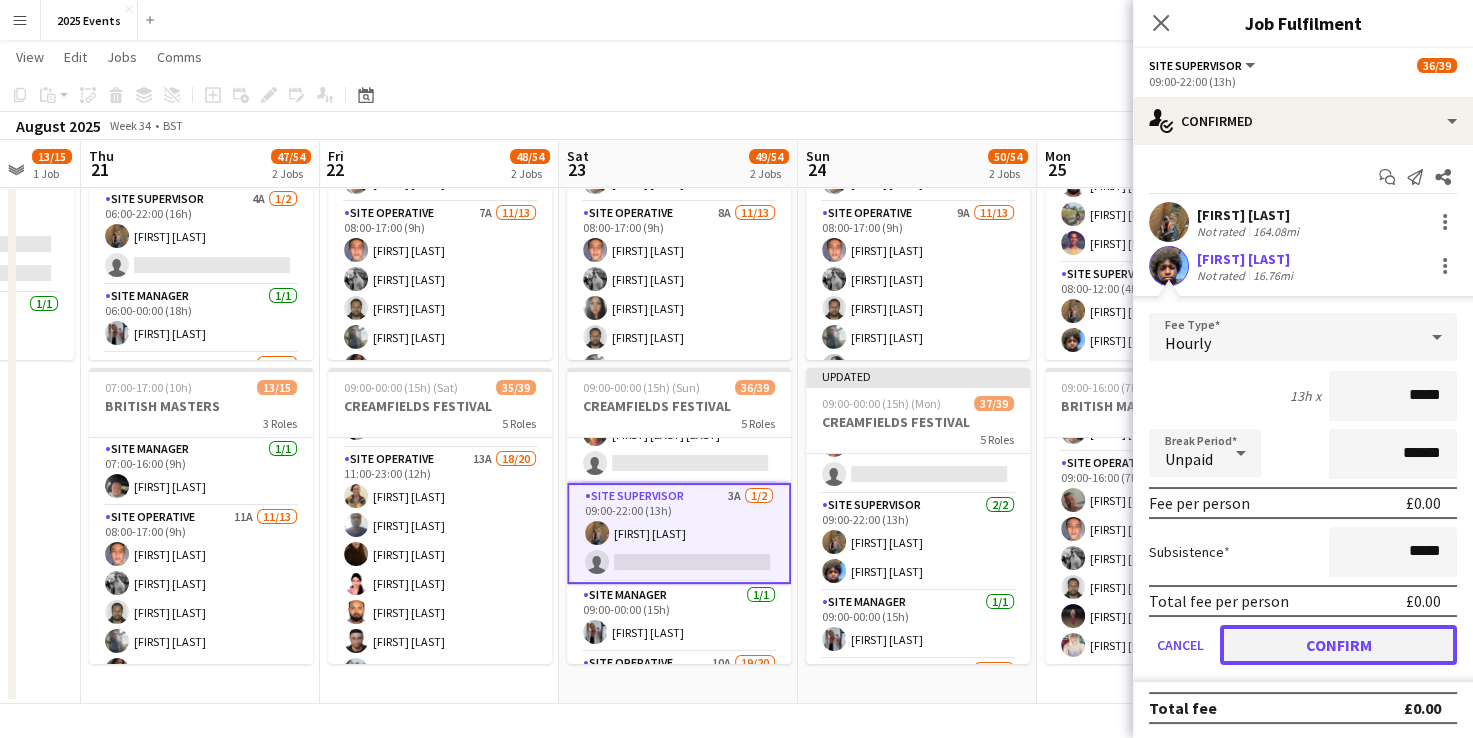 click on "Confirm" at bounding box center (1338, 645) 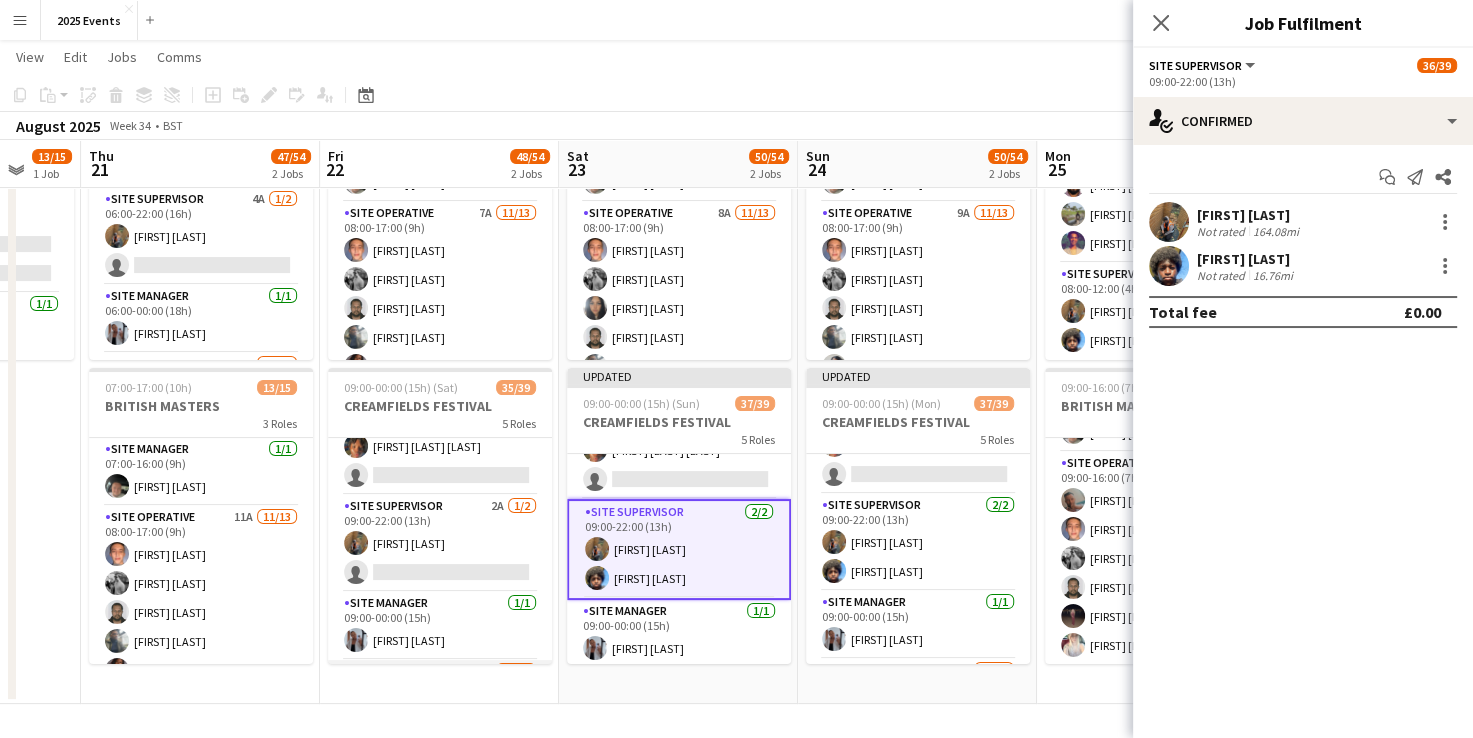 scroll, scrollTop: 400, scrollLeft: 0, axis: vertical 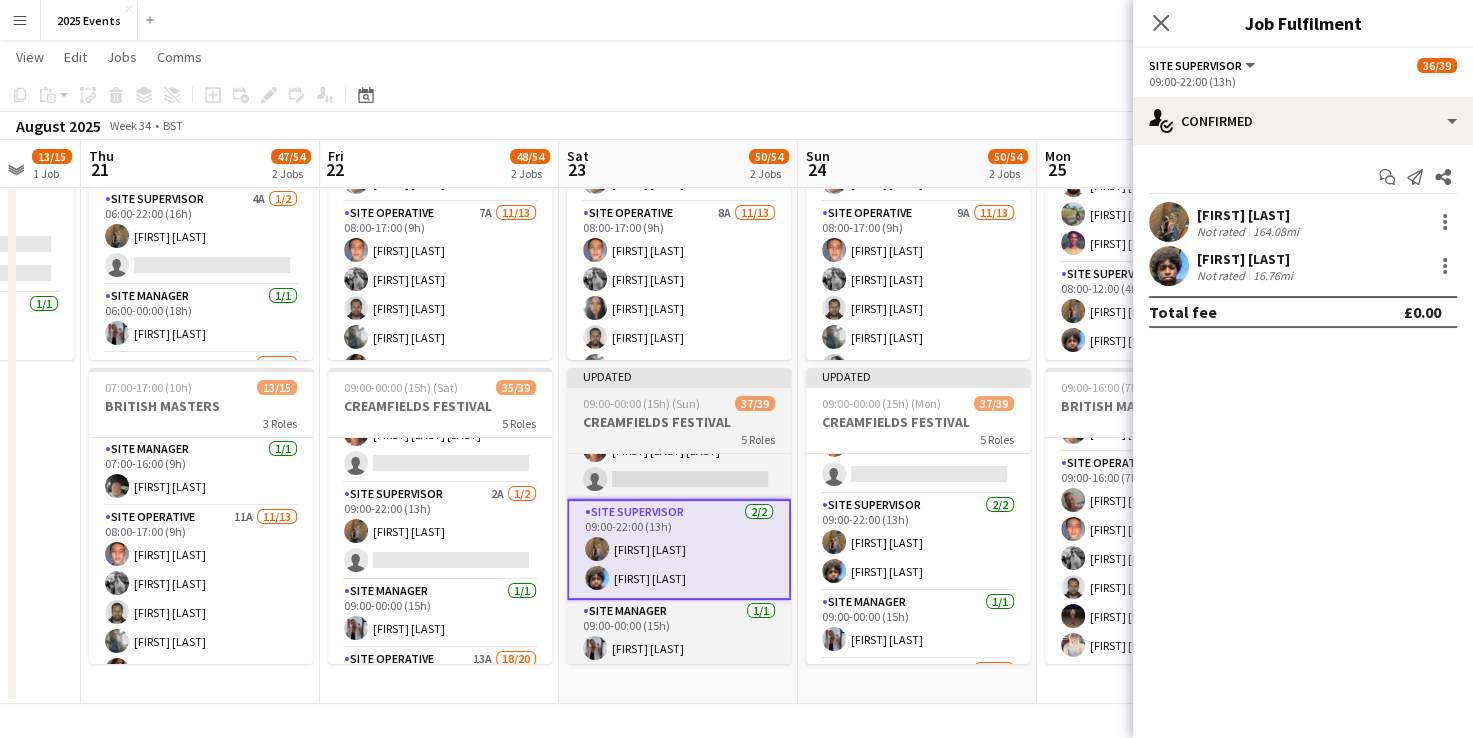 drag, startPoint x: 432, startPoint y: 564, endPoint x: 570, endPoint y: 538, distance: 140.42792 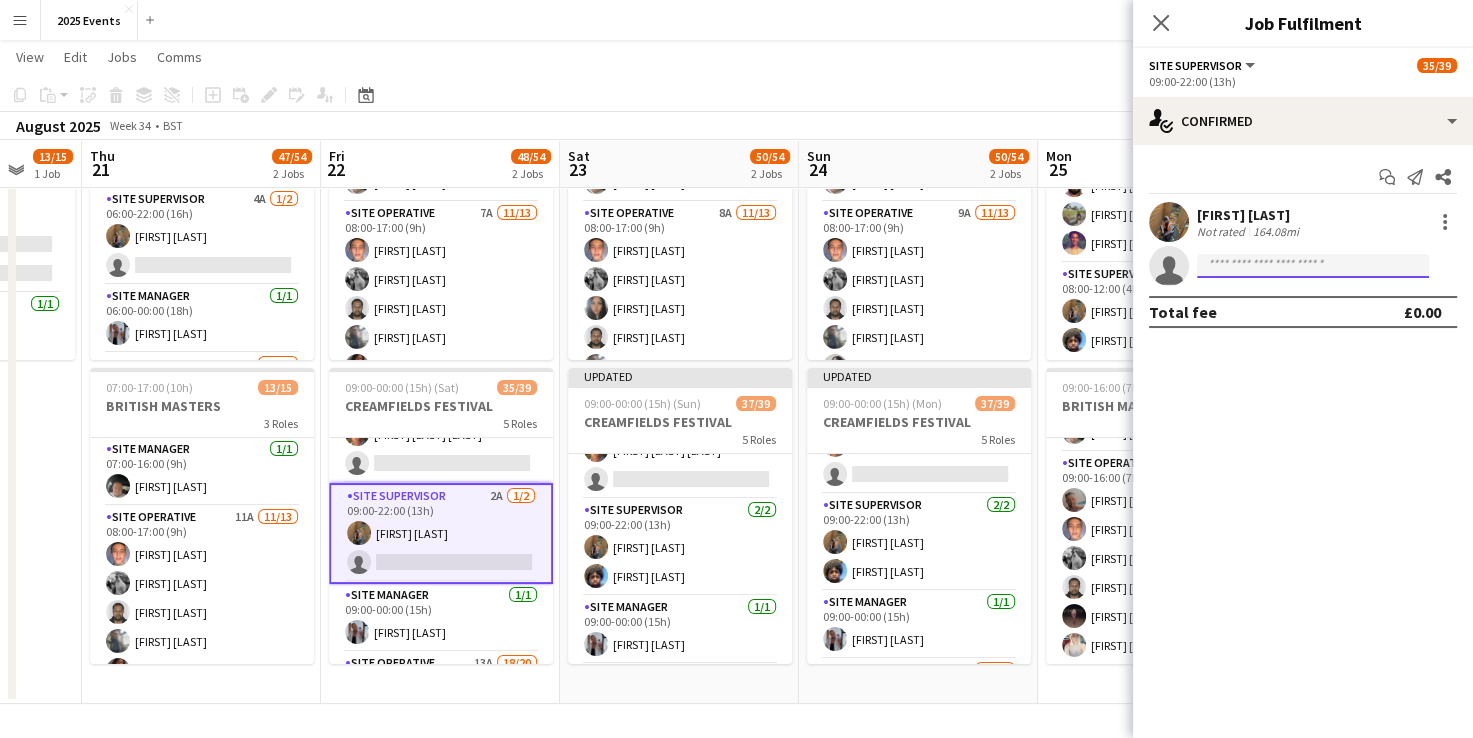 click 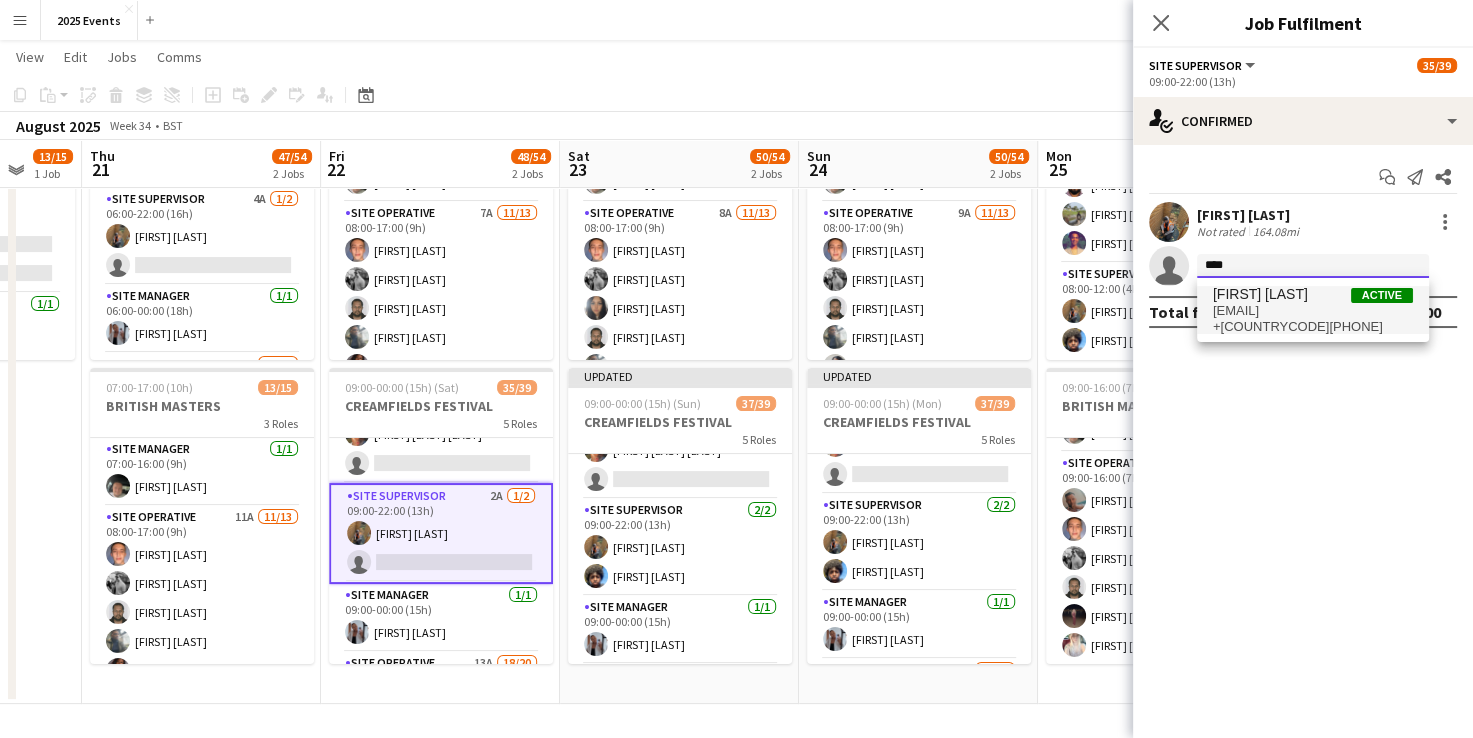 type on "****" 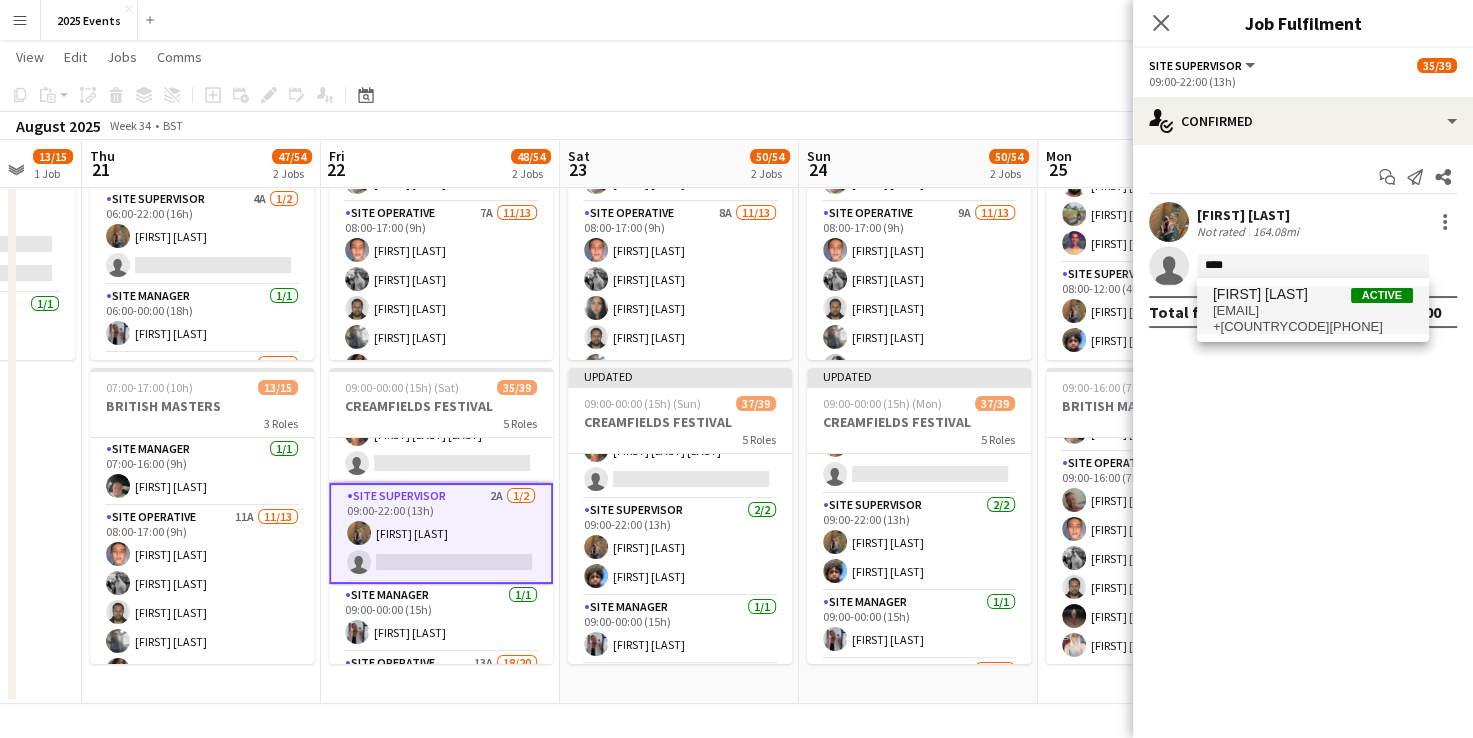 click on "+[COUNTRYCODE][PHONE]" at bounding box center [1313, 327] 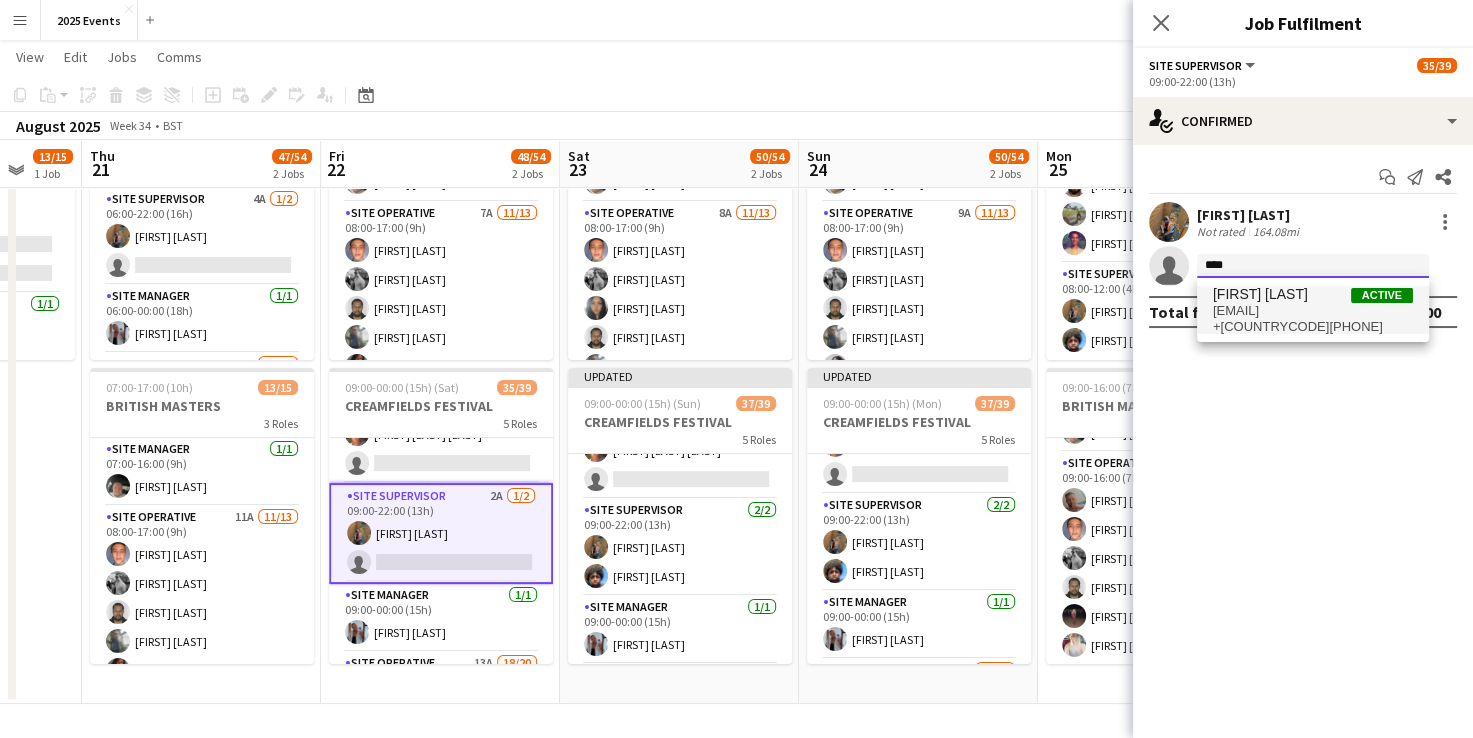 type 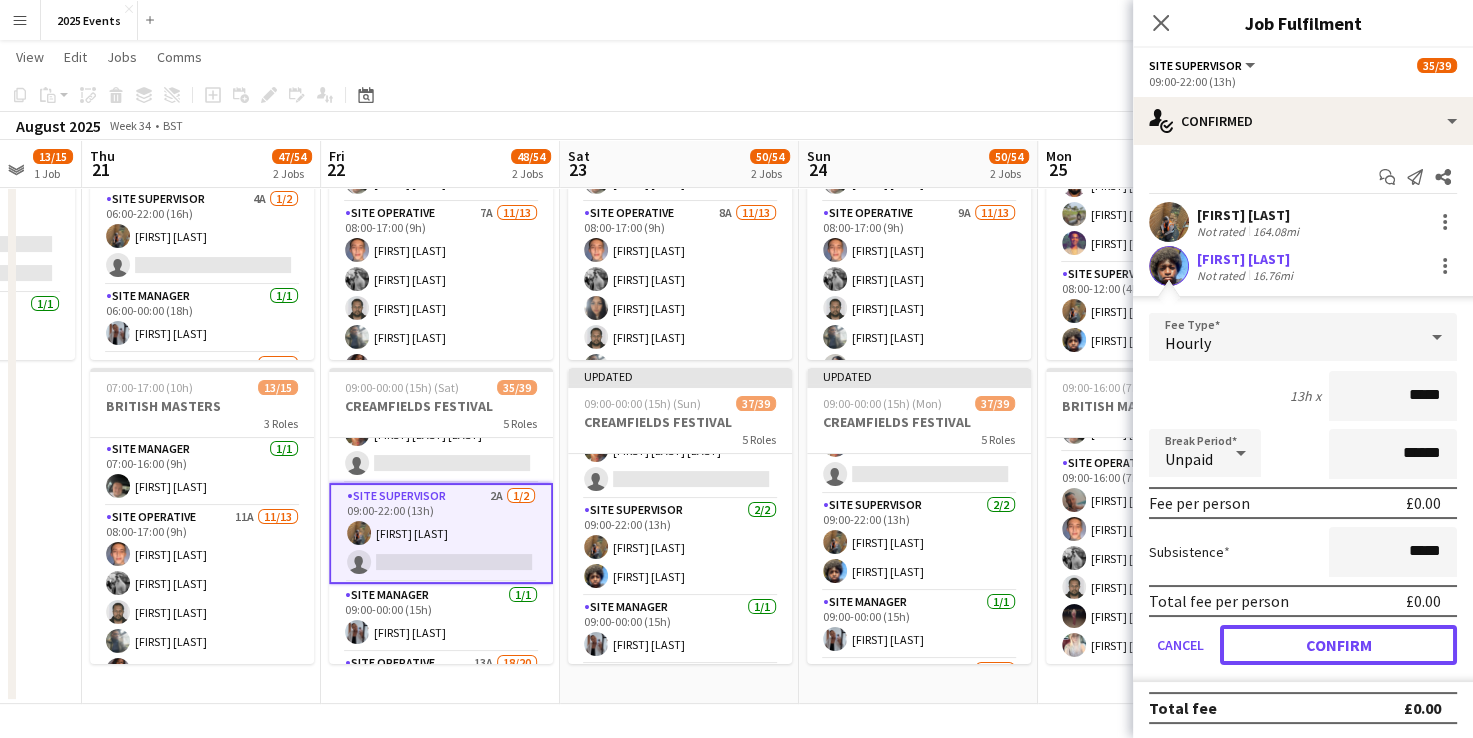 click on "Fee Type  Hourly  13h x  *****  Break Period  Unpaid ******  Fee per person   £0.00   Subsistence  *****  Total fee per person   £0.00   Cancel   Confirm" at bounding box center [1303, 497] 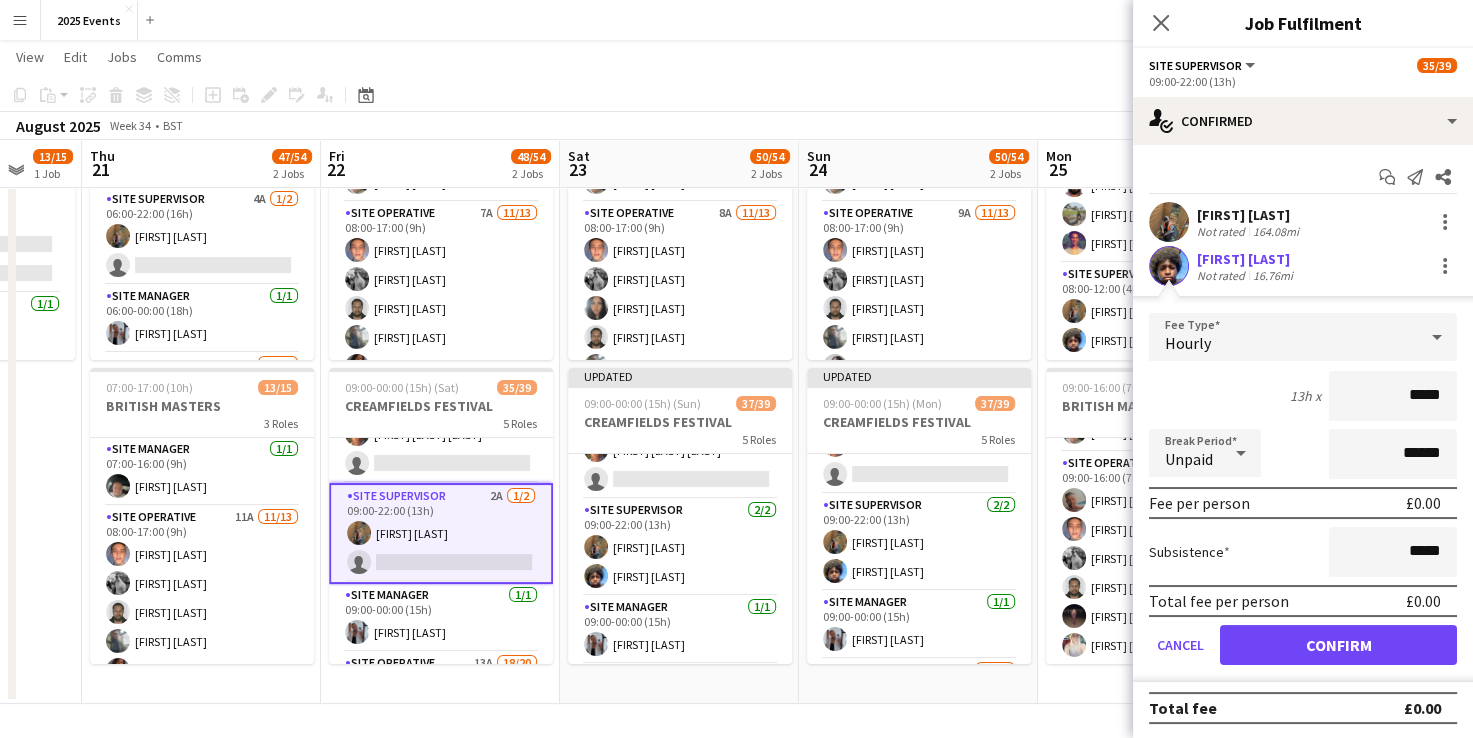 click on "Total fee   £0.00" at bounding box center [1303, 708] 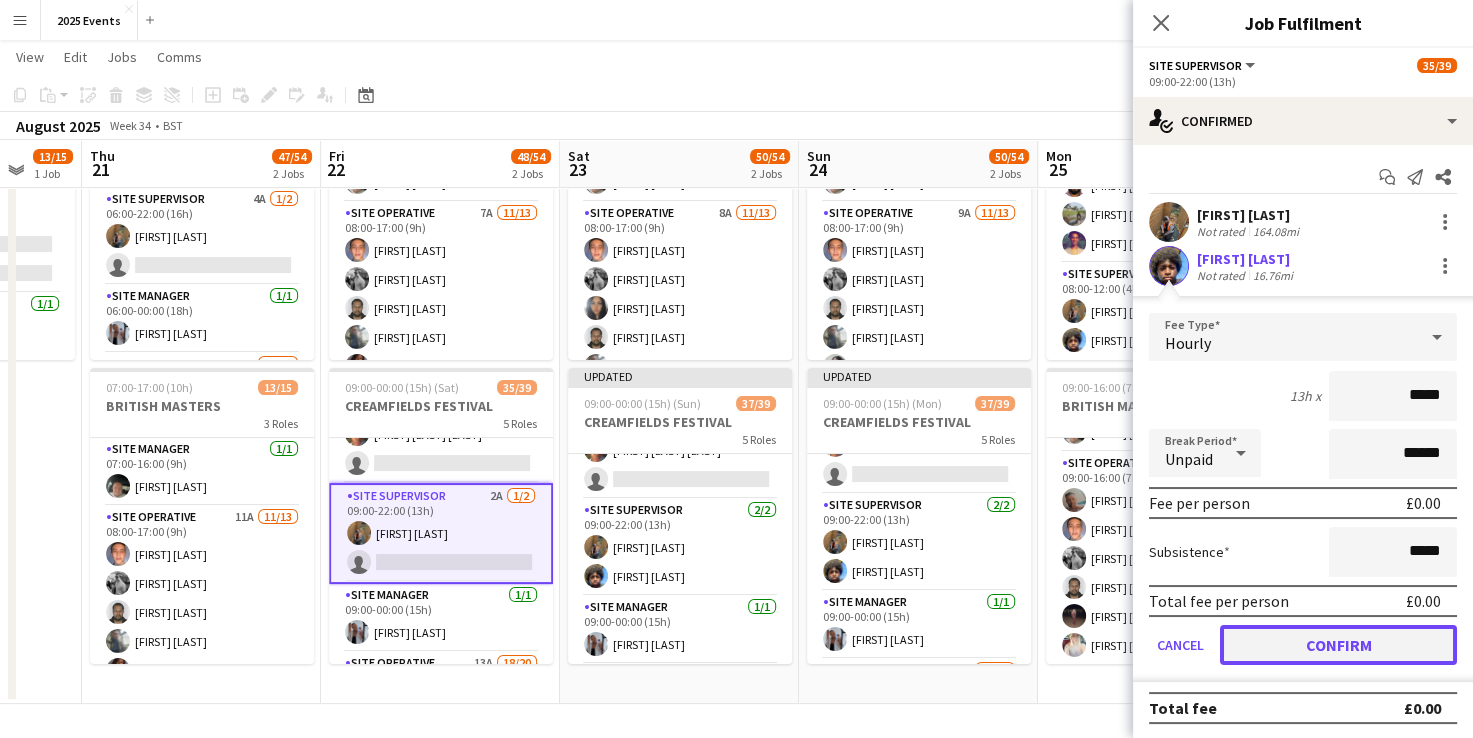 click on "Confirm" at bounding box center [1338, 645] 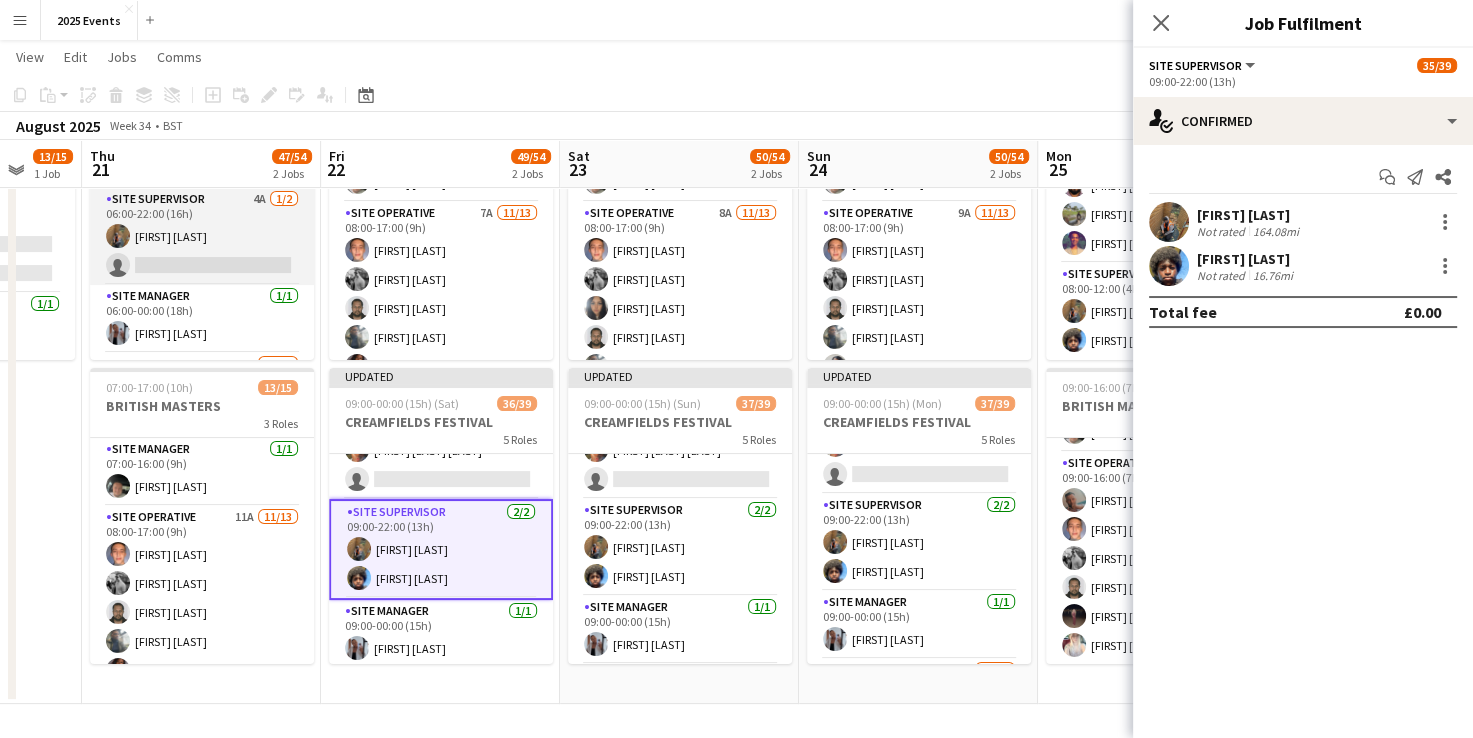 click on "Site Supervisor   4A   1/2   06:00-22:00 (16h)
[FIRST] [LAST]
single-neutral-actions" at bounding box center (202, 236) 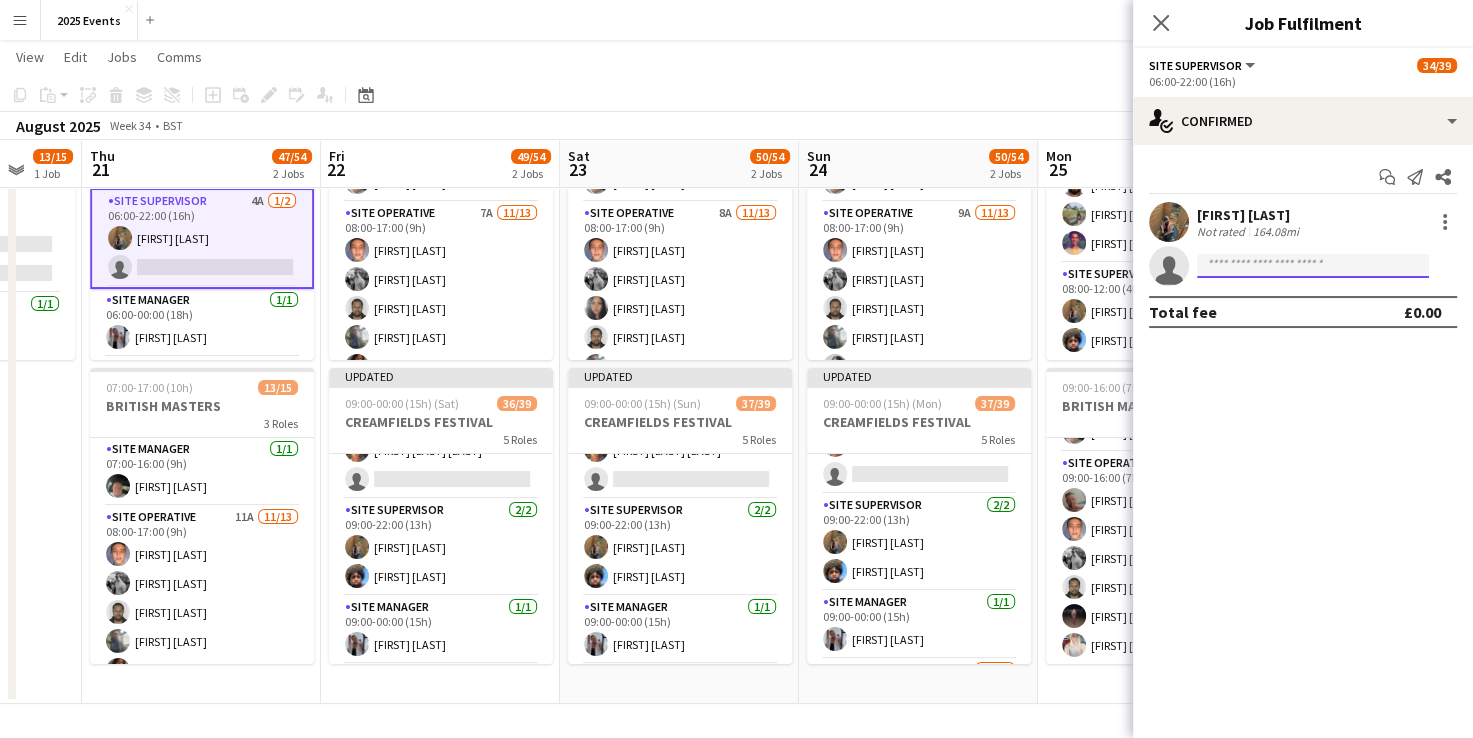 click 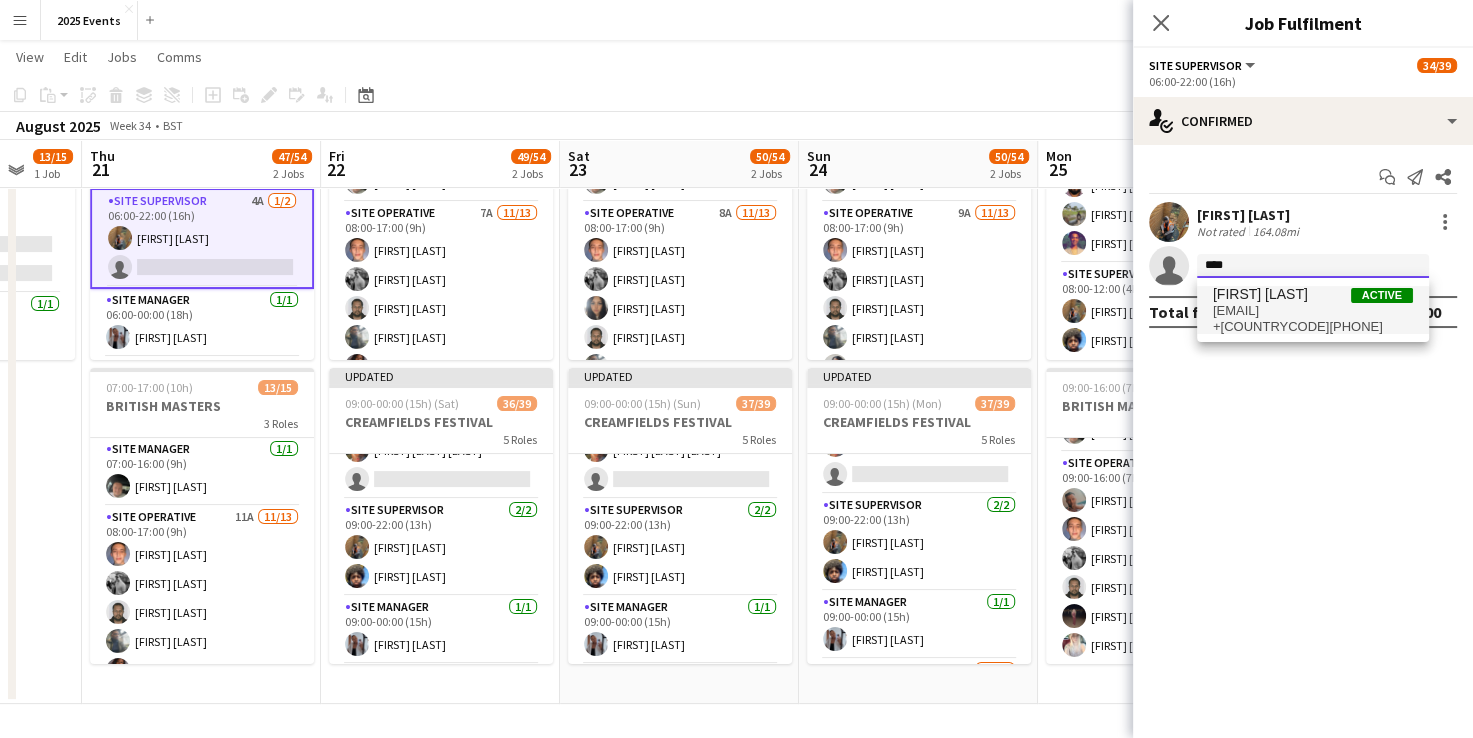 type on "****" 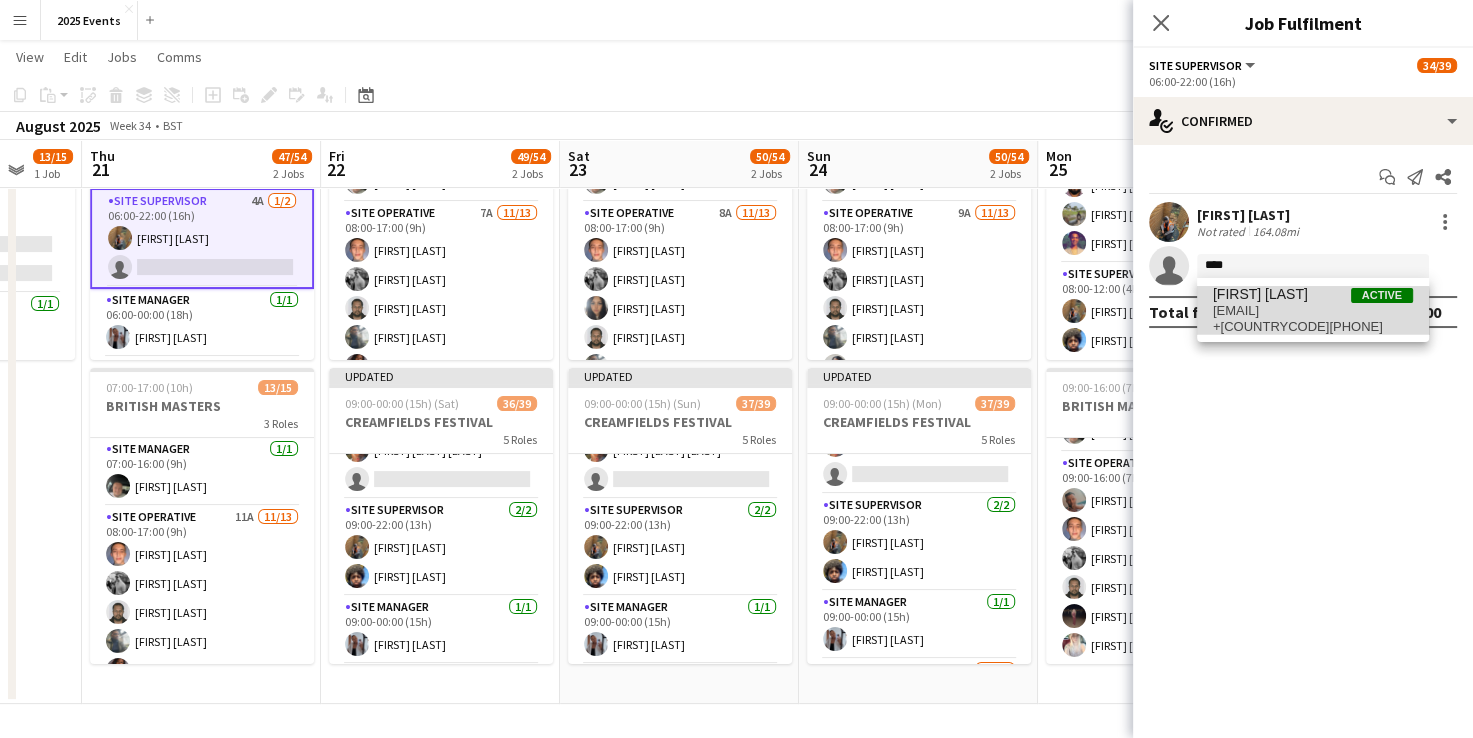 click on "[EMAIL]" at bounding box center (1313, 311) 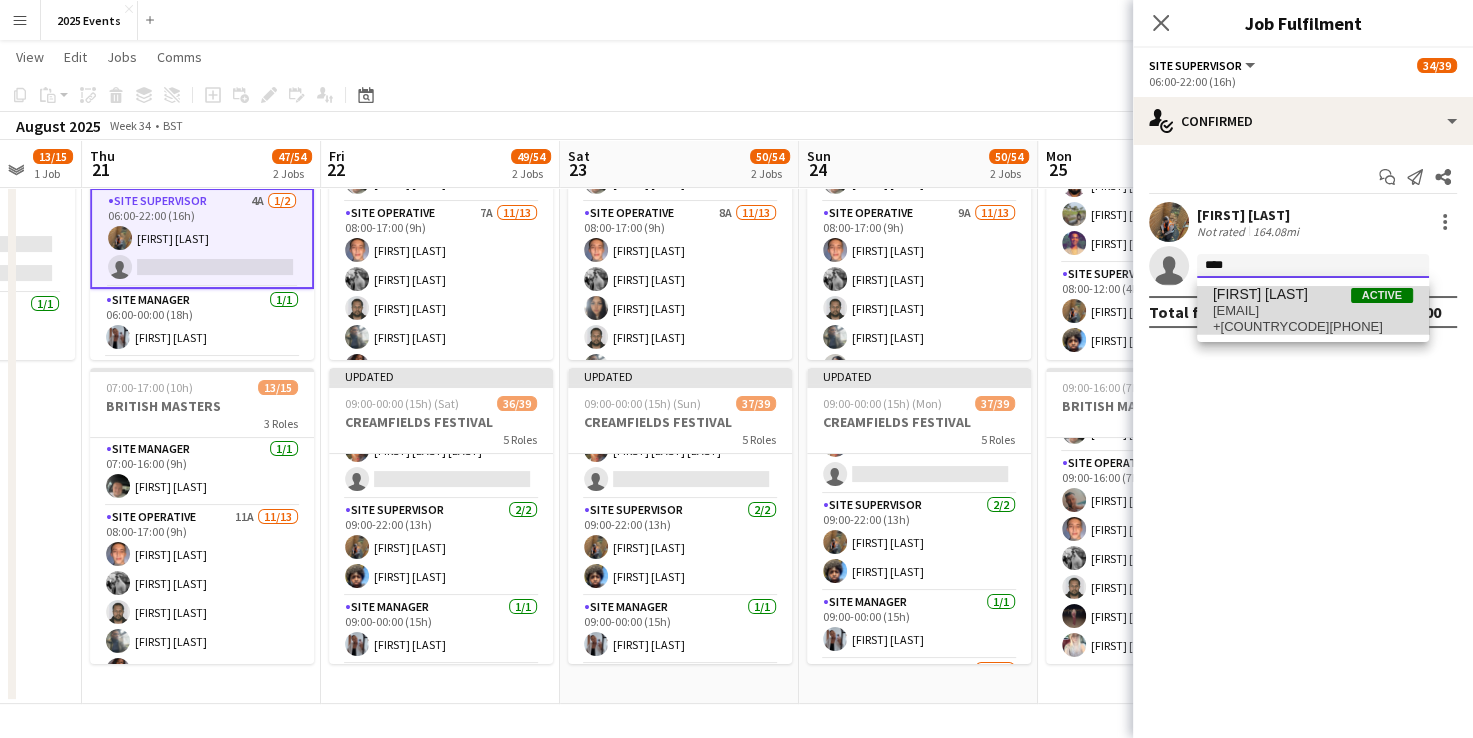 type 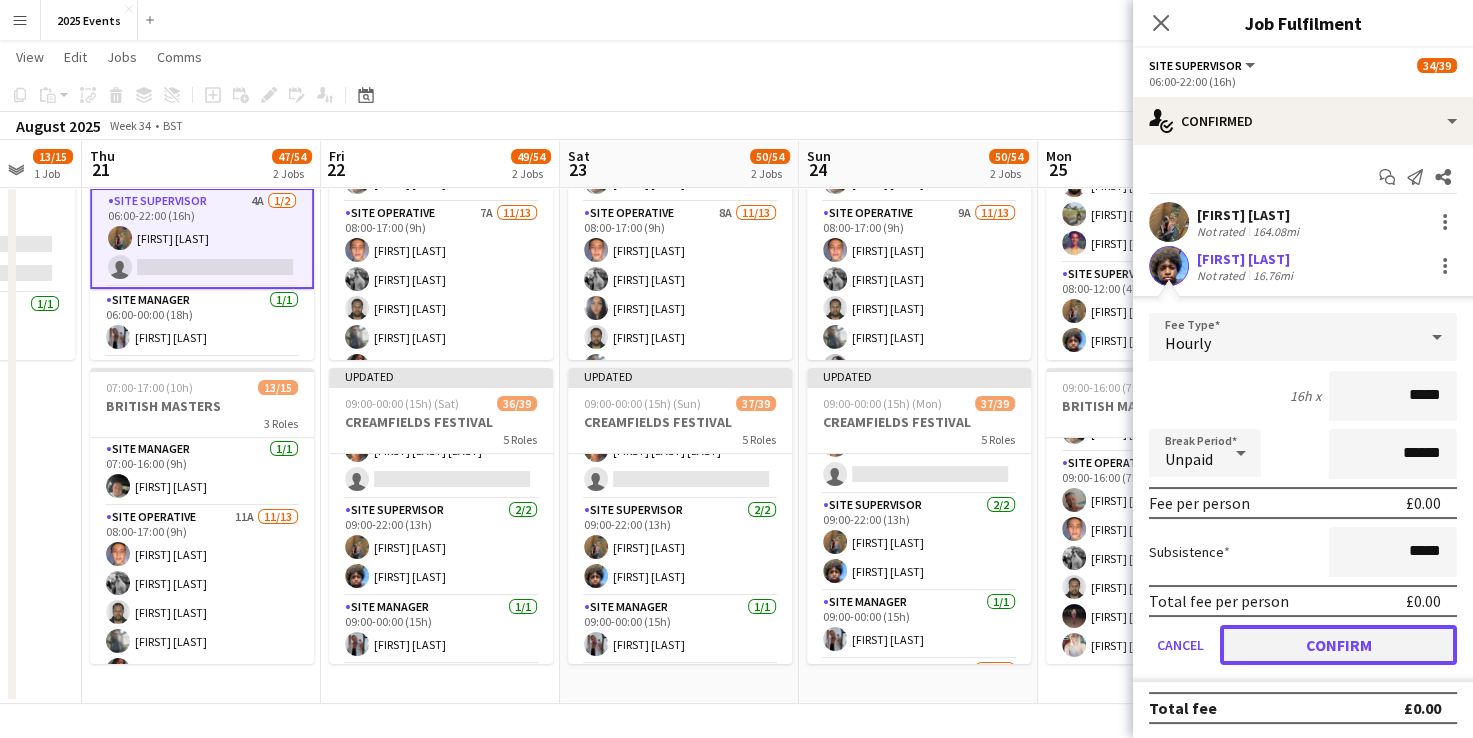 click on "Confirm" at bounding box center (1338, 645) 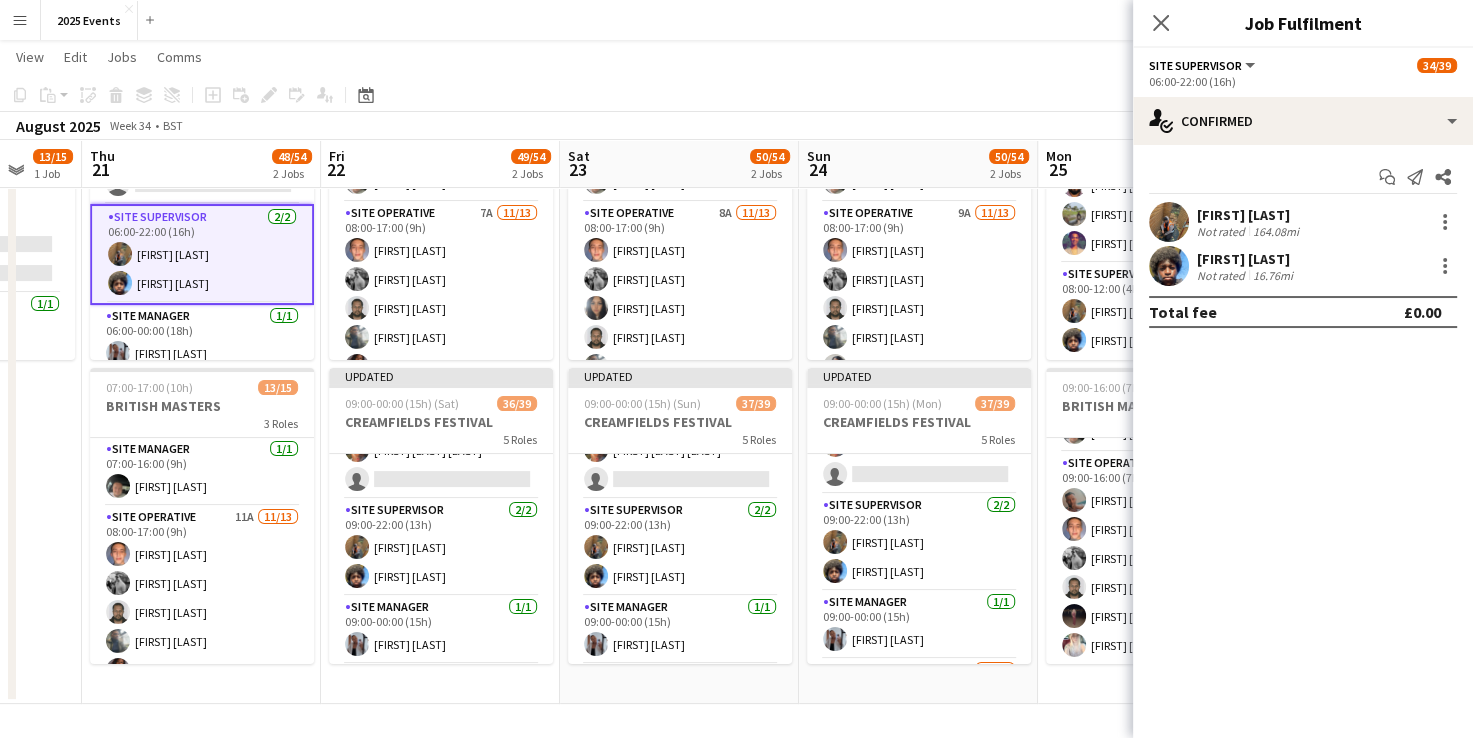 click on "August 2025   Week 34
•   BST   Publish 1 job   Revert 1 job" 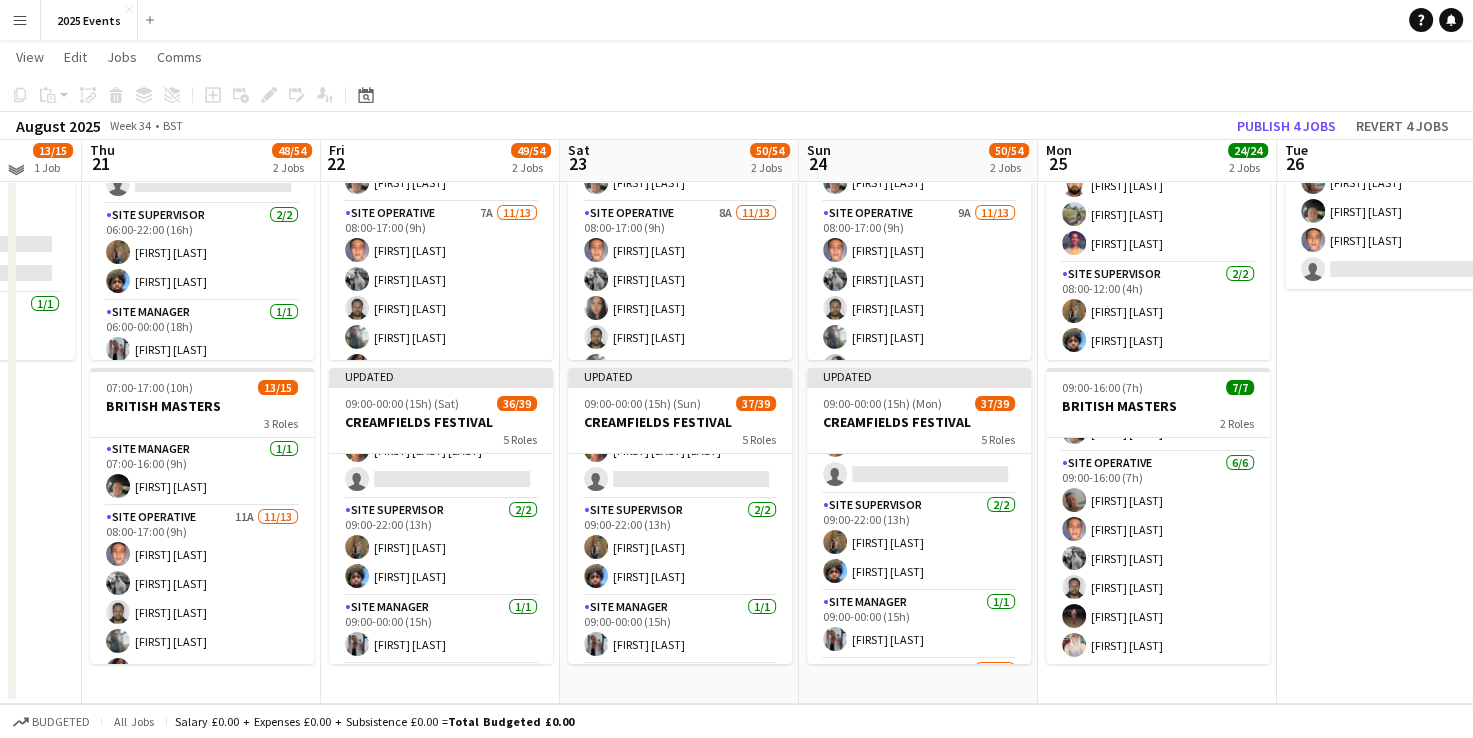 scroll, scrollTop: 0, scrollLeft: 0, axis: both 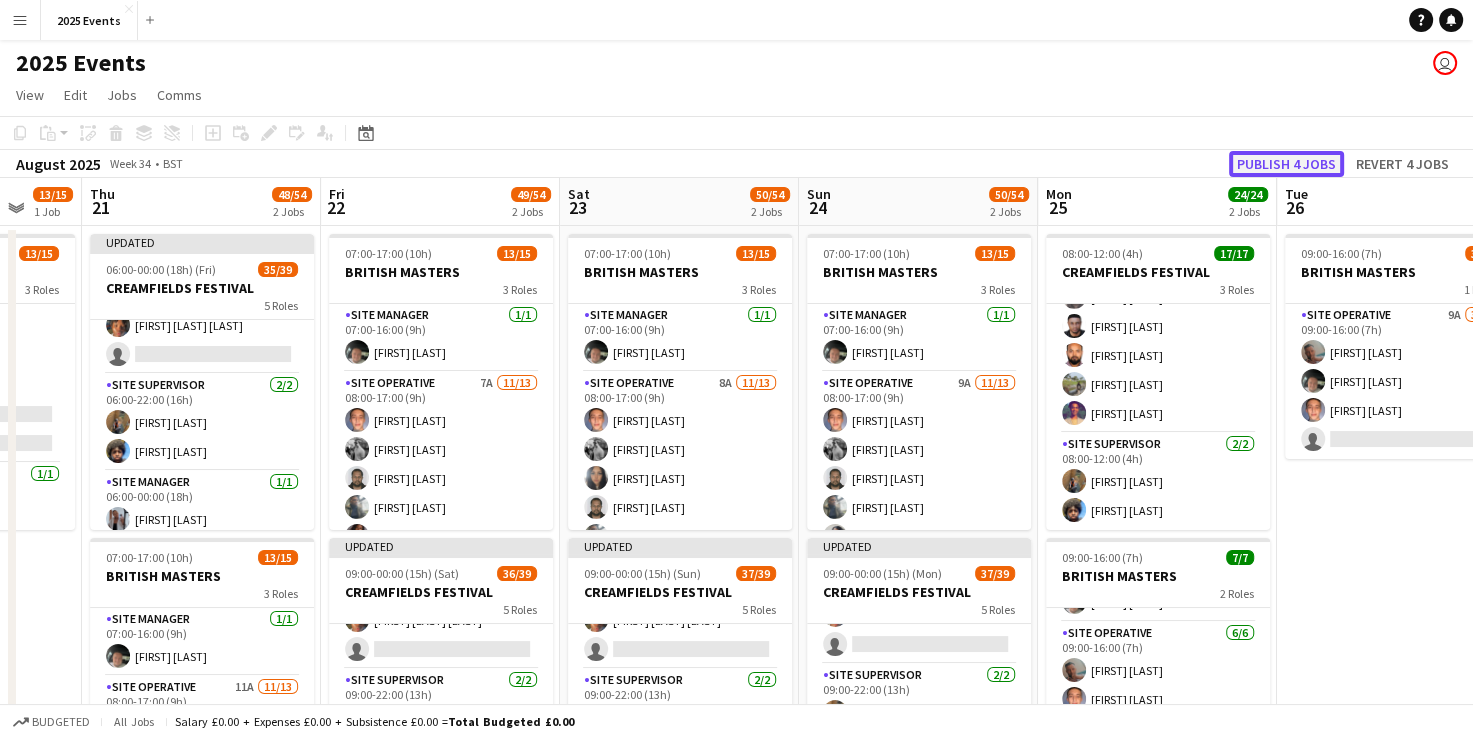 click on "Publish 4 jobs" 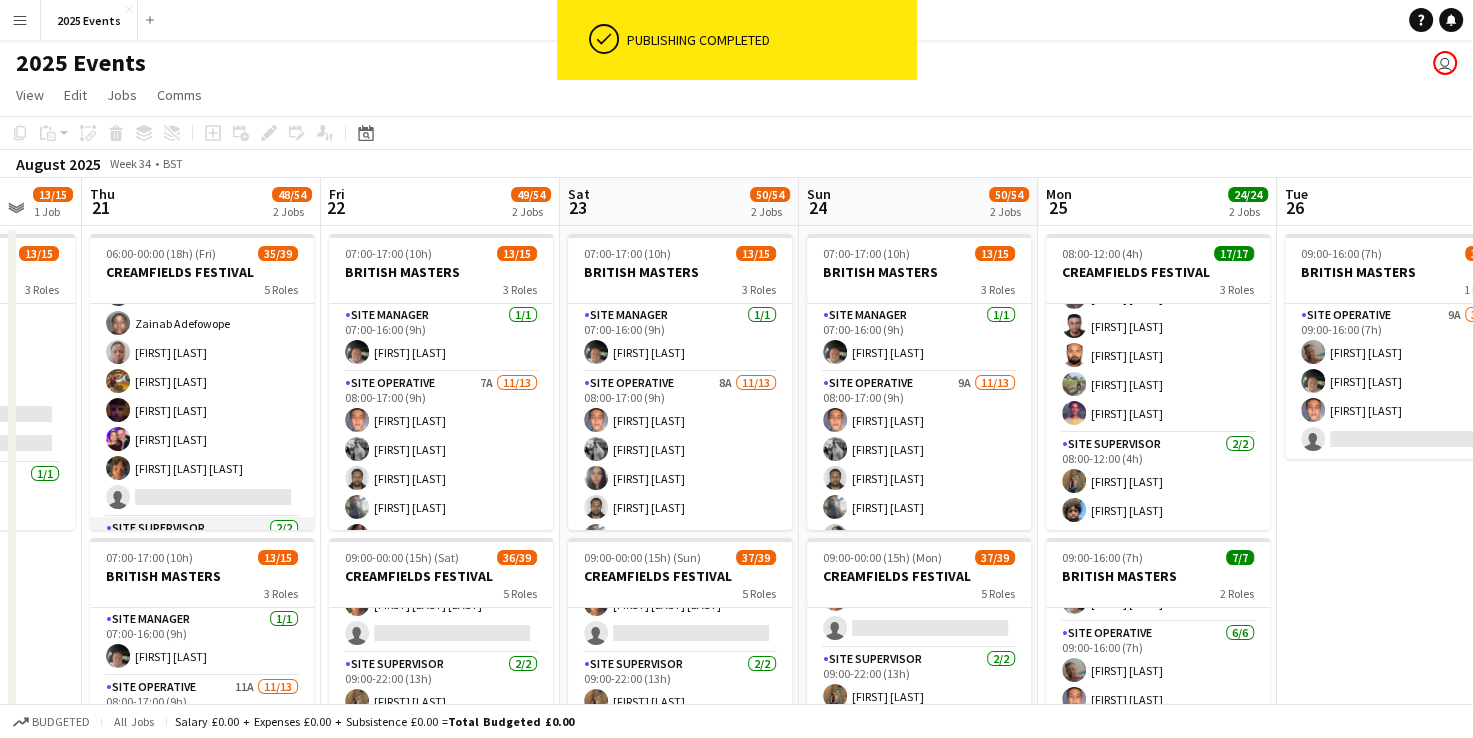 scroll, scrollTop: 91, scrollLeft: 0, axis: vertical 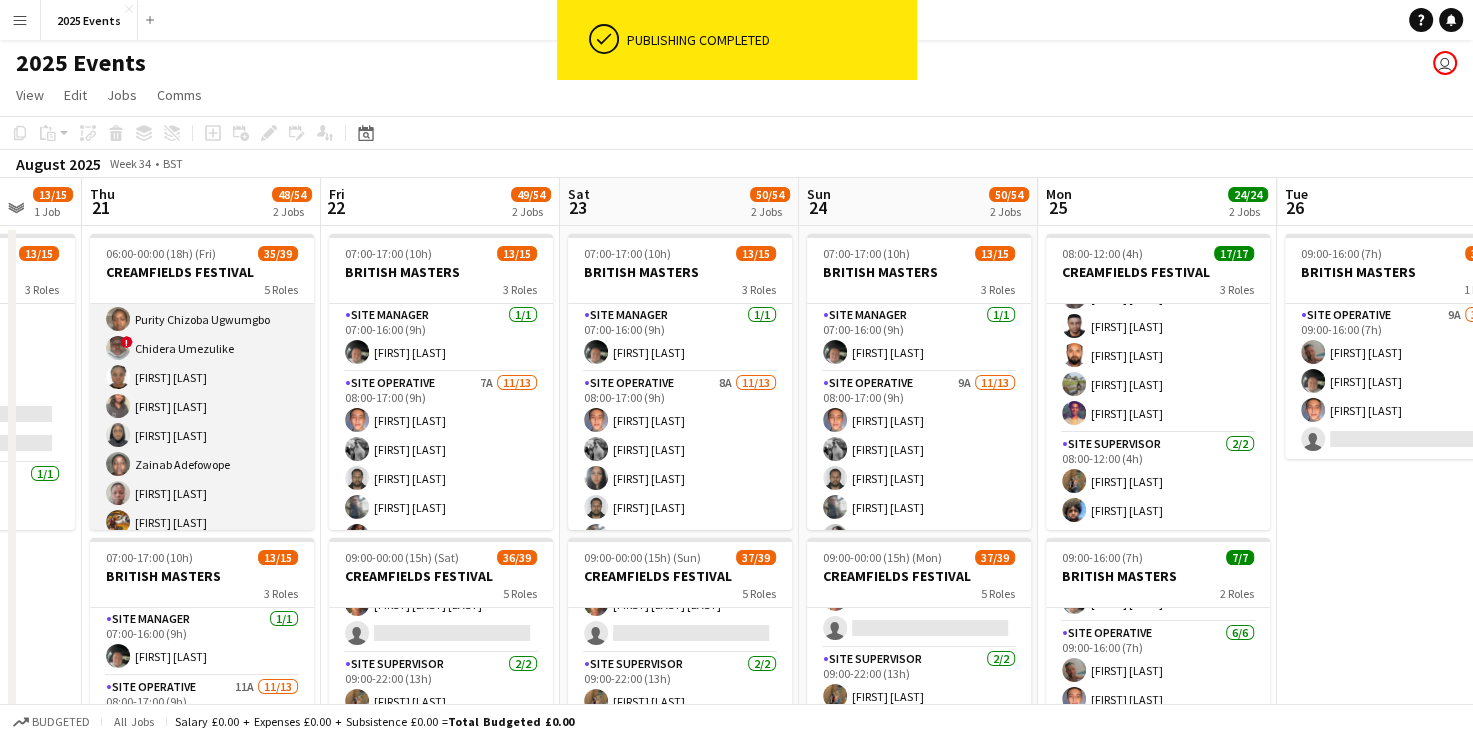 click on "Site Operative   13A   13/14   06:00-22:00 (16h)
[FIRST] [LAST] [FIRST] [LAST] [FIRST] [LAST] ! [FIRST] [LAST] [FIRST] [LAST] [FIRST] [LAST] [FIRST] [LAST] [FIRST] [LAST] [FIRST] [LAST] [FIRST] [LAST] [FIRST] [LAST] [FIRST] [LAST] [FIRST] [LAST]
single-neutral-actions" at bounding box center [202, 435] 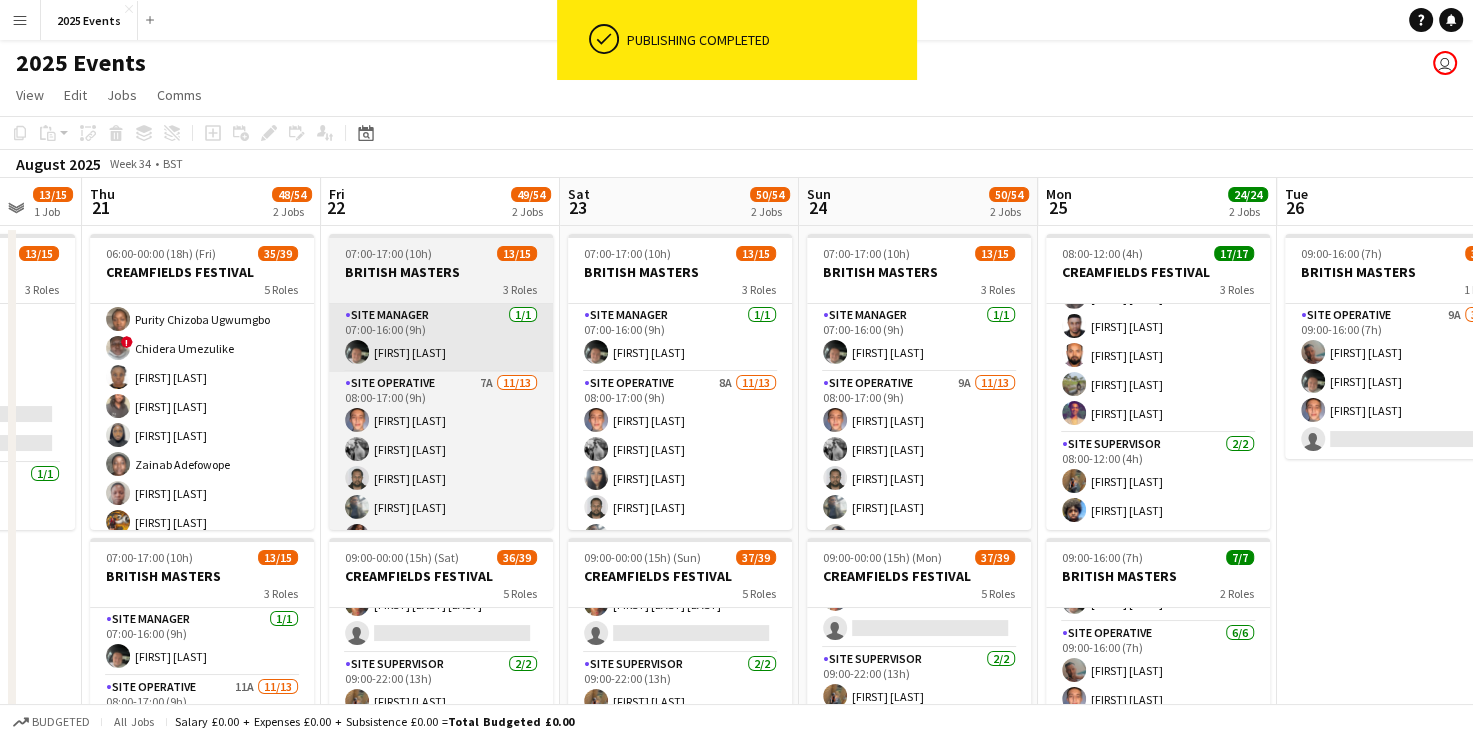 scroll, scrollTop: 92, scrollLeft: 0, axis: vertical 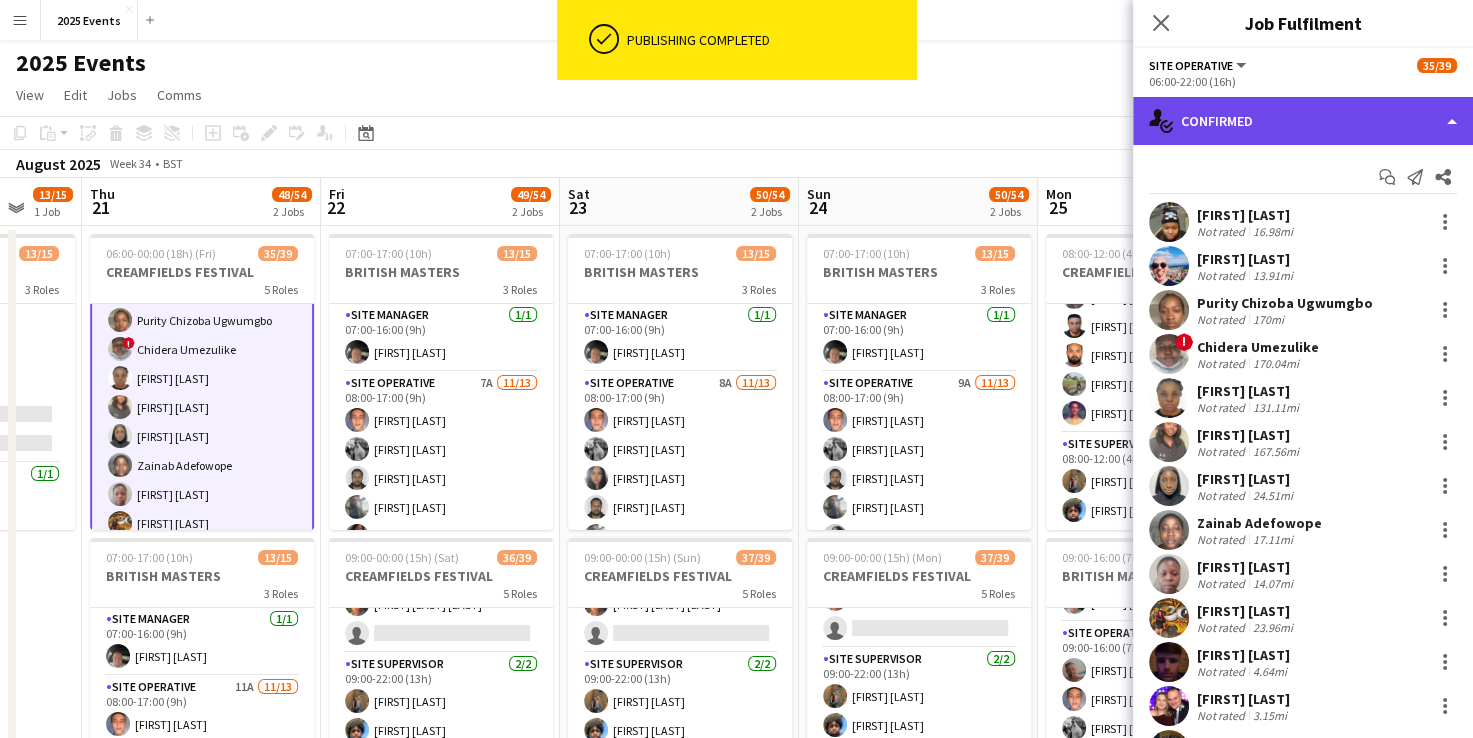 click on "single-neutral-actions-check-2
Confirmed" 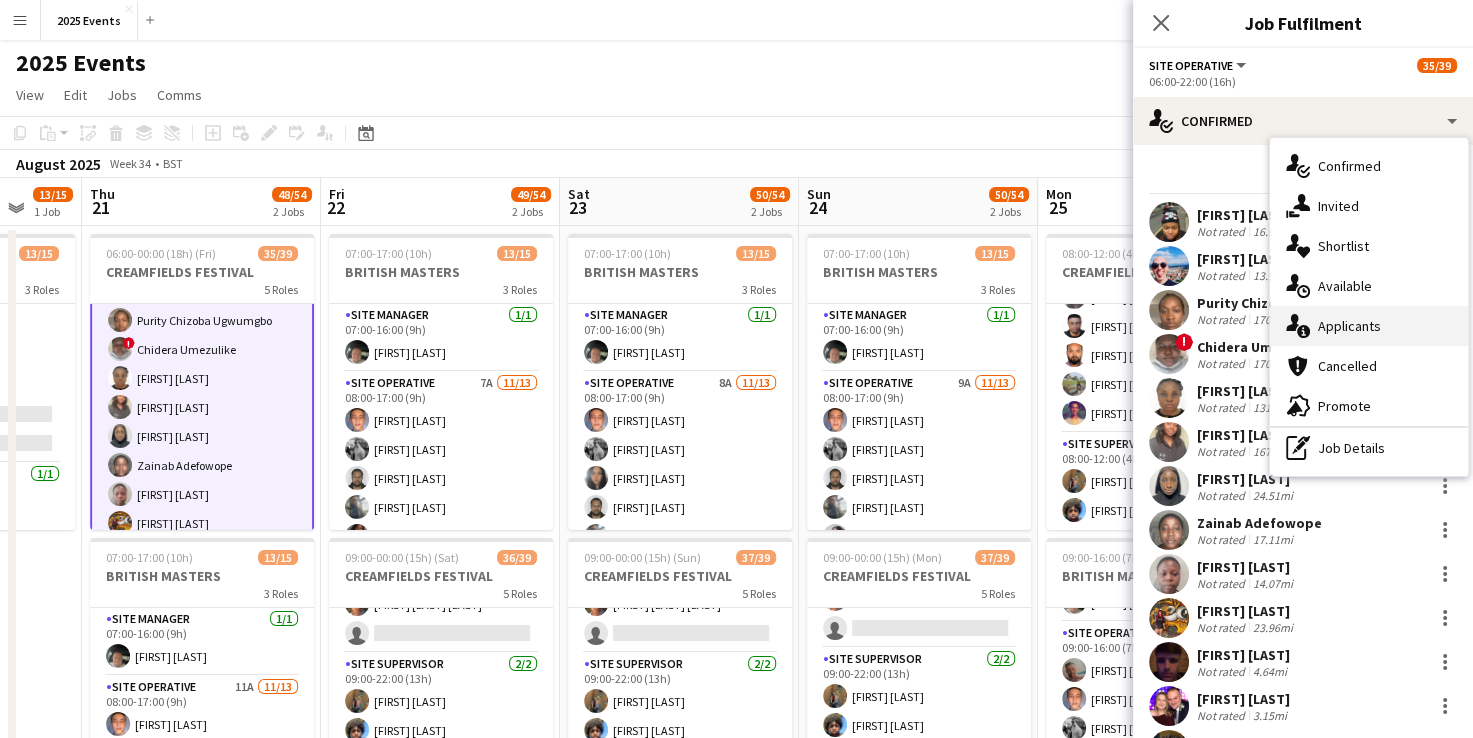 click on "single-neutral-actions-information
Applicants" at bounding box center (1369, 326) 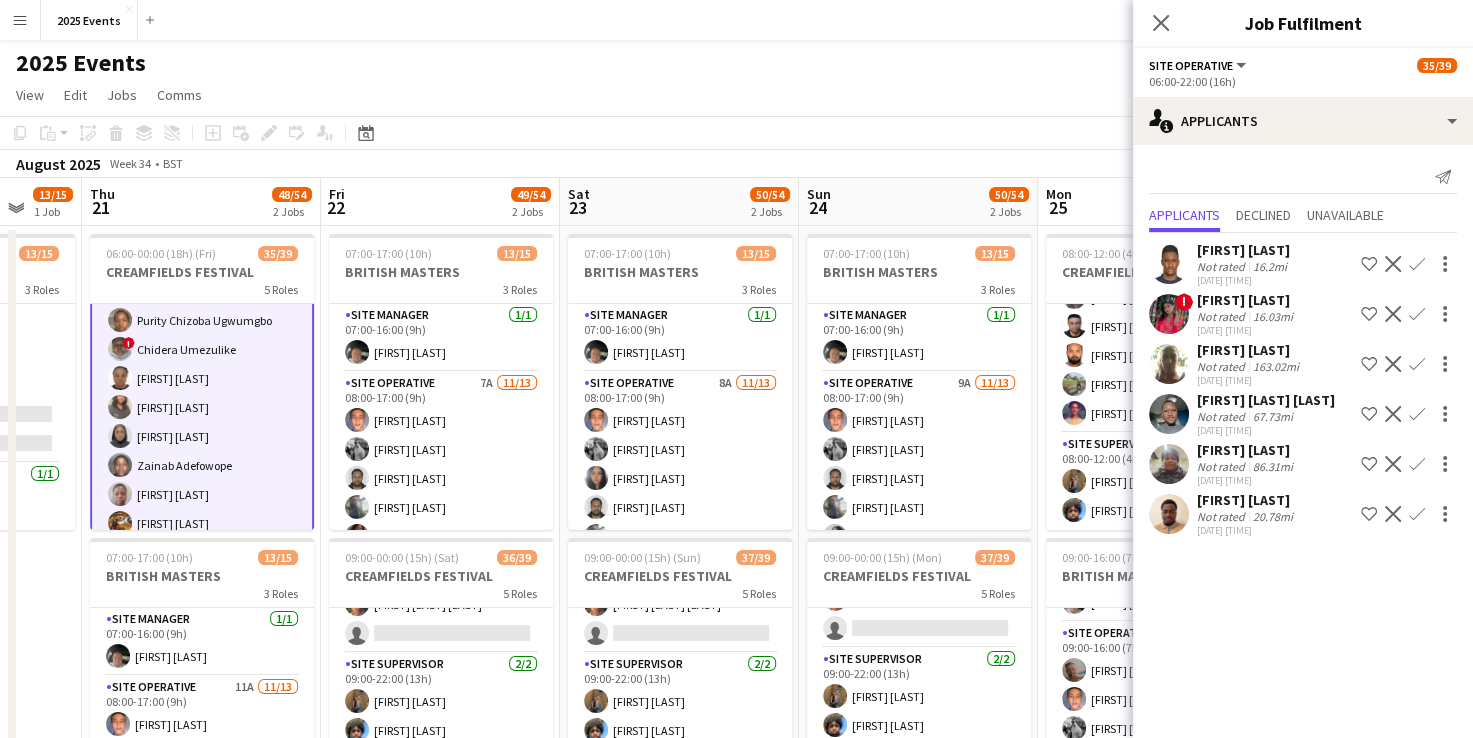 click on "Confirm" at bounding box center (1417, 464) 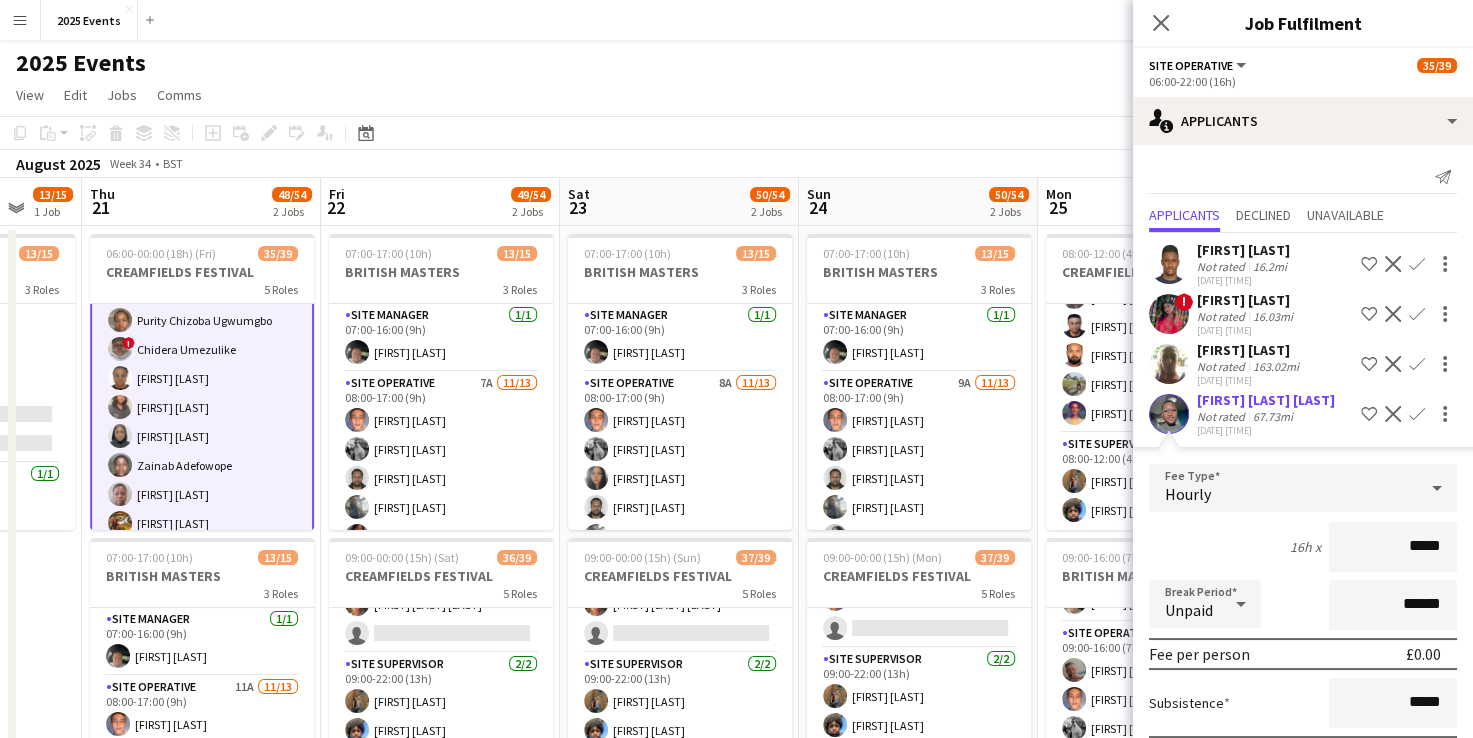 scroll, scrollTop: 200, scrollLeft: 0, axis: vertical 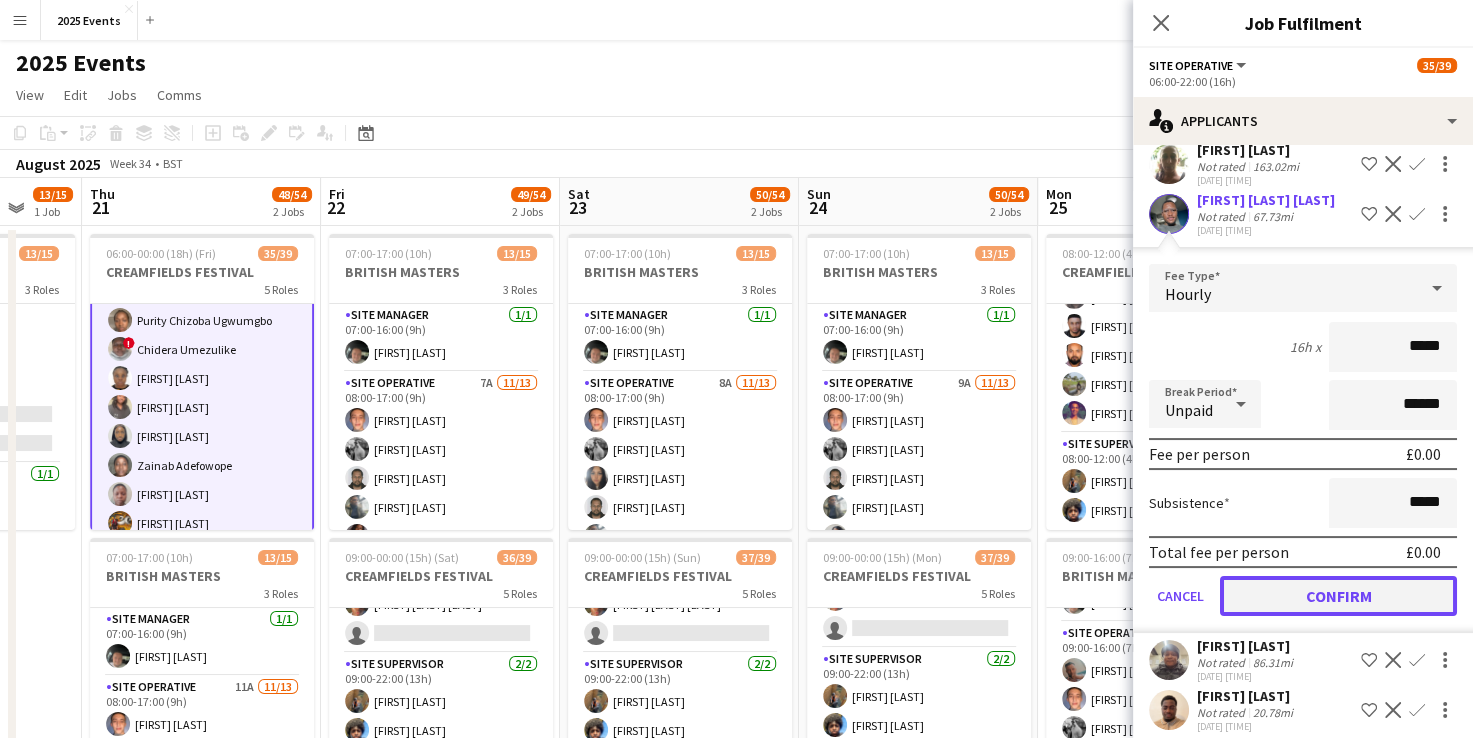 click on "Confirm" 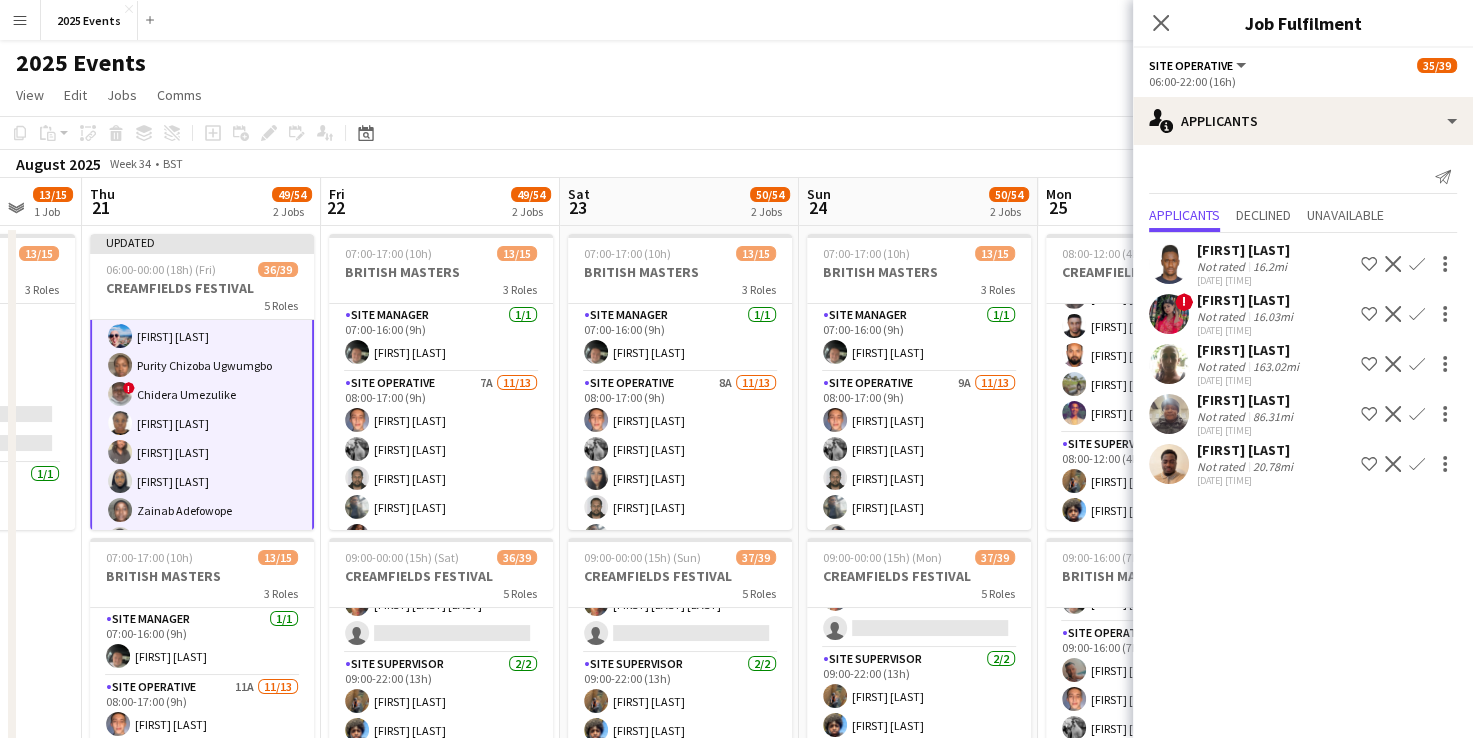 scroll, scrollTop: 0, scrollLeft: 0, axis: both 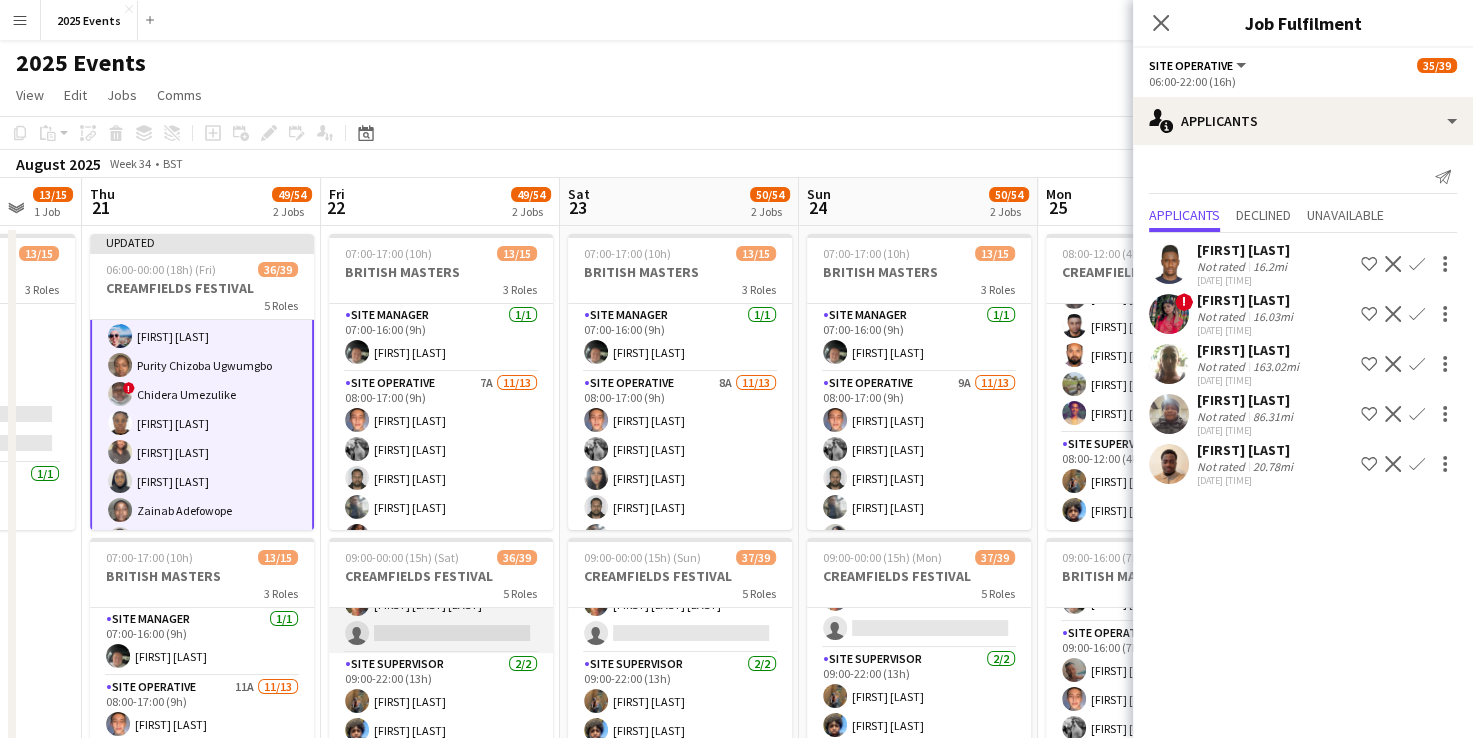 click on "Site Operative   12A   13/14   09:00-22:00 (13h)
[FIRST] [LAST] ! [FIRST] [LAST] [FIRST] [LAST] [FIRST] [LAST] [FIRST] [LAST] [FIRST] [LAST] [FIRST] [LAST] [FIRST] [LAST] [FIRST] [LAST] [FIRST] [LAST]
single-neutral-actions" at bounding box center (441, 430) 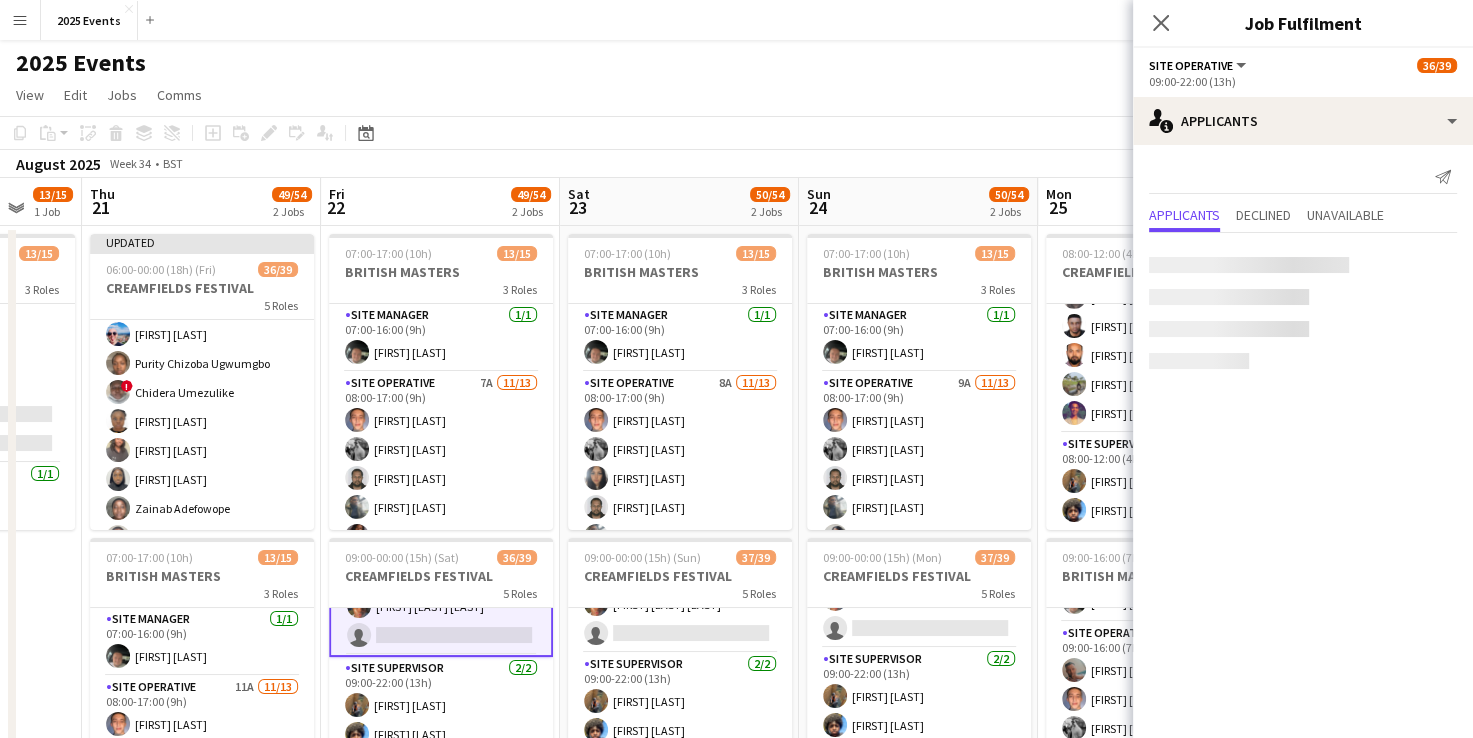 scroll, scrollTop: 91, scrollLeft: 0, axis: vertical 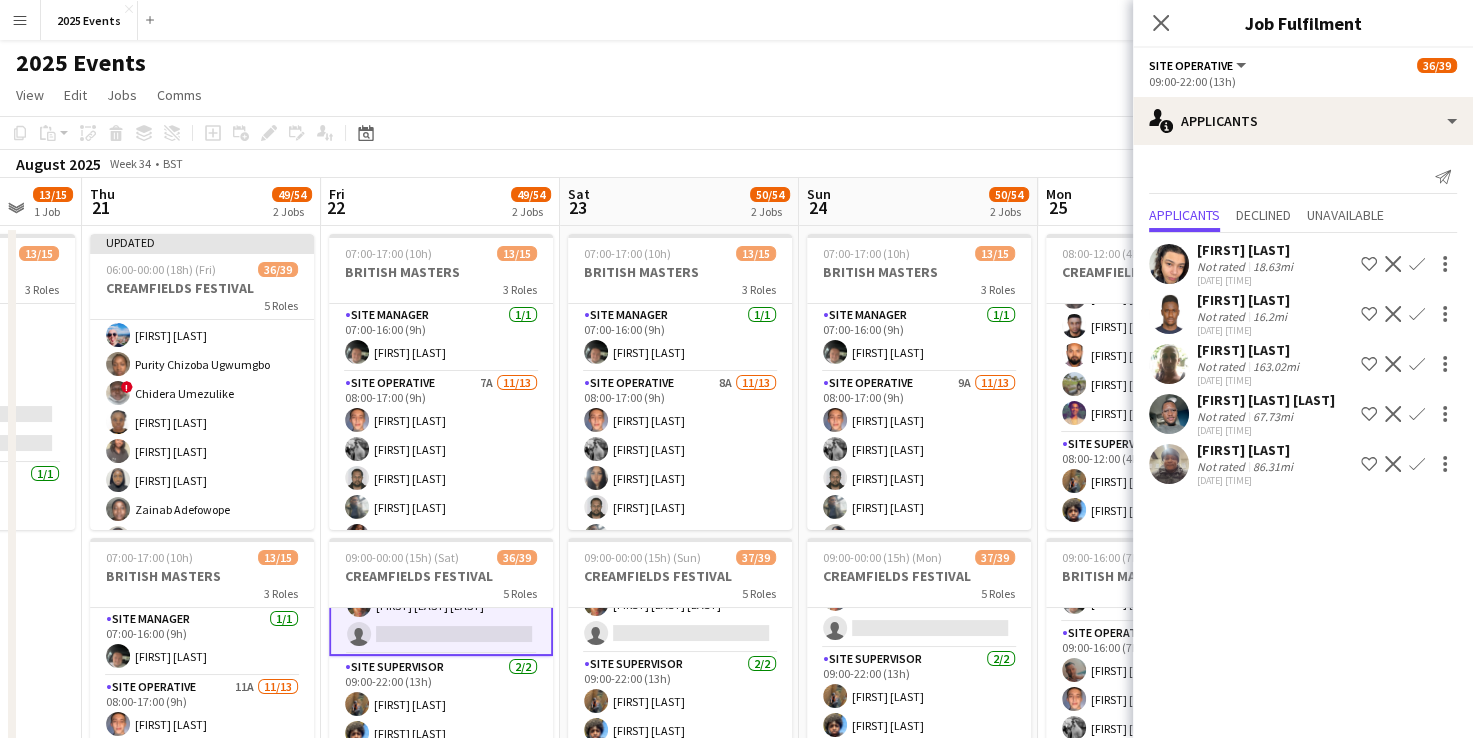 click on "Confirm" at bounding box center (1417, 464) 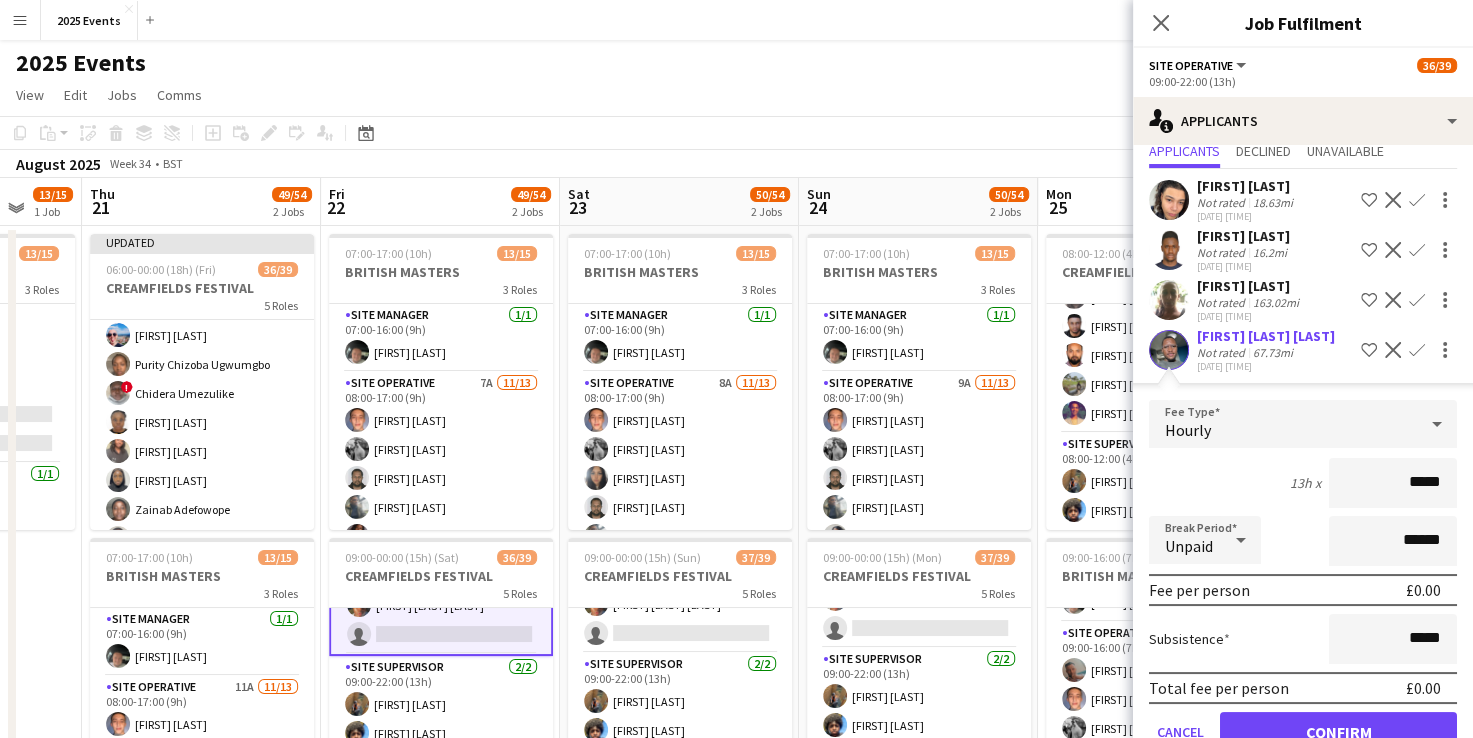 scroll, scrollTop: 100, scrollLeft: 0, axis: vertical 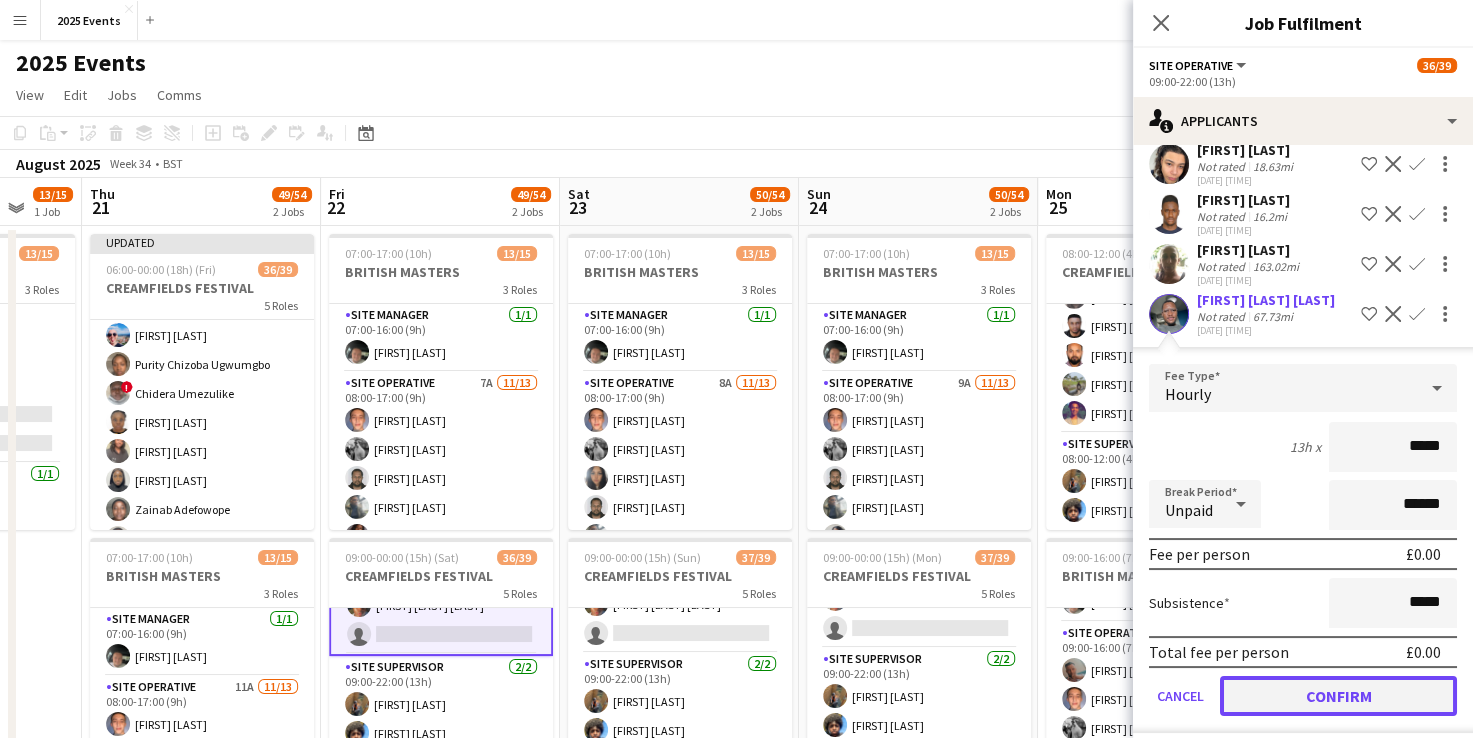 click on "Confirm" 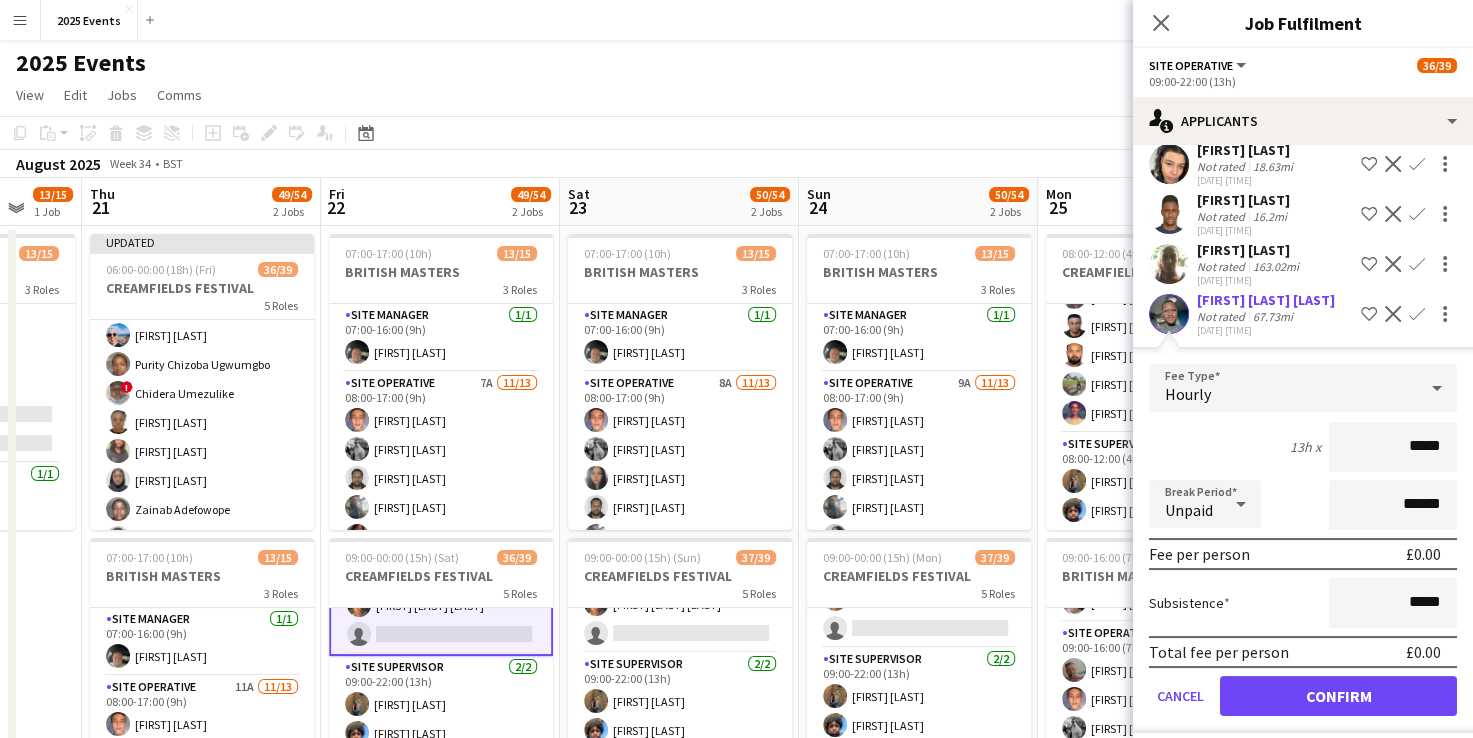 scroll, scrollTop: 0, scrollLeft: 0, axis: both 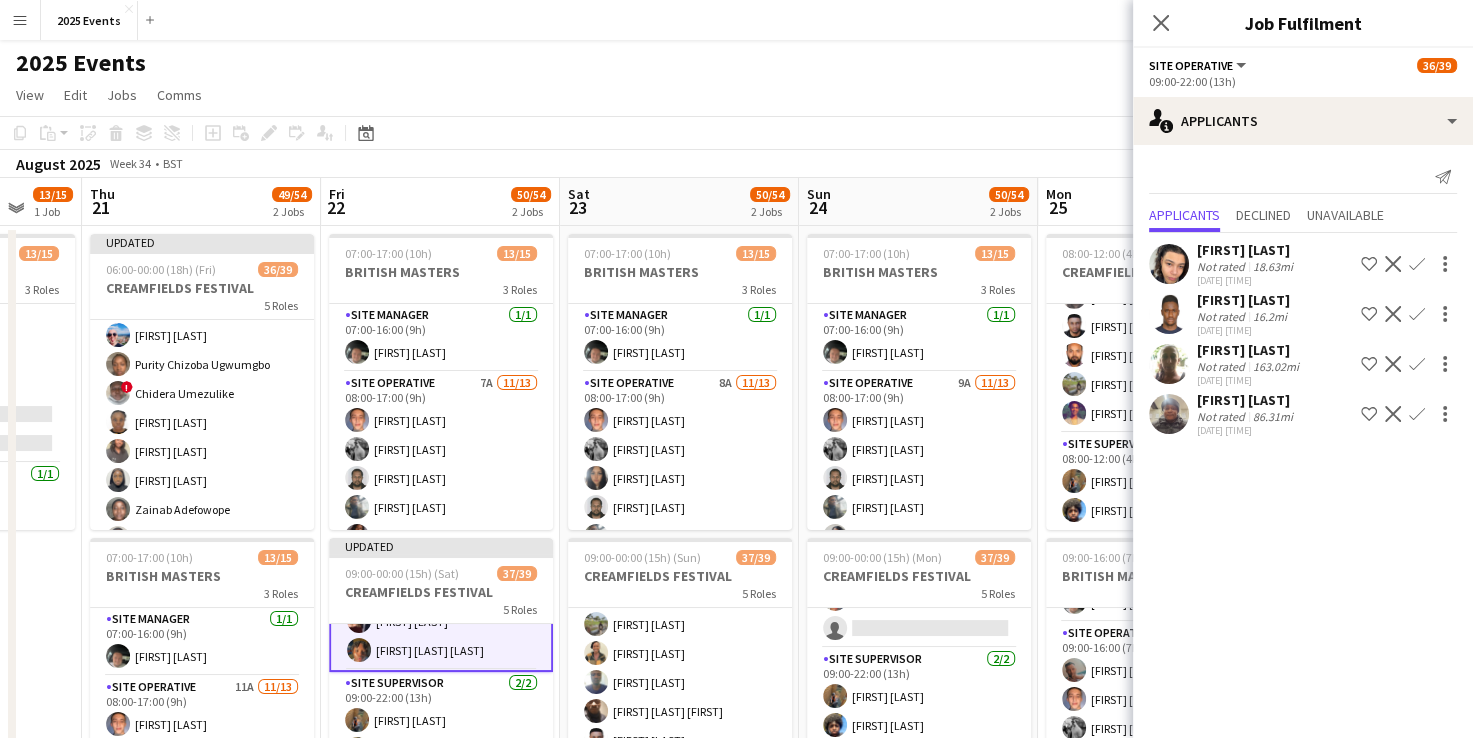 click on "View  Day view expanded Day view collapsed Month view Date picker Jump to today Expand Linked Jobs Collapse Linked Jobs  Edit  Copy Ctrl+C  Paste  Without Crew Ctrl+V With Crew Ctrl+Shift+V Paste as linked job  Group  Group Ungroup  Jobs  New Job Edit Job Delete Job New Linked Job Edit Linked Jobs Job fulfilment Promote Role Copy Role URL  Comms  Notify confirmed crew Create chat" 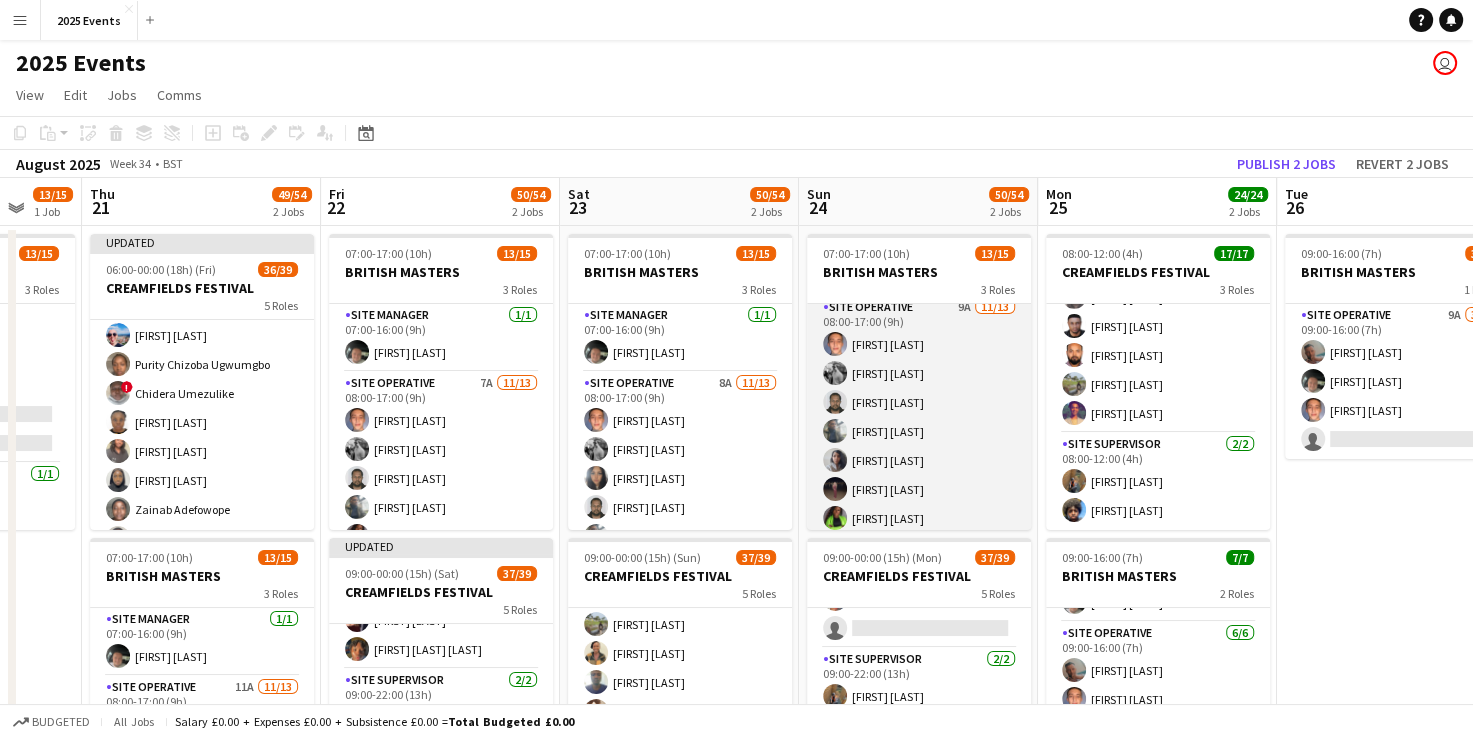 scroll, scrollTop: 300, scrollLeft: 0, axis: vertical 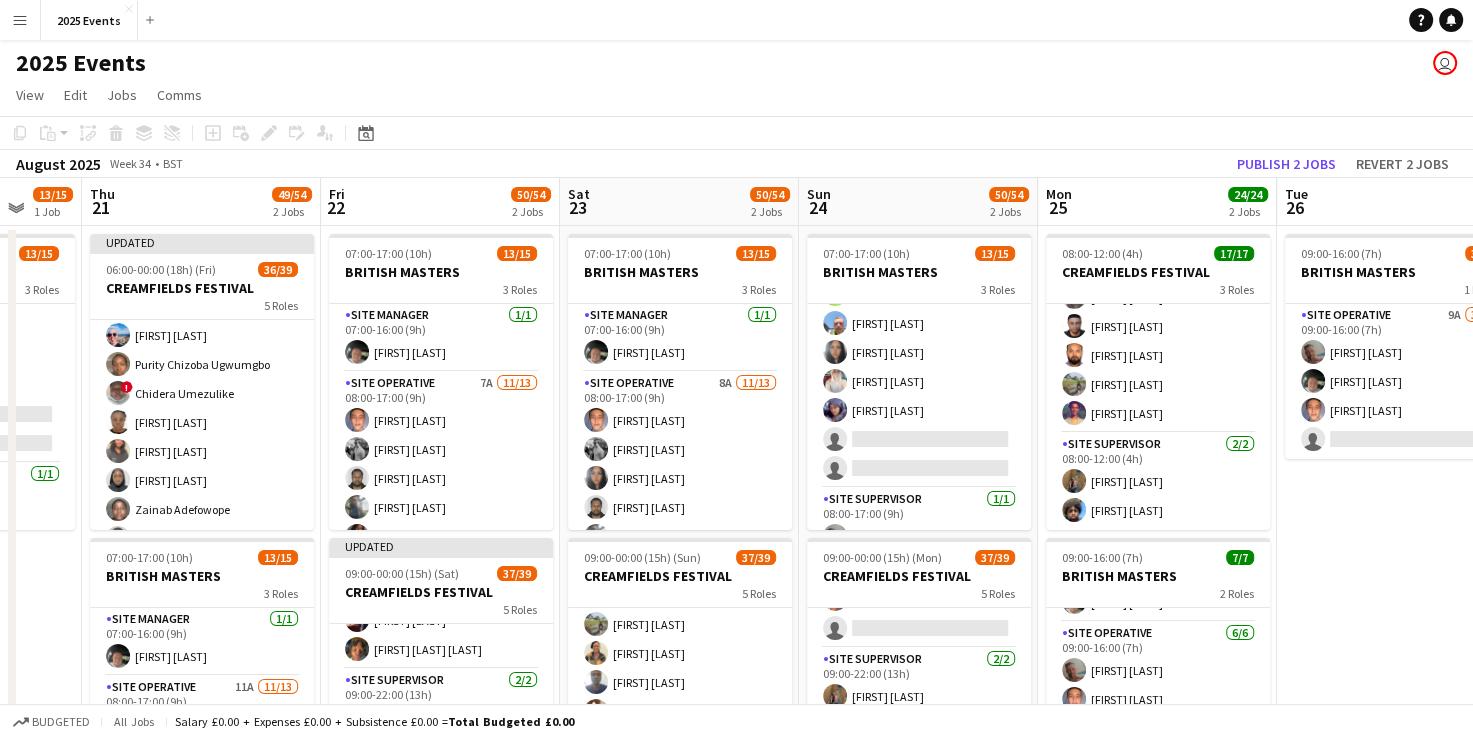 click on "09:00-16:00 (7h)    3/4   BRITISH MASTERS   1 Role   Site Operative   9A   3/4   09:00-16:00 (7h)
[FIRST] [LAST] [FIRST] [LAST] [FIRST] [LAST]
single-neutral-actions" at bounding box center [1396, 550] 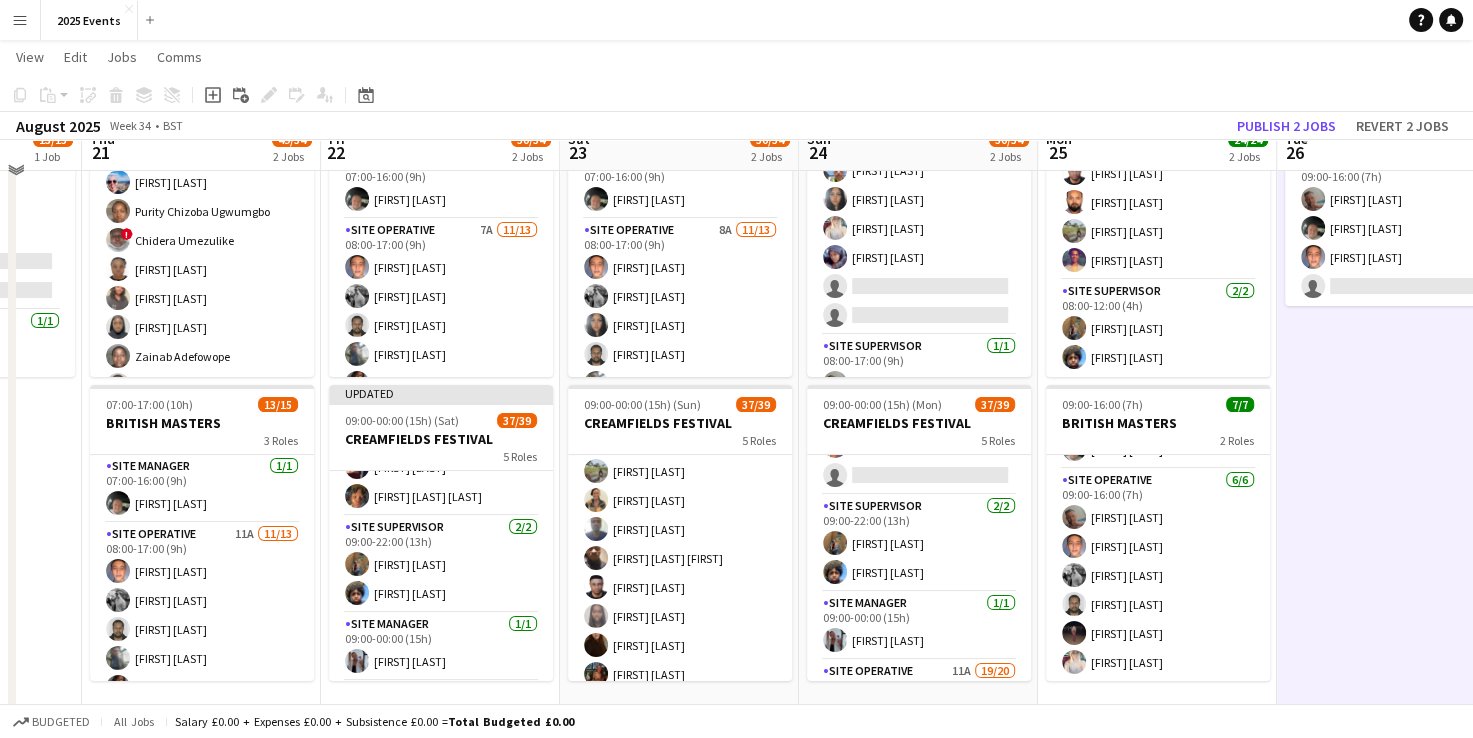 scroll, scrollTop: 168, scrollLeft: 0, axis: vertical 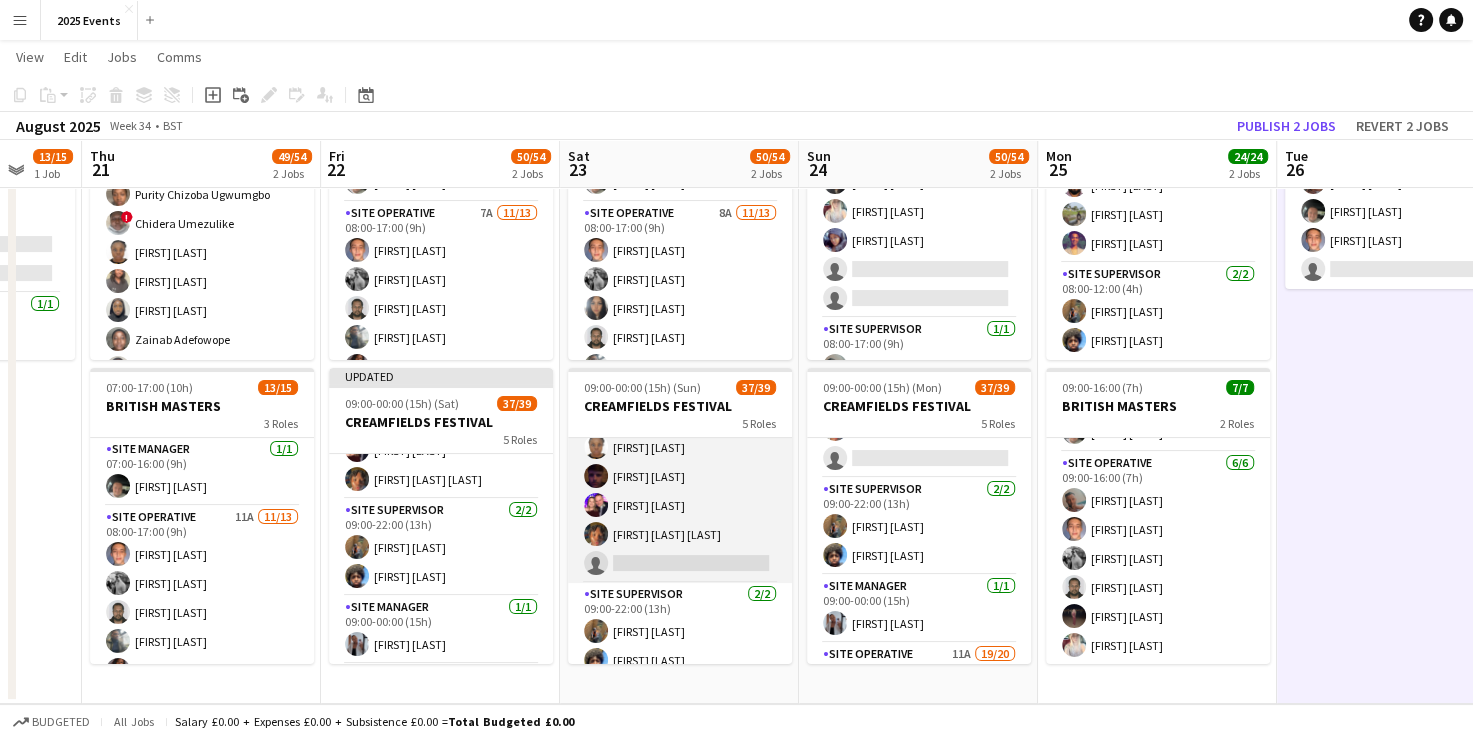 click on "Site Operative   12A   13/14   09:00-22:00 (13h)
[FIRST] [LAST] ! [FIRST] [LAST] [FIRST] [LAST] [FIRST] [LAST] [FIRST] [LAST] [FIRST] [LAST] [FIRST] [LAST] [FIRST] [LAST] [FIRST] [LAST] [FIRST] [LAST] [FIRST] [LAST] [FIRST] [LAST] [FIRST] [LAST]
single-neutral-actions" at bounding box center [680, 360] 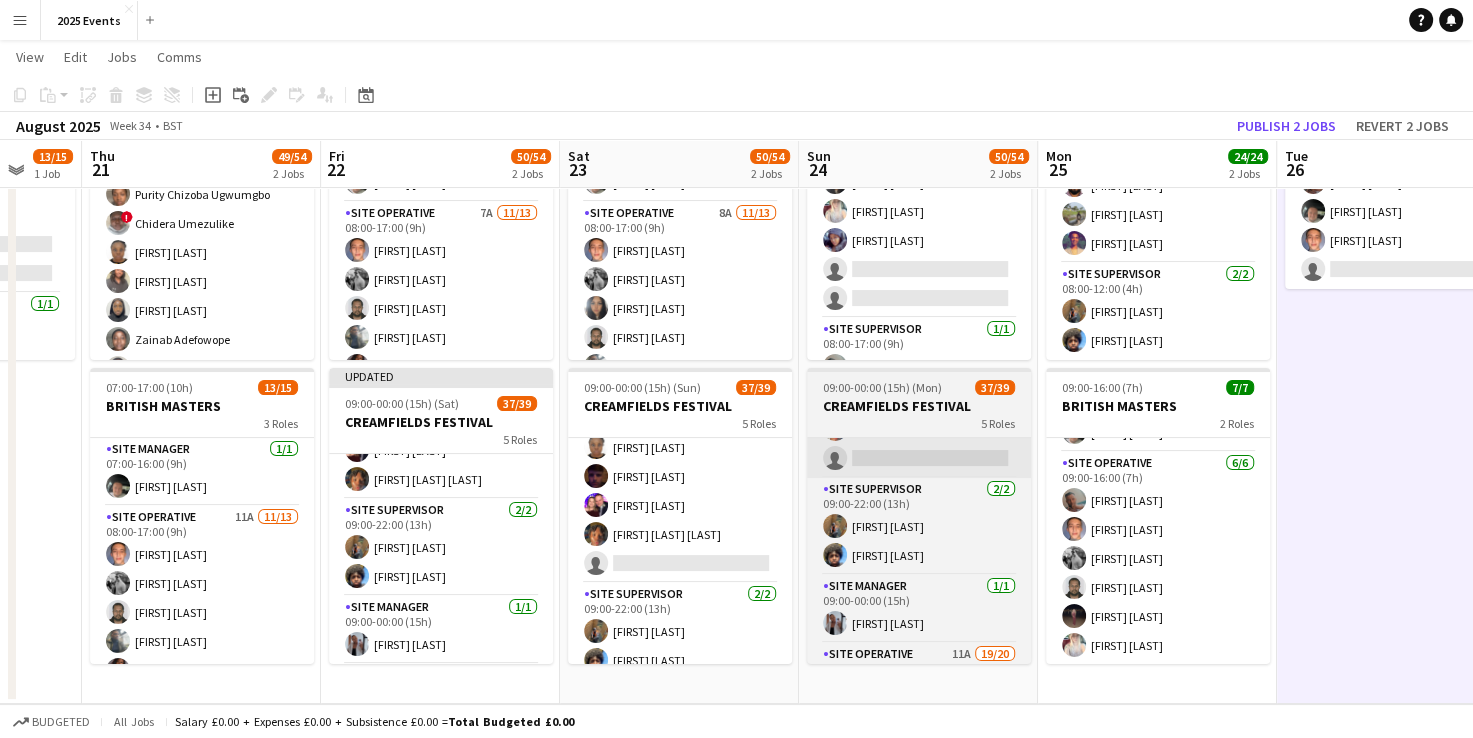 scroll, scrollTop: 301, scrollLeft: 0, axis: vertical 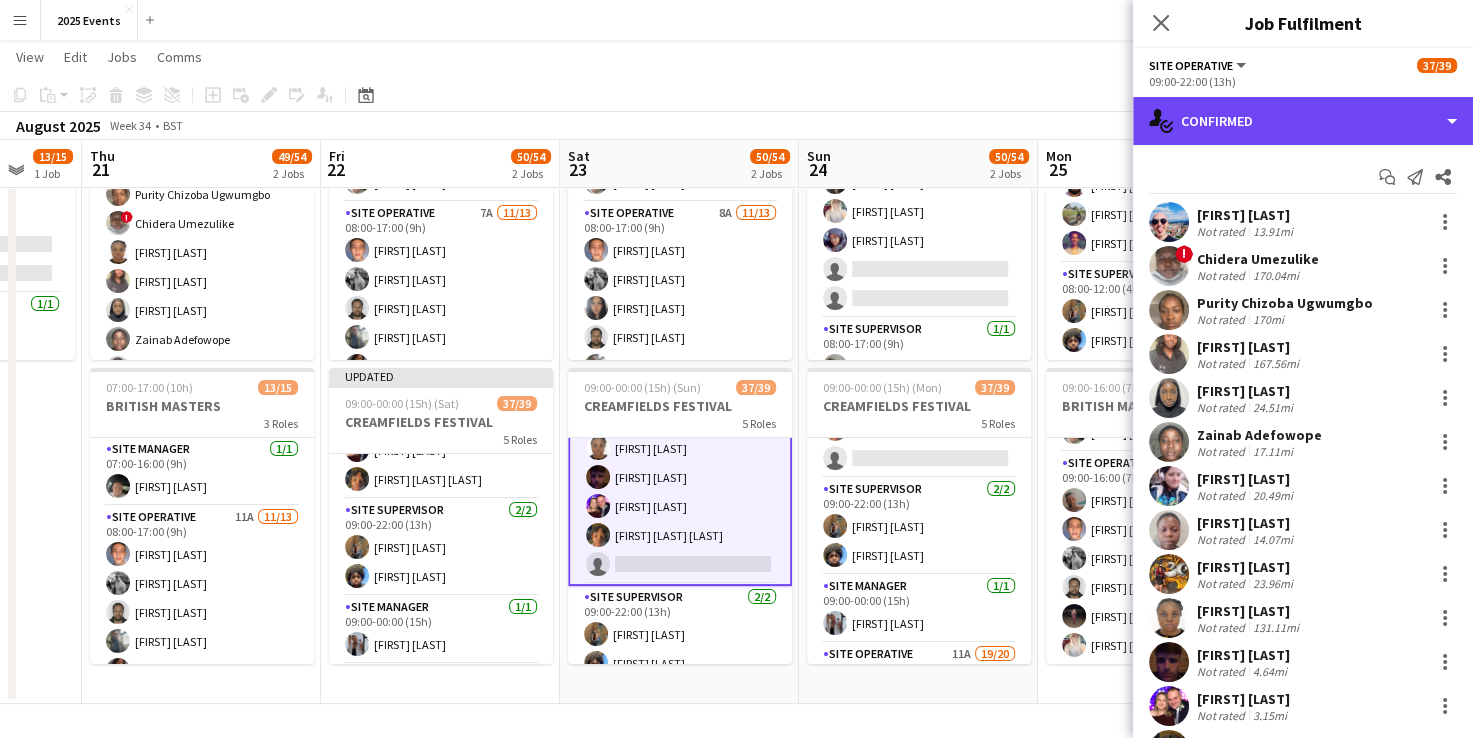 drag, startPoint x: 1444, startPoint y: 132, endPoint x: 1443, endPoint y: 156, distance: 24.020824 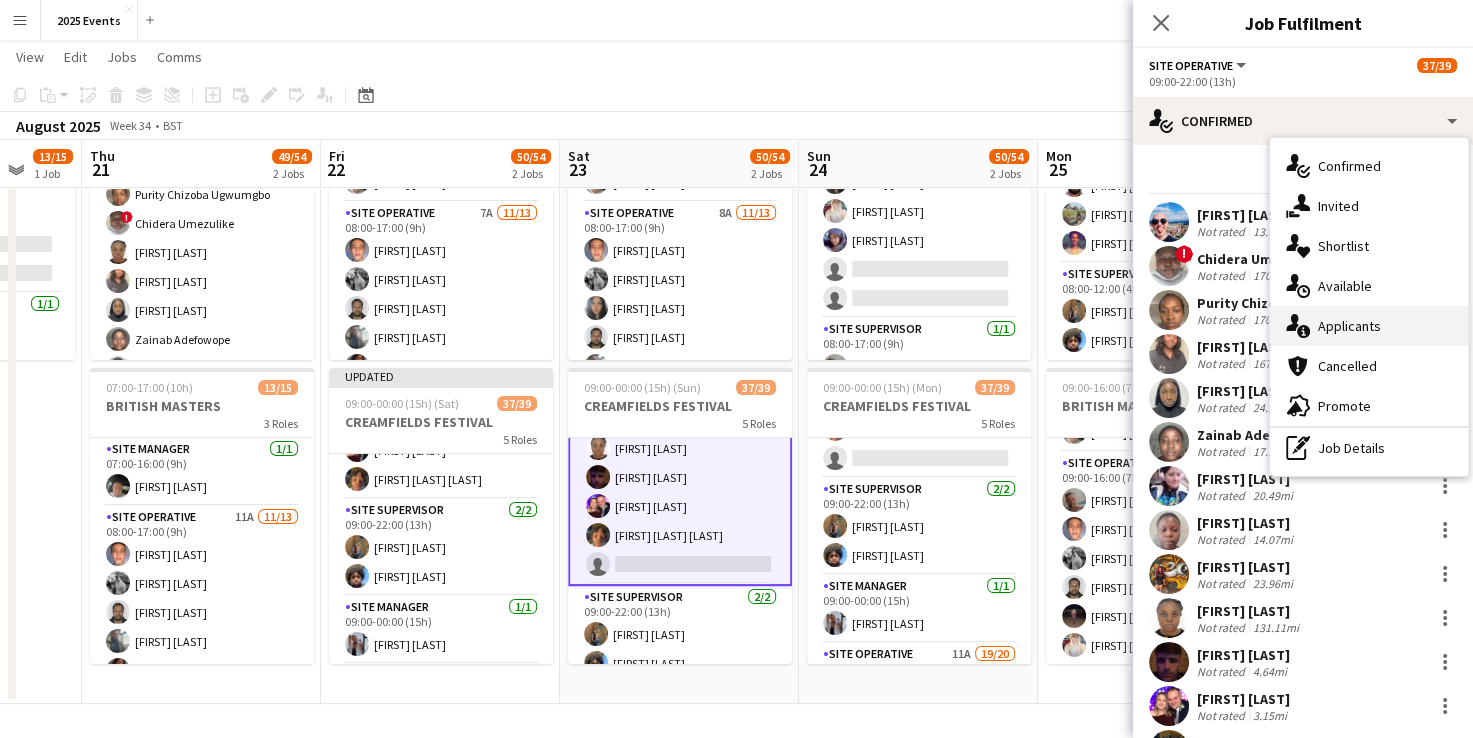 click on "single-neutral-actions-information
Applicants" at bounding box center [1369, 326] 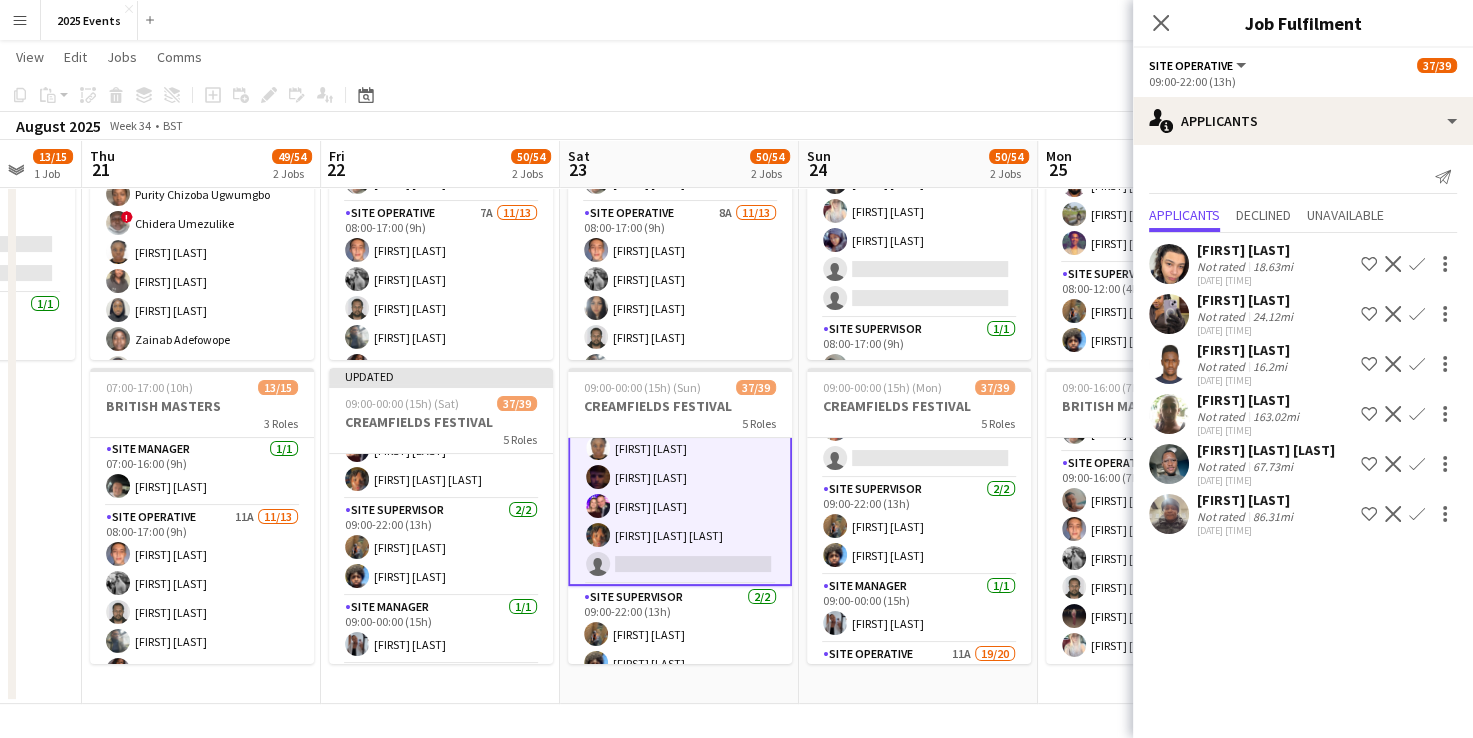 click on "Confirm" at bounding box center [1417, 514] 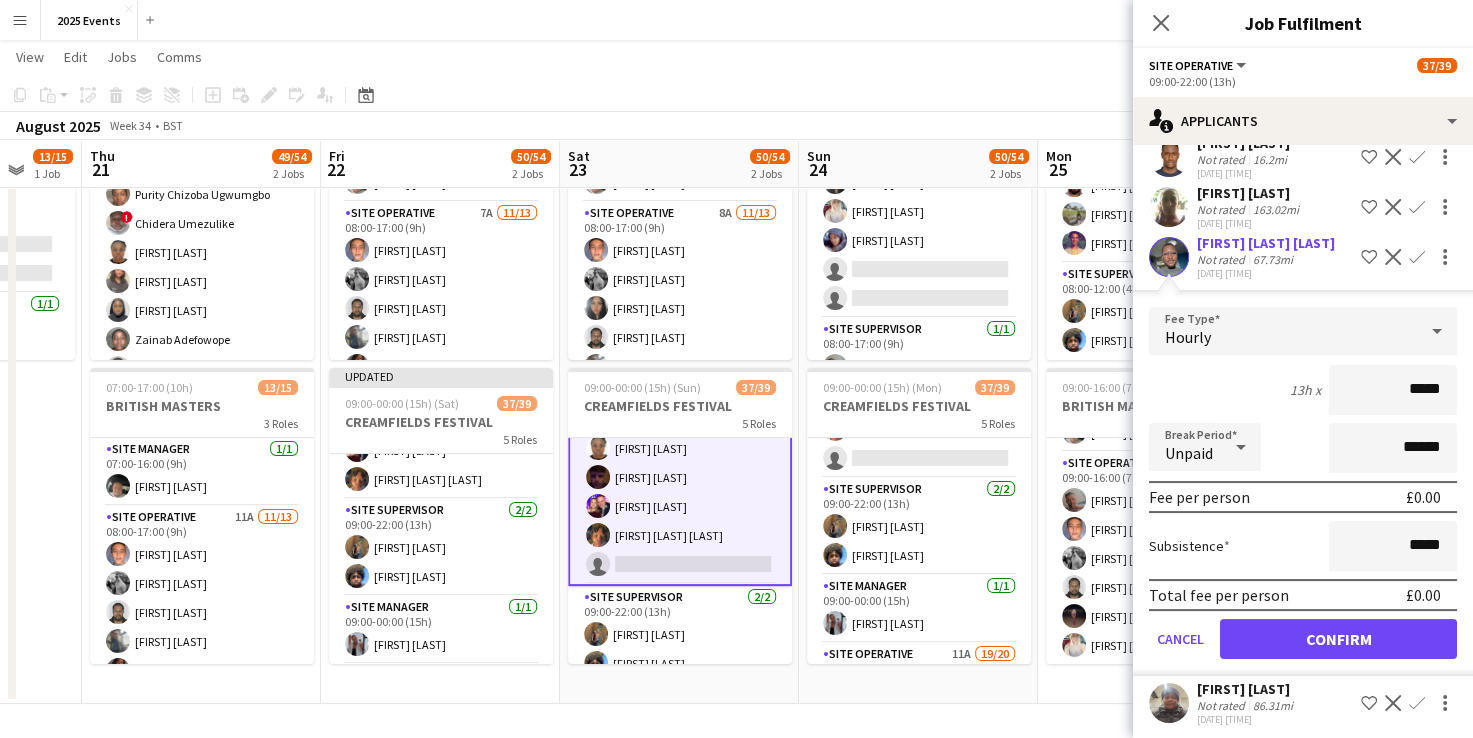 scroll, scrollTop: 230, scrollLeft: 0, axis: vertical 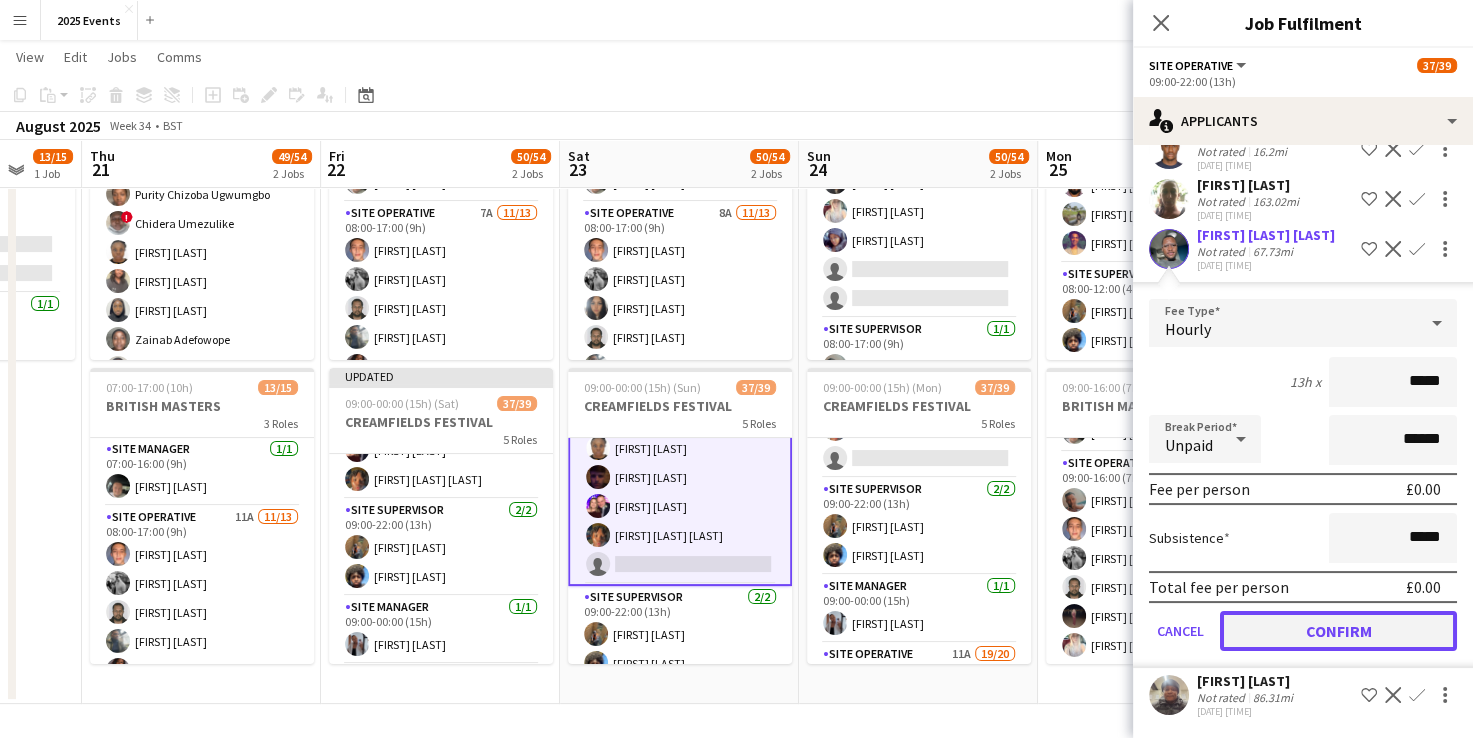click on "Confirm" 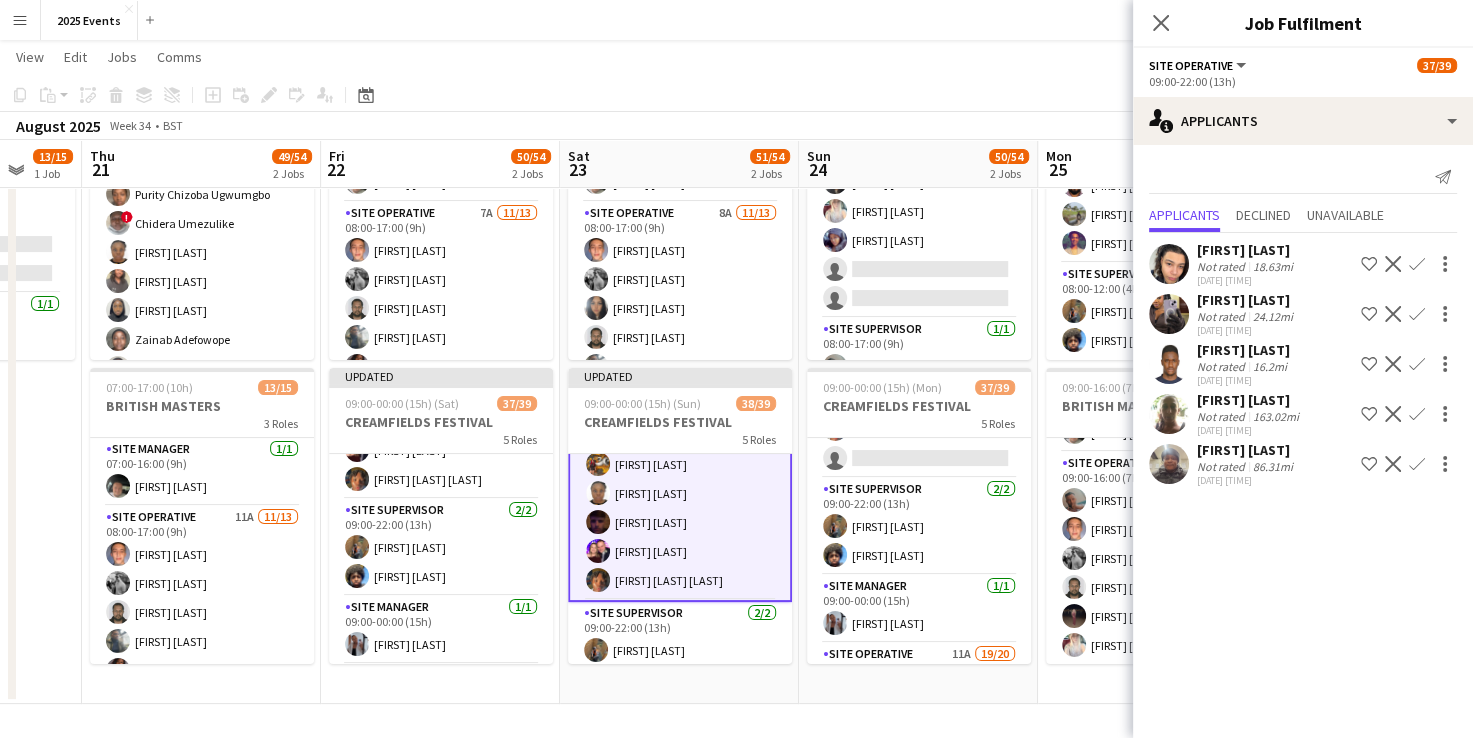 scroll, scrollTop: 0, scrollLeft: 0, axis: both 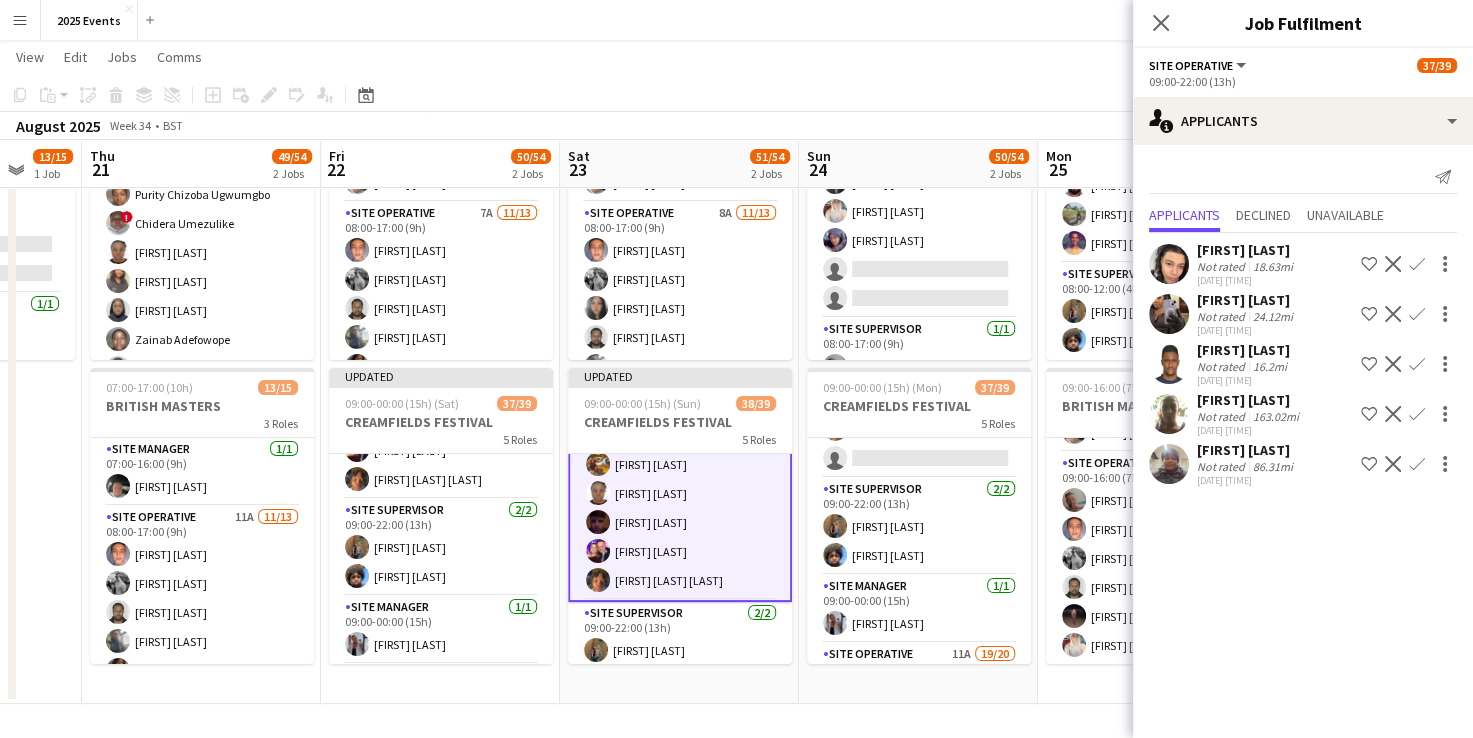 click on "07:00-17:00 (10h)    13/15   BRITISH MASTERS   3 Roles   Site Manager   1/1   07:00-16:00 (9h)
[FIRST] [LAST]  Site Operative   9A   11/13   08:00-17:00 (9h)
[FIRST] [LAST] [FIRST] [LAST] [FIRST] [LAST] [FIRST] [LAST] [FIRST] [LAST] [FIRST] [LAST] [FIRST] [LAST] [FIRST] [LAST] [FIRST] [LAST] [FIRST] [LAST]
single-neutral-actions
single-neutral-actions
Site Supervisor   1/1   08:00-17:00 (9h)
[FIRST] [LAST]     09:00-00:00 (15h) (Mon)   37/39   CREAMFIELDS FESTIVAL   5 Roles   Site Operative   12A   13/14   09:00-22:00 (13h)
[FIRST] [LAST] ! [FIRST] [LAST] [FIRST] [LAST] [FIRST] [LAST] [FIRST] [LAST] [FIRST] [LAST] [FIRST] [LAST] [FIRST] [LAST] [FIRST] [LAST] [FIRST] [LAST] [FIRST] [LAST] [FIRST] [LAST]  Site Supervisor   2/2   09:00-22:00 (13h)
[FIRST] [LAST] [FIRST] [LAST]  Site Manager   1/1   11A" at bounding box center [918, 380] 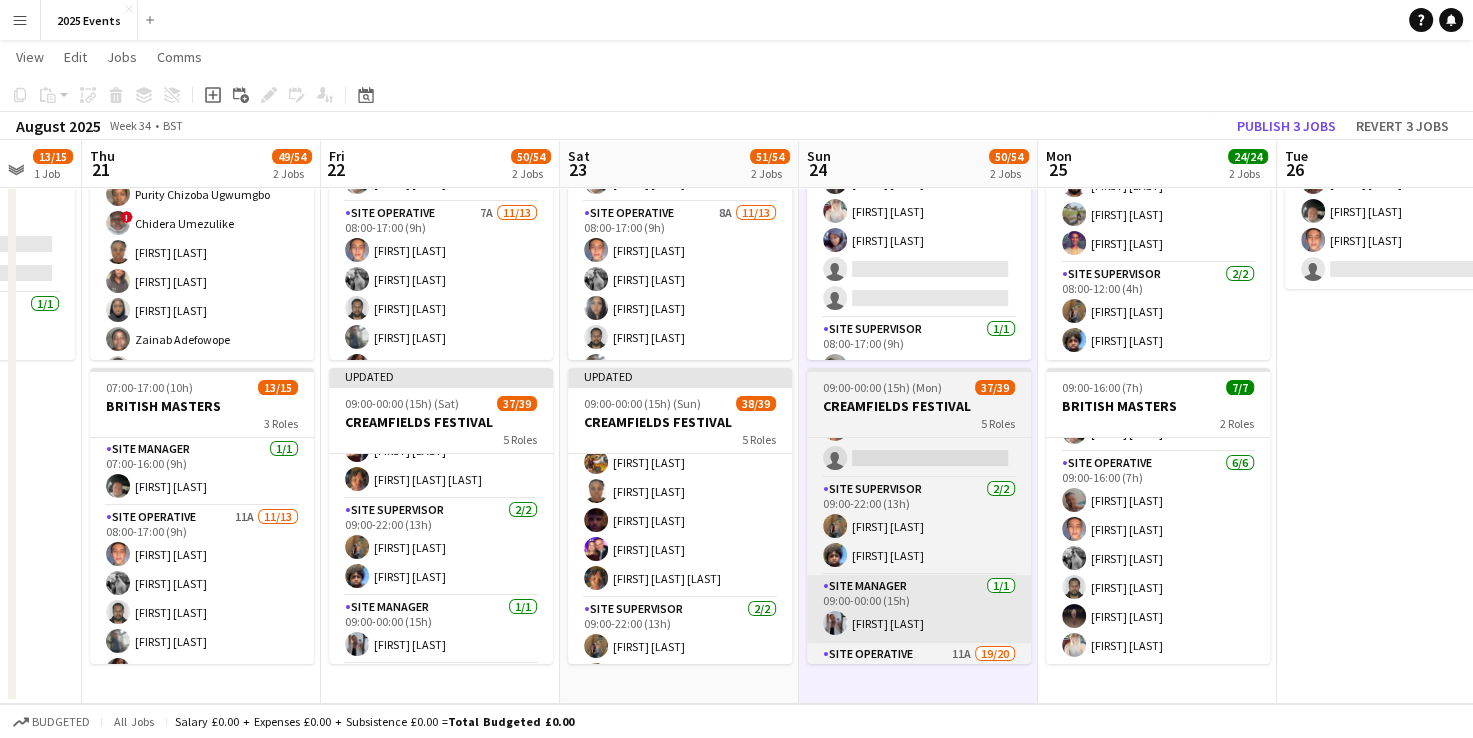 scroll, scrollTop: 300, scrollLeft: 0, axis: vertical 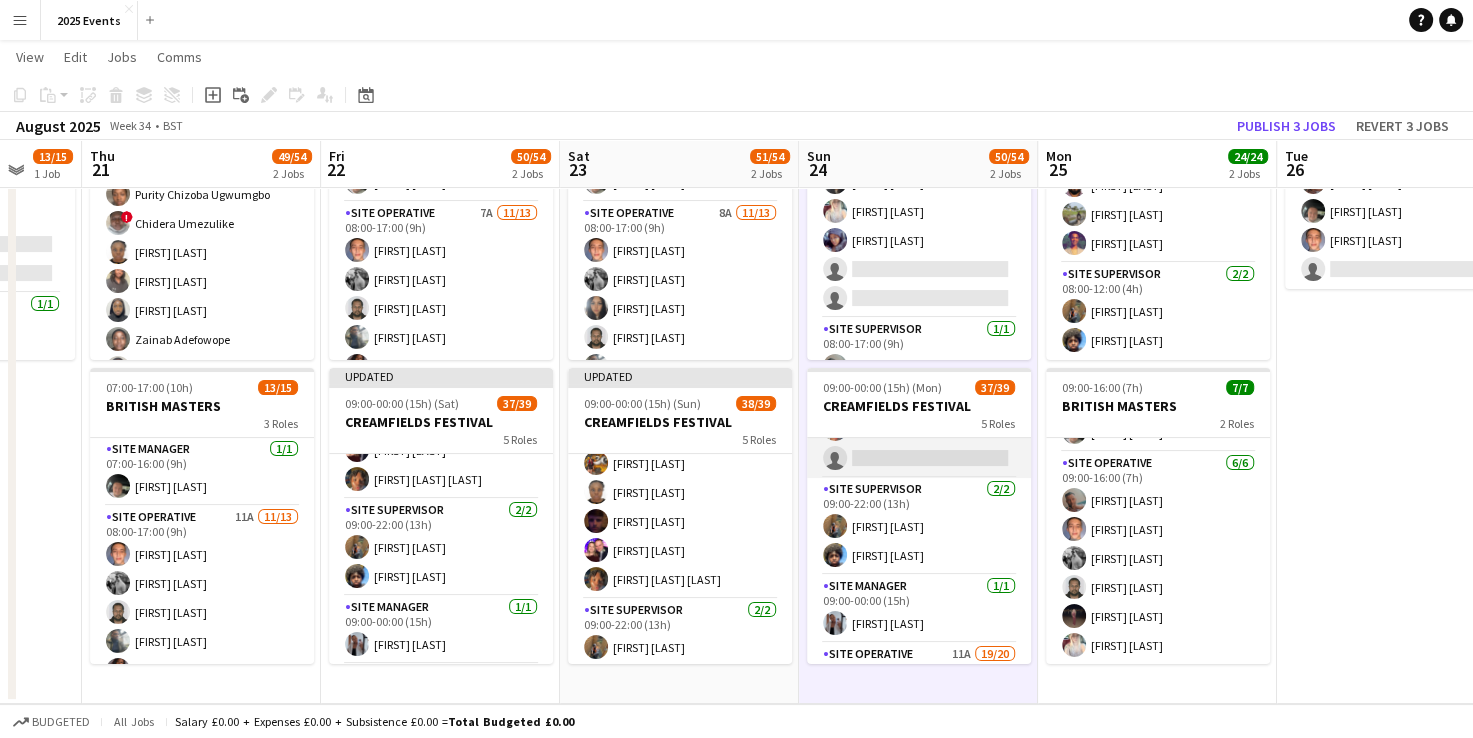 click on "Site Operative   12A   13/14   09:00-22:00 (13h)
[FIRST] [LAST] ! [FIRST] [LAST] [FIRST] [LAST] [FIRST] [LAST] [FIRST] [LAST] [FIRST] [LAST] [FIRST] [LAST] [FIRST] [LAST] [FIRST] [LAST] [FIRST] [LAST] [FIRST] [LAST] [FIRST] [LAST] [FIRST] [LAST]
single-neutral-actions" at bounding box center [919, 255] 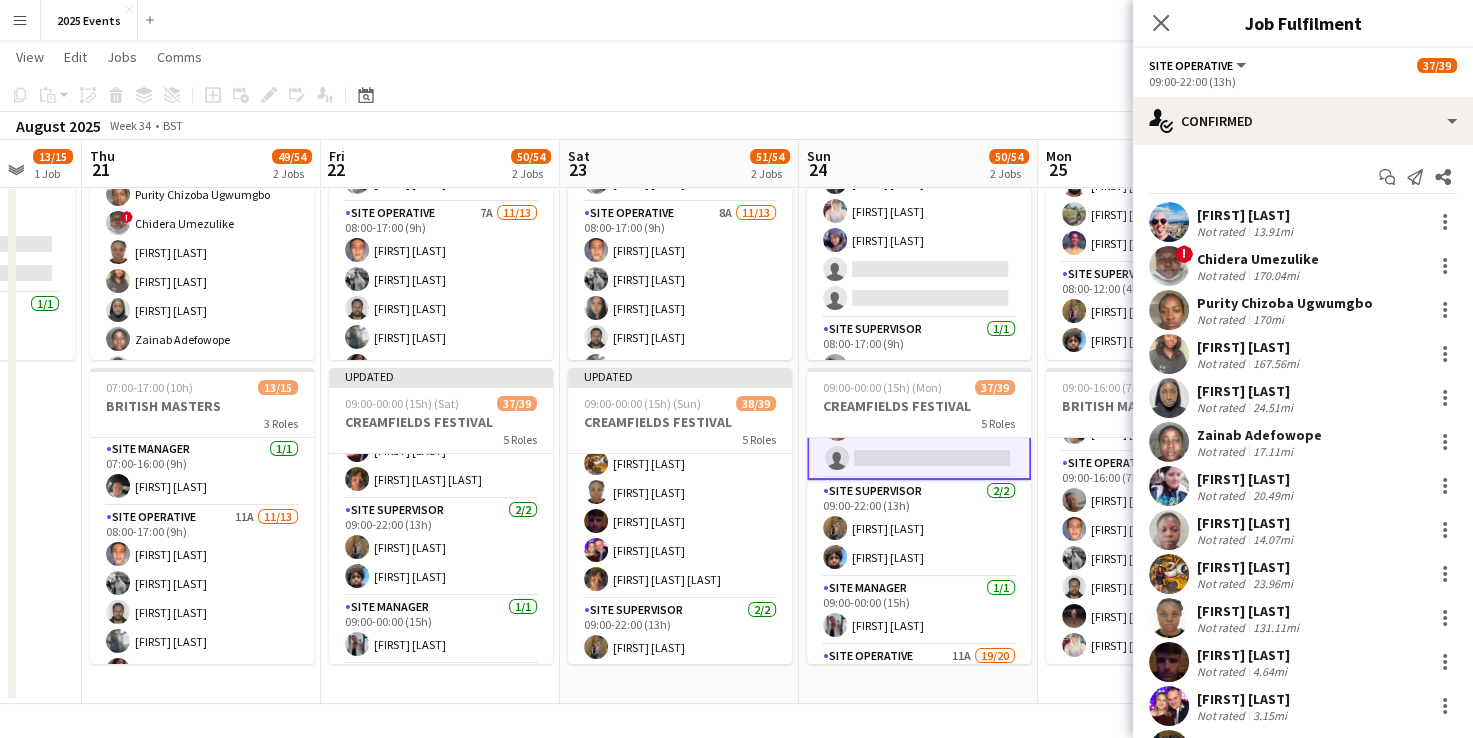 scroll, scrollTop: 133, scrollLeft: 0, axis: vertical 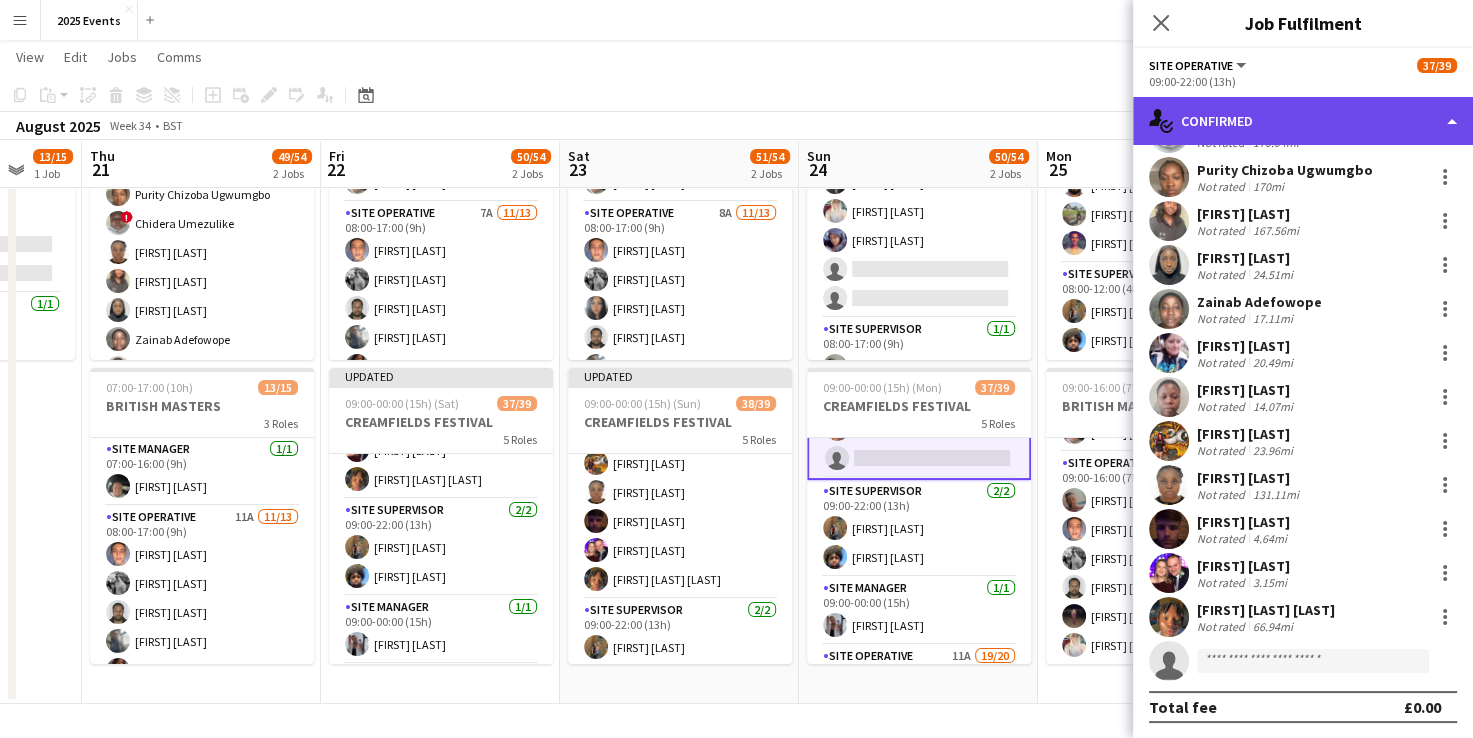 click on "single-neutral-actions-check-2
Confirmed" 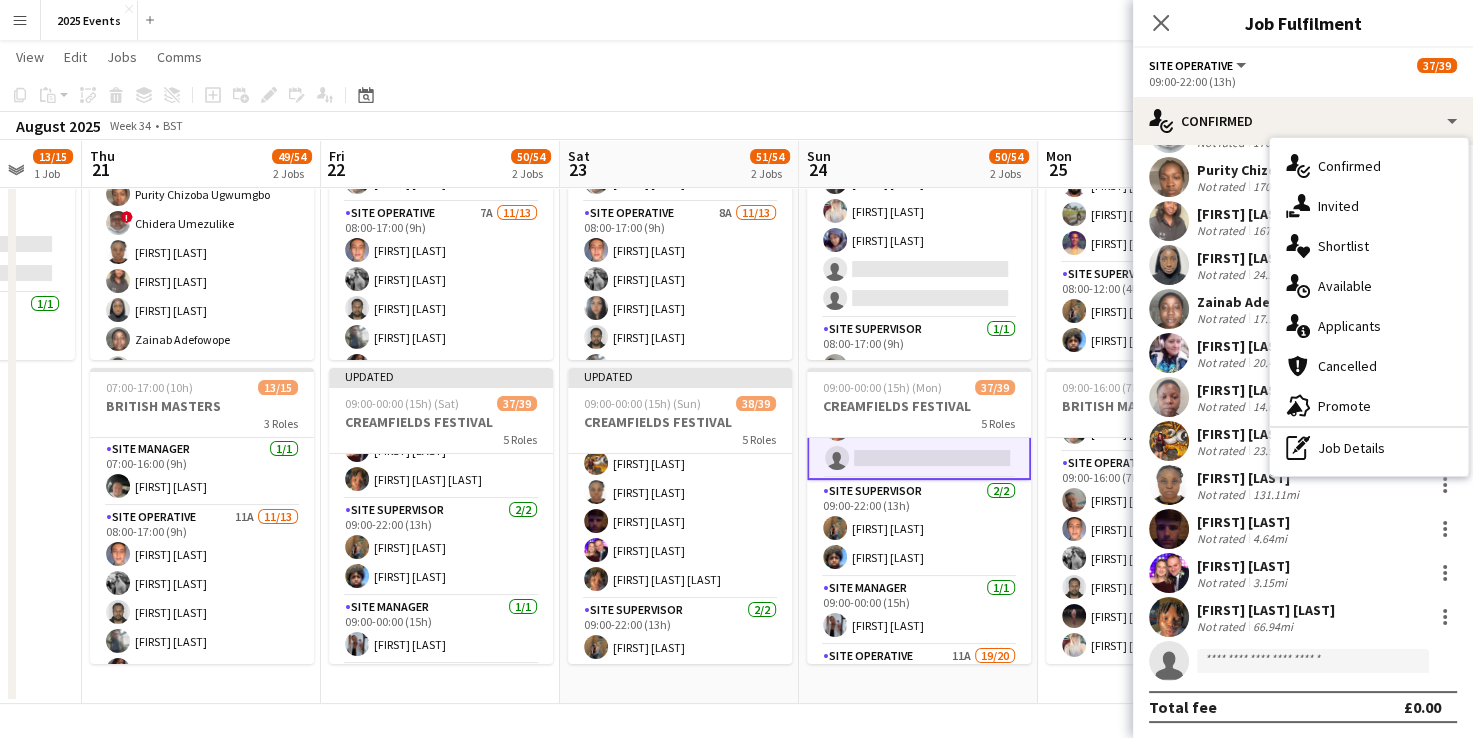 click on "single-neutral-actions-check-2
Confirmed
single-neutral-actions-share-1
Invited
single-neutral-actions-heart
Shortlist
single-neutral-actions-upload
Available
single-neutral-actions-information
Applicants
cancellation
Cancelled
advertising-megaphone
Promote
pen-write
Job Details" at bounding box center [1369, 307] 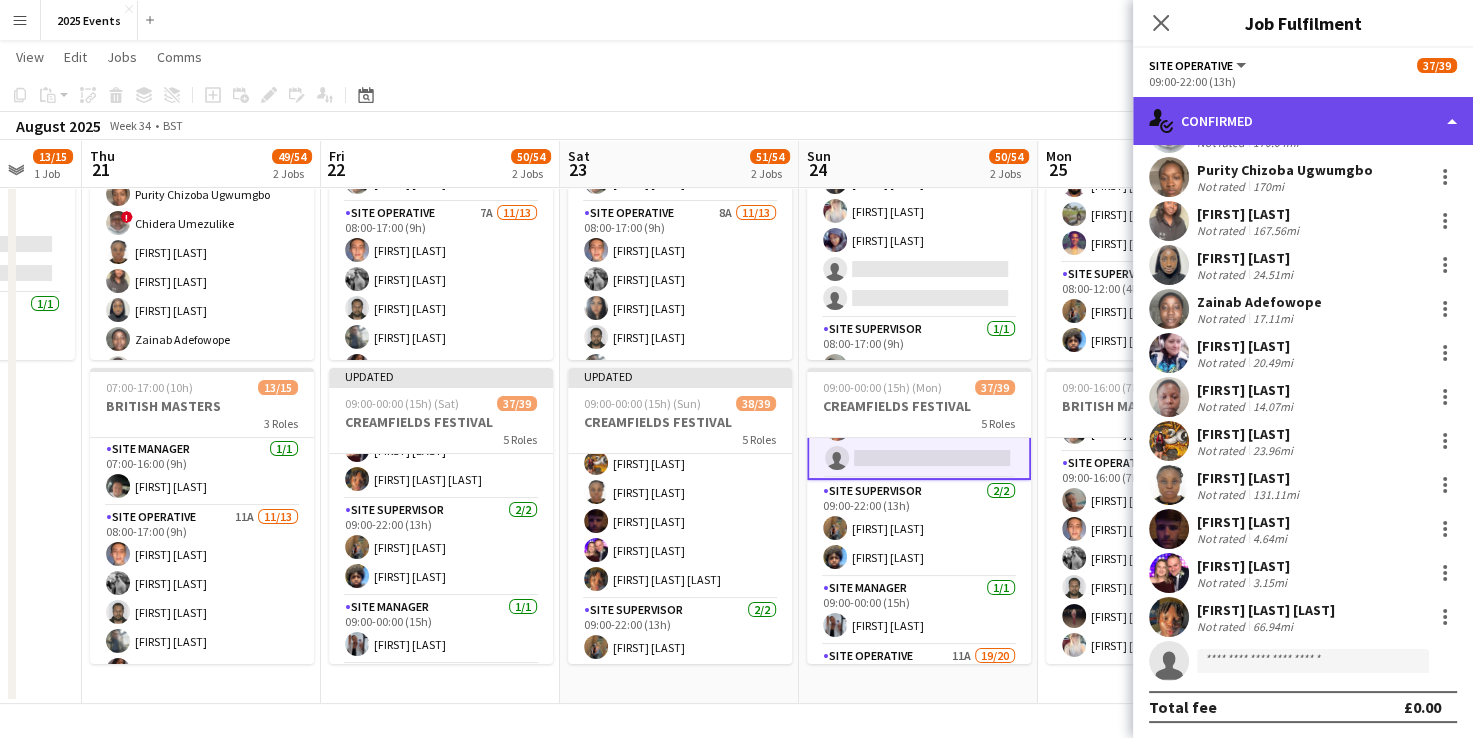 click on "single-neutral-actions-check-2
Confirmed" 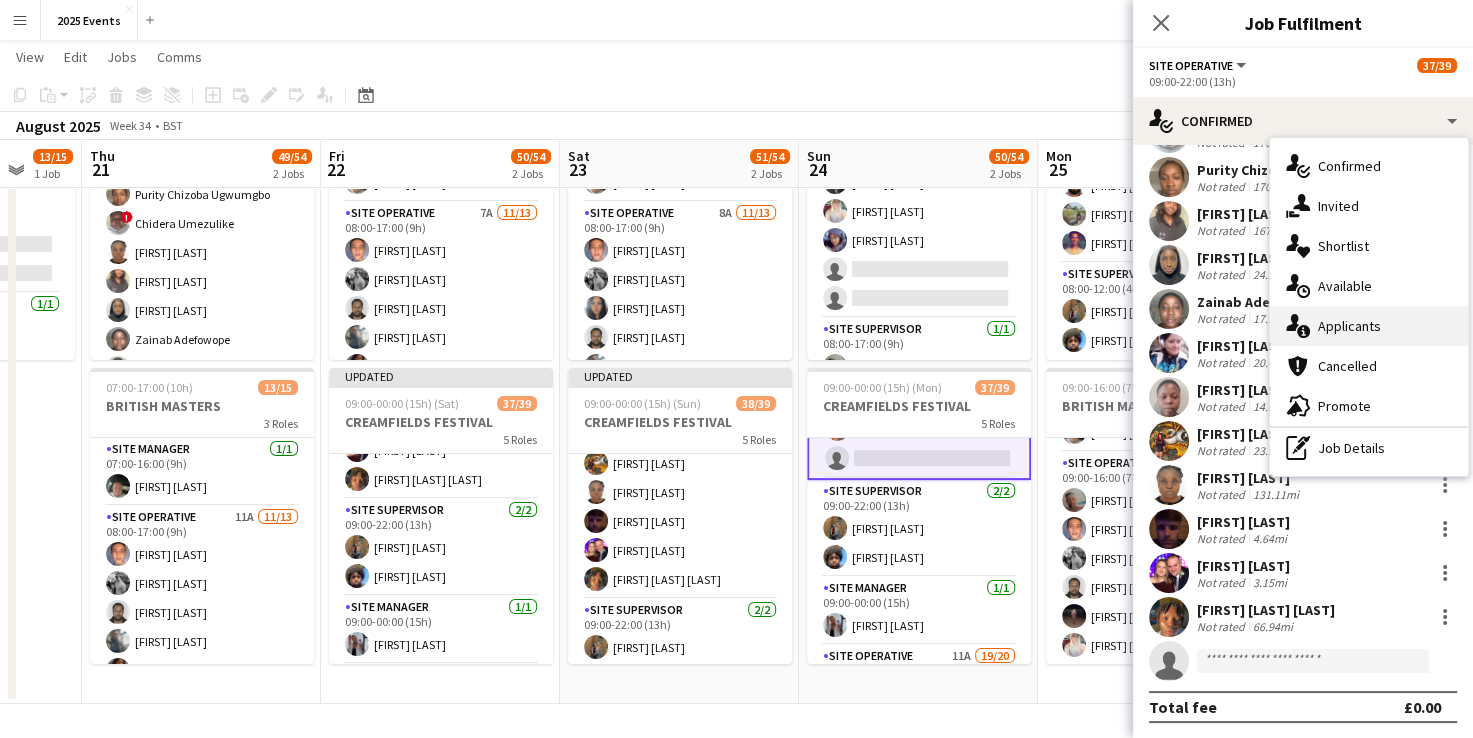 click on "single-neutral-actions-information
Applicants" at bounding box center [1369, 326] 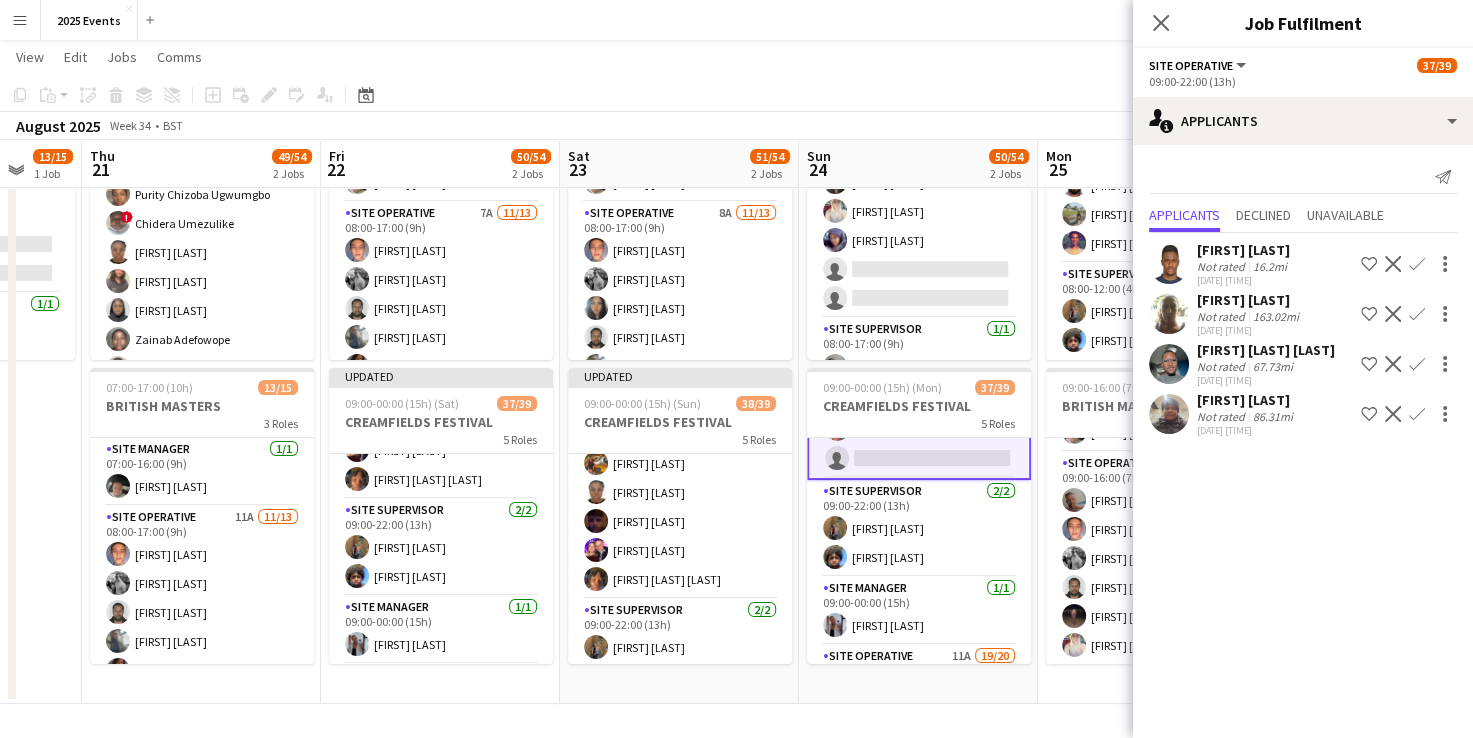 click on "Confirm" at bounding box center [1417, 414] 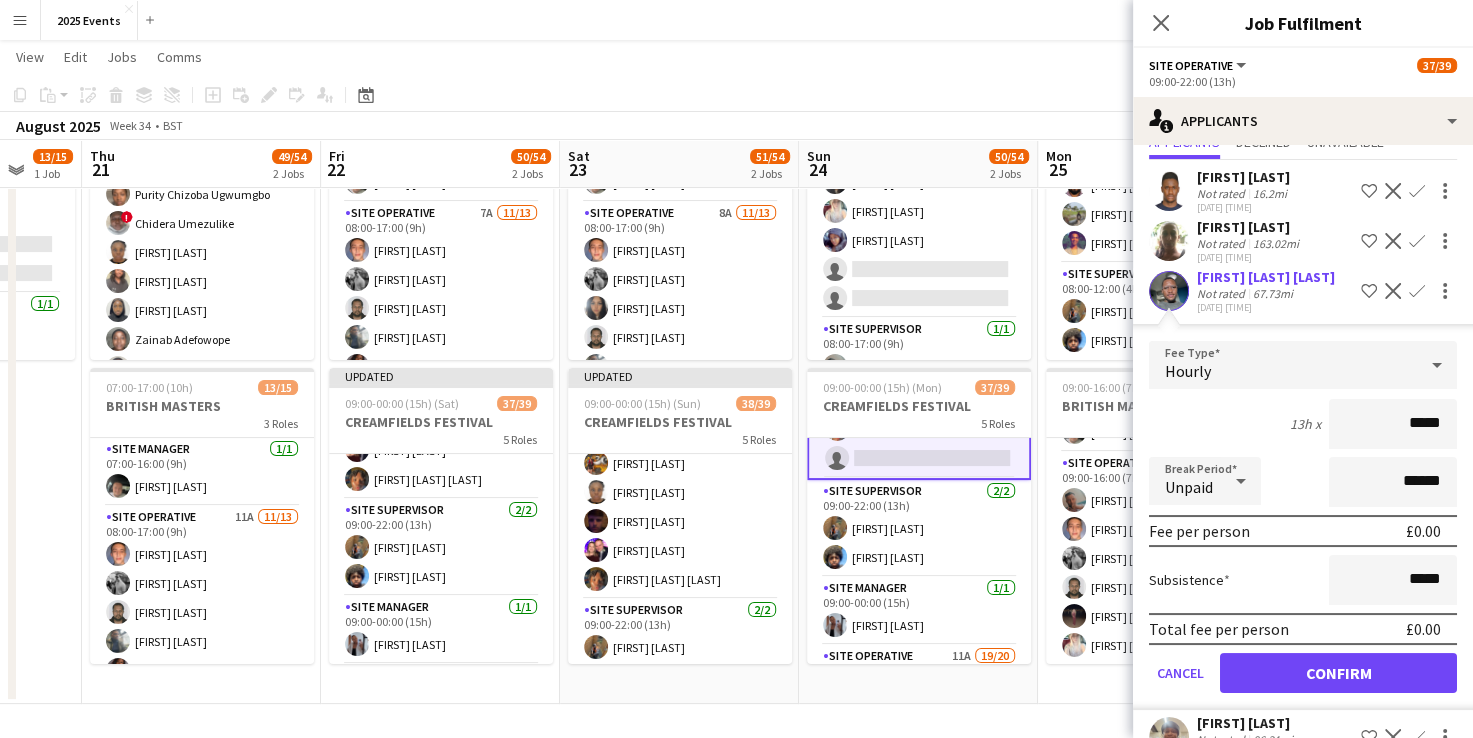scroll, scrollTop: 130, scrollLeft: 0, axis: vertical 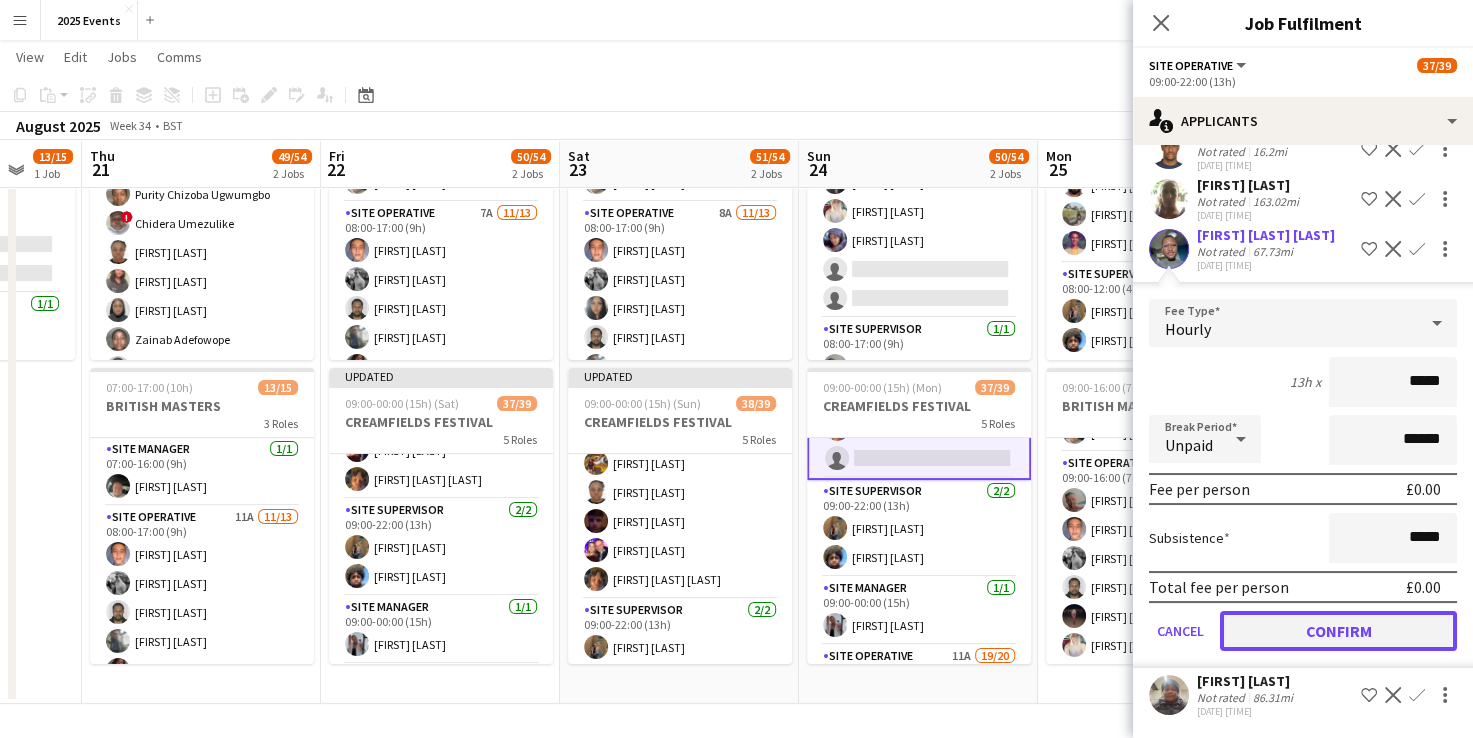 click on "Confirm" 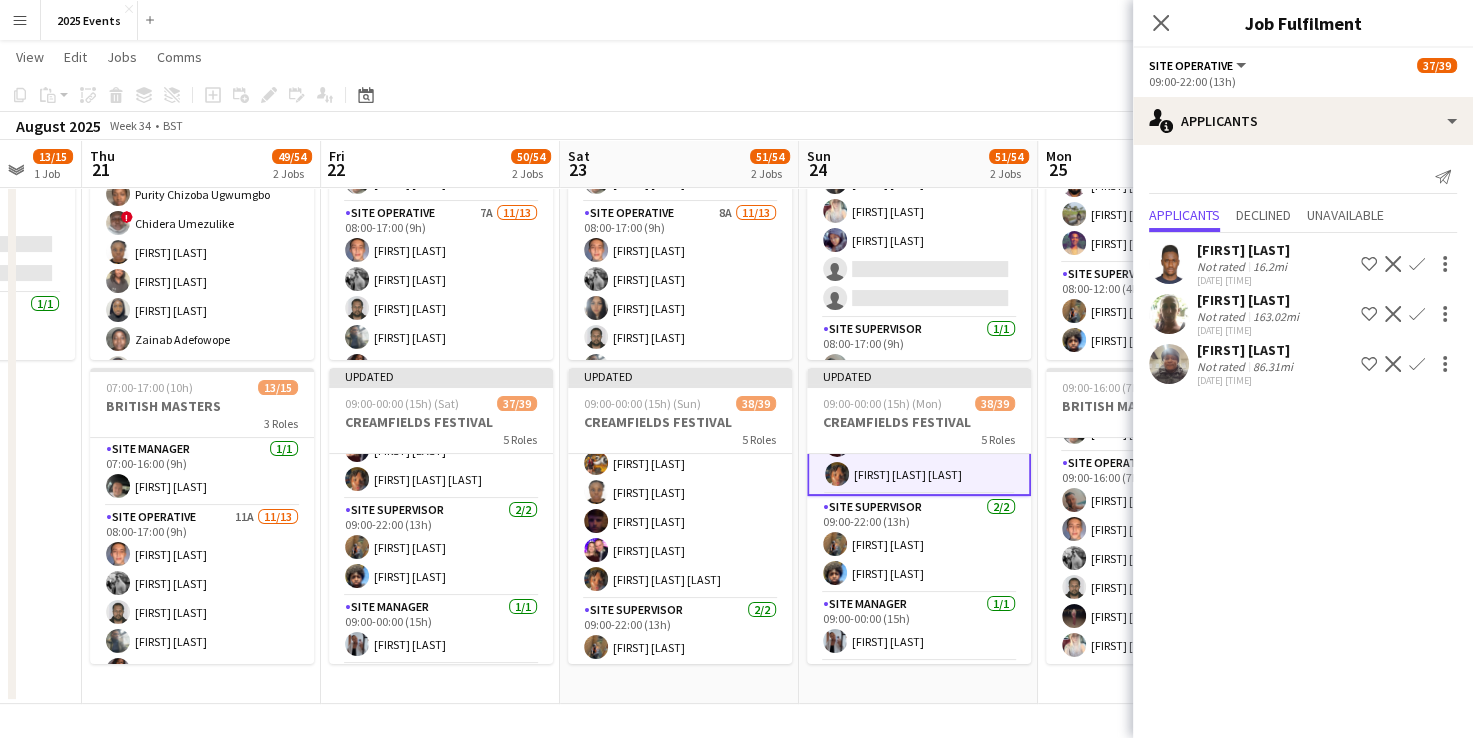 scroll, scrollTop: 0, scrollLeft: 0, axis: both 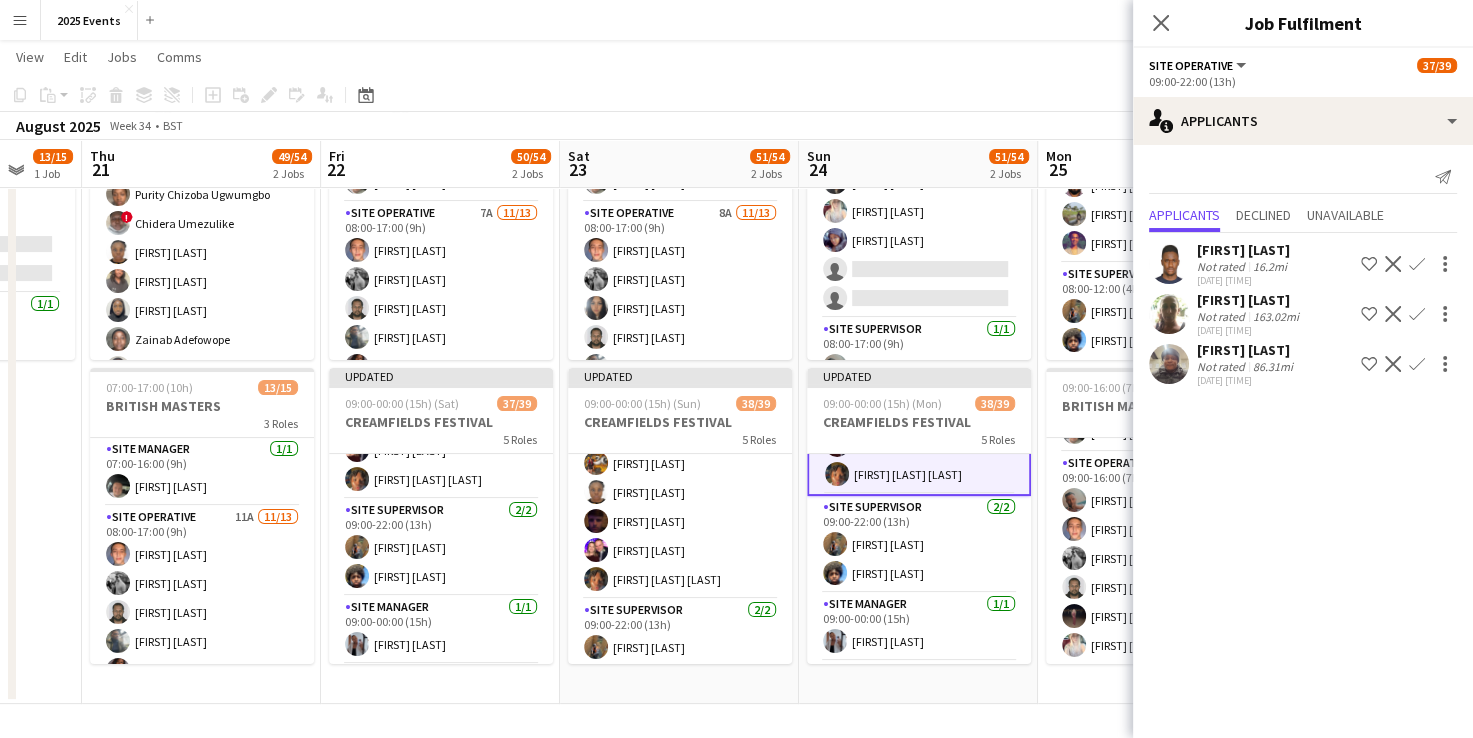click on "07:00-17:00 (10h)    13/15   BRITISH MASTERS   3 Roles   Site Manager   1/1   07:00-16:00 (9h)
[FIRST] [LAST]  Site Operative   9A   11/13   08:00-17:00 (9h)
[FIRST] [LAST] [FIRST] [LAST] [FIRST] [LAST] [FIRST] [LAST] [FIRST] [LAST] [FIRST] [LAST] [FIRST] [LAST] [FIRST] [LAST] [FIRST] [LAST] [FIRST] [LAST]
single-neutral-actions
single-neutral-actions
Site Supervisor   1/1   08:00-17:00 (9h)
[FIRST] [LAST]  Updated   09:00-00:00 (15h) (Mon)   38/39   CREAMFIELDS FESTIVAL   5 Roles   Site Operative   14/14   09:00-22:00 (13h)
[FIRST] [LAST] [FIRST] [LAST] [FIRST] [LAST] [FIRST] [LAST] [FIRST] [LAST] [FIRST] [LAST] [FIRST] [LAST] [FIRST] [LAST] [FIRST] [LAST] [FIRST] [LAST] [FIRST] [LAST] [FIRST] [LAST]  Site Supervisor   2/2   09:00-22:00 (13h)
[FIRST] [LAST] [FIRST] [LAST]  Site Manager   1/1   09:00-00:00 (15h)
[FIRST] [LAST]  11A" at bounding box center (918, 380) 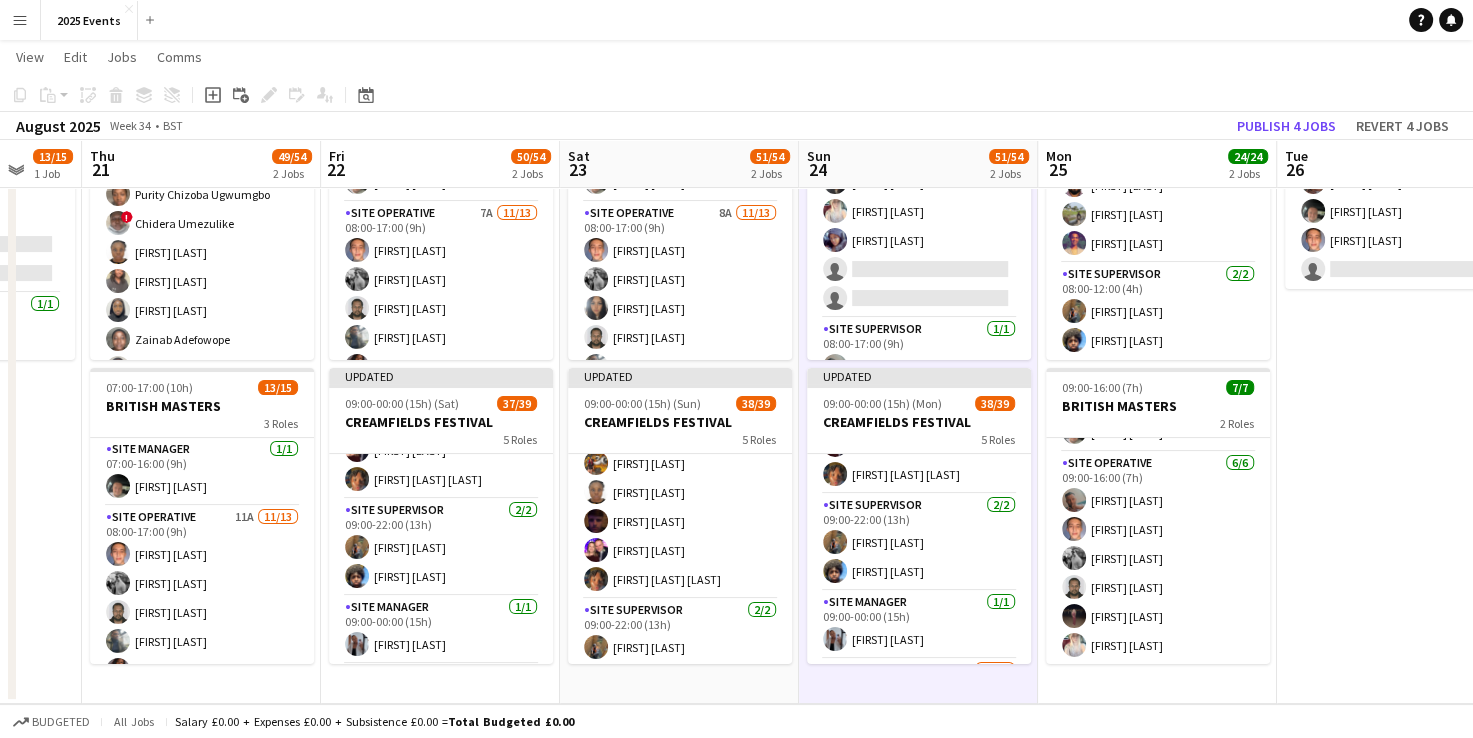 click on "09:00-16:00 (7h)    3/4   BRITISH MASTERS   1 Role   Site Operative   9A   3/4   09:00-16:00 (7h)
[FIRST] [LAST] [FIRST] [LAST] [FIRST] [LAST]
single-neutral-actions" at bounding box center (1396, 380) 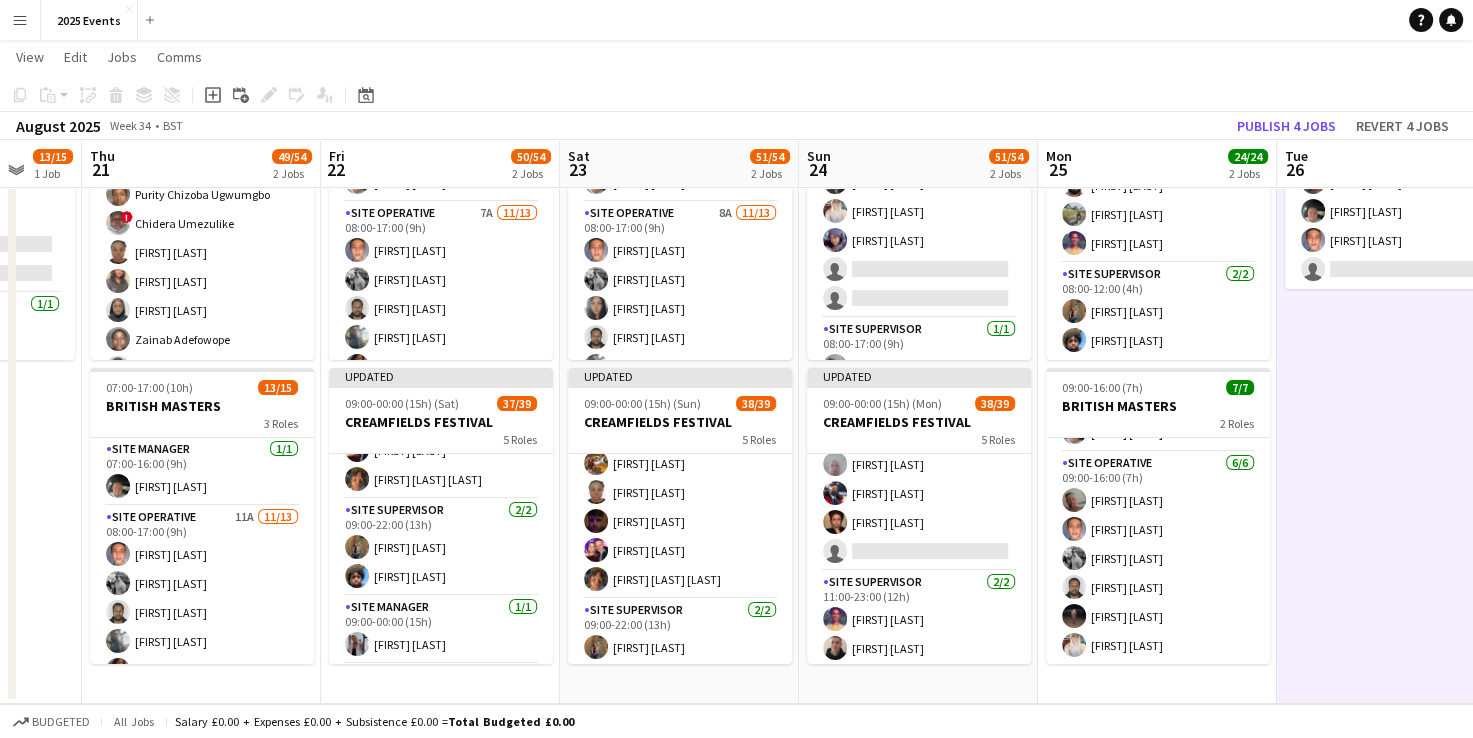 scroll, scrollTop: 1121, scrollLeft: 0, axis: vertical 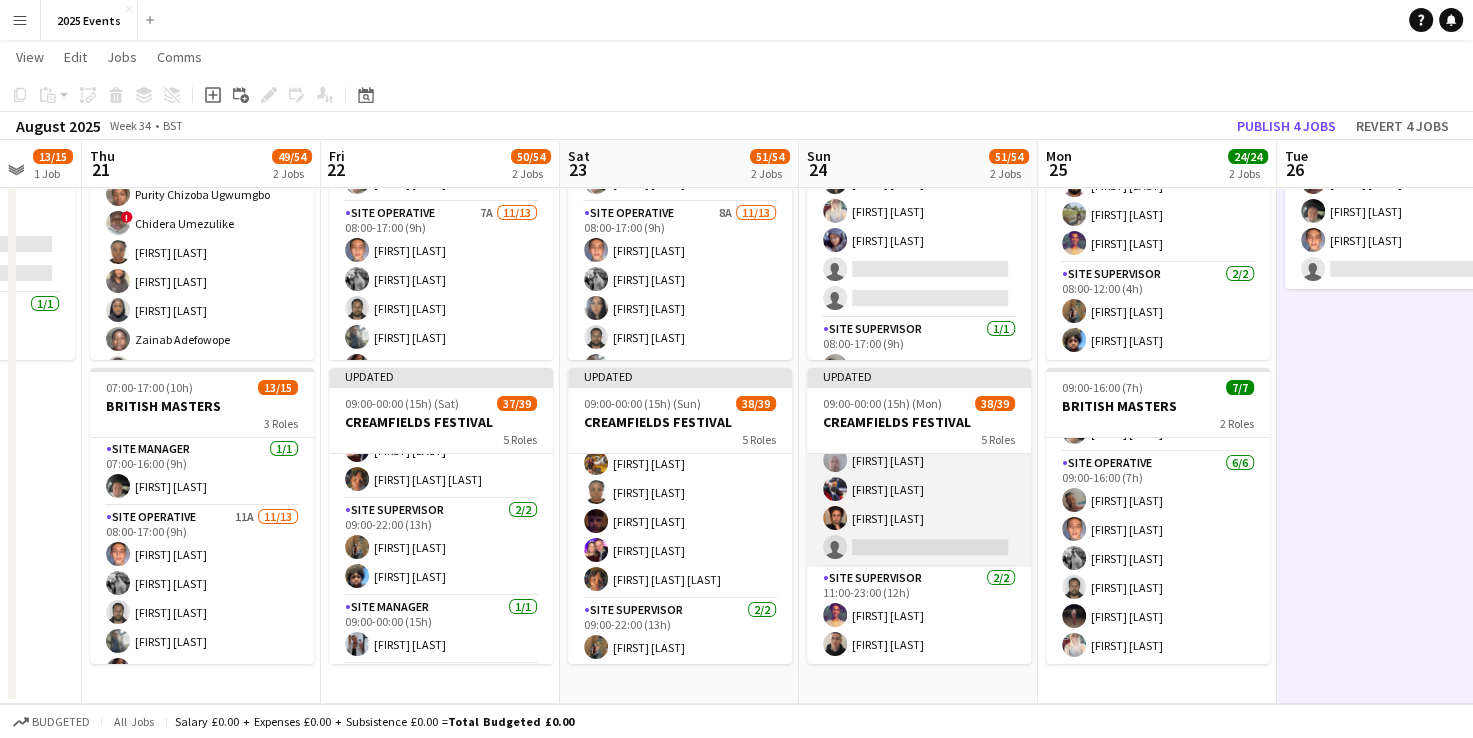 click on "Site Operative   11A   19/20   11:00-23:00 (12h)
[FIRST] [LAST] [FIRST] [LAST] [FIRST] [LAST] [FIRST] [LAST] [FIRST] [LAST] [FIRST] [LAST] [FIRST] [LAST] [FIRST] [LAST] [FIRST] [LAST] [FIRST] [LAST] [FIRST] [LAST] [FIRST] [LAST] [FIRST] [LAST] [FIRST] [LAST] [FIRST] [LAST]
single-neutral-actions" at bounding box center [919, 257] 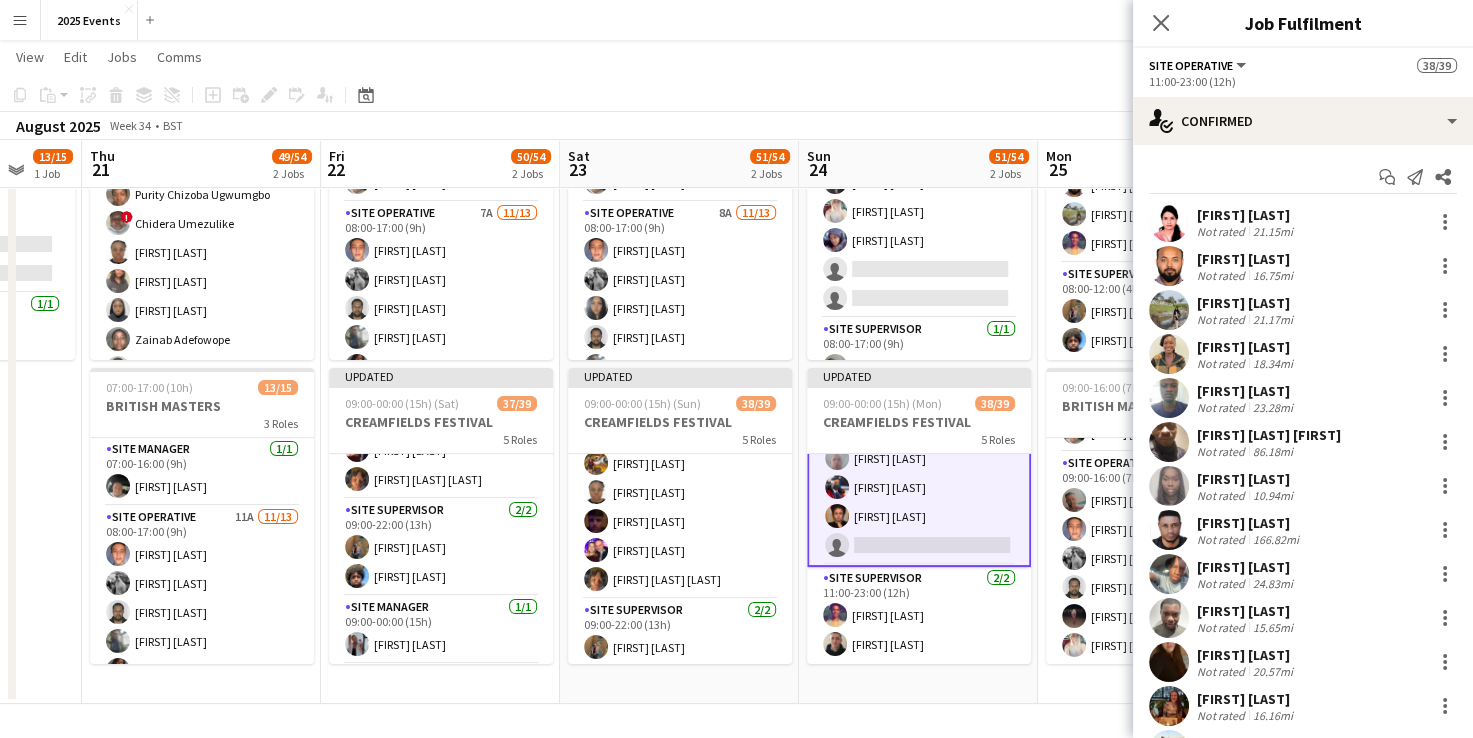 scroll, scrollTop: 1123, scrollLeft: 0, axis: vertical 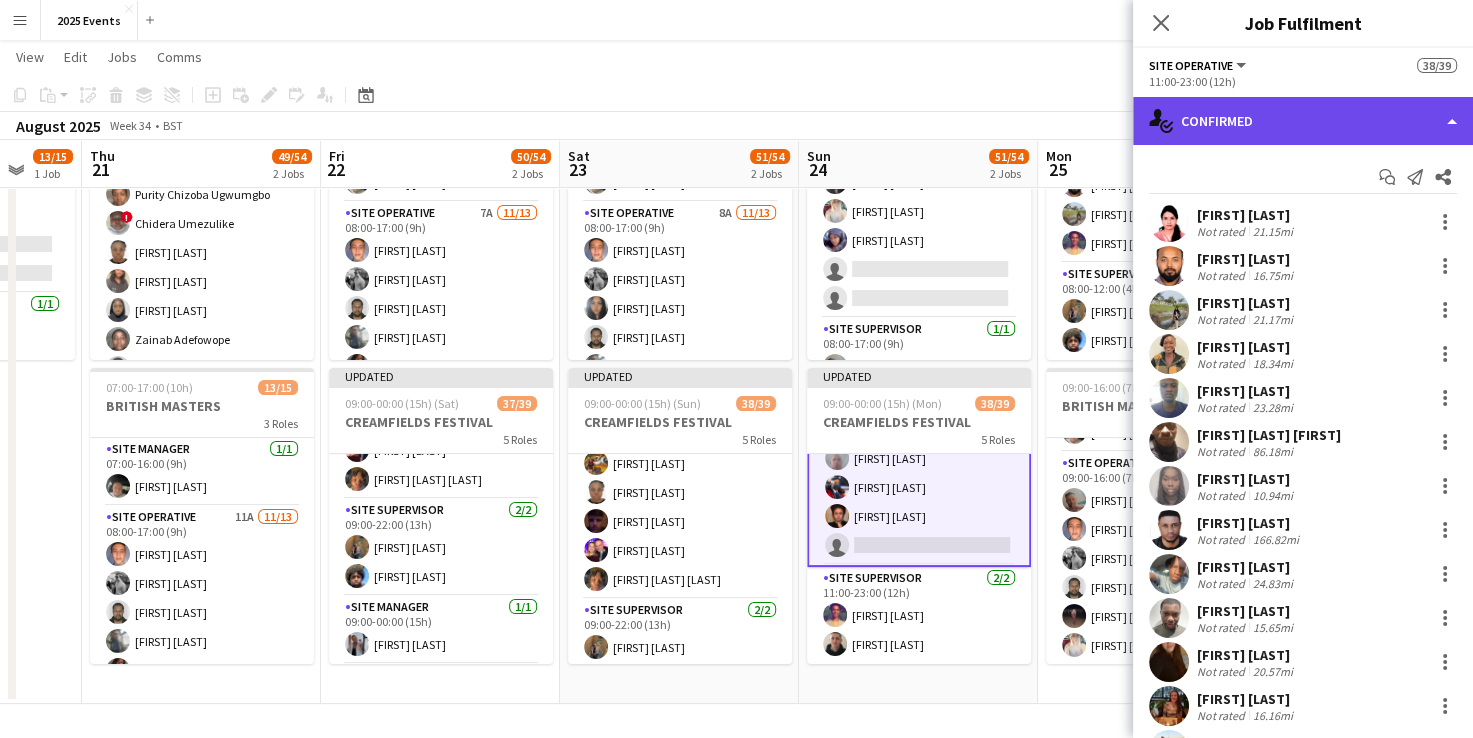 click on "single-neutral-actions-check-2
Confirmed" 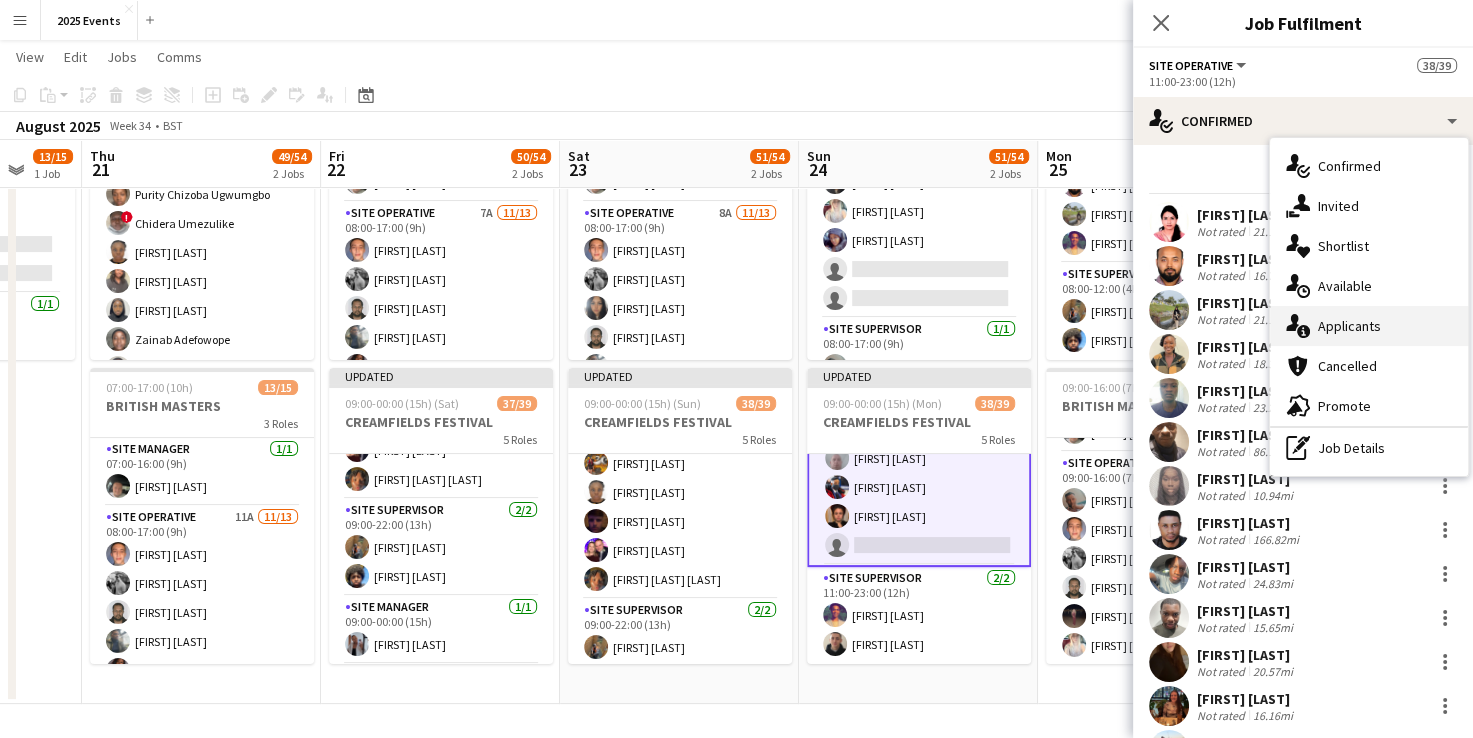 click on "single-neutral-actions-information
Applicants" at bounding box center [1369, 326] 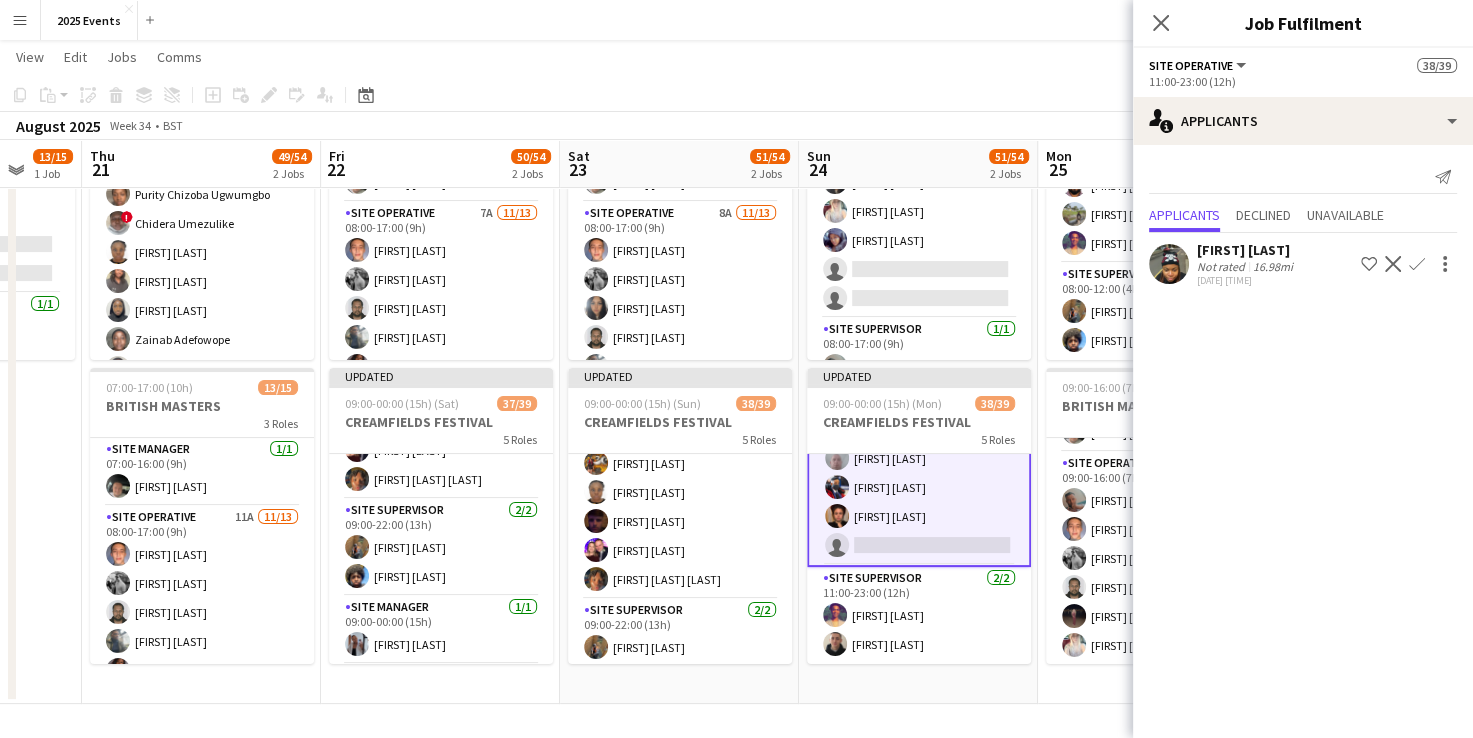 click on "07:00-17:00 (10h)    13/15   BRITISH MASTERS   3 Roles   Site Manager   1/1   07:00-16:00 (9h)
[FIRST] [LAST]  Site Operative   8A   11/13   08:00-17:00 (9h)
[FIRST] [LAST] [FIRST] [LAST] [FIRST] [LAST] [FIRST] [LAST] [FIRST] [LAST] [FIRST] [LAST] [FIRST] [LAST] [FIRST] [LAST] [FIRST] [LAST] [FIRST] [LAST]
single-neutral-actions
single-neutral-actions
Site Supervisor   1/1   08:00-17:00 (9h)
[FIRST] [LAST]  Updated   09:00-00:00 (15h) (Sun)   38/39   CREAMFIELDS FESTIVAL   5 Roles   Site Operative   14/14   09:00-22:00 (13h)
[FIRST] [LAST] [FIRST] [LAST] [FIRST] [LAST] [FIRST] [LAST] [FIRST] [LAST] [FIRST] [LAST] [FIRST] [LAST] [FIRST] [LAST] [FIRST] [LAST] [FIRST] [LAST] [FIRST] [LAST] [FIRST] [LAST]  Site Supervisor   2/2   09:00-22:00 (13h)
[FIRST] [LAST] [FIRST] [LAST]  Site Manager   1/1   09:00-00:00 (15h)
[FIRST] [LAST]  10A" at bounding box center (679, 380) 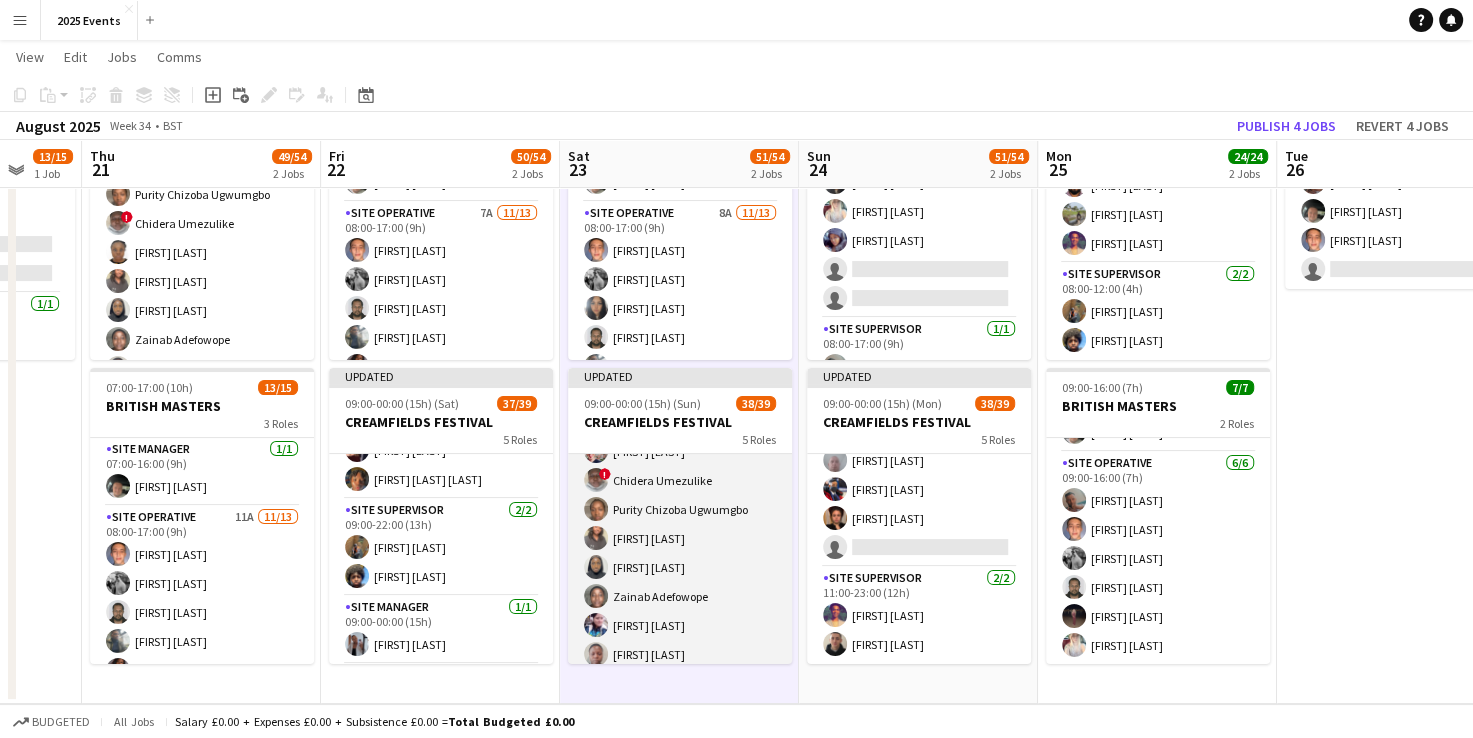 scroll, scrollTop: 2, scrollLeft: 0, axis: vertical 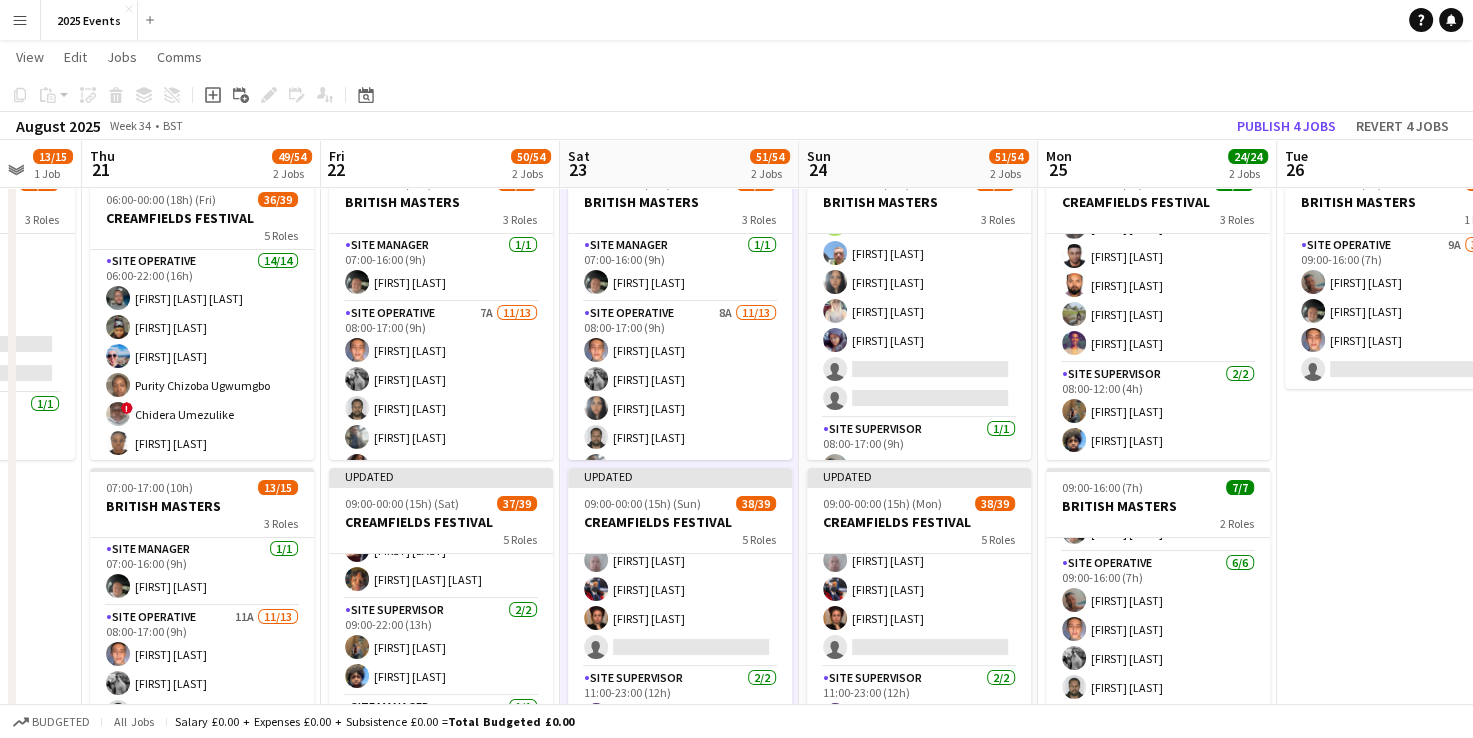 click on "09:00-16:00 (7h)    3/4   BRITISH MASTERS   1 Role   Site Operative   9A   3/4   09:00-16:00 (7h)
[FIRST] [LAST] [FIRST] [LAST] [FIRST] [LAST]
single-neutral-actions" at bounding box center [1396, 480] 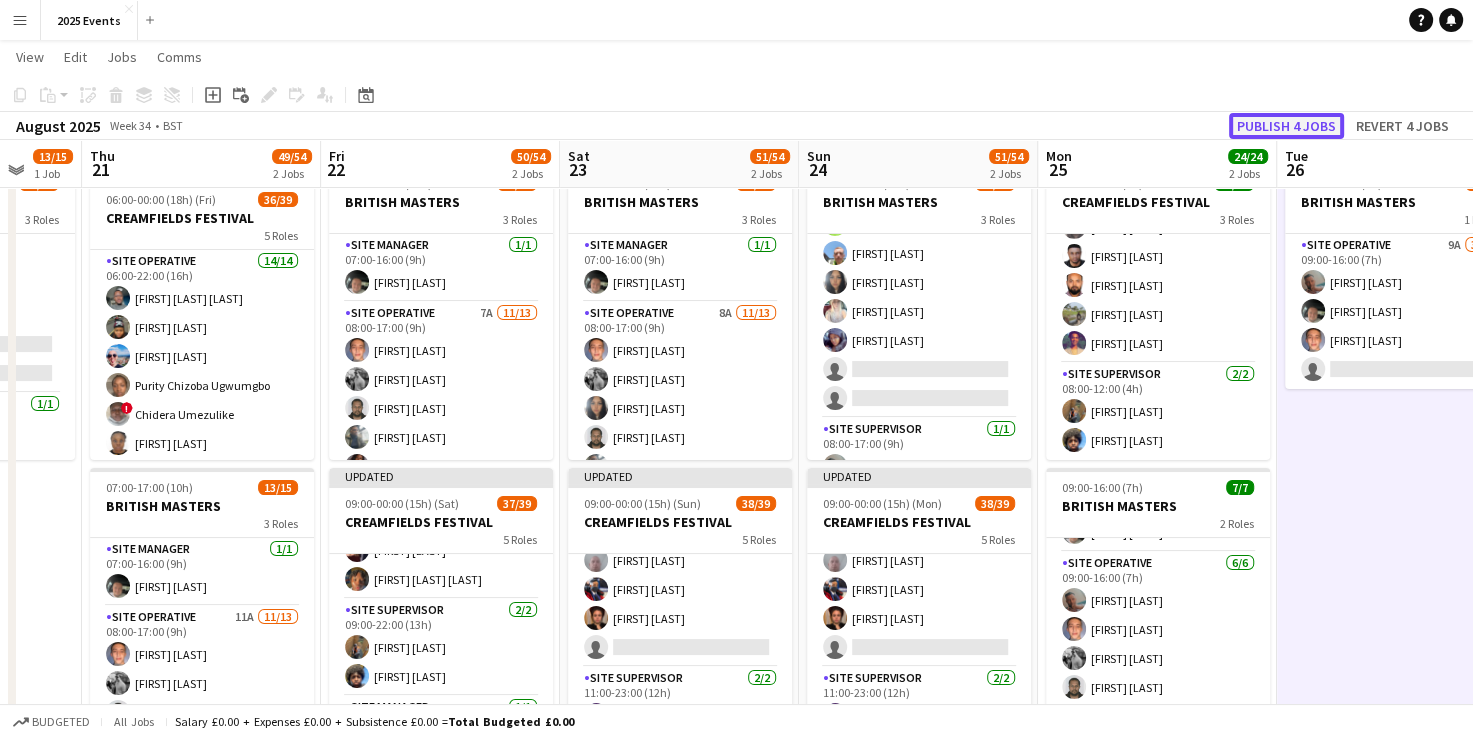 click on "Publish 4 jobs" 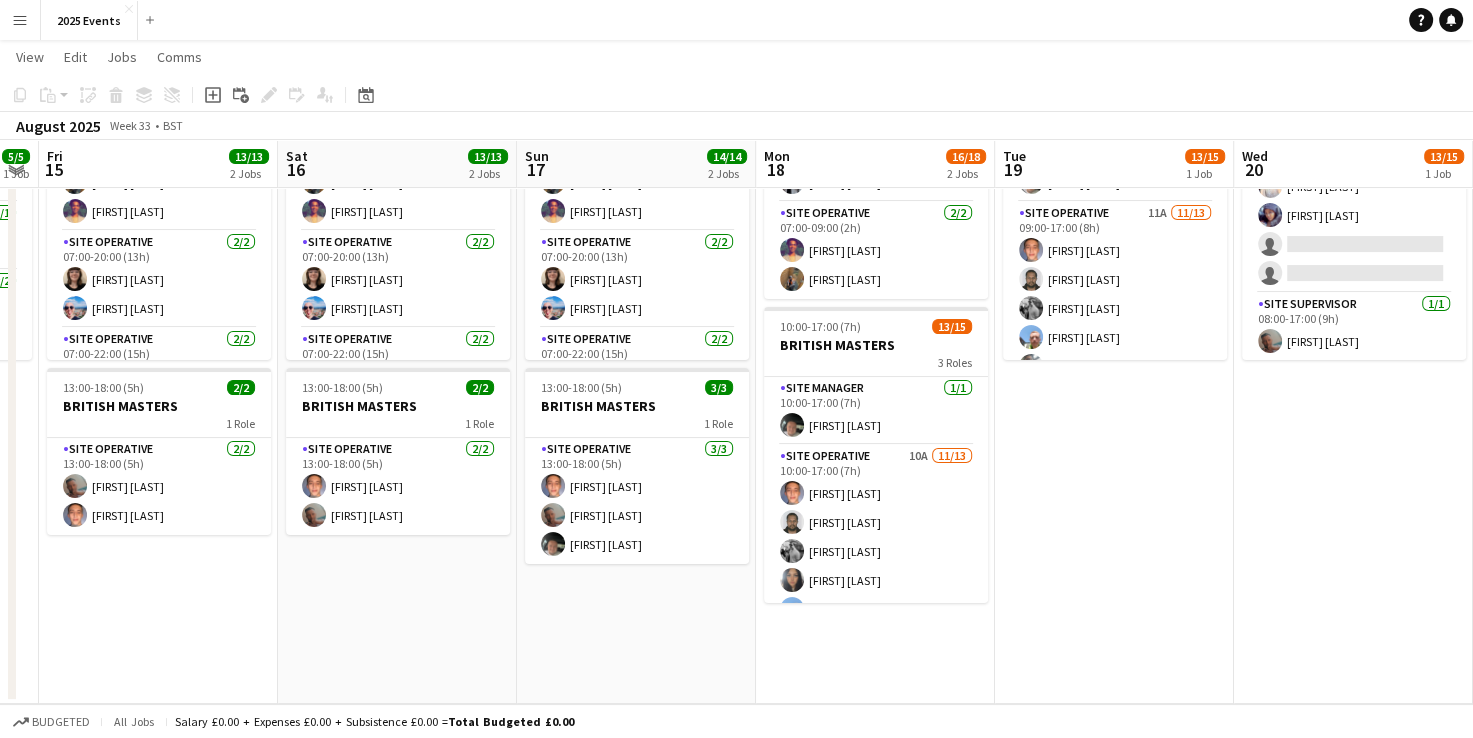 drag, startPoint x: 40, startPoint y: 446, endPoint x: 1431, endPoint y: 340, distance: 1395.033 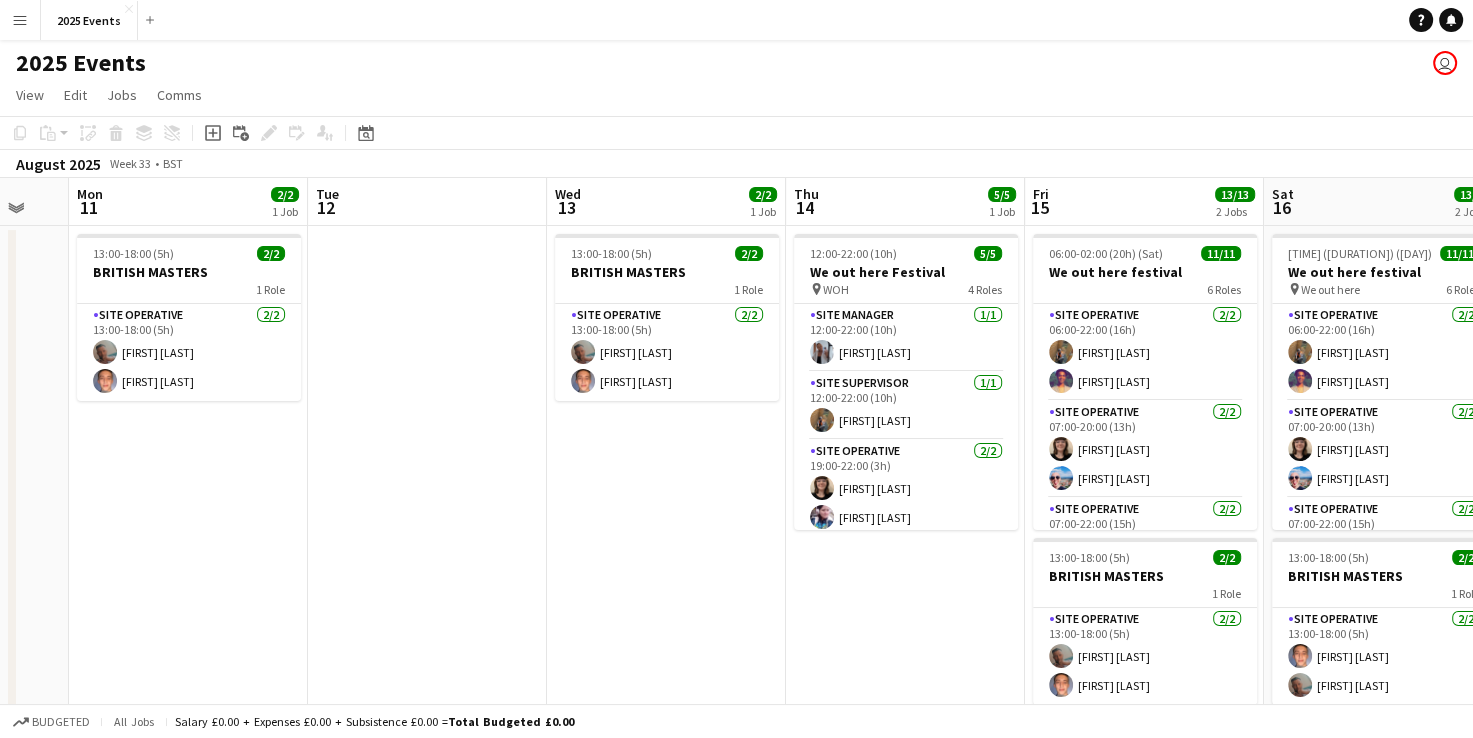 drag, startPoint x: 298, startPoint y: 532, endPoint x: 1284, endPoint y: 414, distance: 993.03577 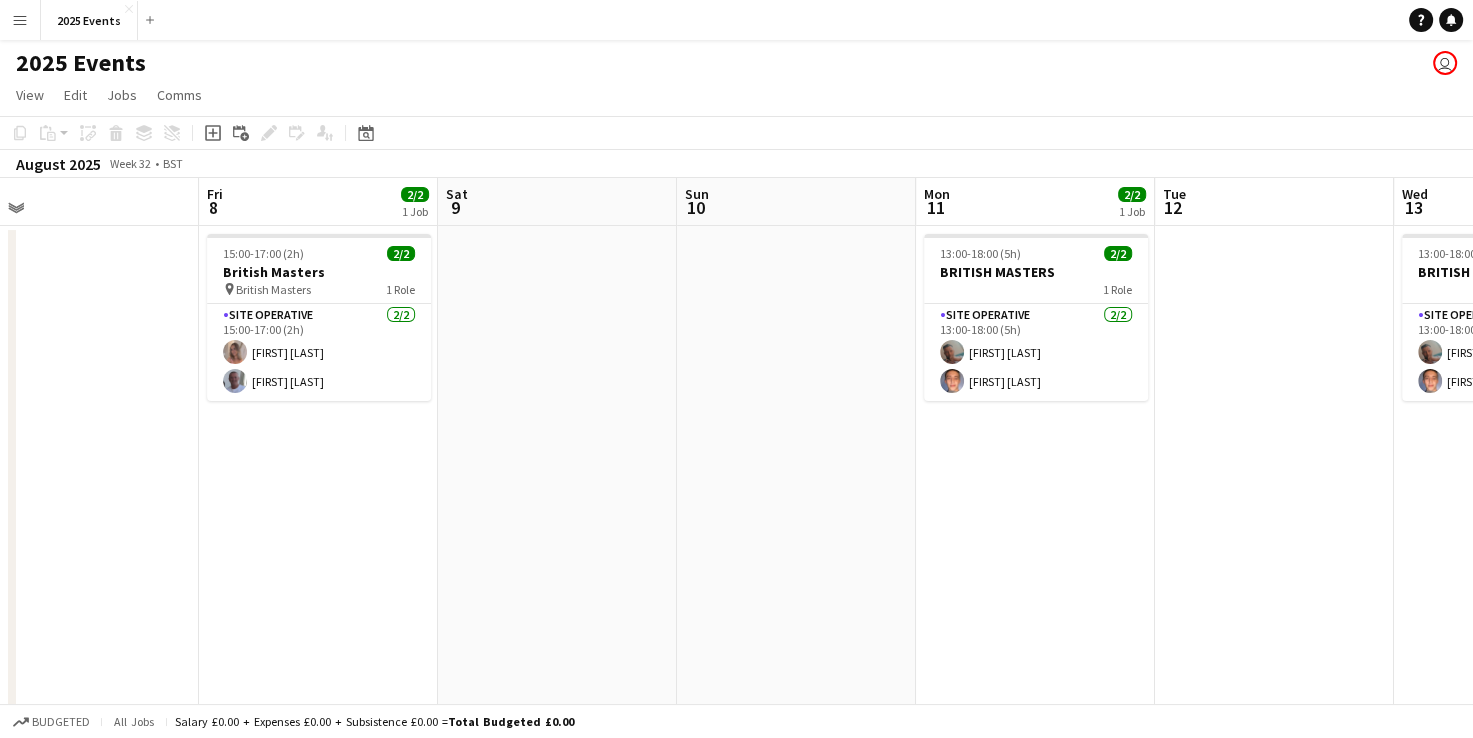 drag, startPoint x: 368, startPoint y: 550, endPoint x: 1215, endPoint y: 469, distance: 850.86426 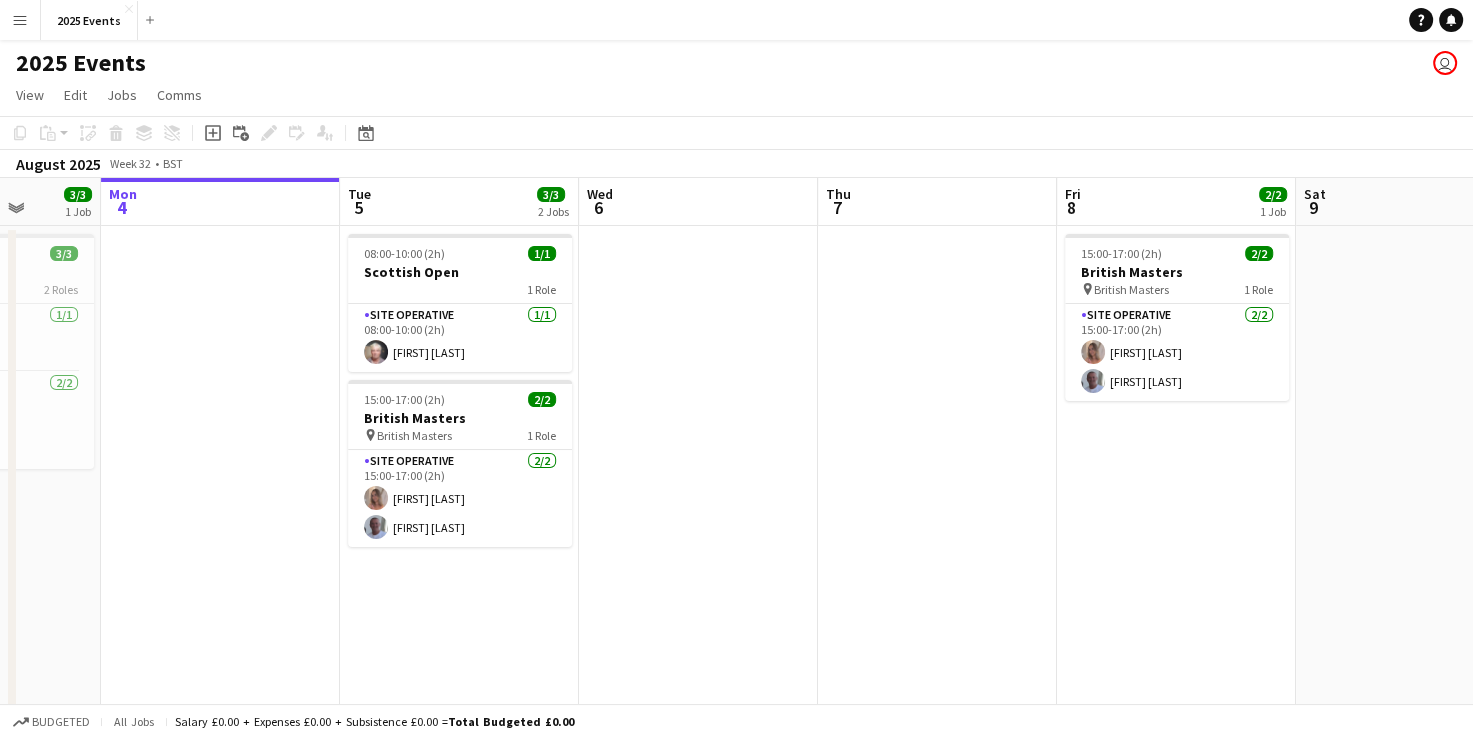 drag, startPoint x: 268, startPoint y: 572, endPoint x: 1126, endPoint y: 520, distance: 859.57434 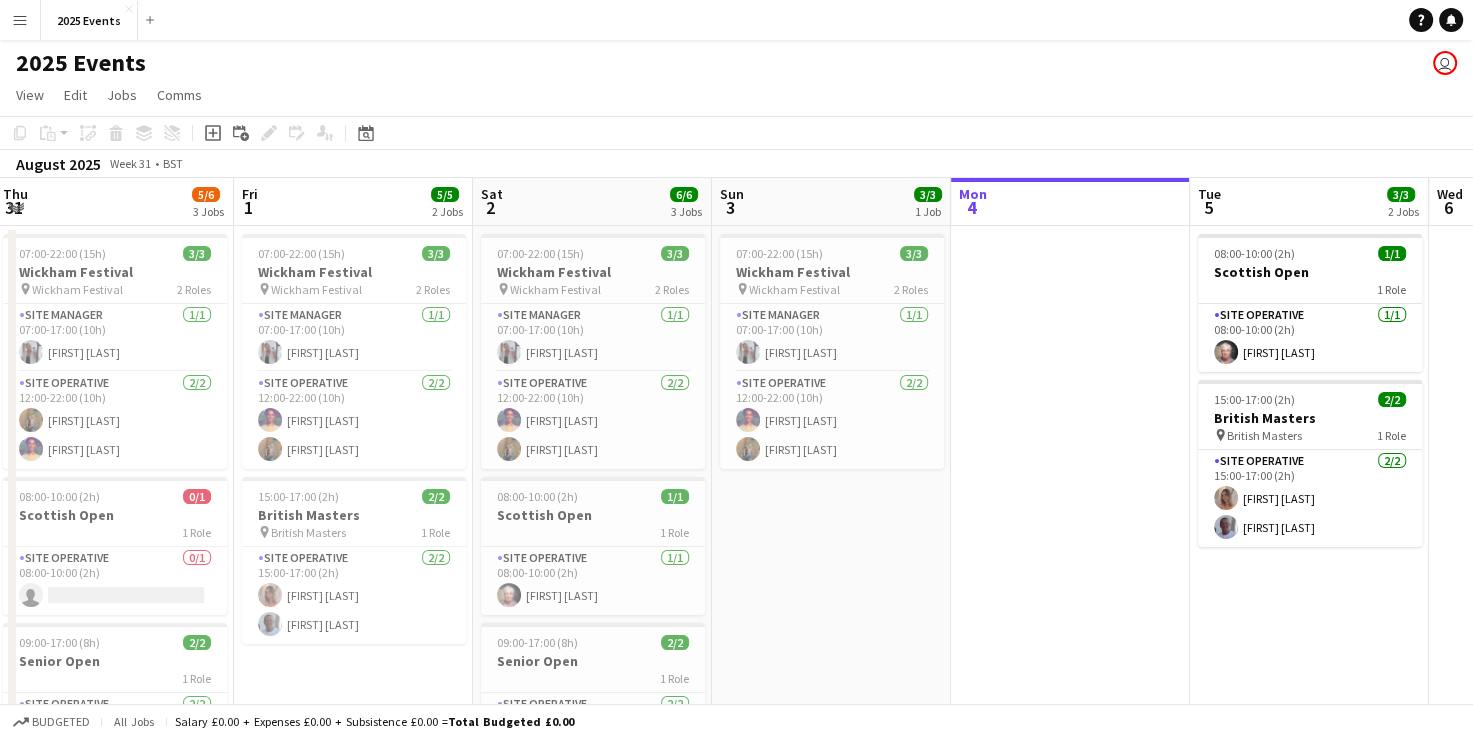 drag, startPoint x: 396, startPoint y: 613, endPoint x: 1247, endPoint y: 547, distance: 853.5555 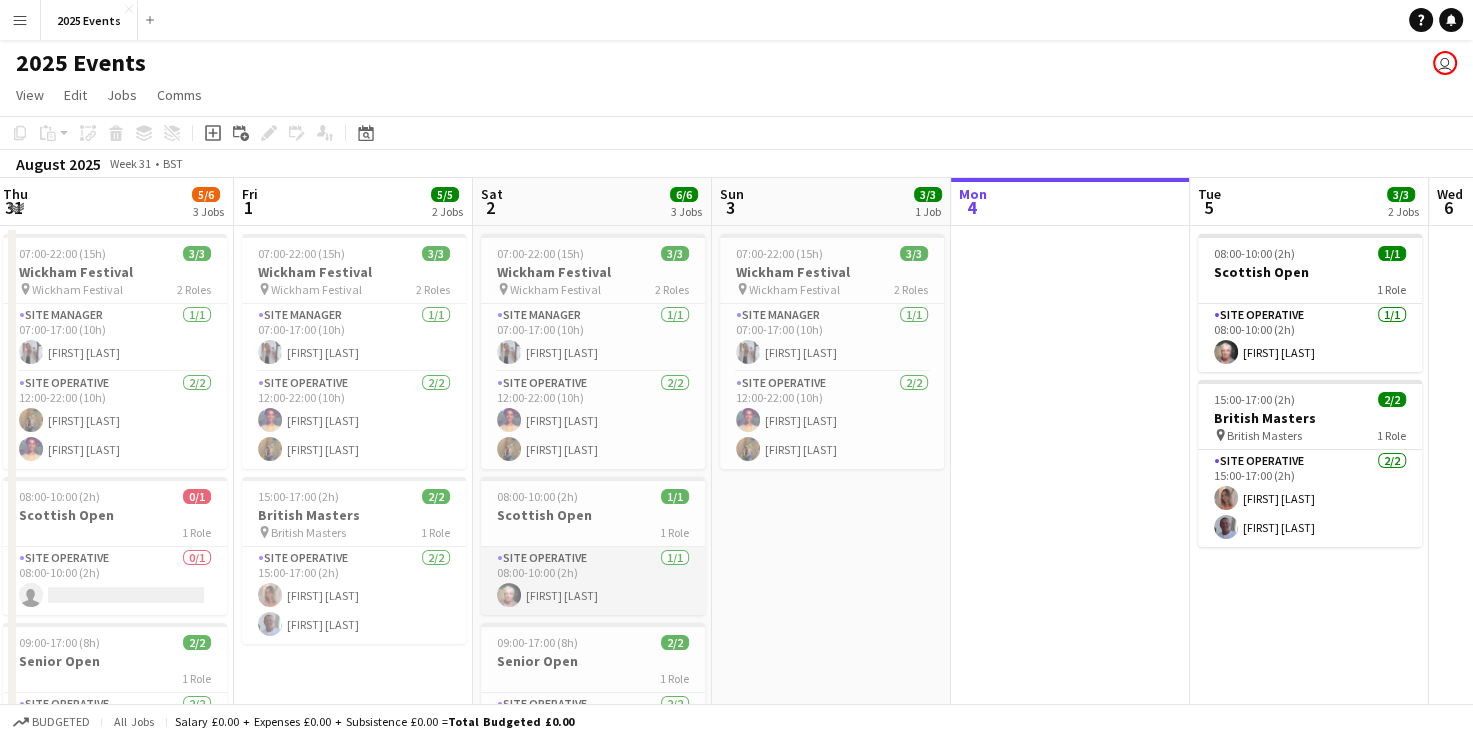 click on "Site Operative   1/1   08:00-10:00 (2h)
[FIRST] [LAST]" at bounding box center [593, 581] 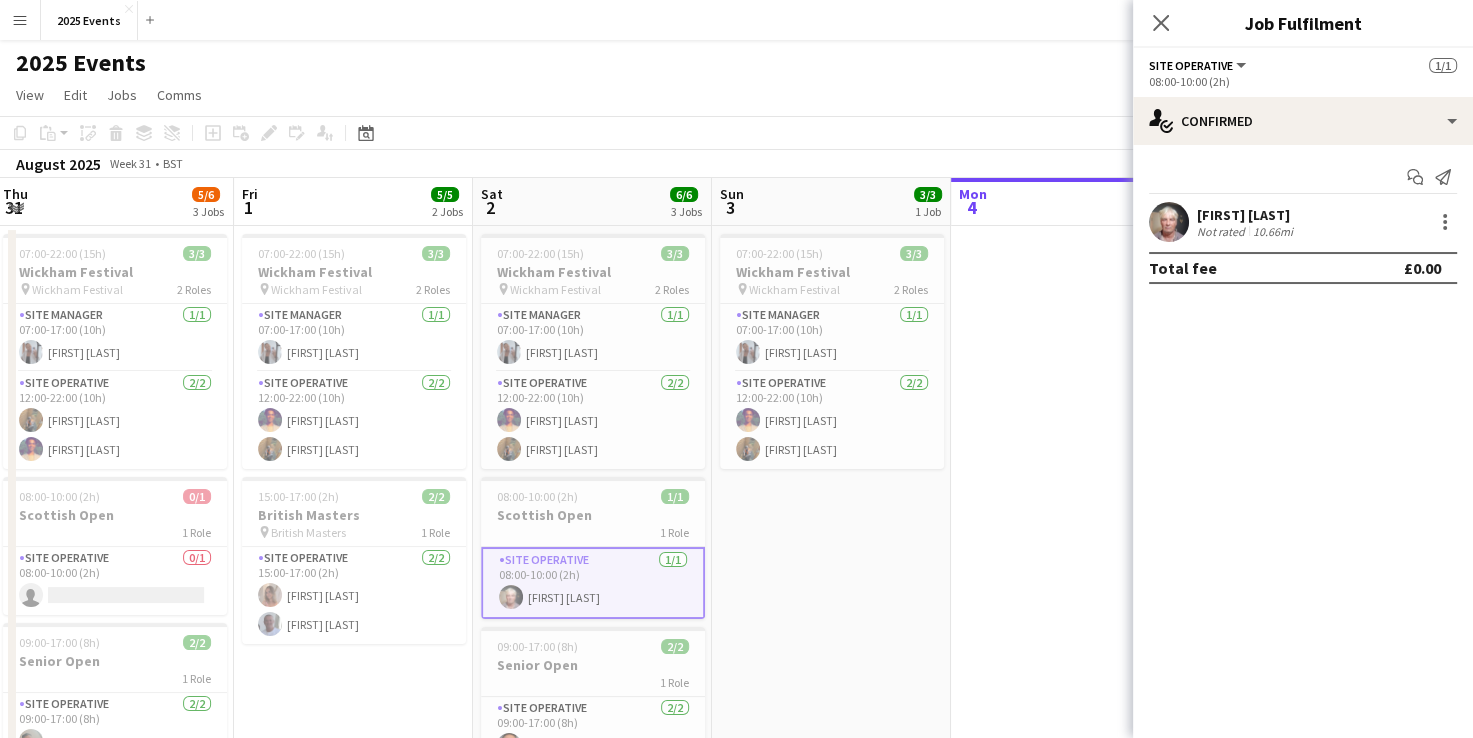 click at bounding box center (1169, 222) 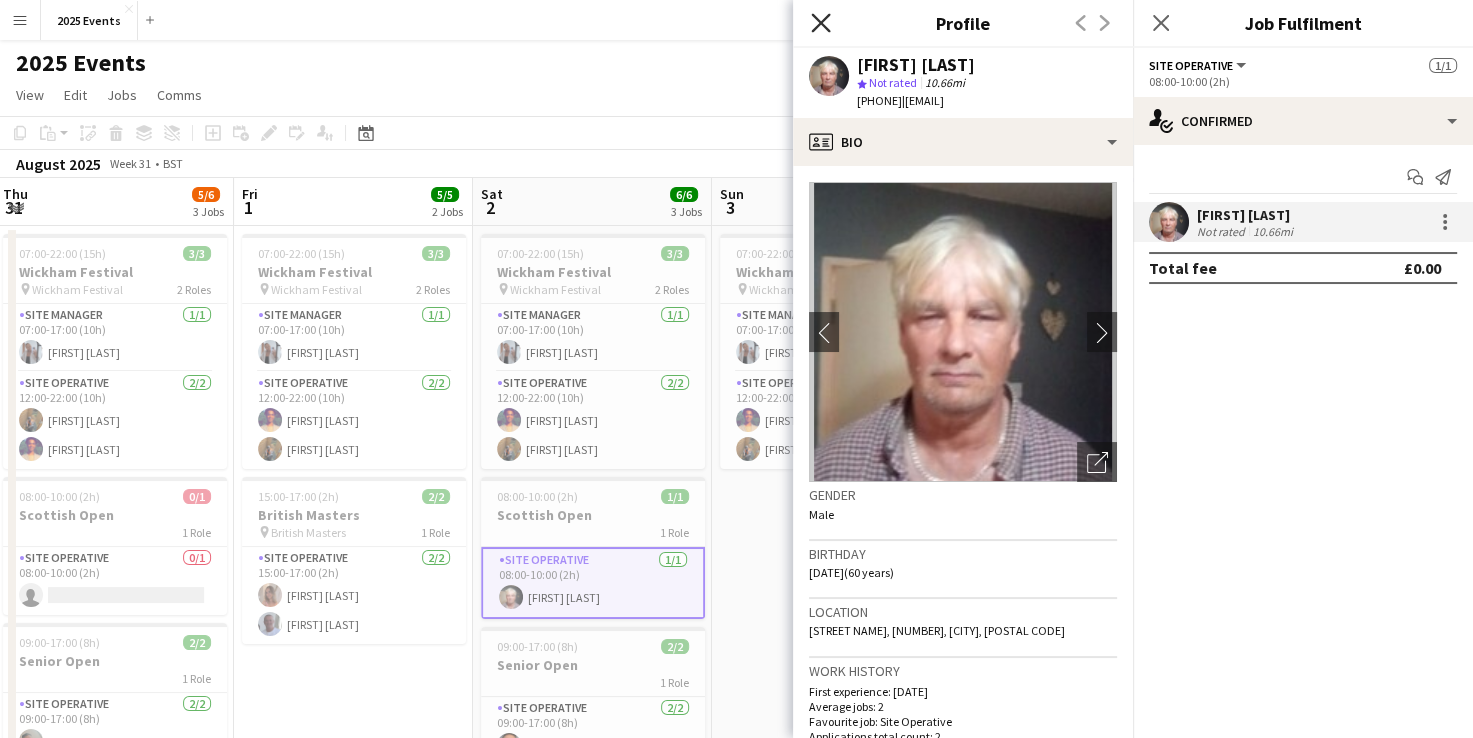 click on "Close pop-in" 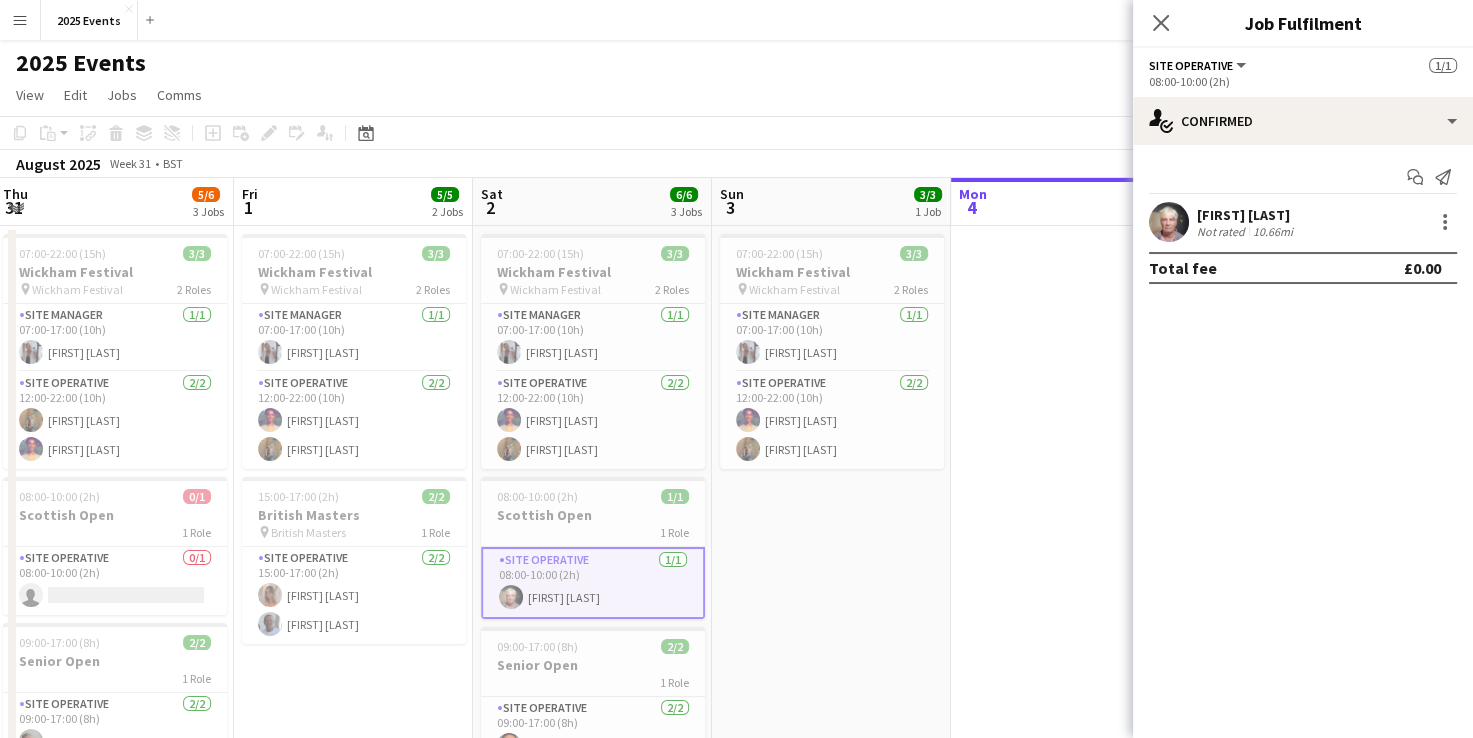 drag, startPoint x: 960, startPoint y: 707, endPoint x: 952, endPoint y: 670, distance: 37.85499 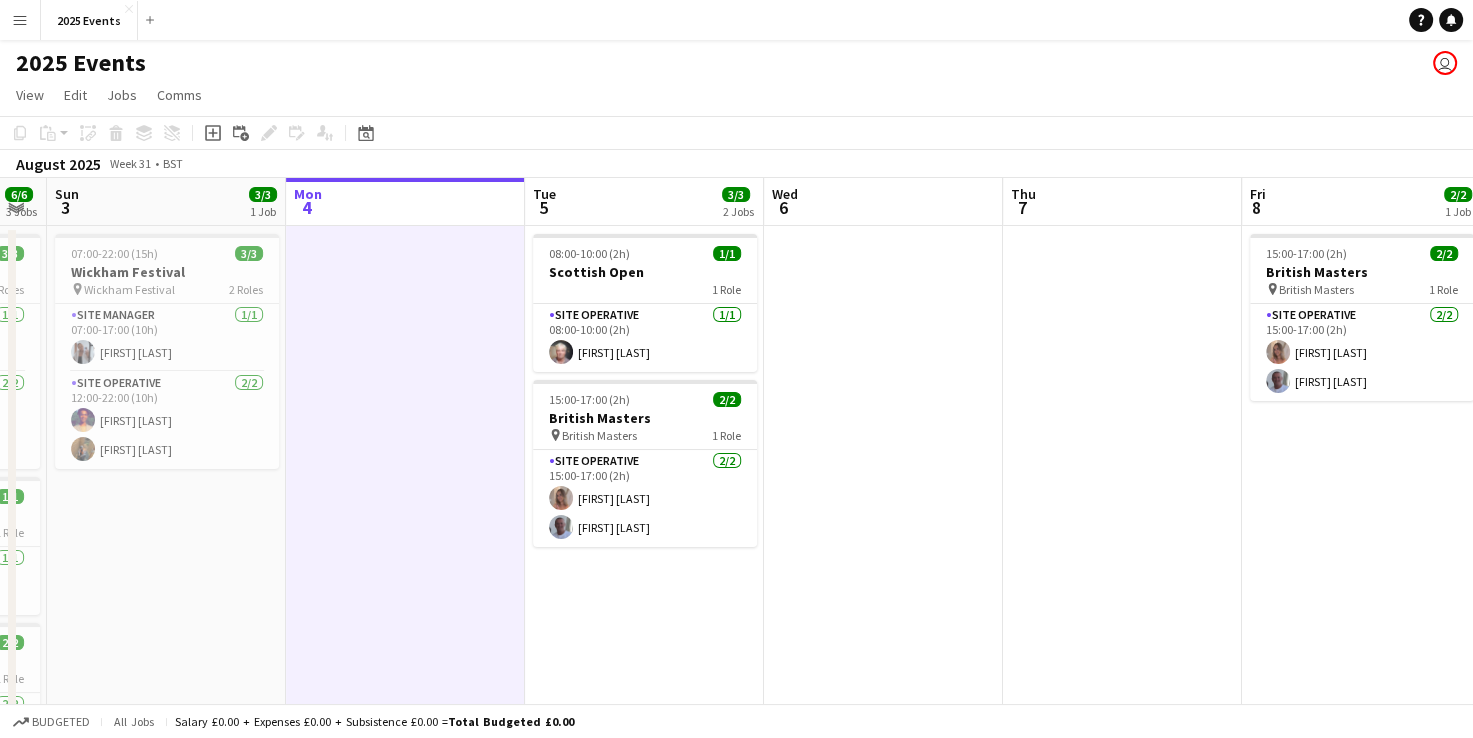 drag, startPoint x: 1031, startPoint y: 558, endPoint x: 376, endPoint y: 558, distance: 655 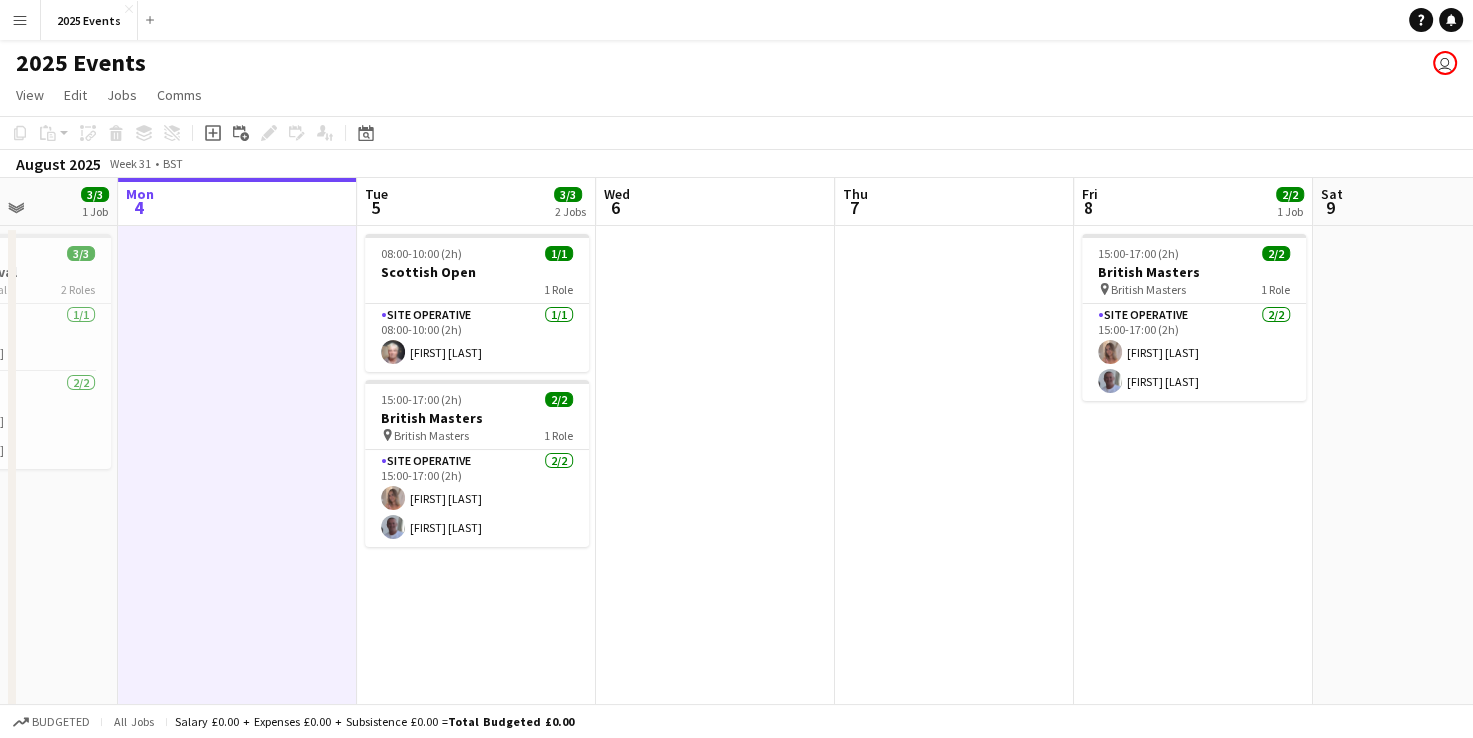 scroll, scrollTop: 0, scrollLeft: 848, axis: horizontal 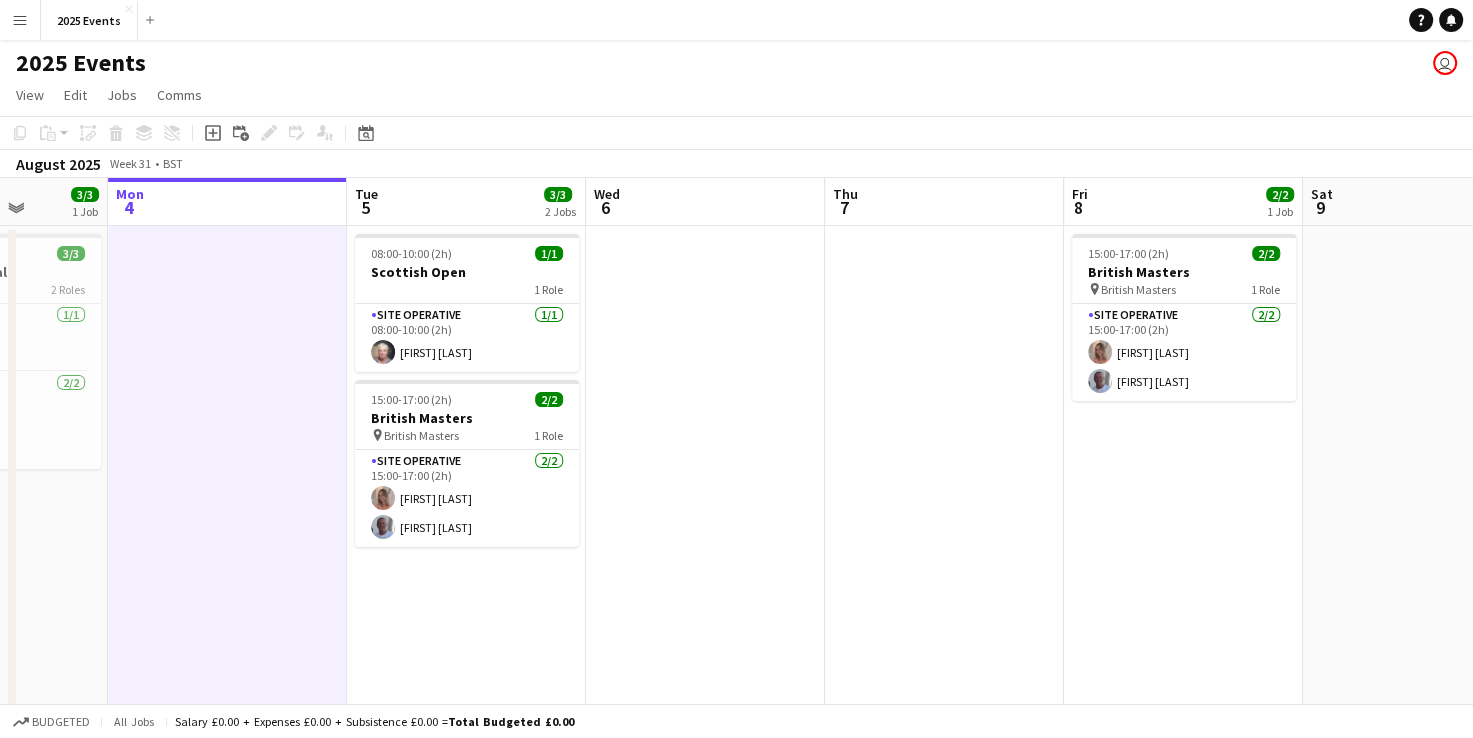 drag, startPoint x: 930, startPoint y: 546, endPoint x: 752, endPoint y: 552, distance: 178.10109 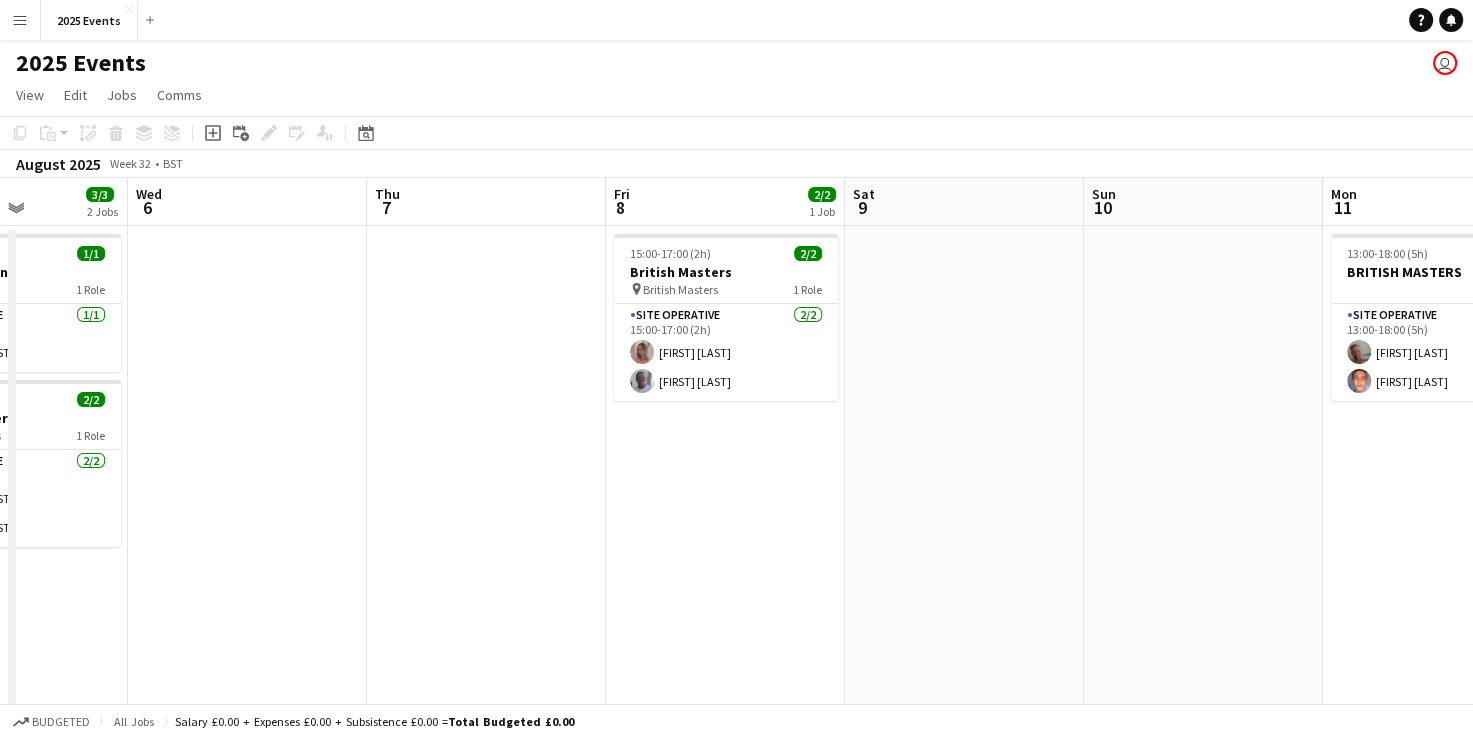 drag, startPoint x: 1091, startPoint y: 518, endPoint x: 634, endPoint y: 527, distance: 457.08862 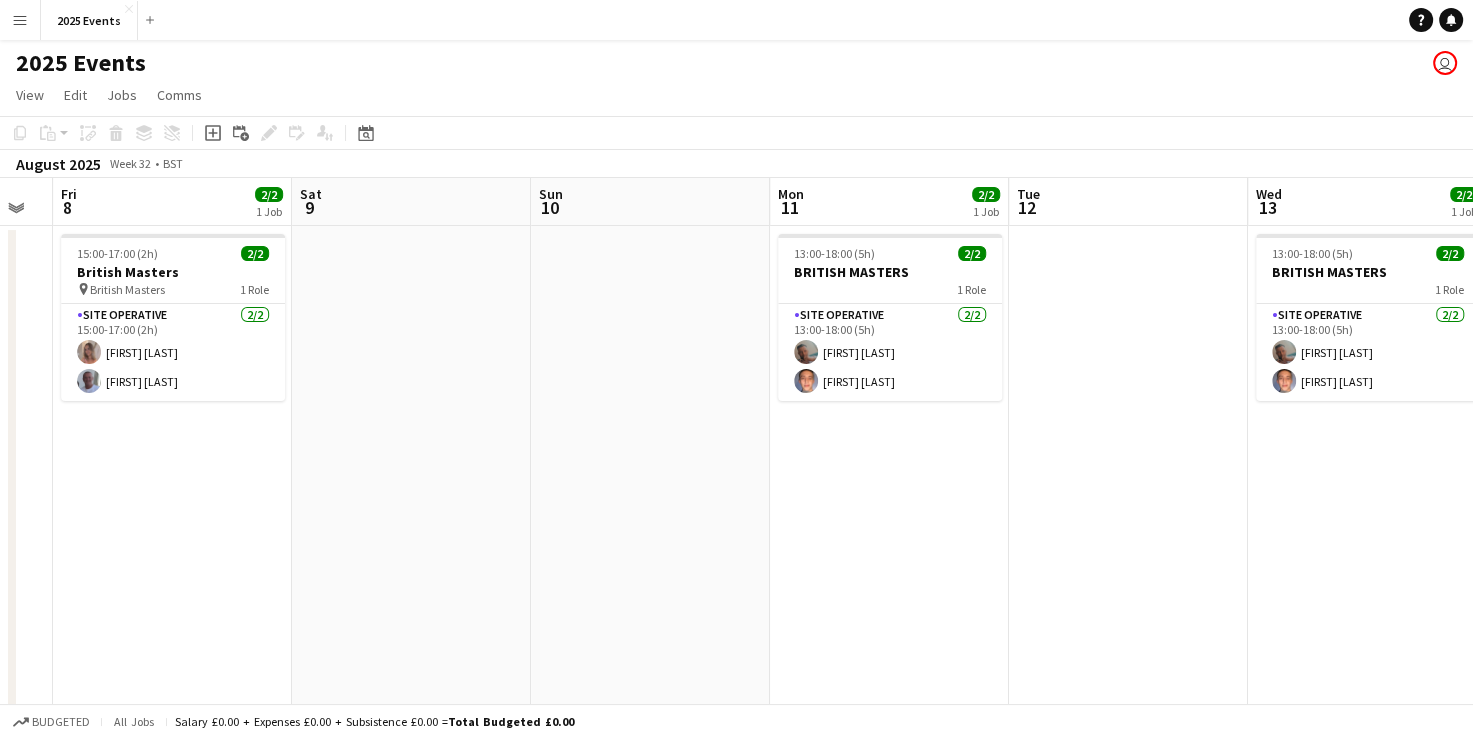 drag, startPoint x: 1099, startPoint y: 519, endPoint x: 540, endPoint y: 523, distance: 559.0143 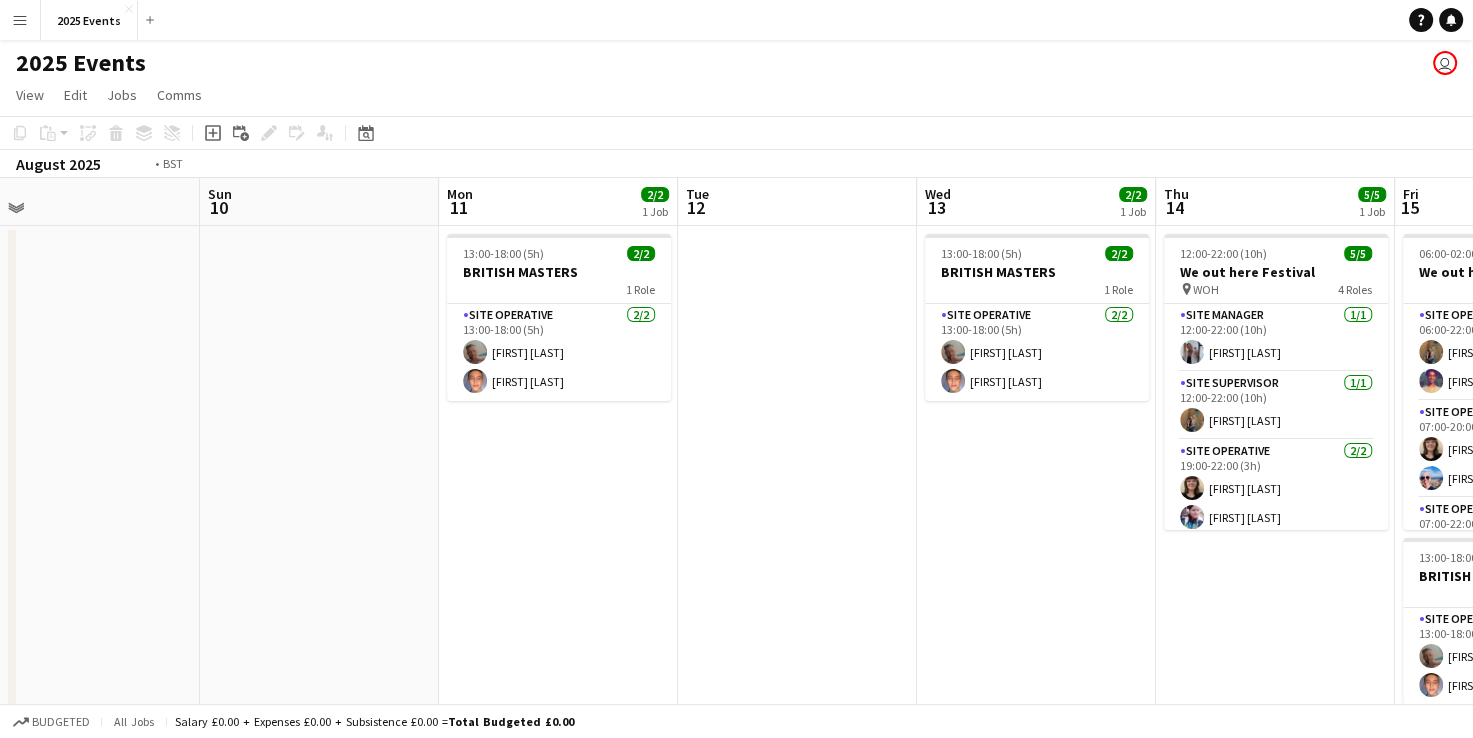 scroll, scrollTop: 0, scrollLeft: 775, axis: horizontal 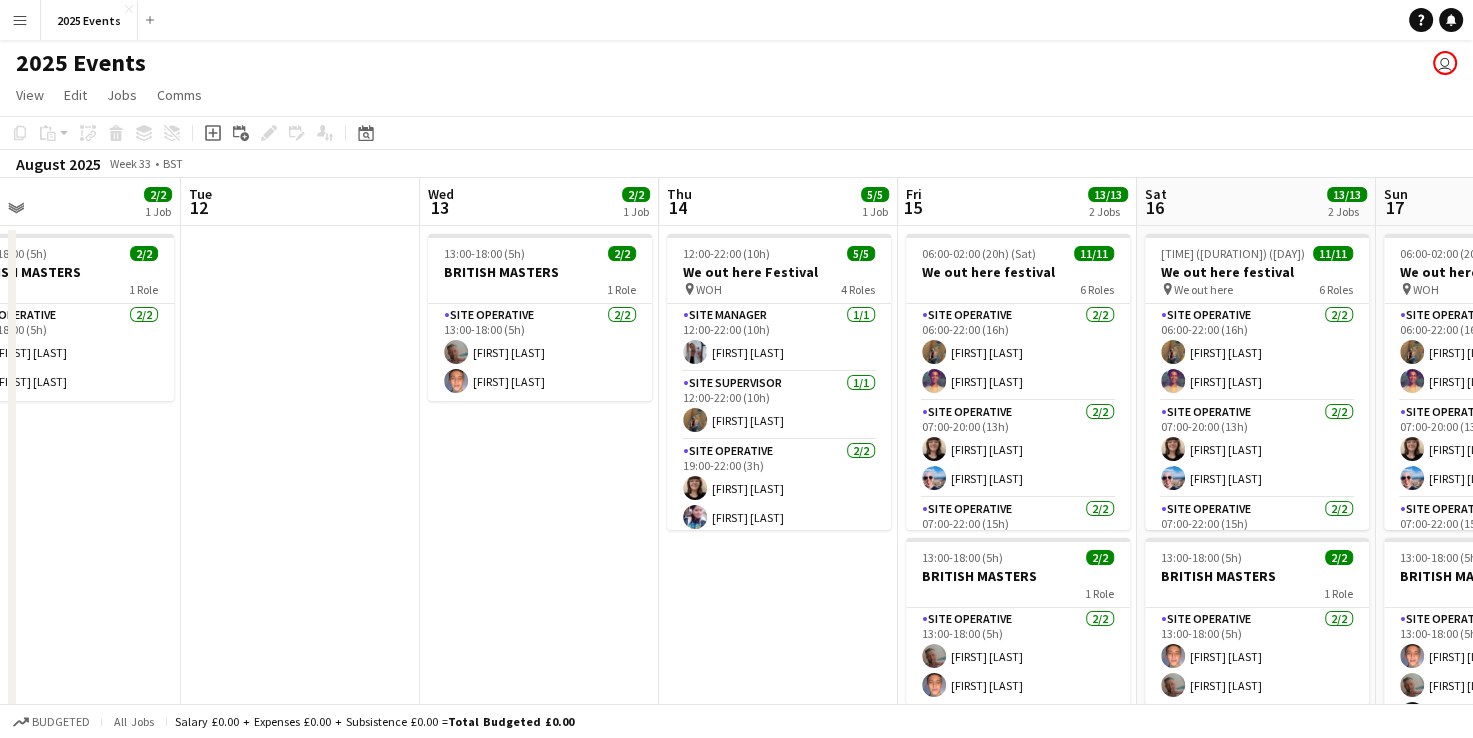 drag, startPoint x: 882, startPoint y: 512, endPoint x: 256, endPoint y: 512, distance: 626 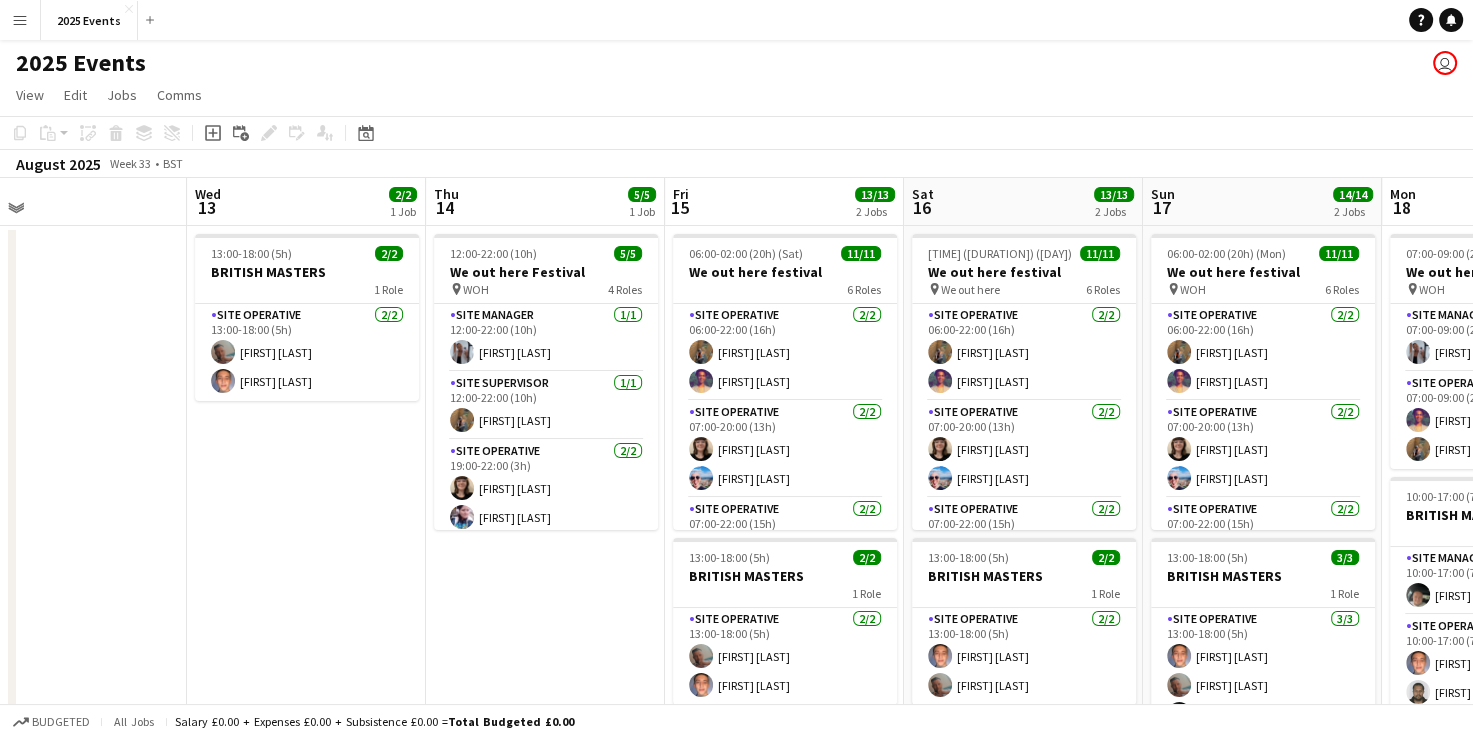 drag, startPoint x: 388, startPoint y: 510, endPoint x: 155, endPoint y: 490, distance: 233.8568 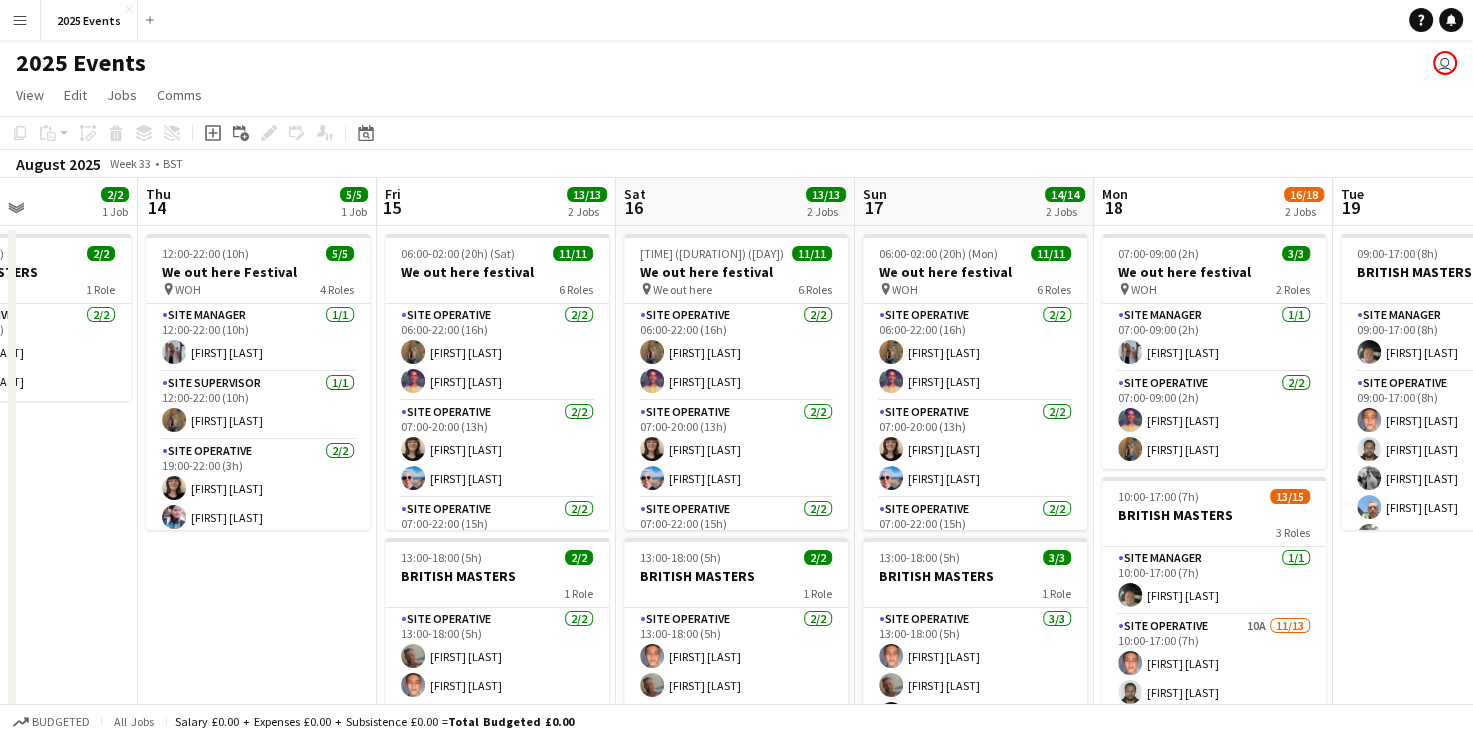 scroll, scrollTop: 0, scrollLeft: 859, axis: horizontal 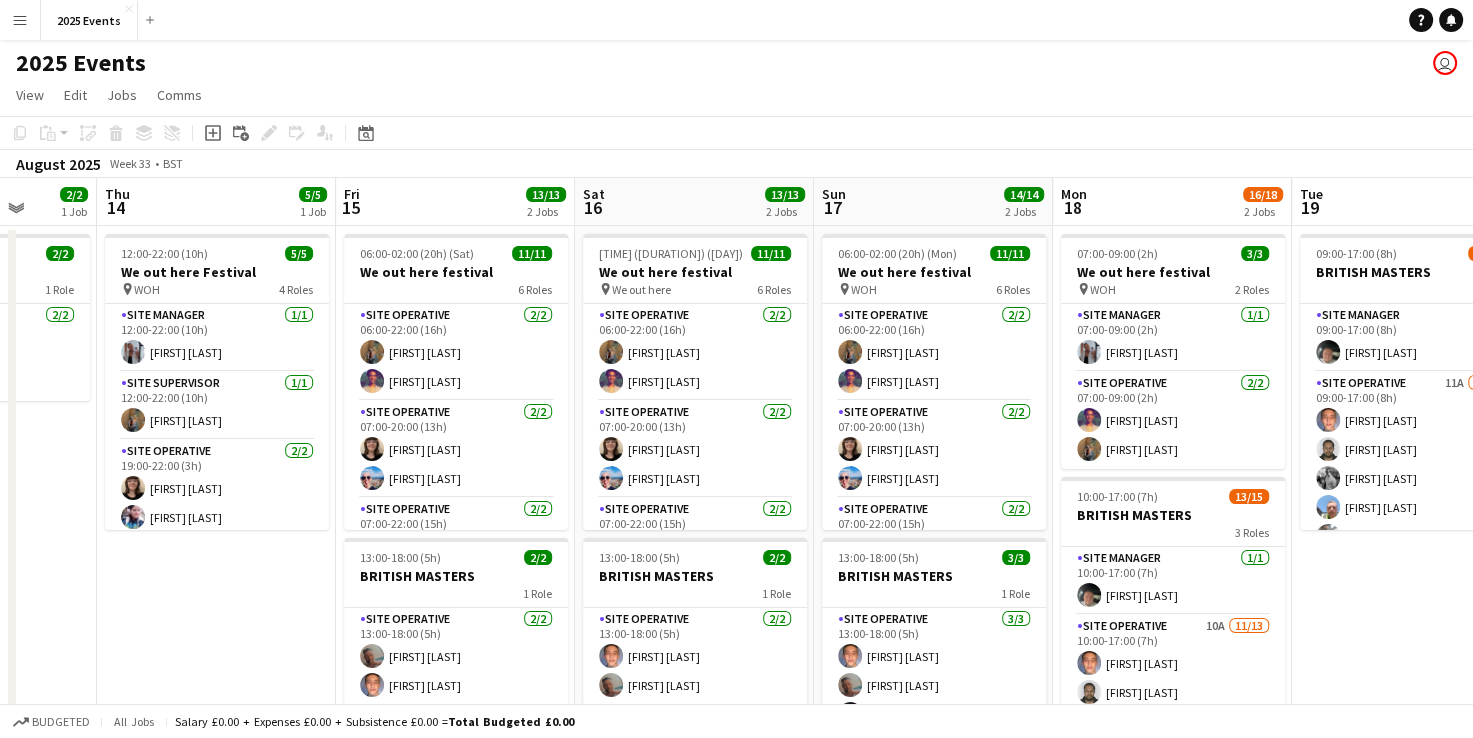 drag, startPoint x: 562, startPoint y: 578, endPoint x: 233, endPoint y: 582, distance: 329.02432 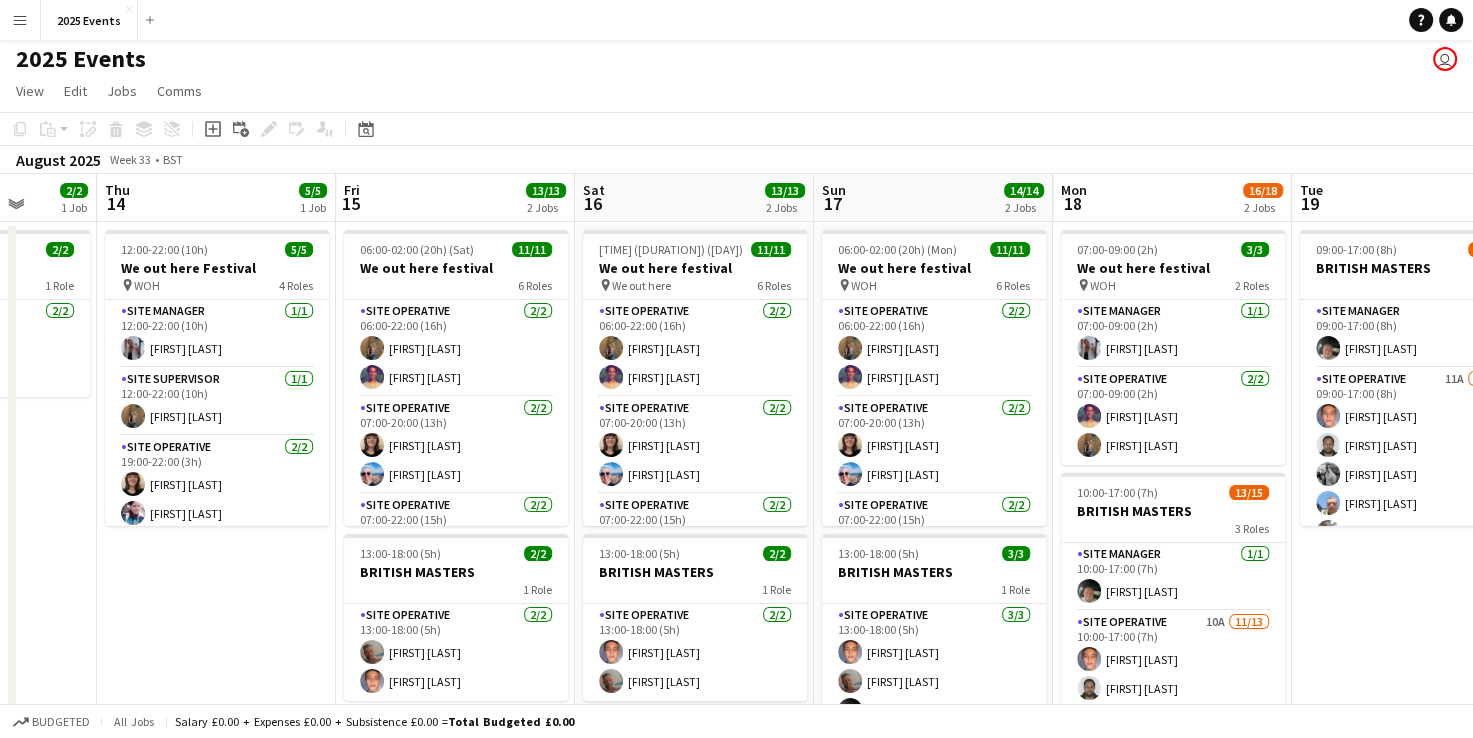 scroll, scrollTop: 0, scrollLeft: 0, axis: both 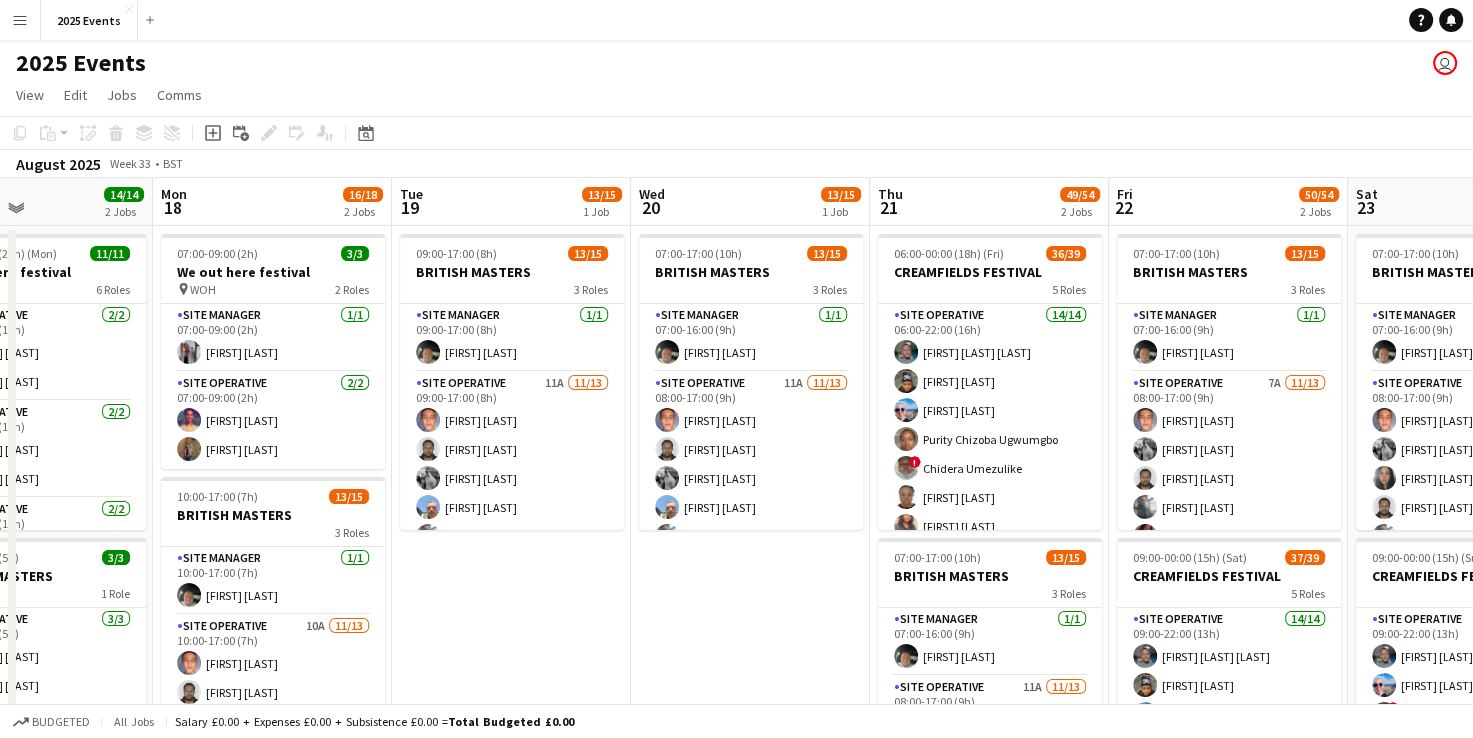 drag, startPoint x: 1396, startPoint y: 592, endPoint x: 496, endPoint y: 653, distance: 902.0649 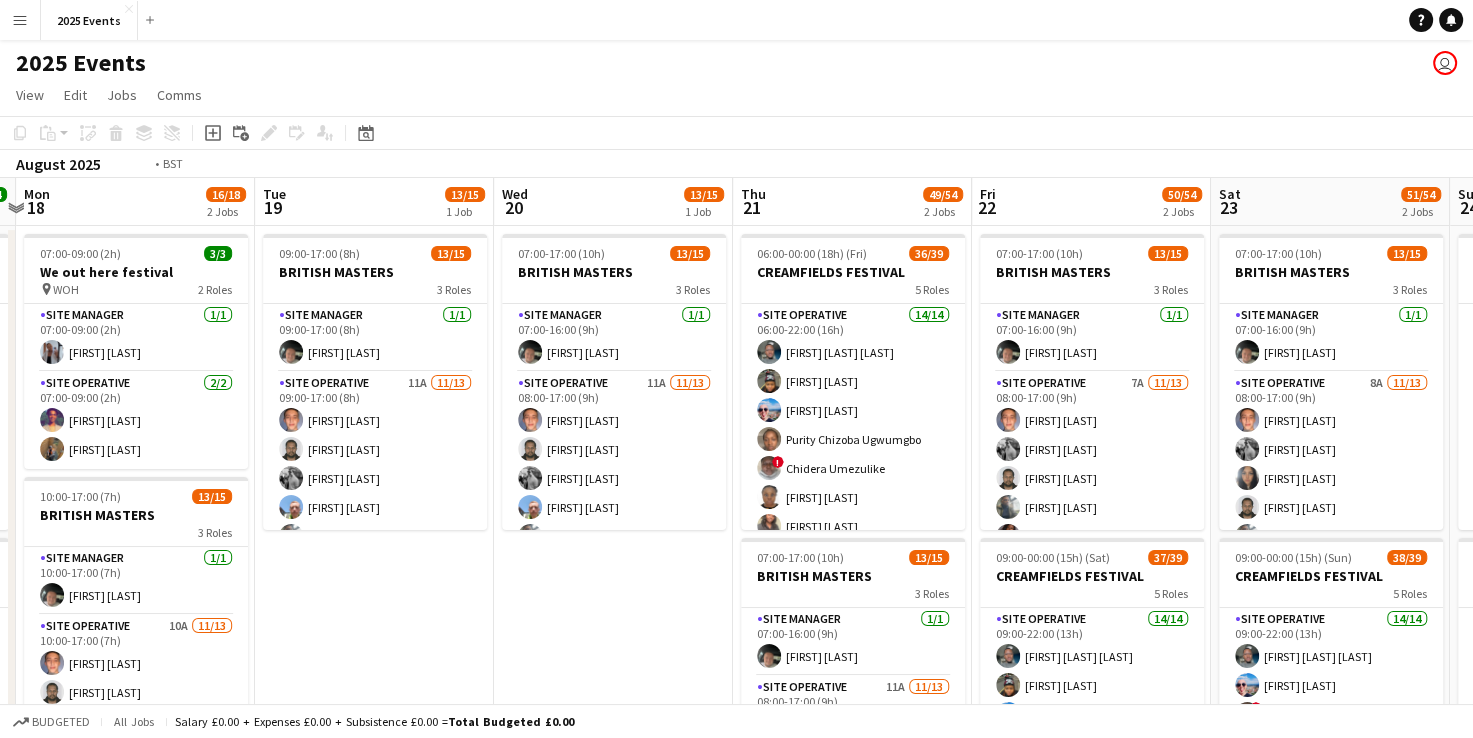scroll, scrollTop: 0, scrollLeft: 560, axis: horizontal 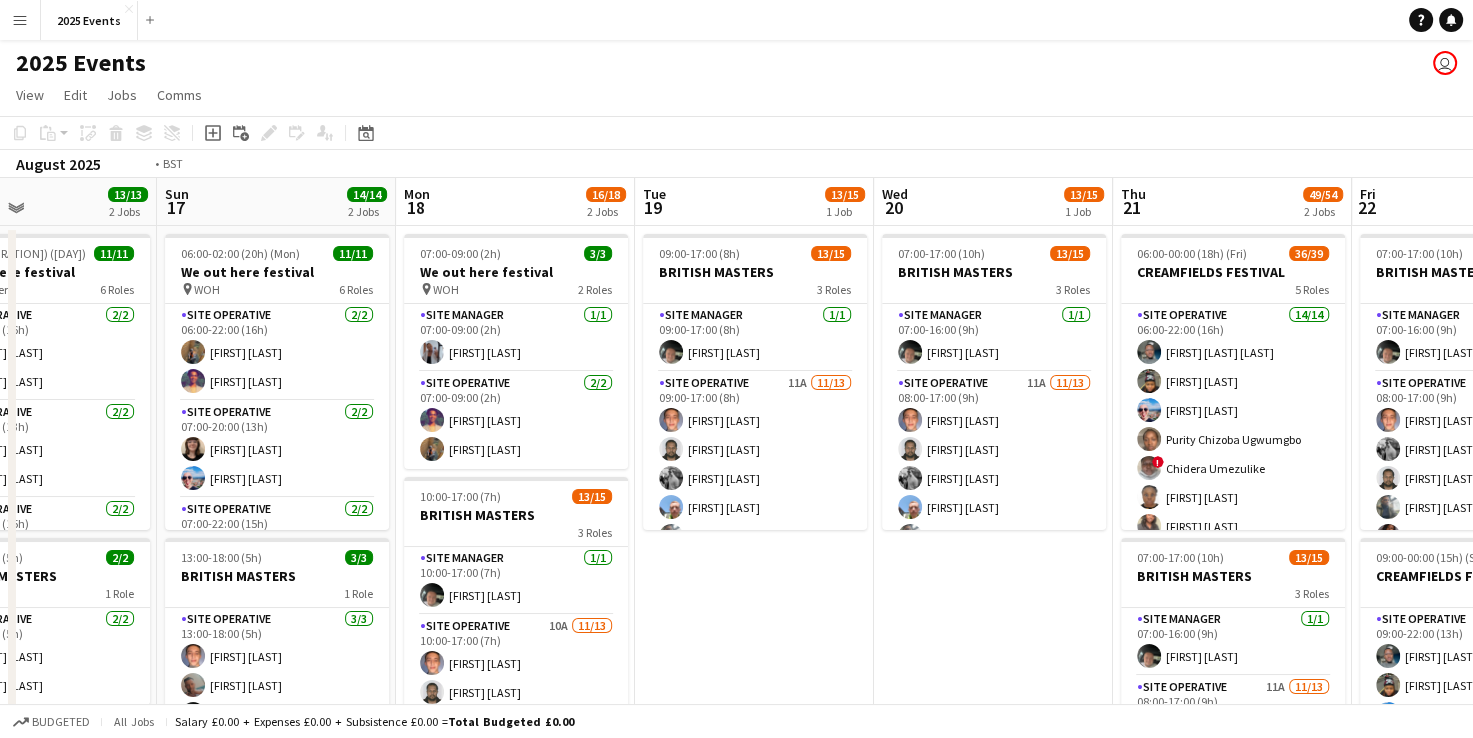 drag, startPoint x: 704, startPoint y: 575, endPoint x: 515, endPoint y: 575, distance: 189 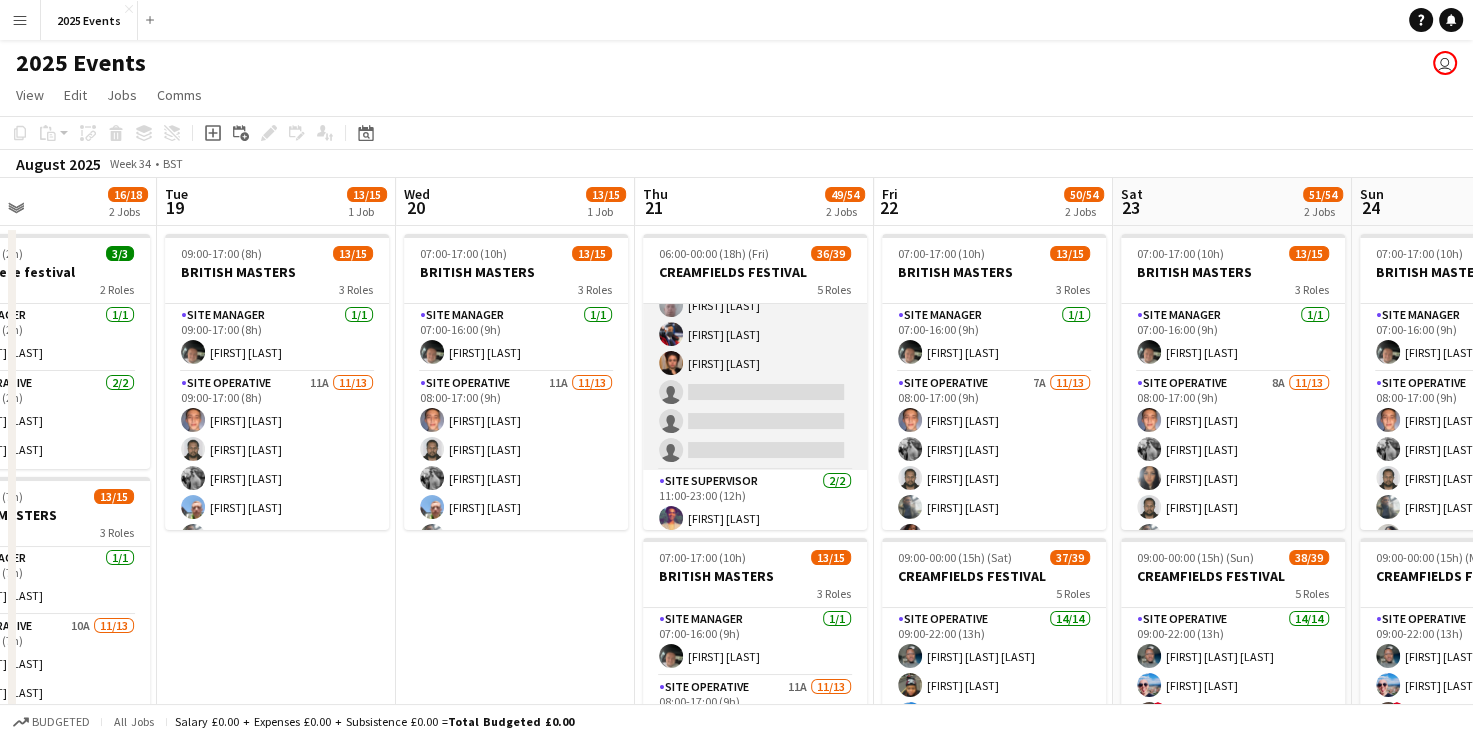 scroll, scrollTop: 1100, scrollLeft: 0, axis: vertical 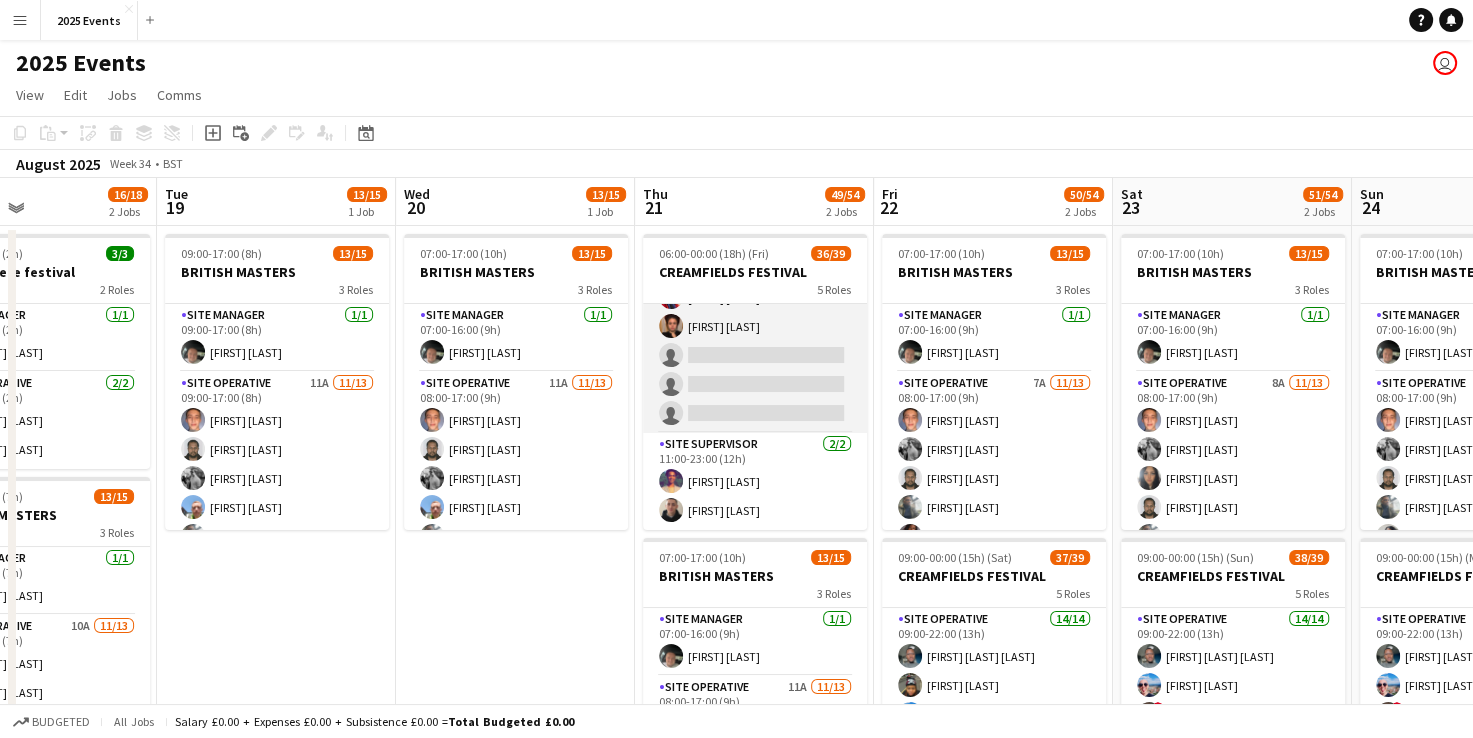 click on "Site Operative   16A   17/20   11:00-23:00 (12h)
[FIRST] [LAST] [FIRST] [LAST] [FIRST] [LAST] [FIRST] [LAST] [FIRST] [LAST] [FIRST] [LAST] [FIRST] [LAST] [FIRST] [LAST] [FIRST] [LAST] [FIRST] [LAST] [FIRST] [LAST] [FIRST] [LAST] [FIRST] [LAST] [FIRST] [LAST] [FIRST] [LAST] [FIRST] [LAST]
single-neutral-actions
single-neutral-actions
single-neutral-actions" at bounding box center (755, 123) 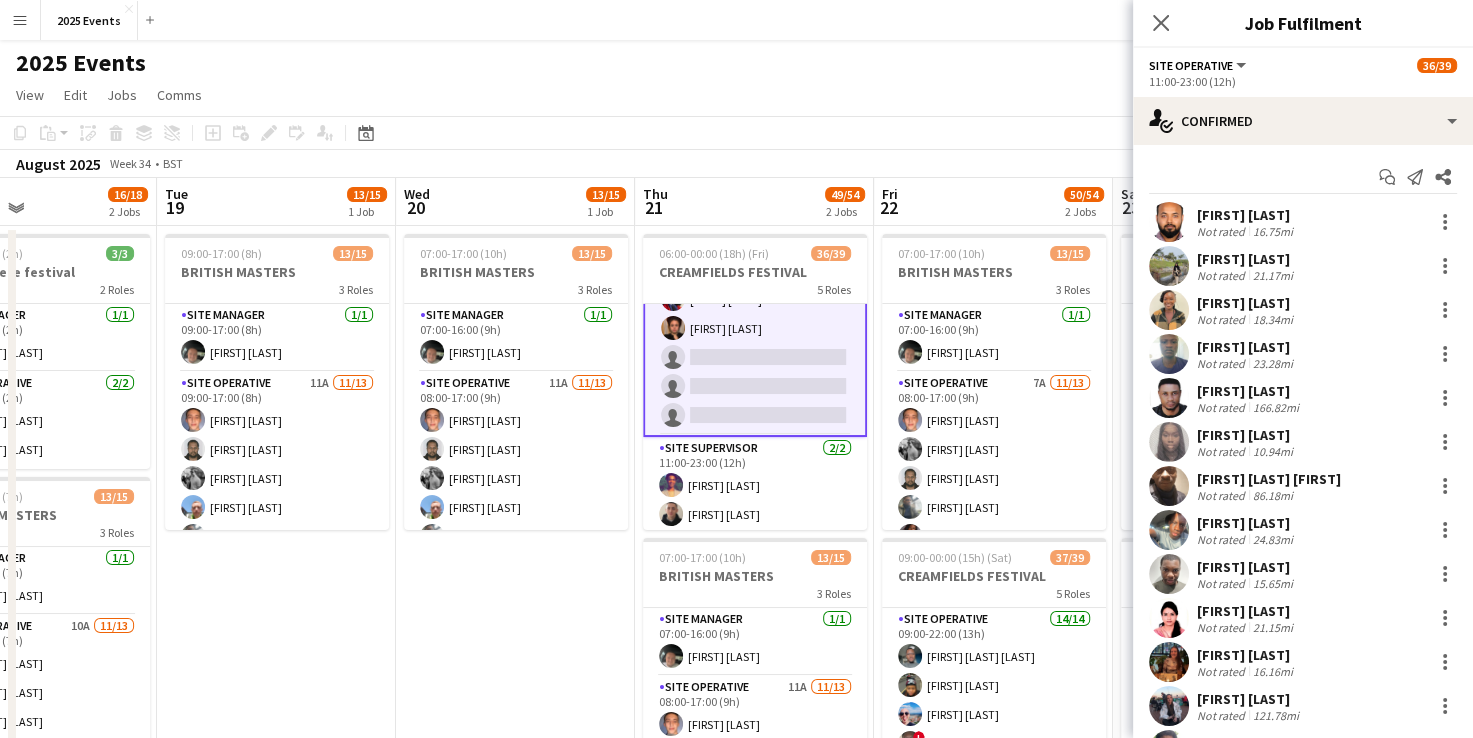 scroll, scrollTop: 1101, scrollLeft: 0, axis: vertical 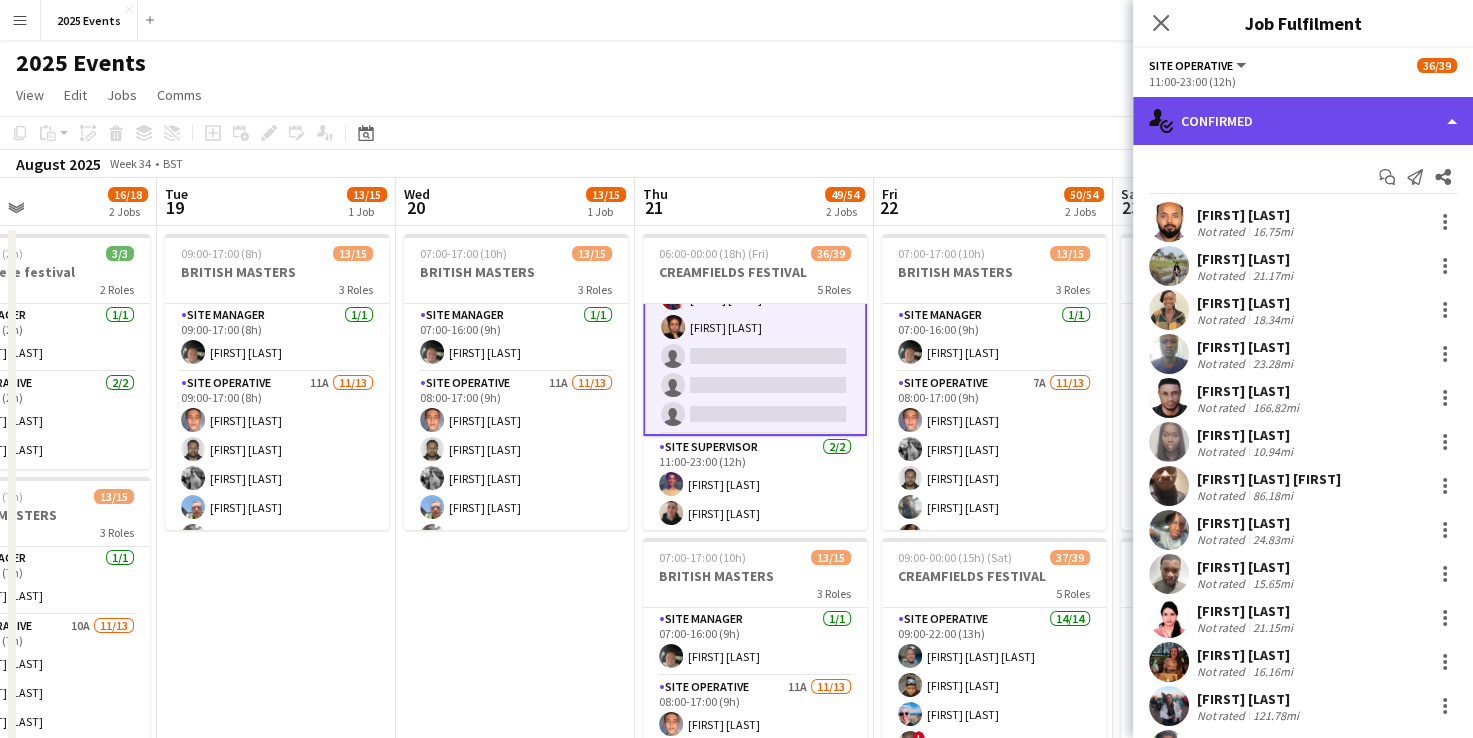 click on "single-neutral-actions-check-2
Confirmed" 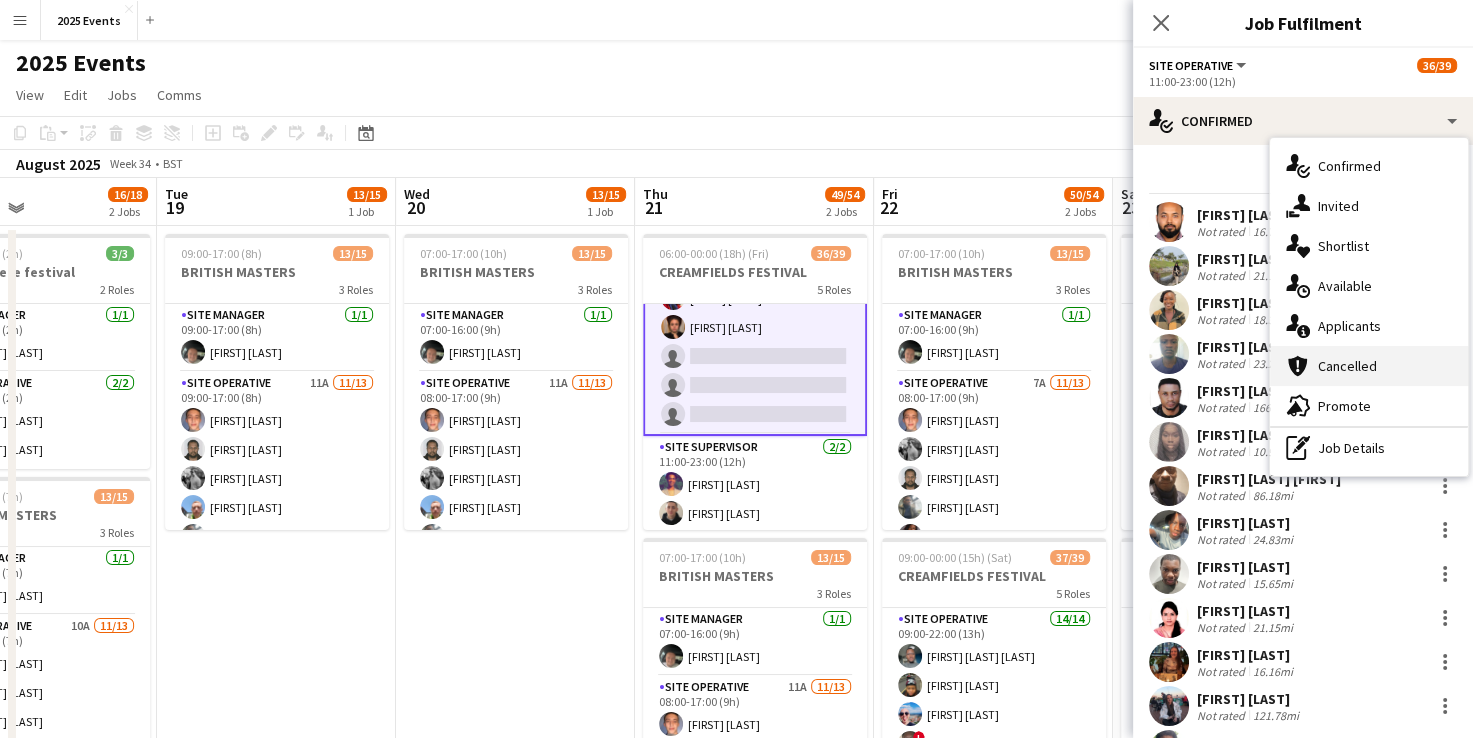 click on "cancellation
Cancelled" at bounding box center [1369, 366] 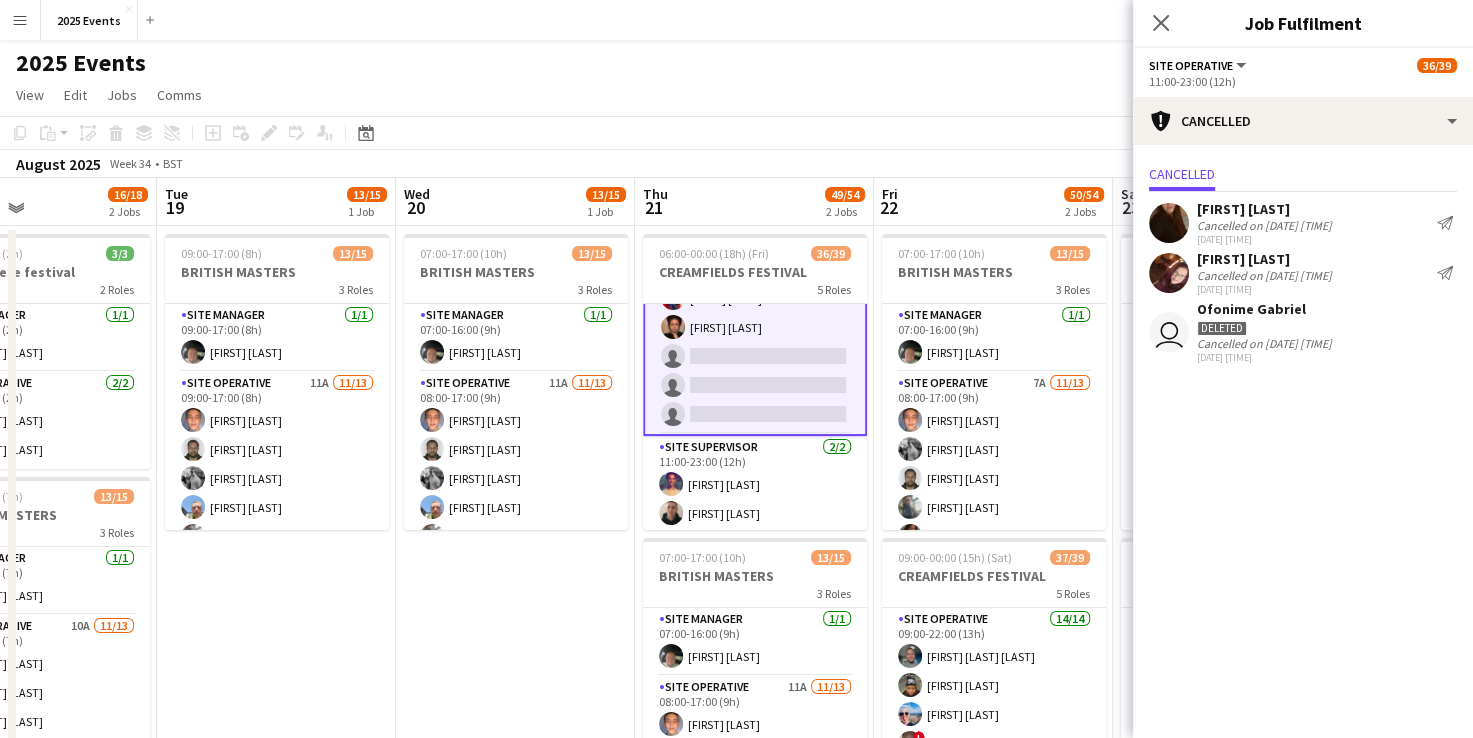 click on "[FIRST] [LAST]  Cancelled on [DATE] [TIME]  [DATE] [TIME]
Send notification" at bounding box center (1303, 273) 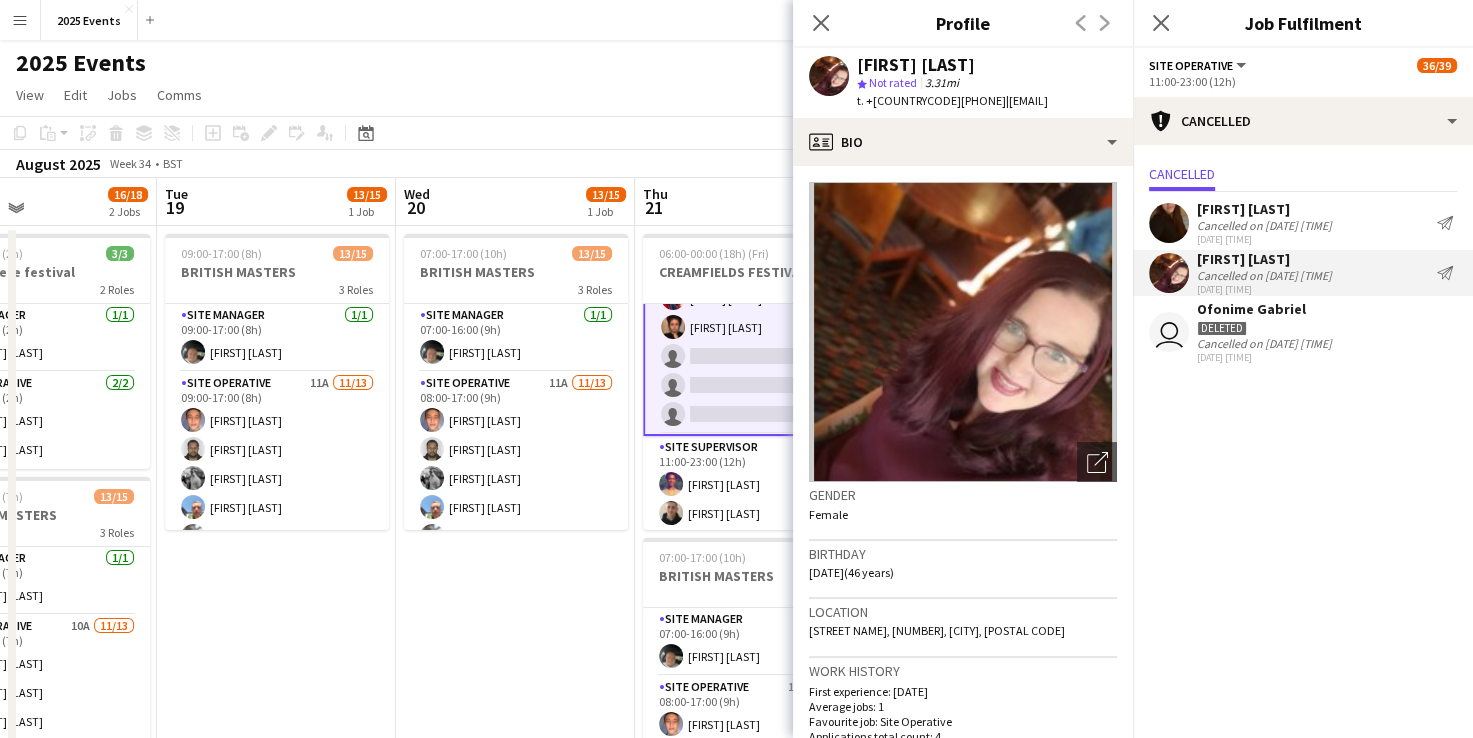 click on "07:00-17:00 (10h)    13/15   BRITISH MASTERS   3 Roles   Site Manager   1/1   07:00-16:00 (9h)
[FIRST] [LAST]  Site Operative   11A   11/13   08:00-17:00 (9h)
[FIRST] [LAST] [FIRST] [LAST] [FIRST] [LAST] [FIRST] [LAST] [FIRST] [LAST] [FIRST] [LAST] [FIRST] [LAST] [FIRST] [LAST] [FIRST] [LAST] [FIRST] [LAST]
single-neutral-actions
single-neutral-actions
Site Supervisor   1/1   08:00-17:00 (9h)
[FIRST] [LAST]" at bounding box center [515, 550] 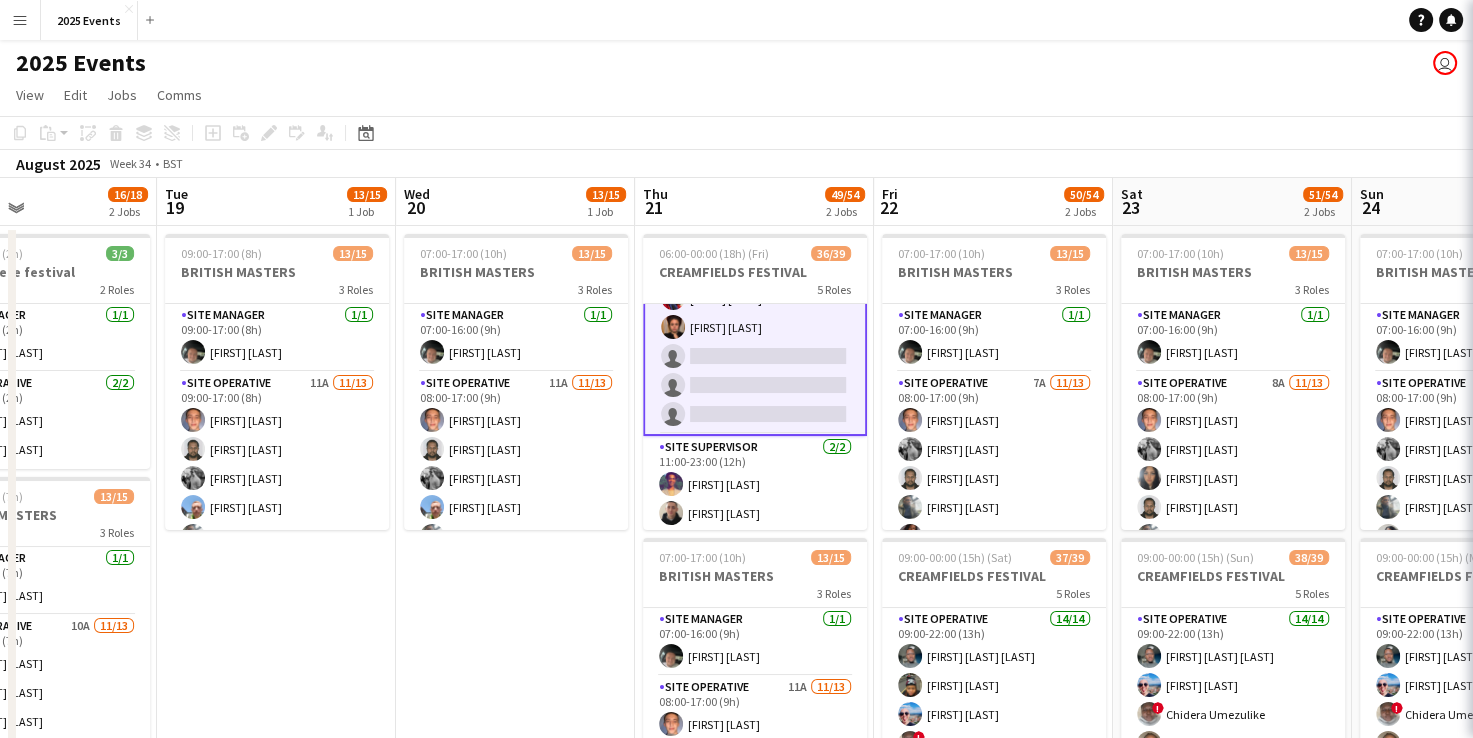 scroll, scrollTop: 1100, scrollLeft: 0, axis: vertical 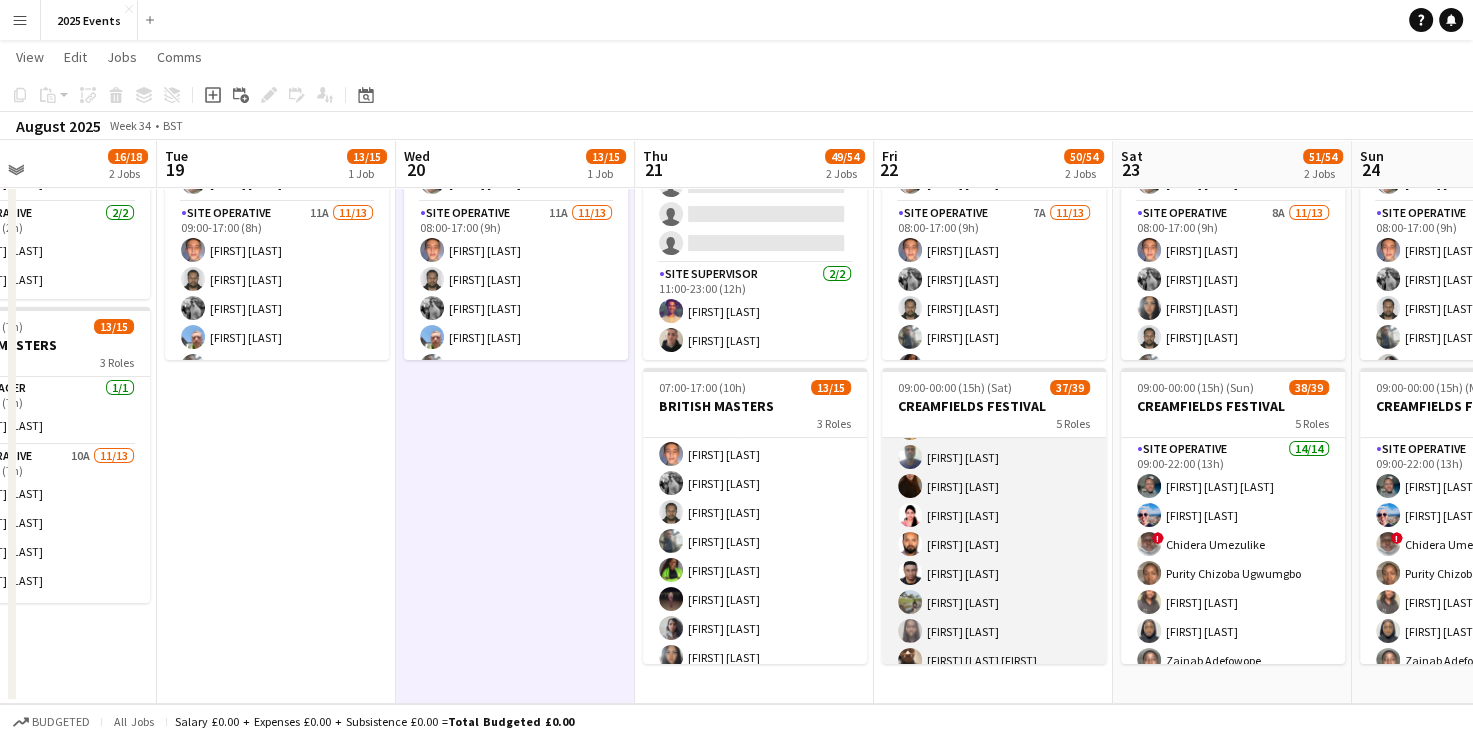 click on "Site Operative   13A   18/20   11:00-23:00 (12h)
[FIRST] [LAST] [FIRST] [LAST] [FIRST] [LAST] [FIRST] [LAST] [FIRST] [LAST] [FIRST] [LAST] [FIRST] [LAST] [FIRST] [LAST] [FIRST] [LAST] [FIRST] [LAST] [FIRST] [LAST] [FIRST] [LAST] [FIRST] [LAST] [FIRST] [LAST] [FIRST] [LAST]
single-neutral-actions
single-neutral-actions" at bounding box center [994, 689] 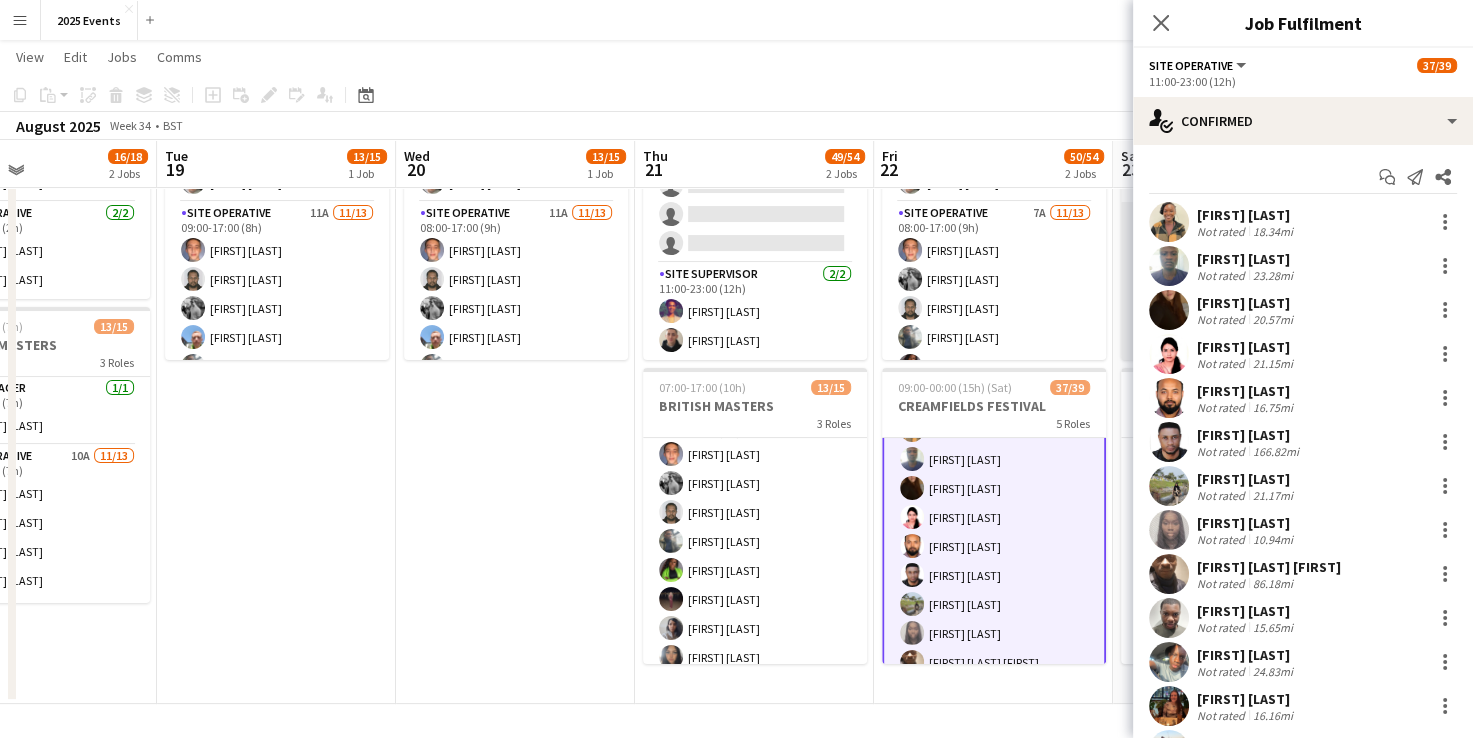 scroll, scrollTop: 669, scrollLeft: 0, axis: vertical 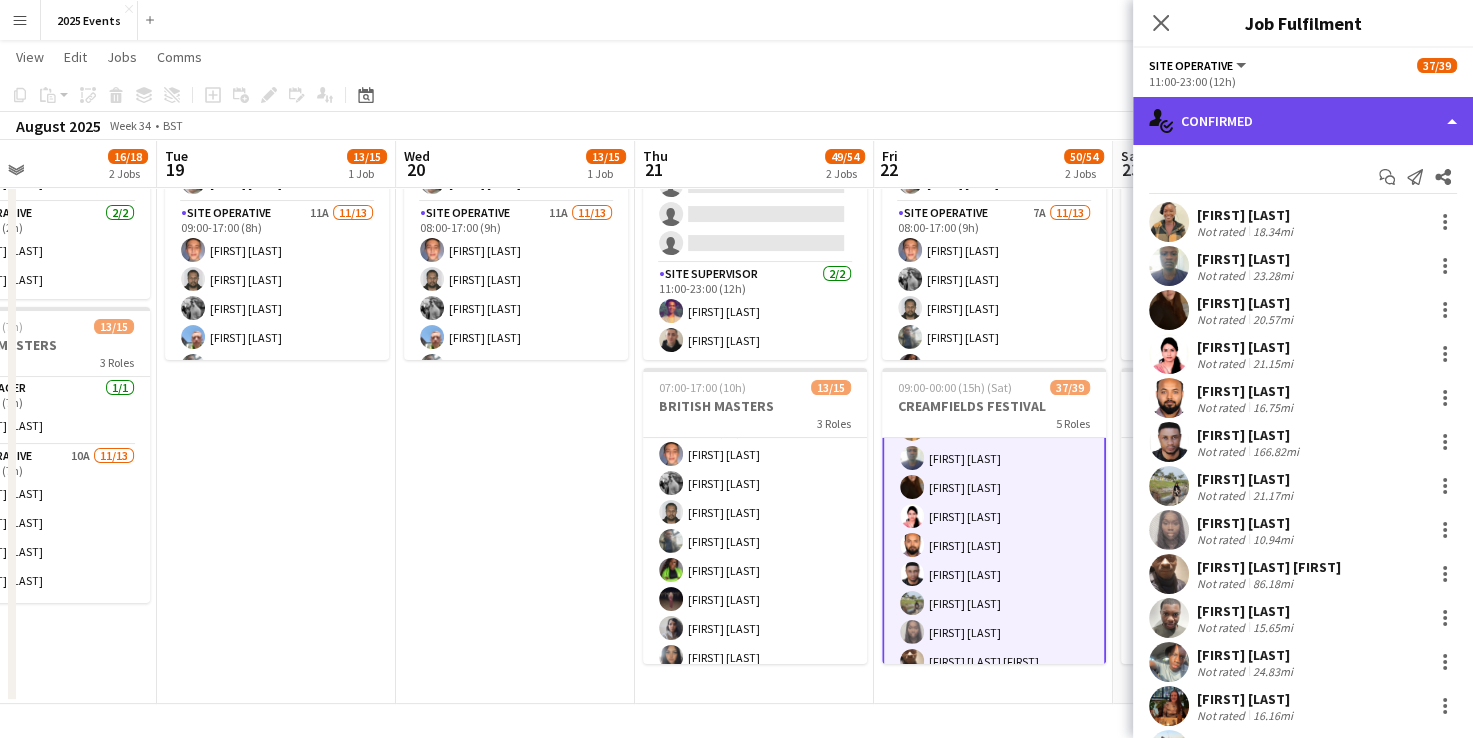 click on "single-neutral-actions-check-2
Confirmed" 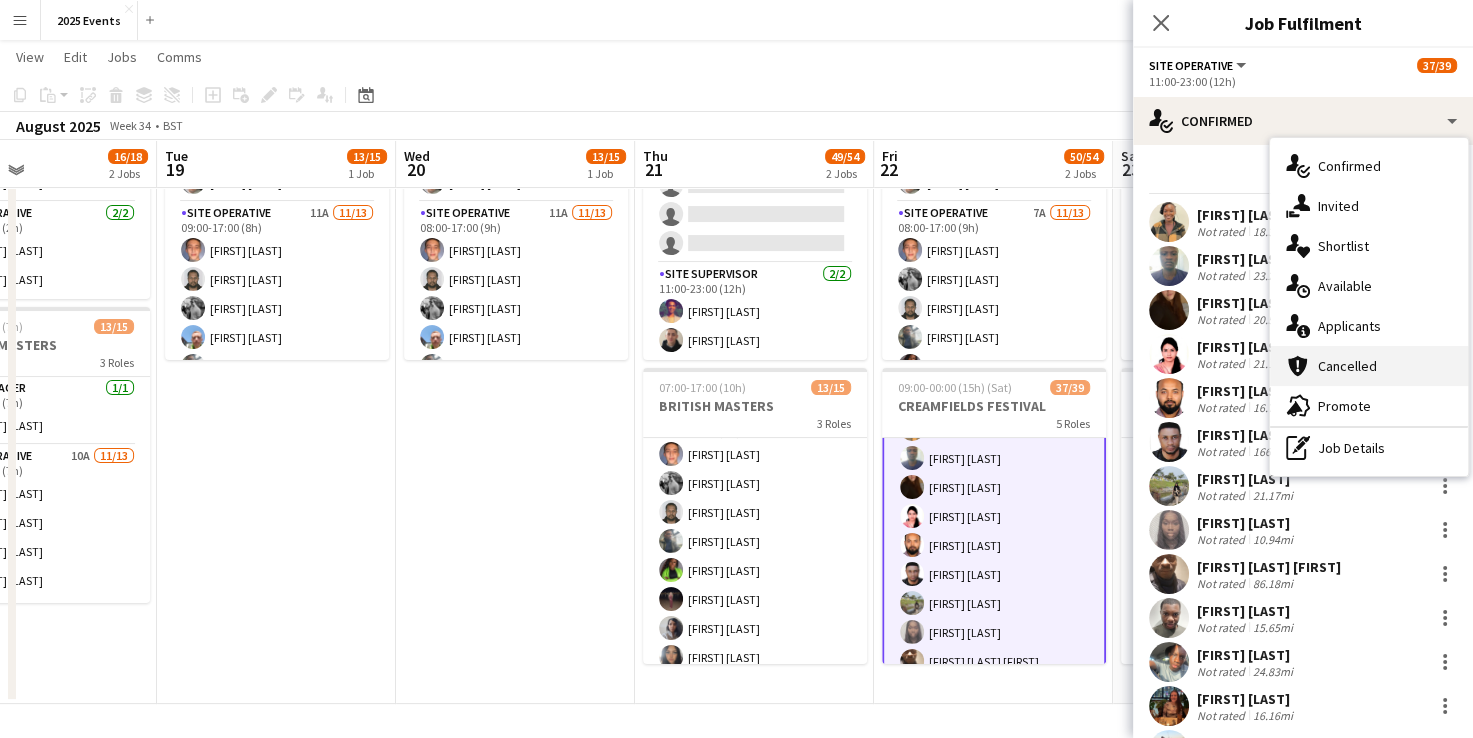 click on "cancellation
Cancelled" at bounding box center [1369, 366] 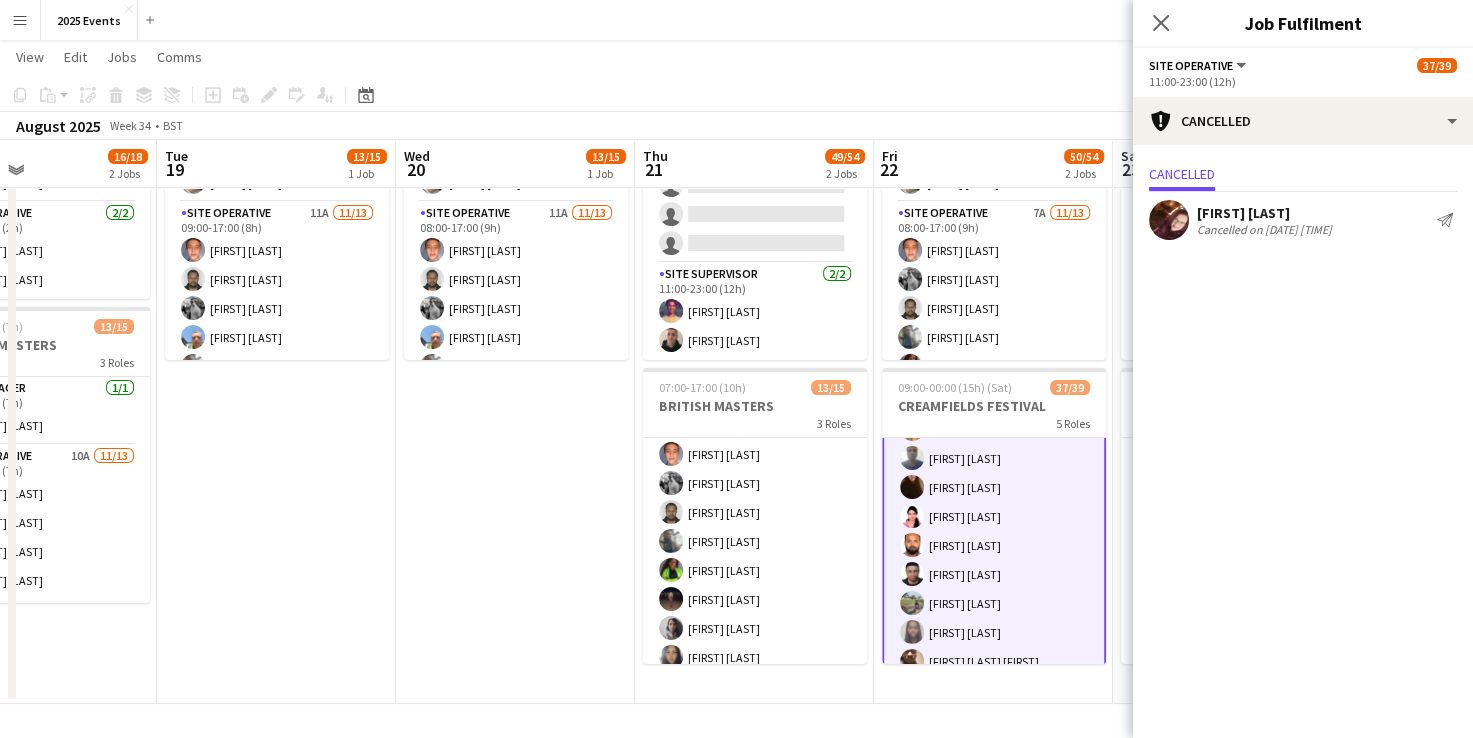 click at bounding box center (1169, 220) 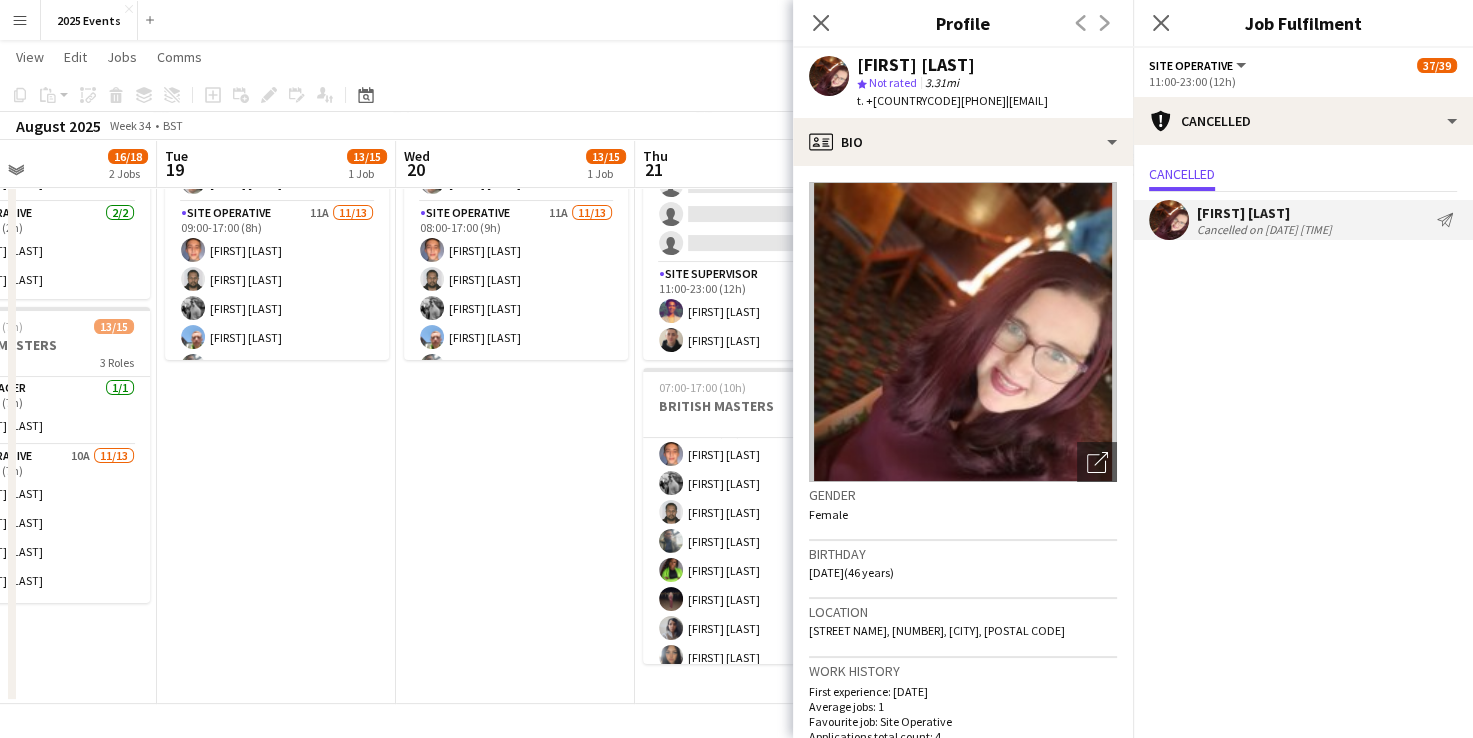 click on "07:00-17:00 (10h)    13/15   BRITISH MASTERS   3 Roles   Site Manager   1/1   07:00-16:00 (9h)
[FIRST] [LAST]  Site Operative   11A   11/13   08:00-17:00 (9h)
[FIRST] [LAST] [FIRST] [LAST] [FIRST] [LAST] [FIRST] [LAST] [FIRST] [LAST] [FIRST] [LAST] [FIRST] [LAST] [FIRST] [LAST] [FIRST] [LAST] [FIRST] [LAST]
single-neutral-actions
single-neutral-actions
Site Supervisor   1/1   08:00-17:00 (9h)
[FIRST] [LAST]" at bounding box center [515, 380] 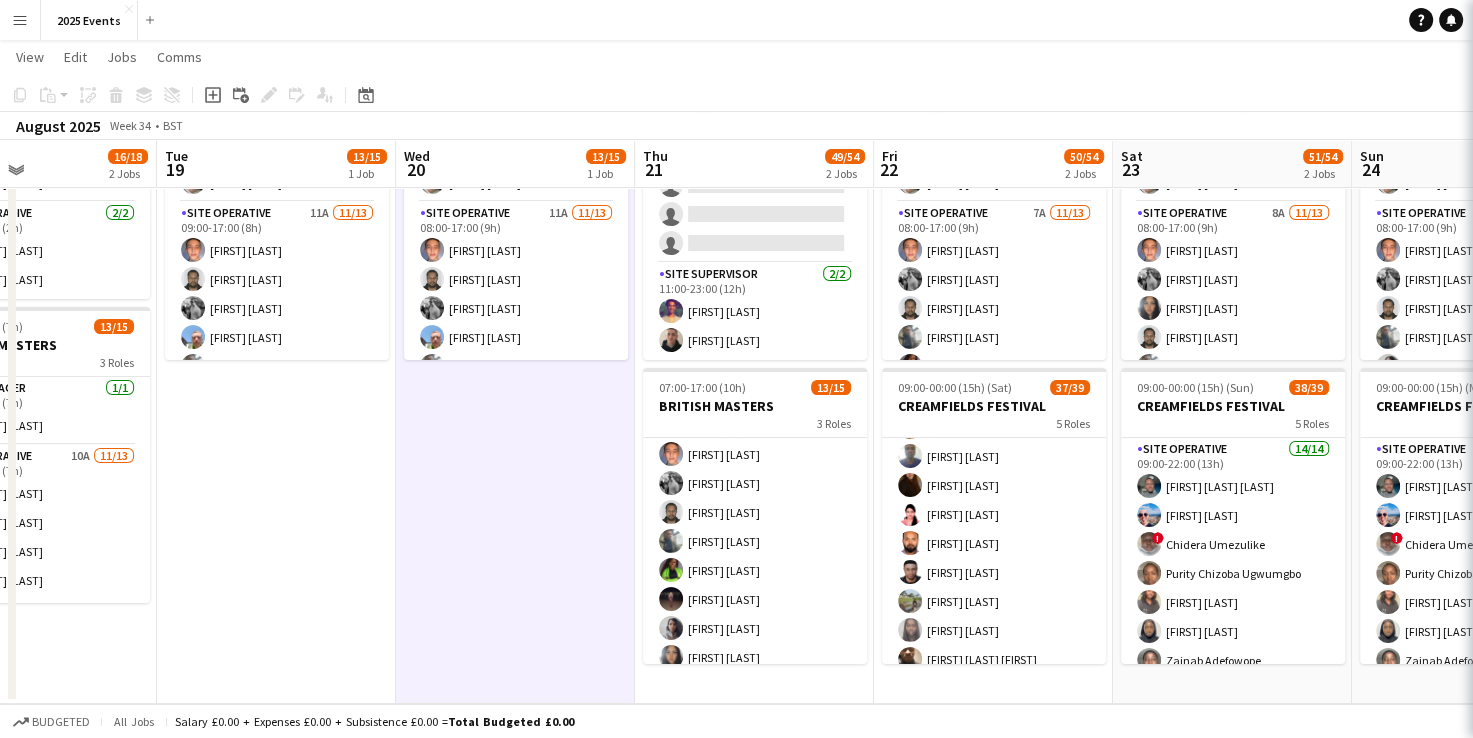scroll, scrollTop: 668, scrollLeft: 0, axis: vertical 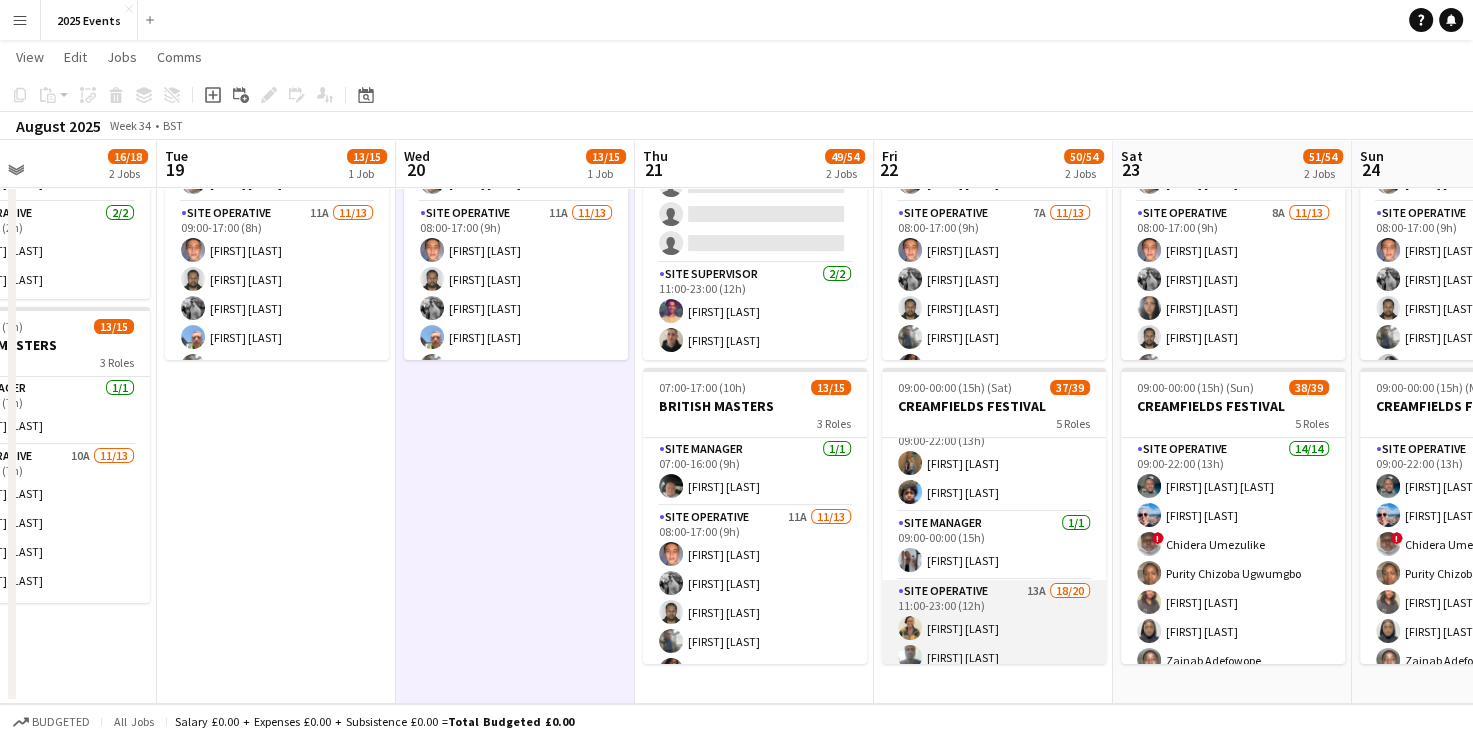 click on "Site Operative   13A   18/20   11:00-23:00 (12h)
[FIRST] [LAST] [FIRST] [LAST] [FIRST] [LAST] [FIRST] [LAST] [FIRST] [LAST] [FIRST] [LAST] [FIRST] [LAST] [FIRST] [LAST] [FIRST] [LAST] [FIRST] [LAST] [FIRST] [LAST] [FIRST] [LAST] [FIRST] [LAST] [FIRST] [LAST] [FIRST] [LAST]
single-neutral-actions
single-neutral-actions" at bounding box center [994, 889] 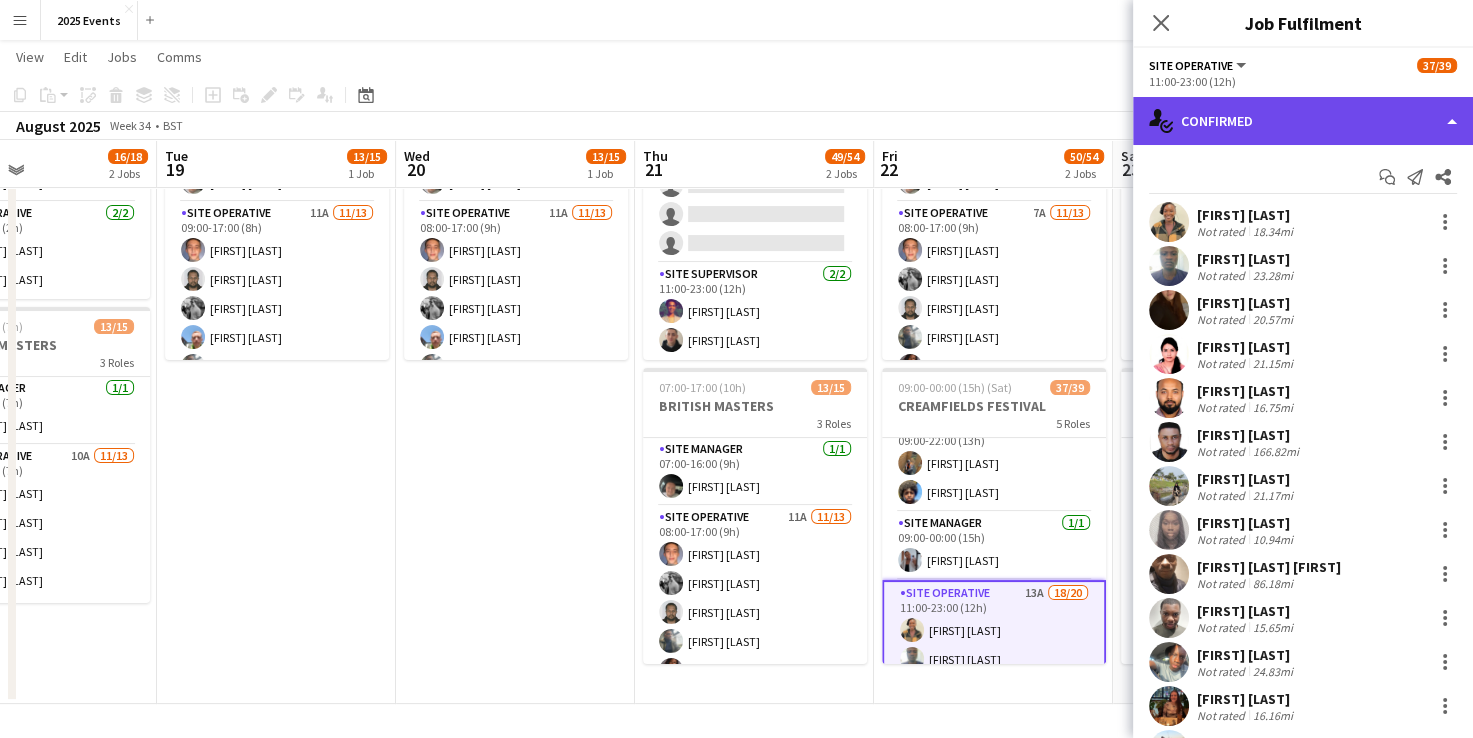 click on "single-neutral-actions-check-2
Confirmed" 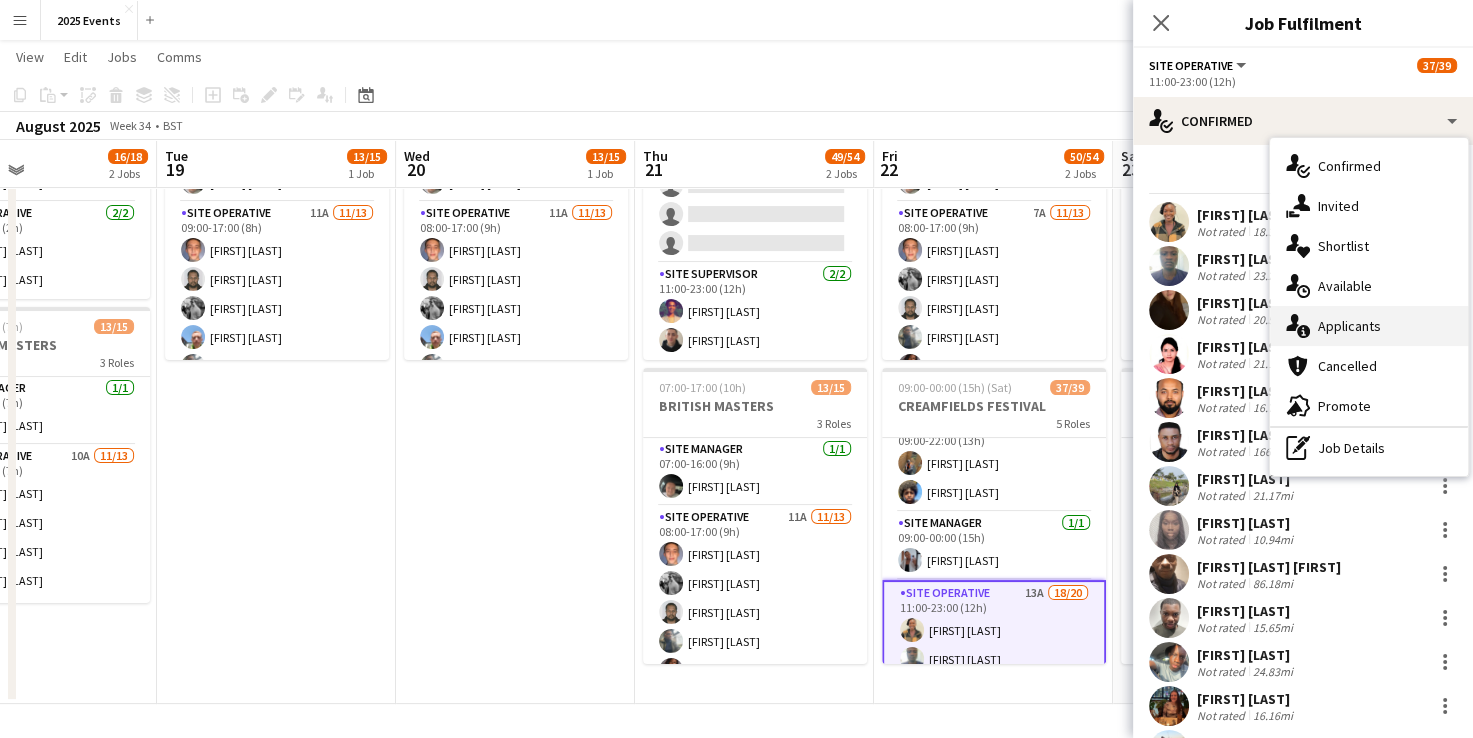 click on "single-neutral-actions-information
Applicants" at bounding box center (1369, 326) 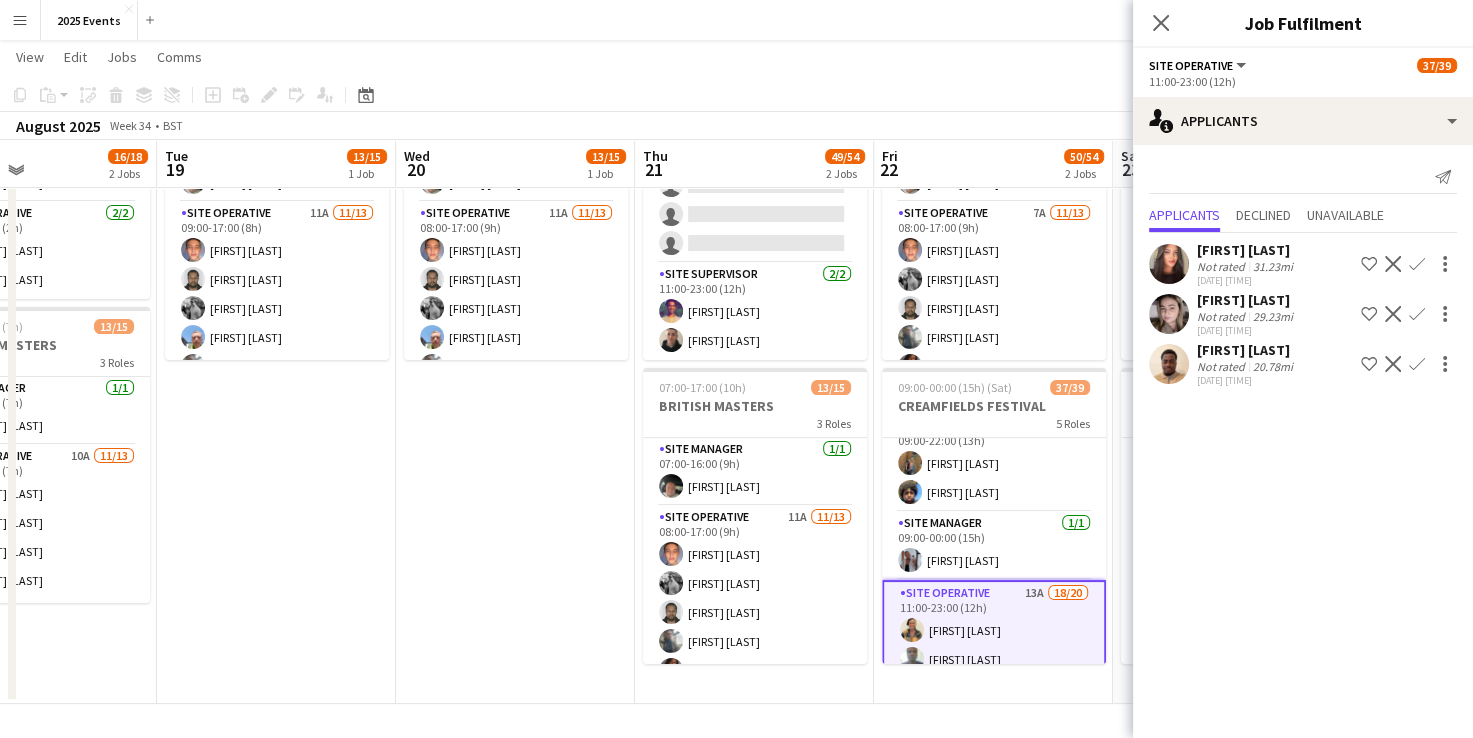click on "07:00-17:00 (10h)    13/15   BRITISH MASTERS   3 Roles   Site Manager   1/1   07:00-16:00 (9h)
[FIRST] [LAST]  Site Operative   11A   11/13   08:00-17:00 (9h)
[FIRST] [LAST] [FIRST] [LAST] [FIRST] [LAST] [FIRST] [LAST] [FIRST] [LAST] [FIRST] [LAST] [FIRST] [LAST] [FIRST] [LAST] [FIRST] [LAST] [FIRST] [LAST]
single-neutral-actions
single-neutral-actions
Site Supervisor   1/1   08:00-17:00 (9h)
[FIRST] [LAST]" at bounding box center [515, 380] 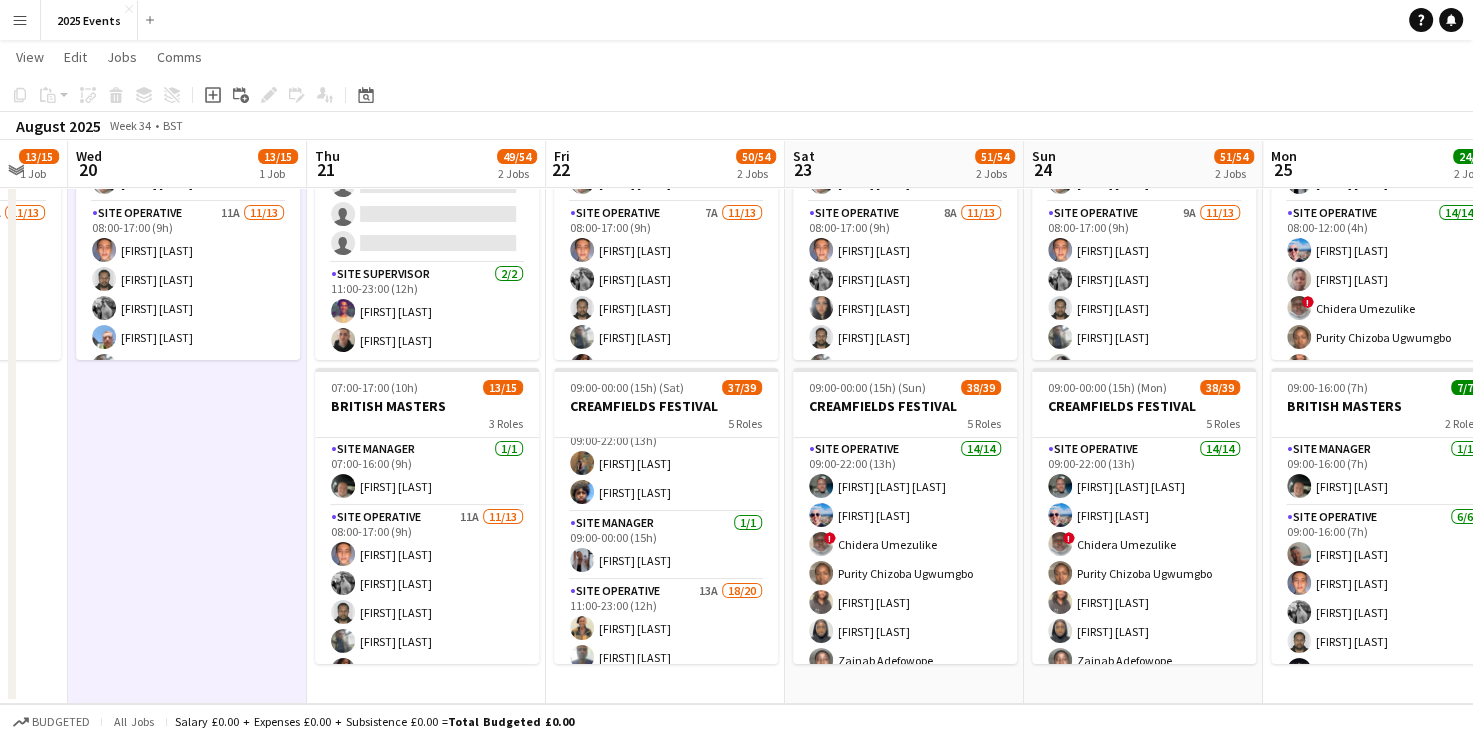 scroll, scrollTop: 0, scrollLeft: 890, axis: horizontal 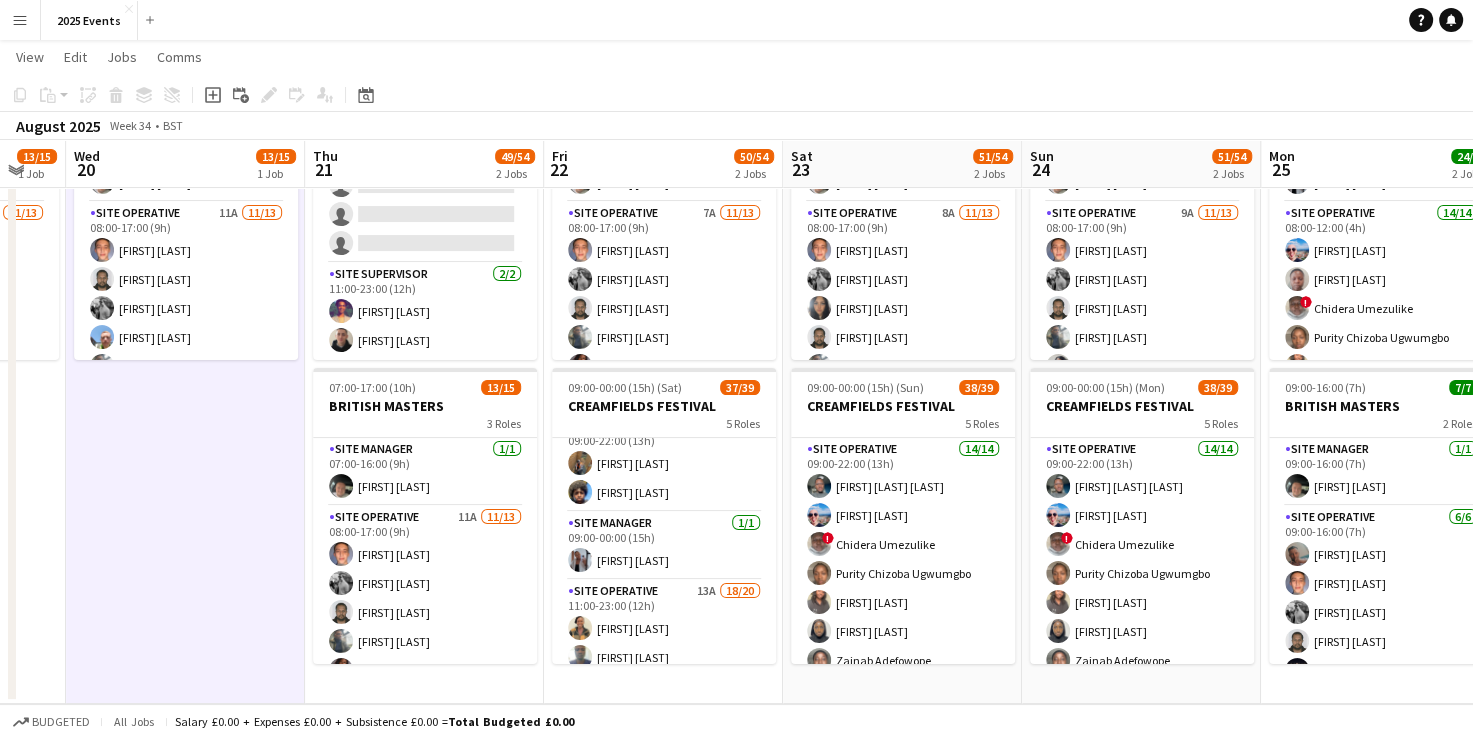 drag, startPoint x: 569, startPoint y: 501, endPoint x: 239, endPoint y: 506, distance: 330.03787 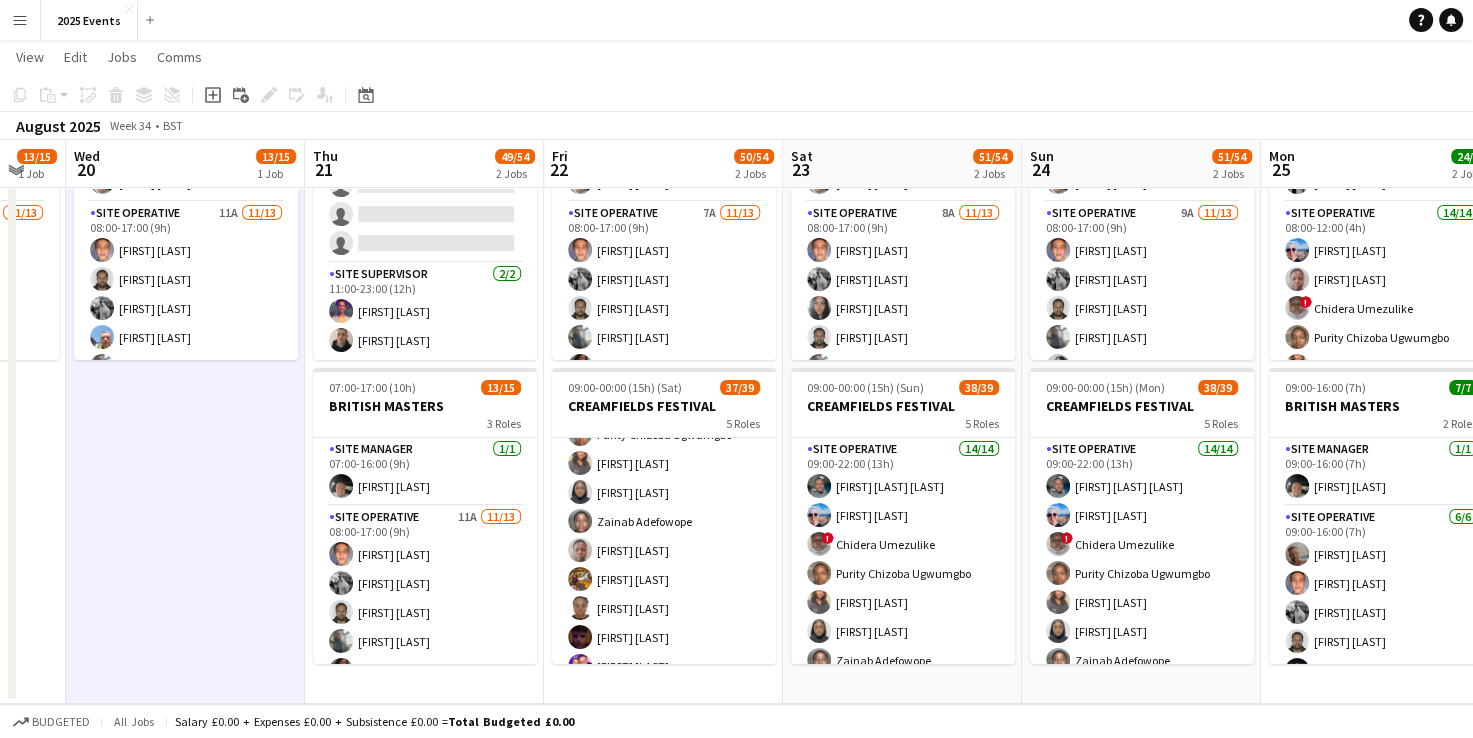 scroll, scrollTop: 0, scrollLeft: 0, axis: both 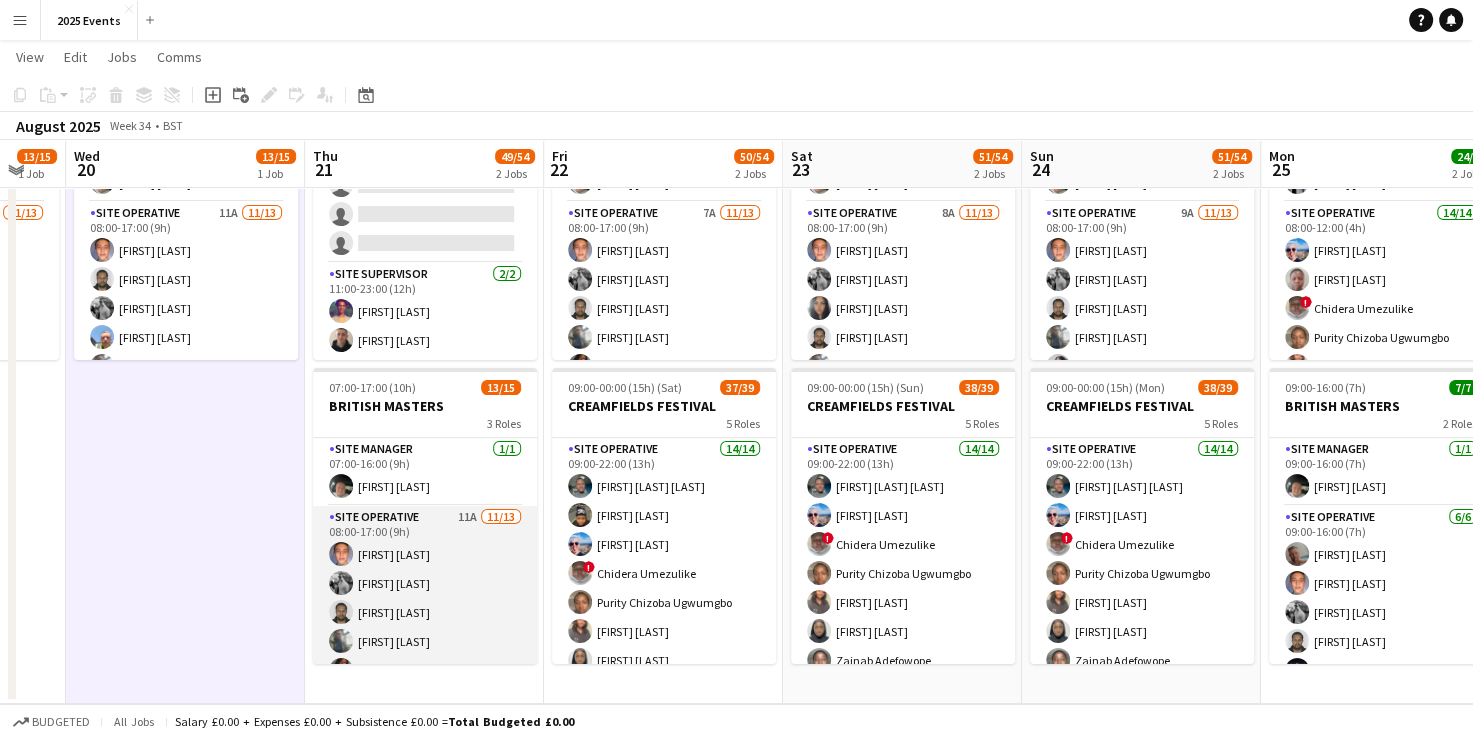 click on "Site Operative   11A   11/13   08:00-17:00 (9h)
[FIRST] [LAST] [FIRST] [LAST] [FIRST] [LAST] [FIRST] [LAST] [FIRST] [LAST] [FIRST] [LAST] [FIRST] [LAST] [FIRST] [LAST] [FIRST] [LAST] [FIRST] [LAST]
single-neutral-actions
single-neutral-actions" at bounding box center [425, 714] 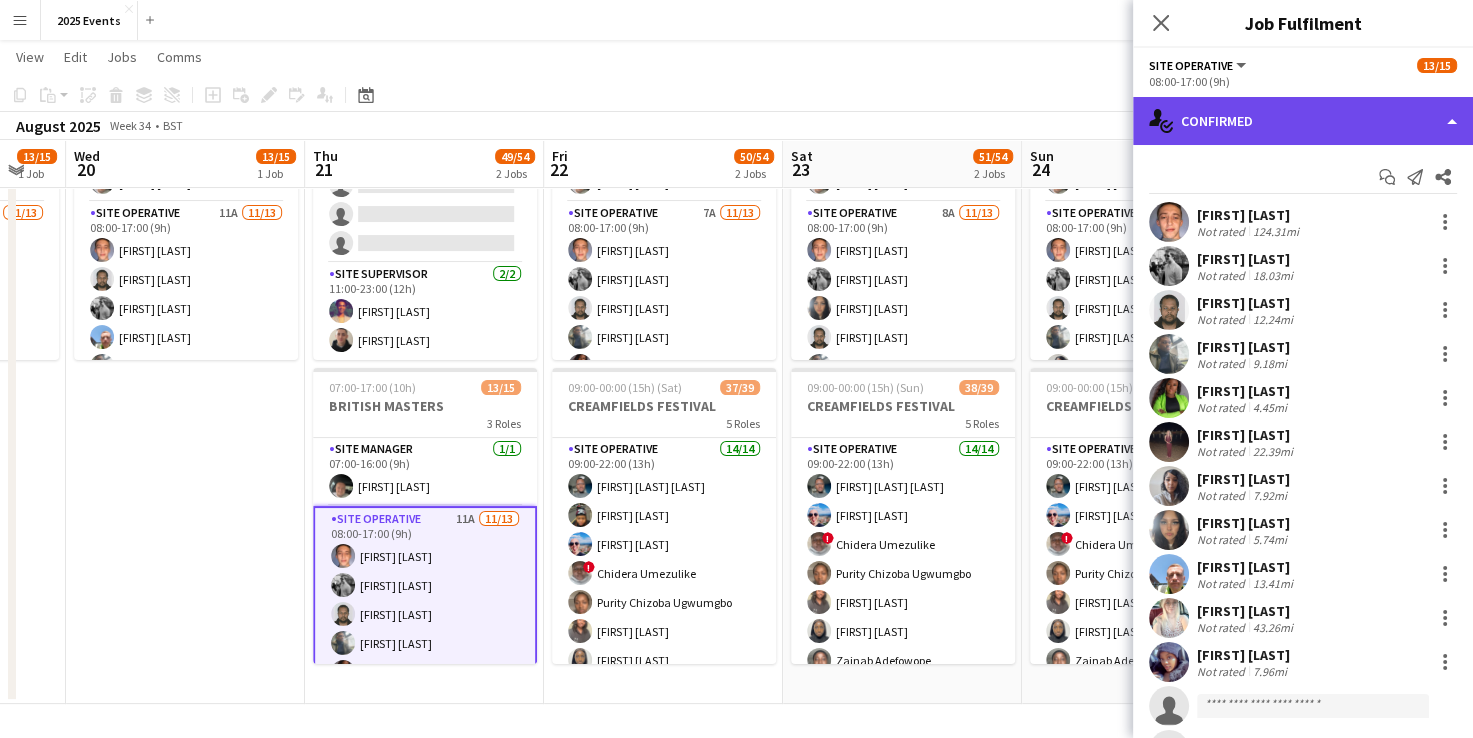 click on "single-neutral-actions-check-2
Confirmed" 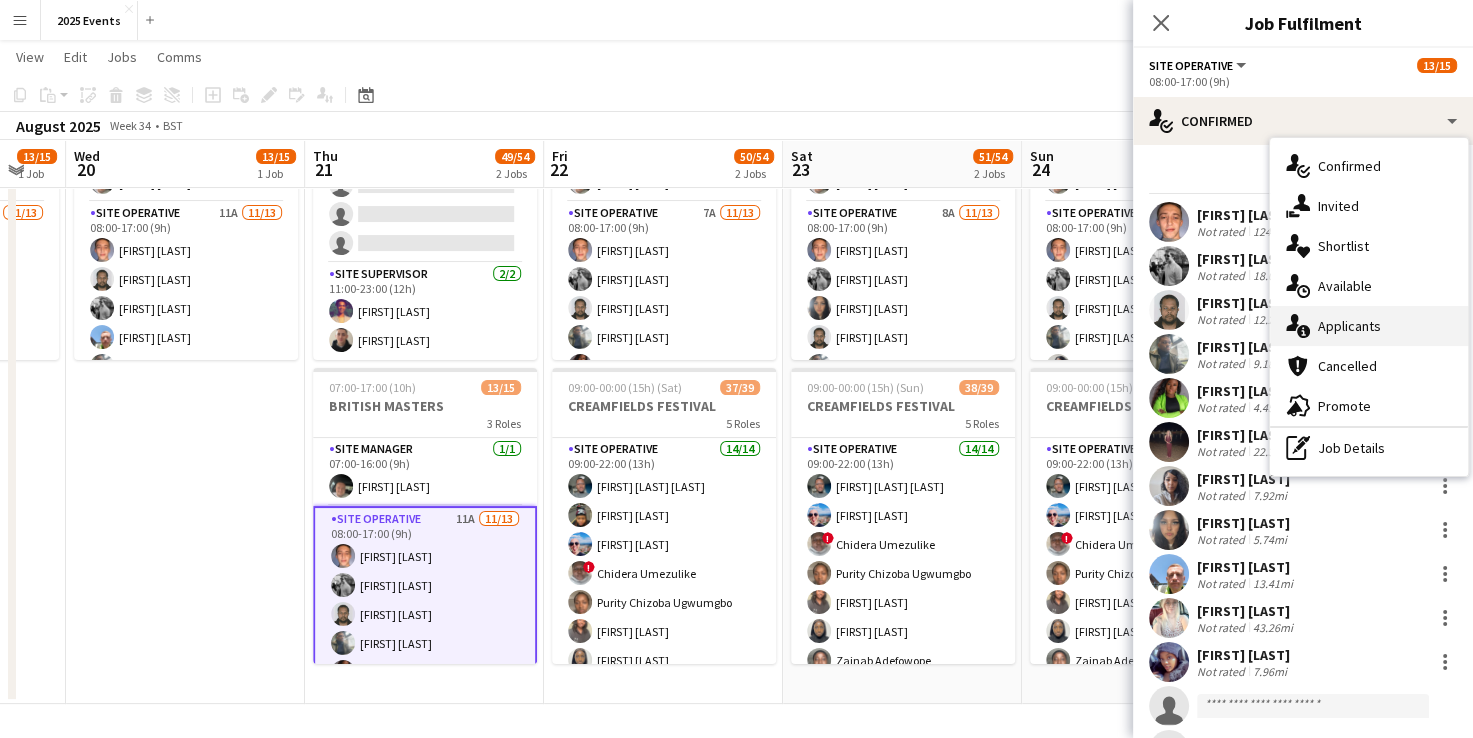 click on "single-neutral-actions-information
Applicants" at bounding box center (1369, 326) 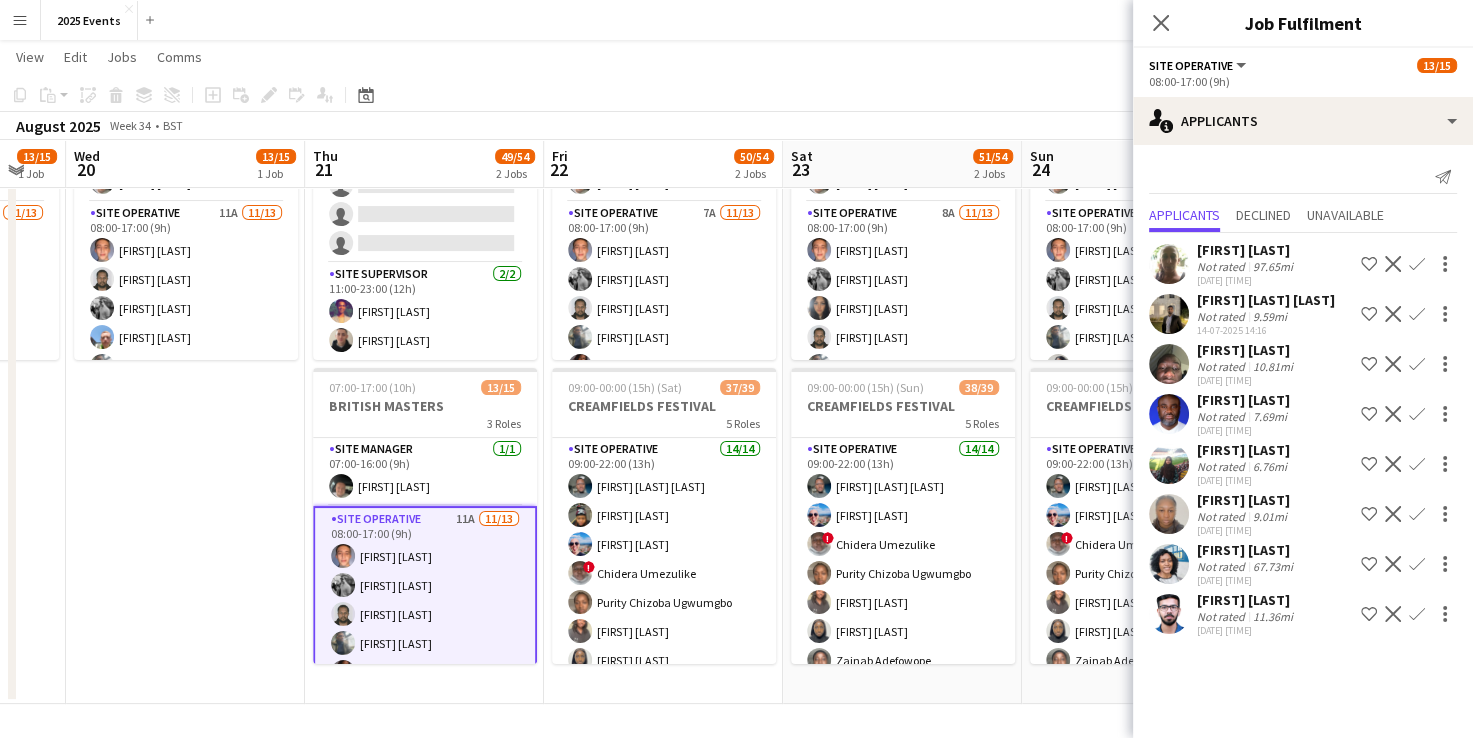 click on "07:00-17:00 (10h)    13/15   BRITISH MASTERS   3 Roles   Site Manager   1/1   07:00-16:00 (9h)
[FIRST] [LAST]  Site Operative   11A   11/13   08:00-17:00 (9h)
[FIRST] [LAST] [FIRST] [LAST] [FIRST] [LAST] [FIRST] [LAST] [FIRST] [LAST] [FIRST] [LAST] [FIRST] [LAST] [FIRST] [LAST] [FIRST] [LAST] [FIRST] [LAST]
single-neutral-actions
single-neutral-actions
Site Supervisor   1/1   08:00-17:00 (9h)
[FIRST] [LAST]" at bounding box center [185, 380] 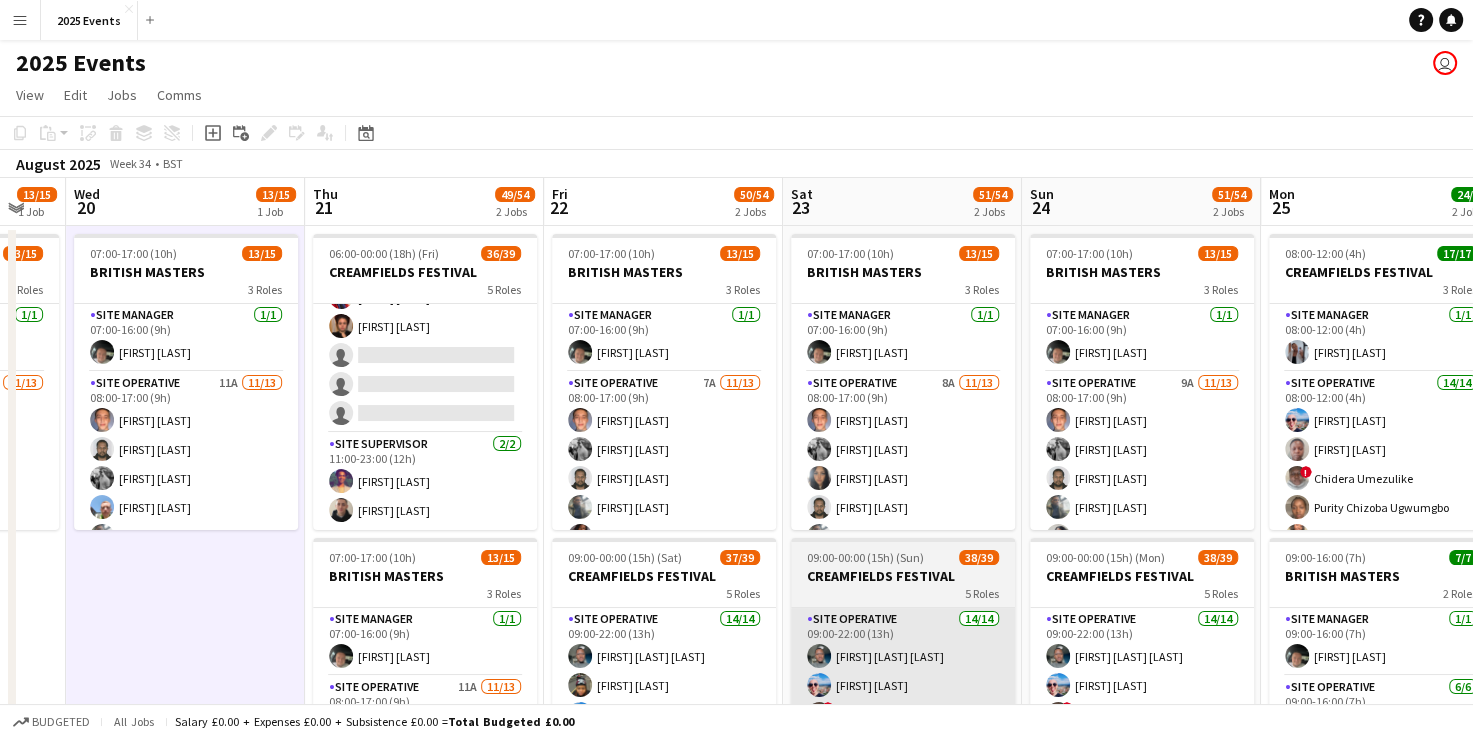 scroll, scrollTop: 0, scrollLeft: 0, axis: both 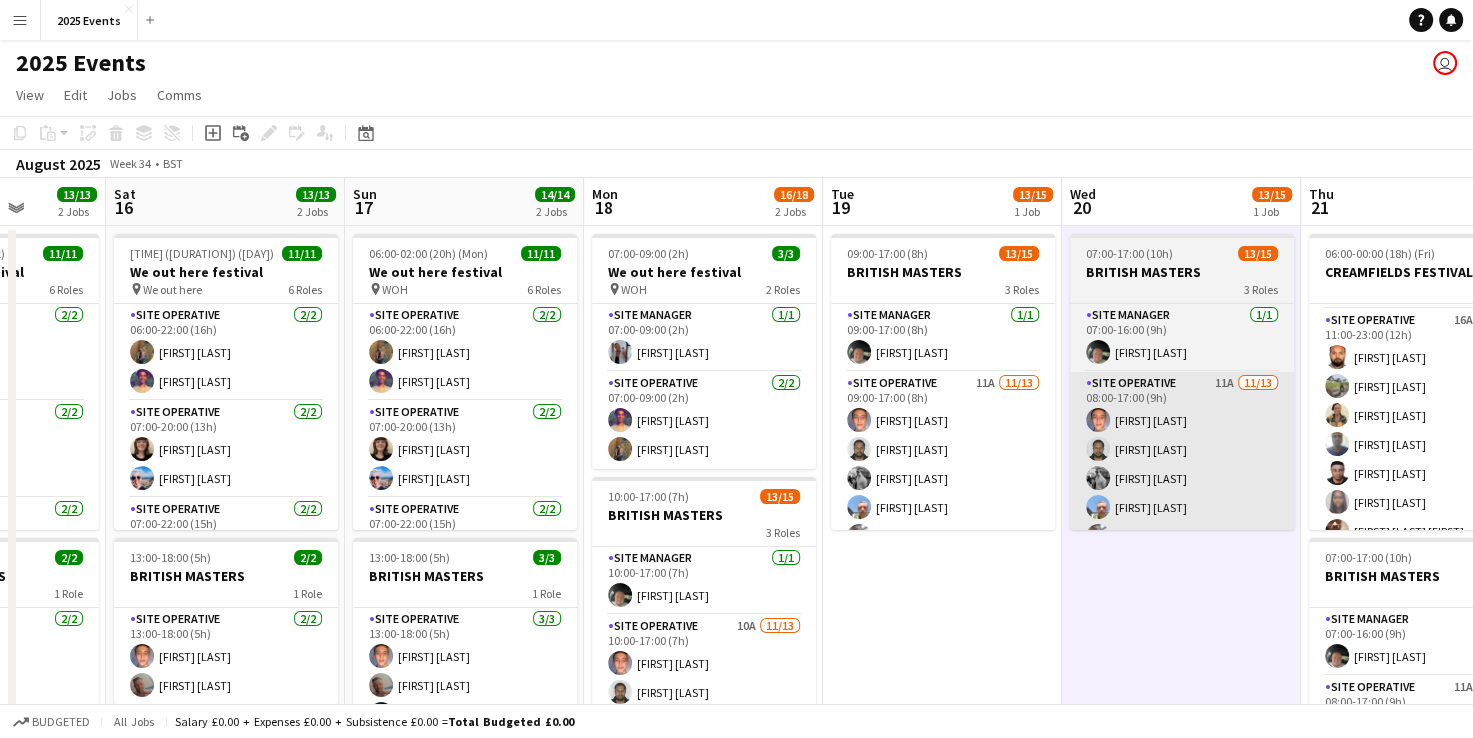 drag, startPoint x: 205, startPoint y: 595, endPoint x: 1438, endPoint y: 505, distance: 1236.2803 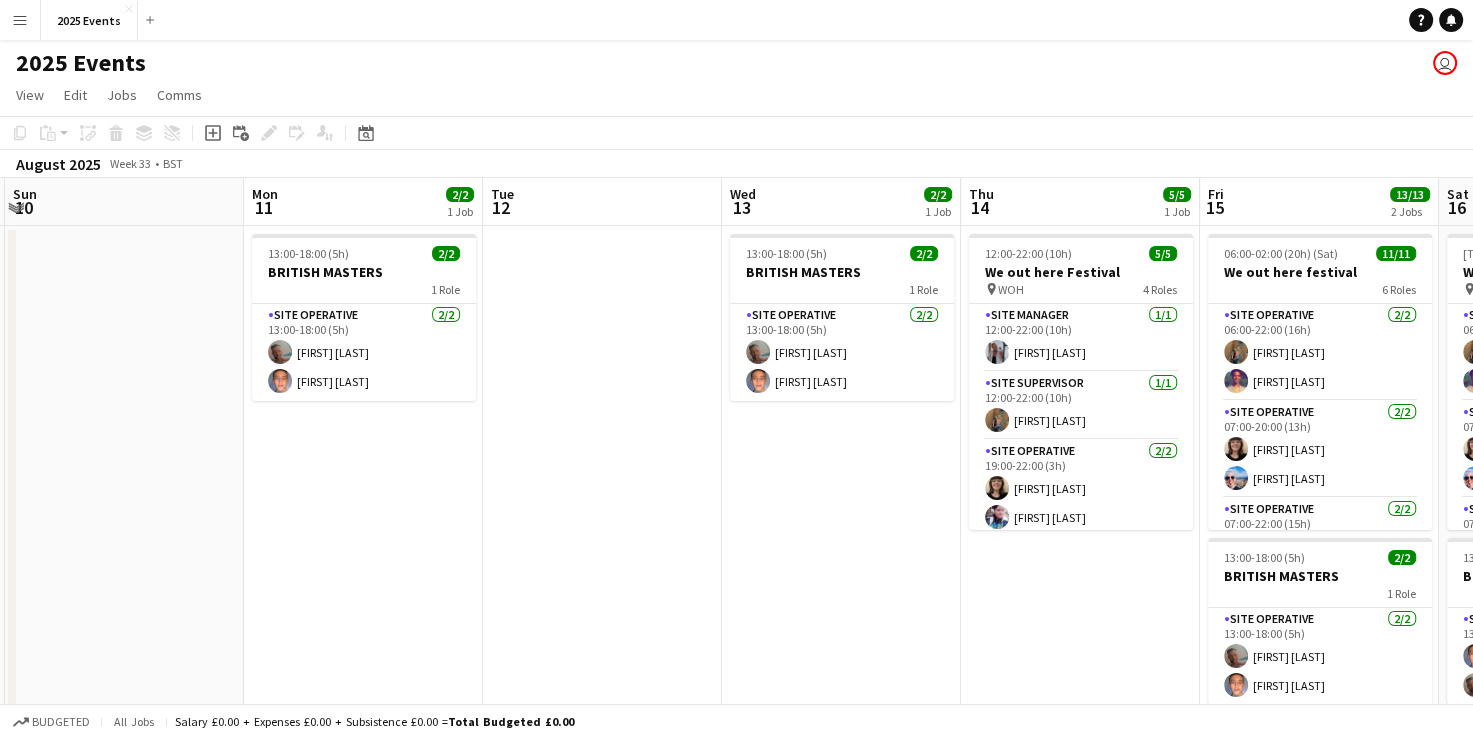 drag, startPoint x: 65, startPoint y: 594, endPoint x: 1163, endPoint y: 436, distance: 1109.3097 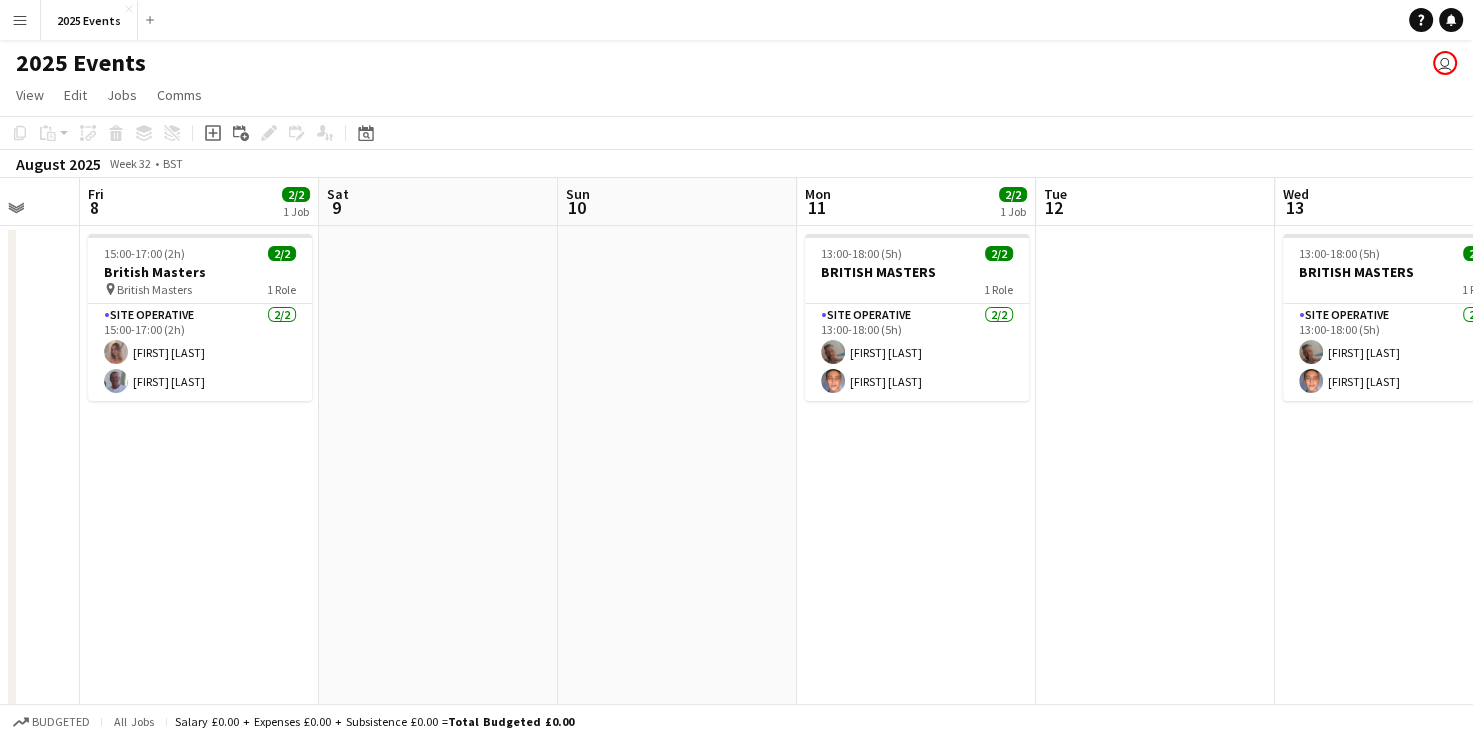 drag, startPoint x: 700, startPoint y: 331, endPoint x: 1325, endPoint y: 162, distance: 647.44574 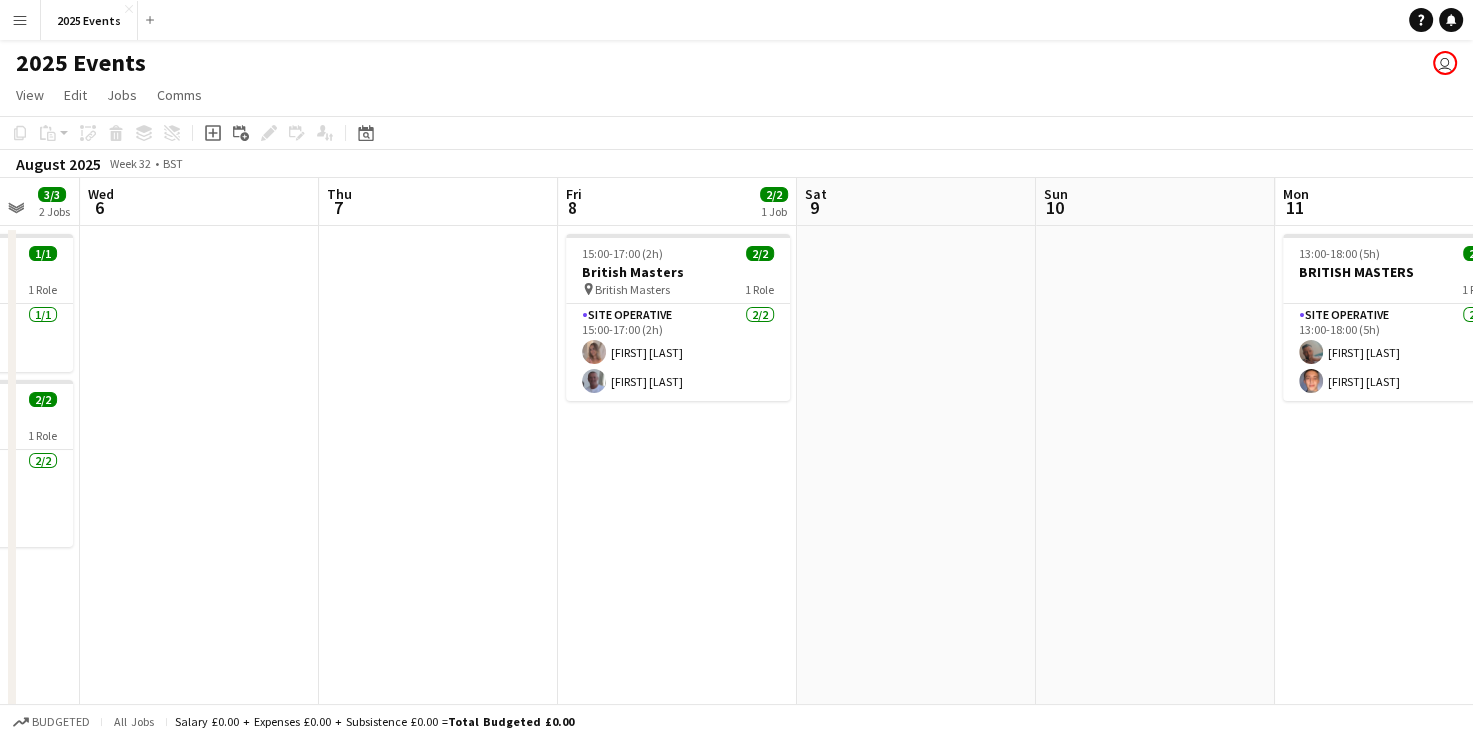 drag, startPoint x: 576, startPoint y: 502, endPoint x: 1045, endPoint y: 426, distance: 475.1179 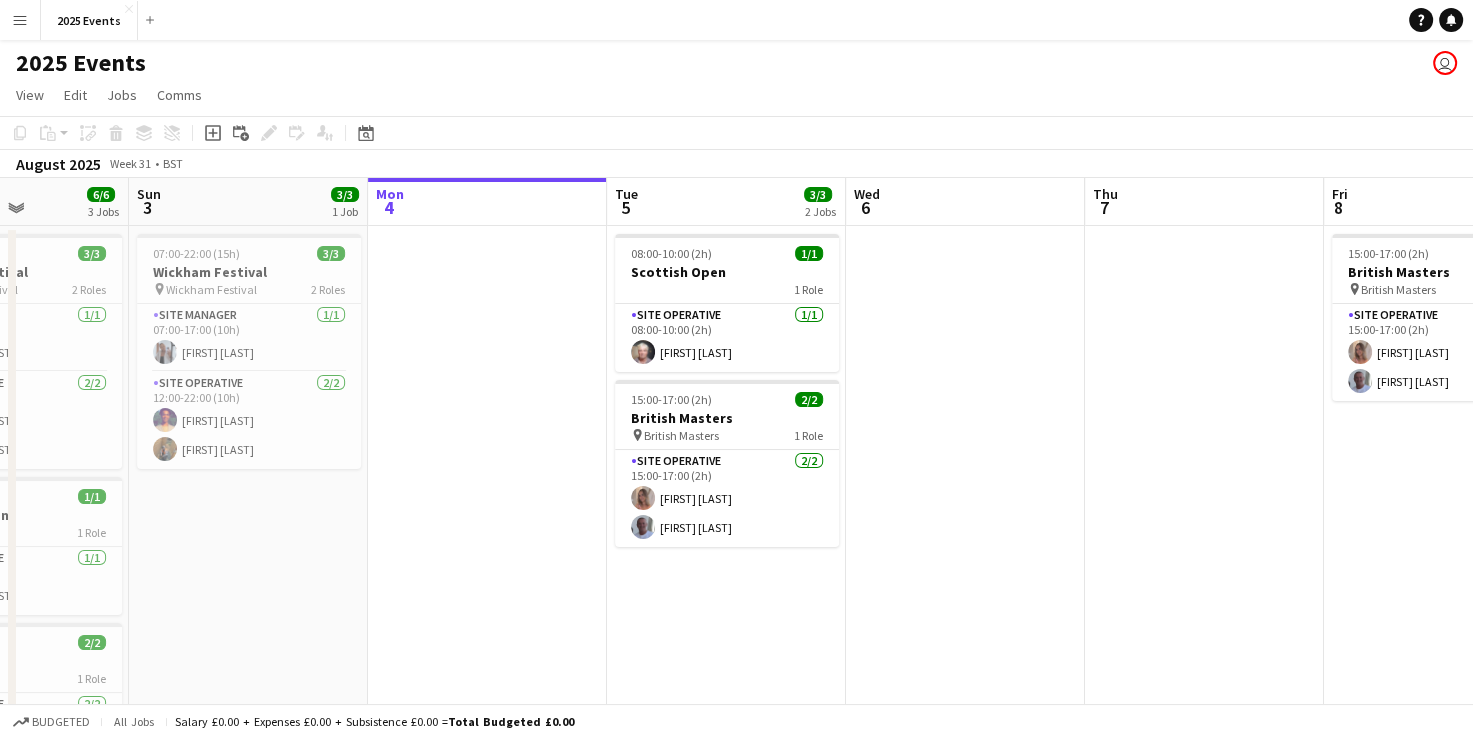 scroll, scrollTop: 0, scrollLeft: 558, axis: horizontal 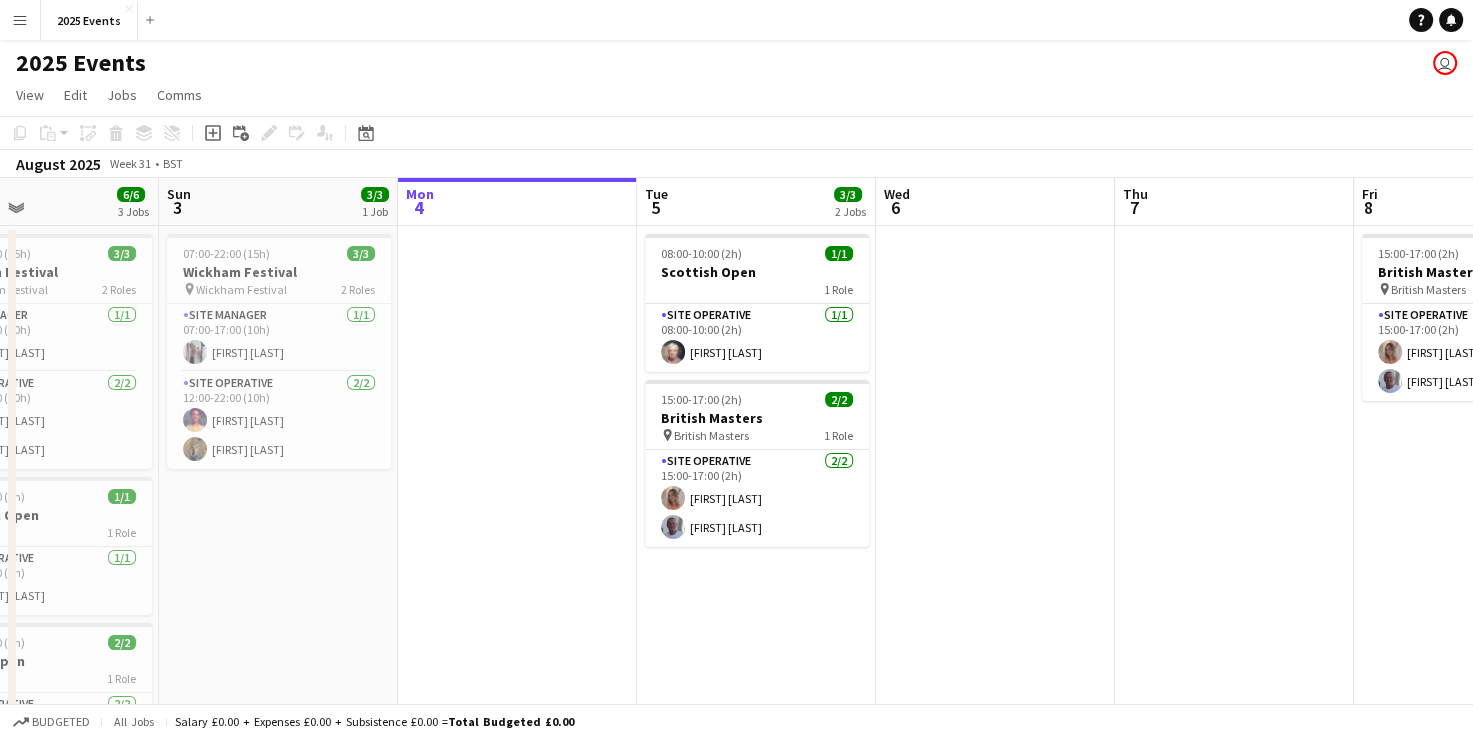 drag, startPoint x: 549, startPoint y: 500, endPoint x: 1345, endPoint y: 474, distance: 796.4245 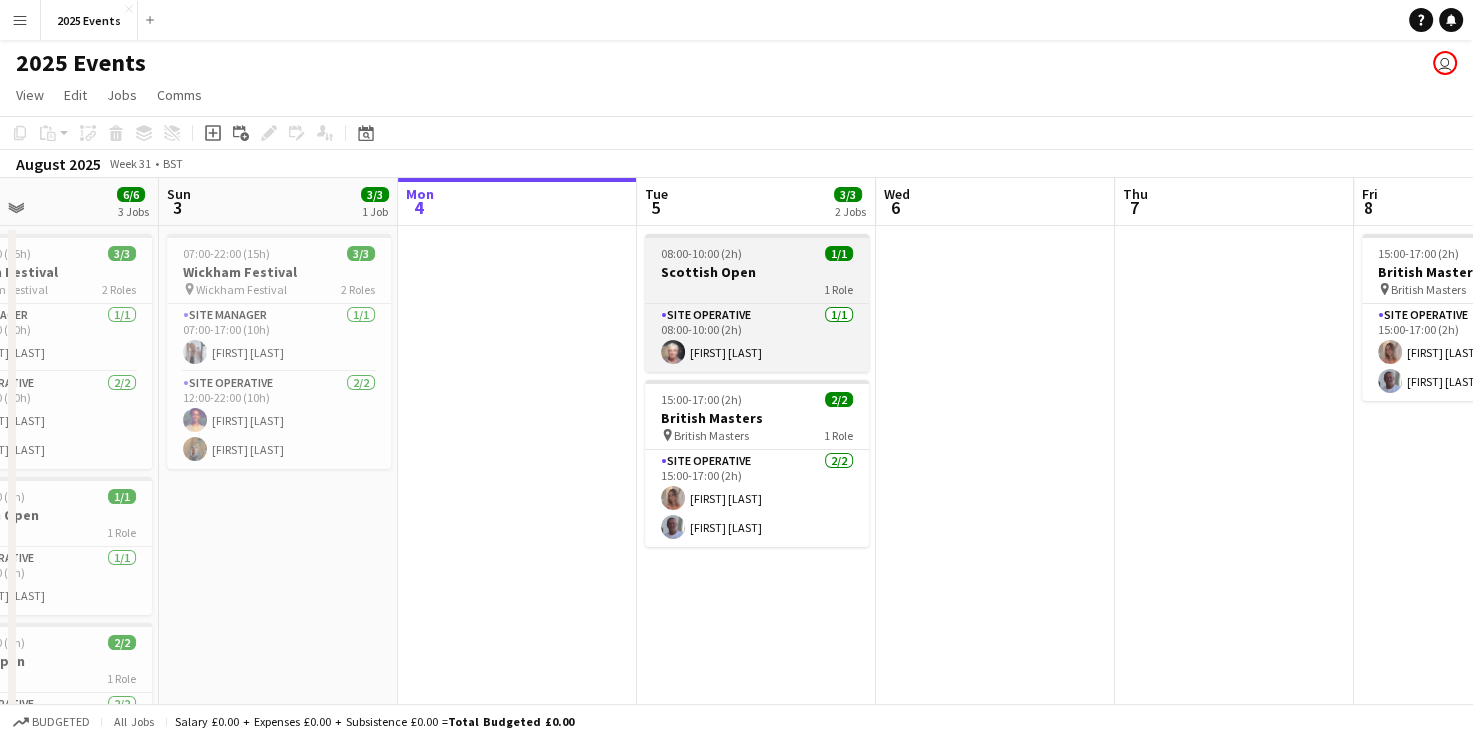 click on "Scottish Open" at bounding box center [757, 272] 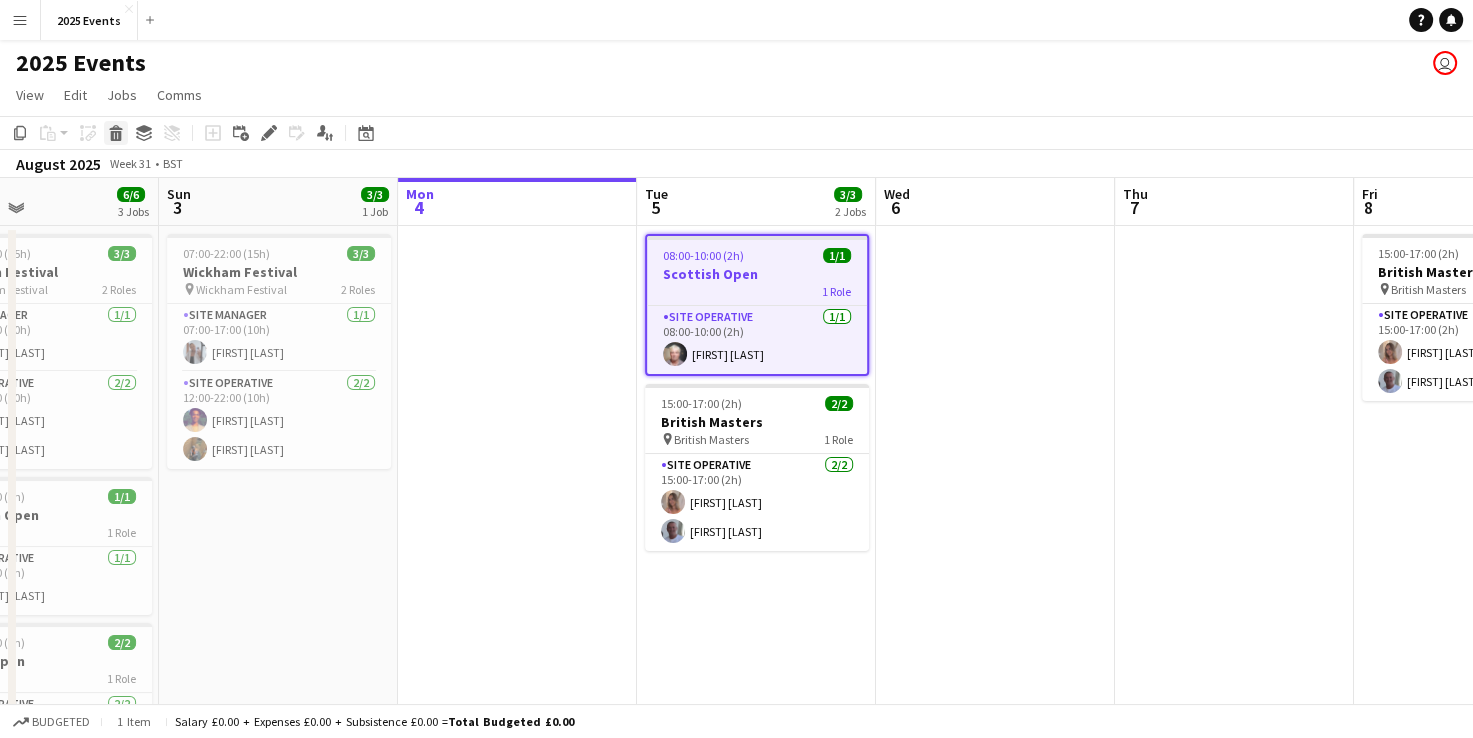 click 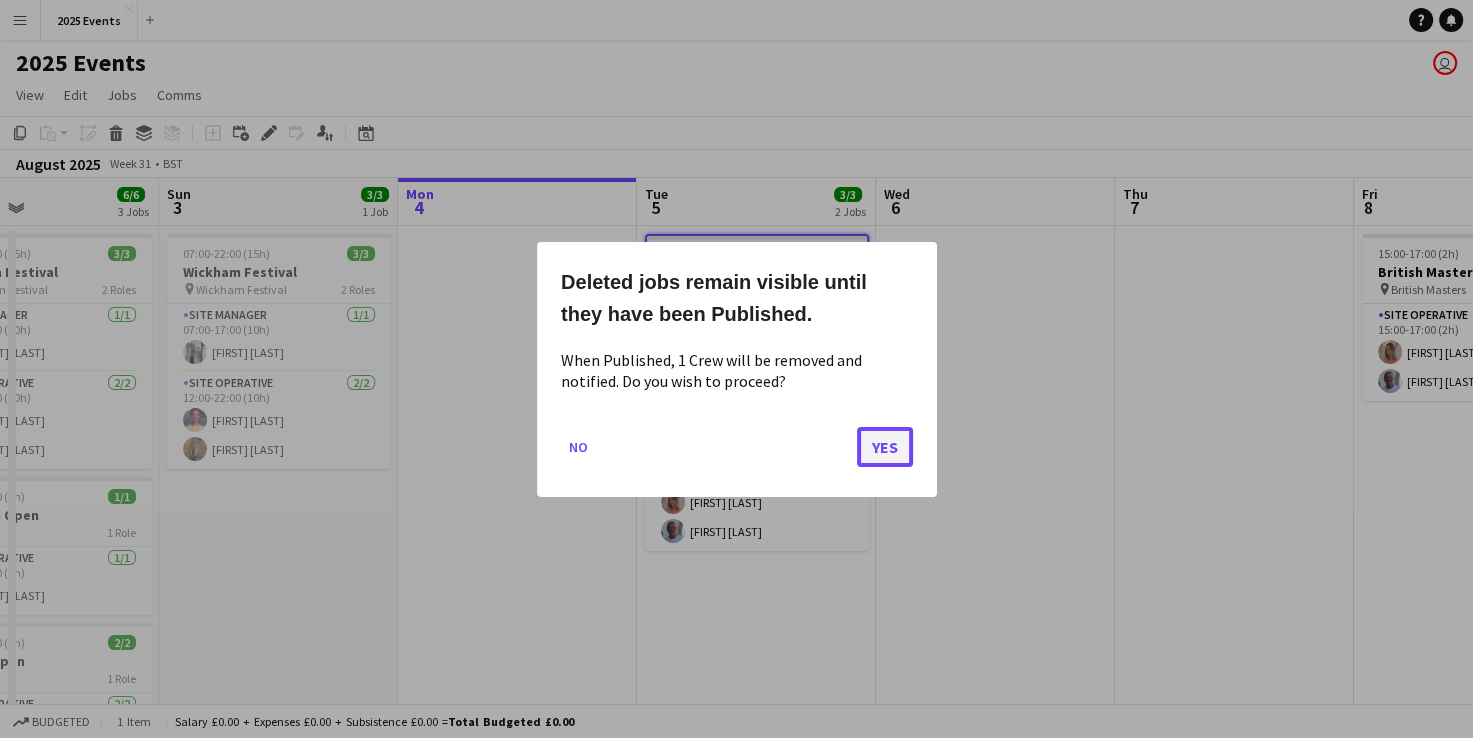 click on "Yes" 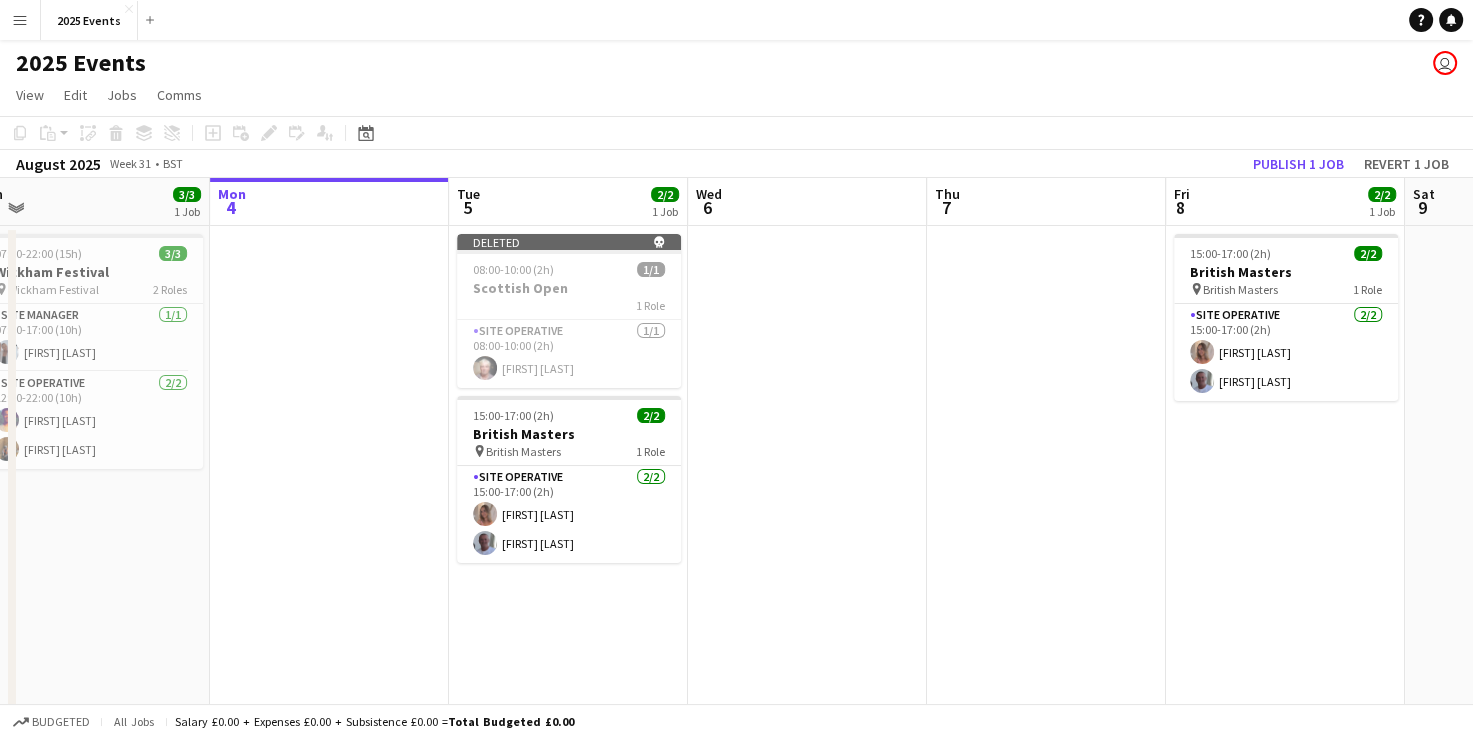 scroll, scrollTop: 0, scrollLeft: 769, axis: horizontal 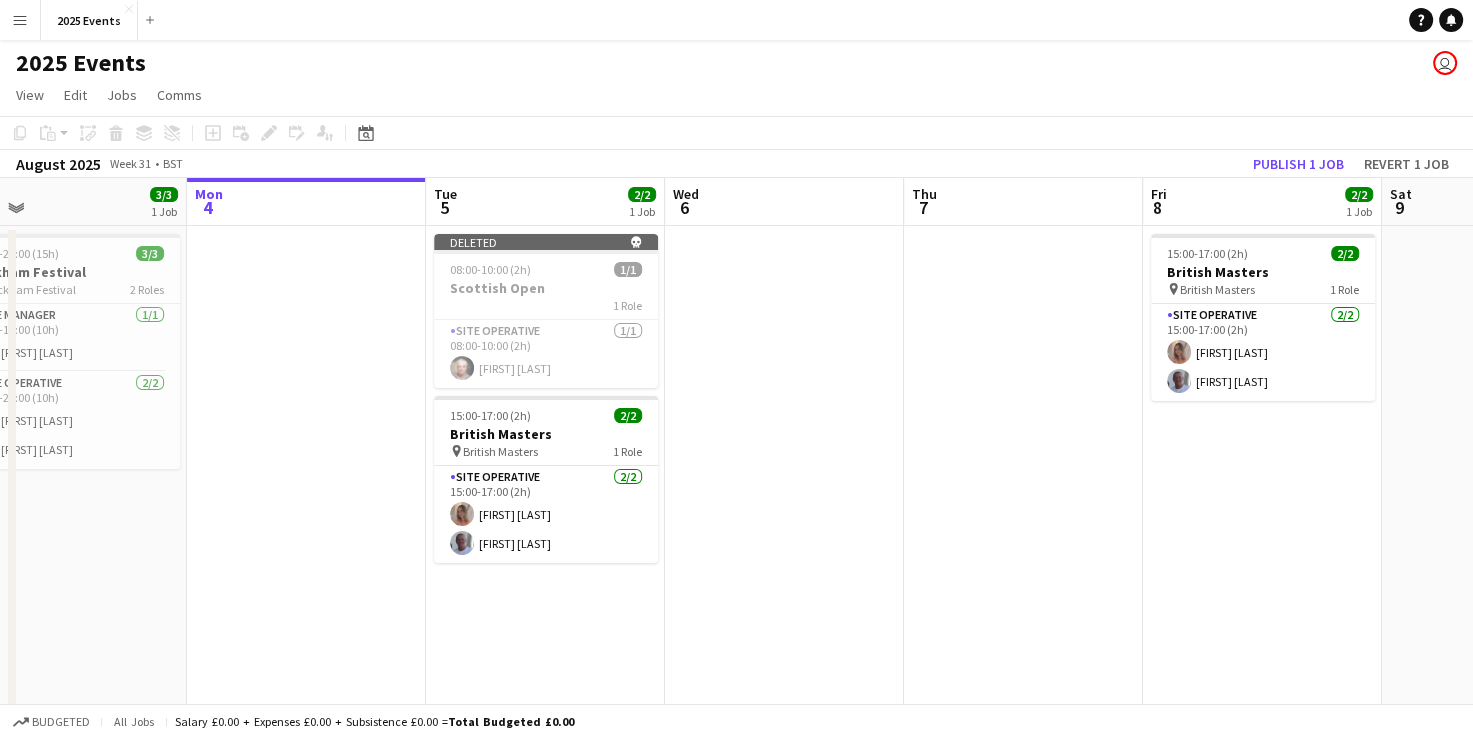 drag, startPoint x: 1255, startPoint y: 375, endPoint x: 1044, endPoint y: 411, distance: 214.04906 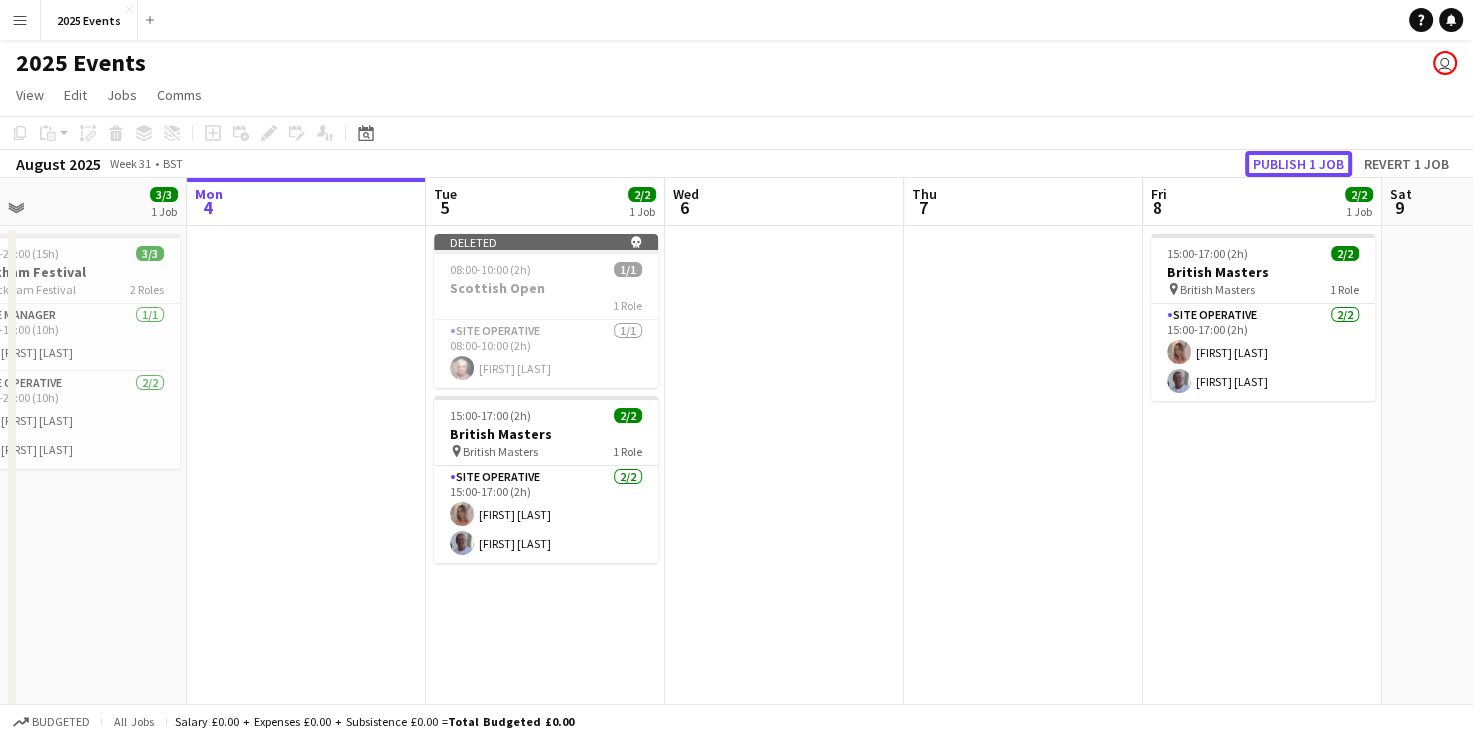 drag, startPoint x: 1308, startPoint y: 162, endPoint x: 1293, endPoint y: 181, distance: 24.207438 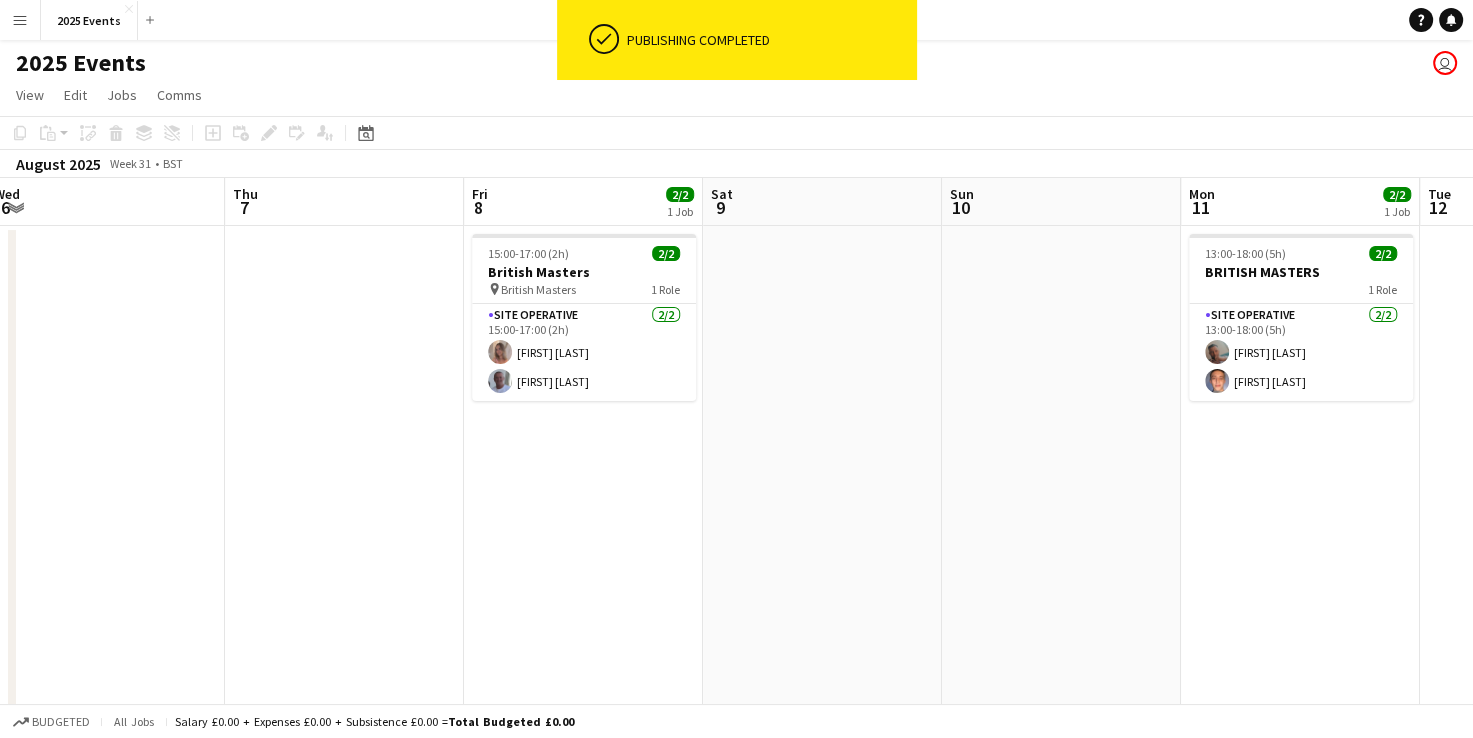 drag, startPoint x: 962, startPoint y: 418, endPoint x: 283, endPoint y: 426, distance: 679.0471 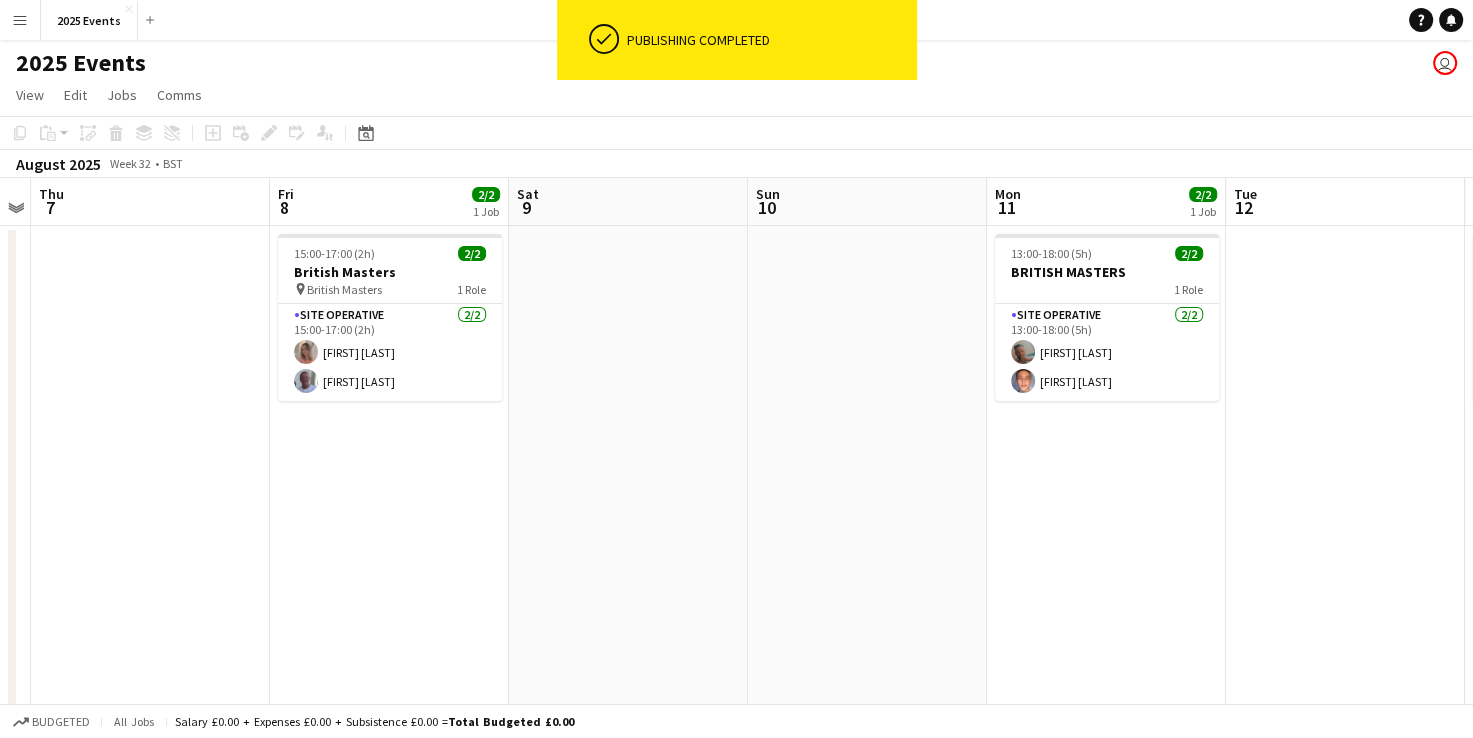 scroll, scrollTop: 0, scrollLeft: 812, axis: horizontal 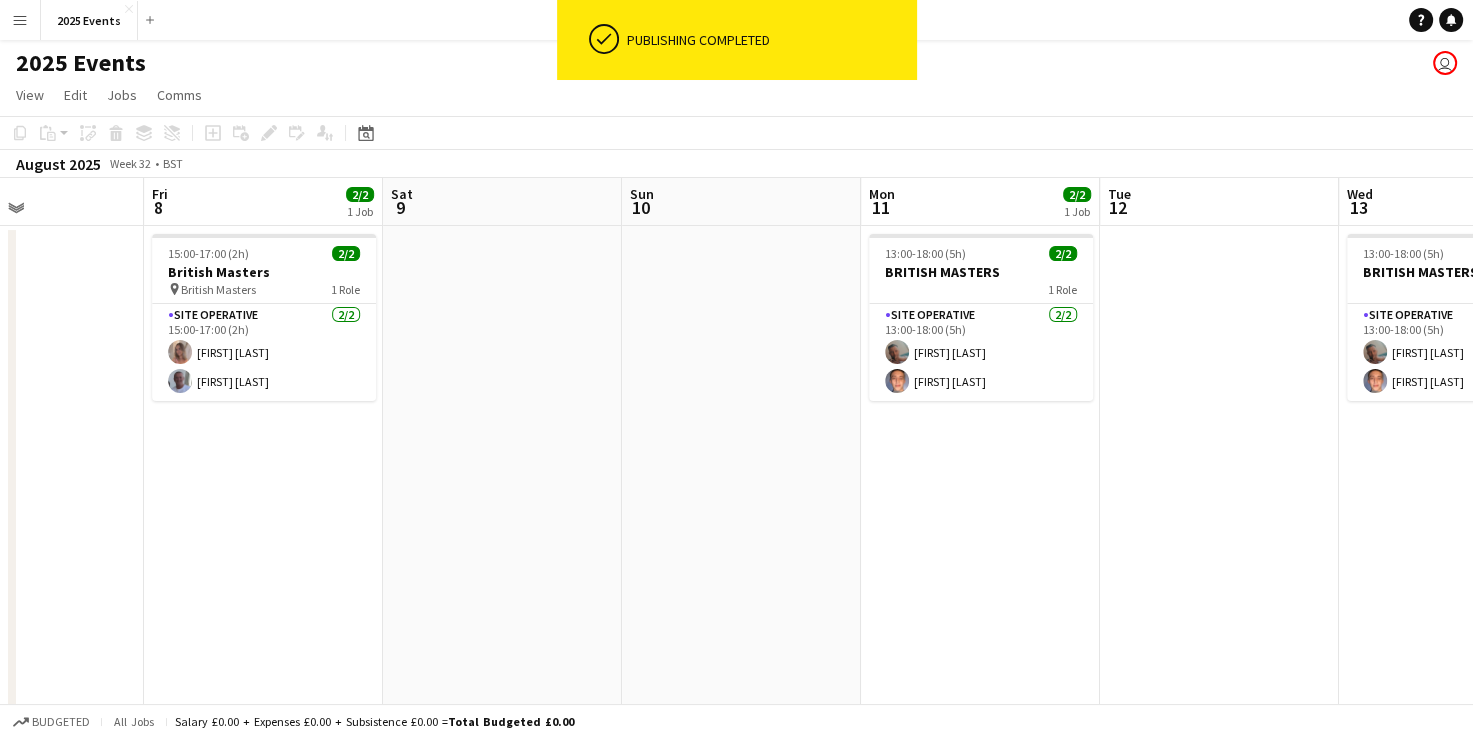 drag, startPoint x: 882, startPoint y: 419, endPoint x: 613, endPoint y: 448, distance: 270.5587 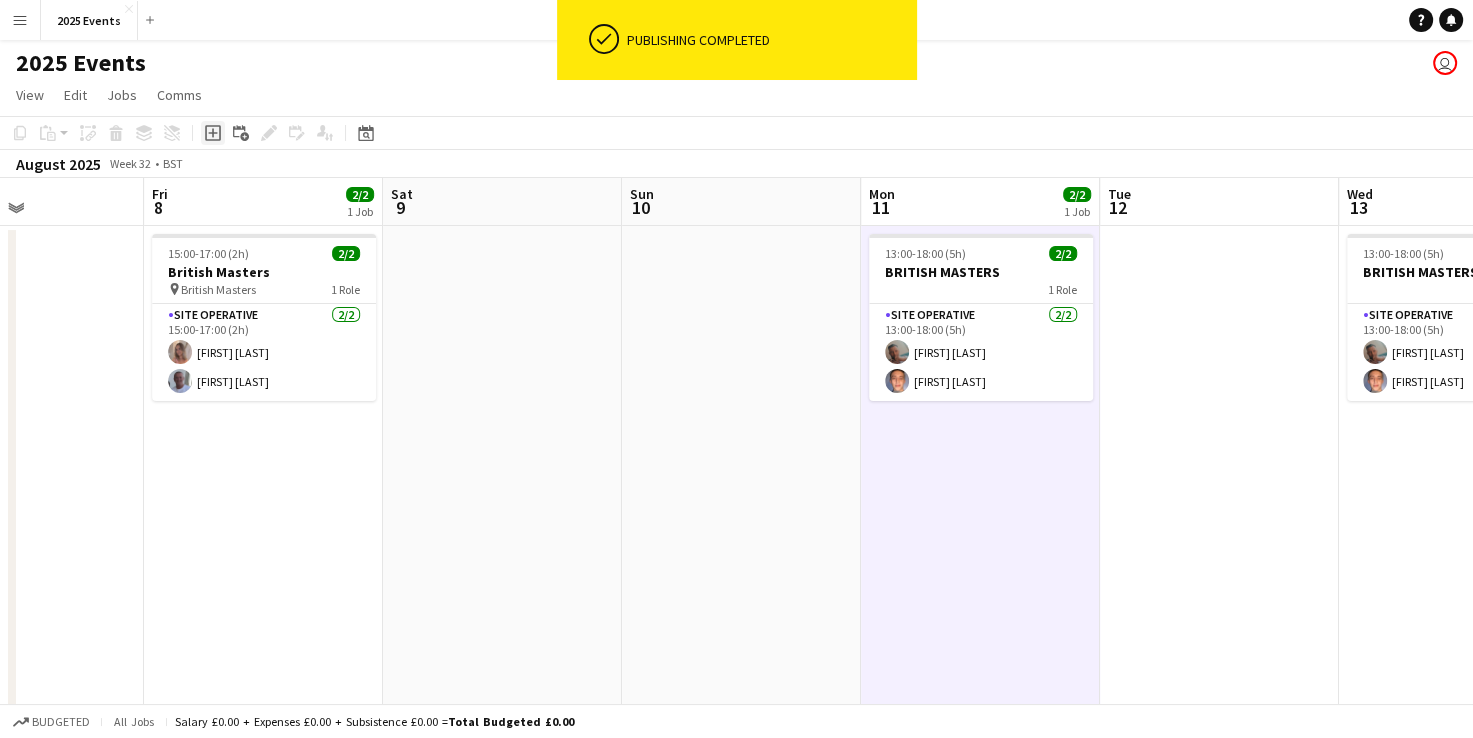 click on "Add job" at bounding box center (213, 133) 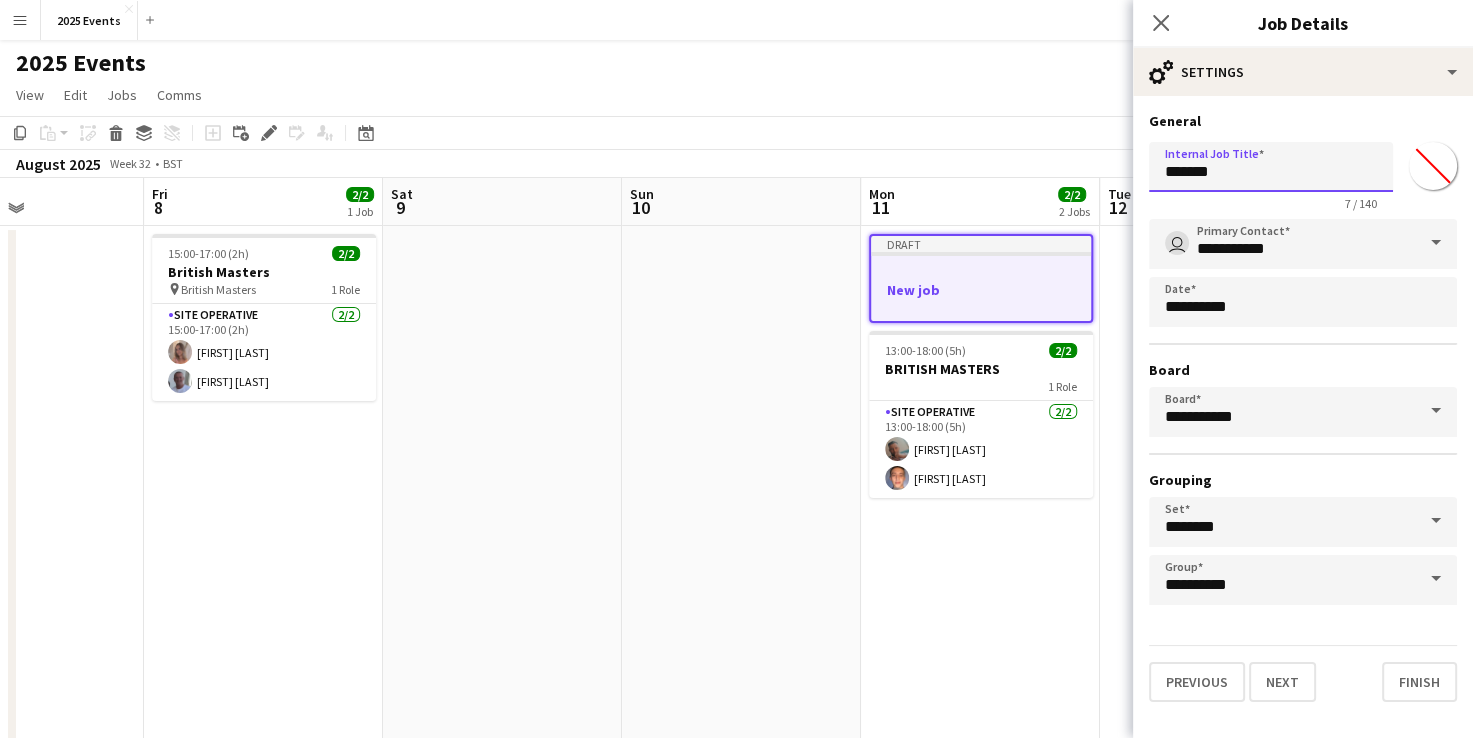 drag, startPoint x: 1274, startPoint y: 166, endPoint x: 1080, endPoint y: 200, distance: 196.95685 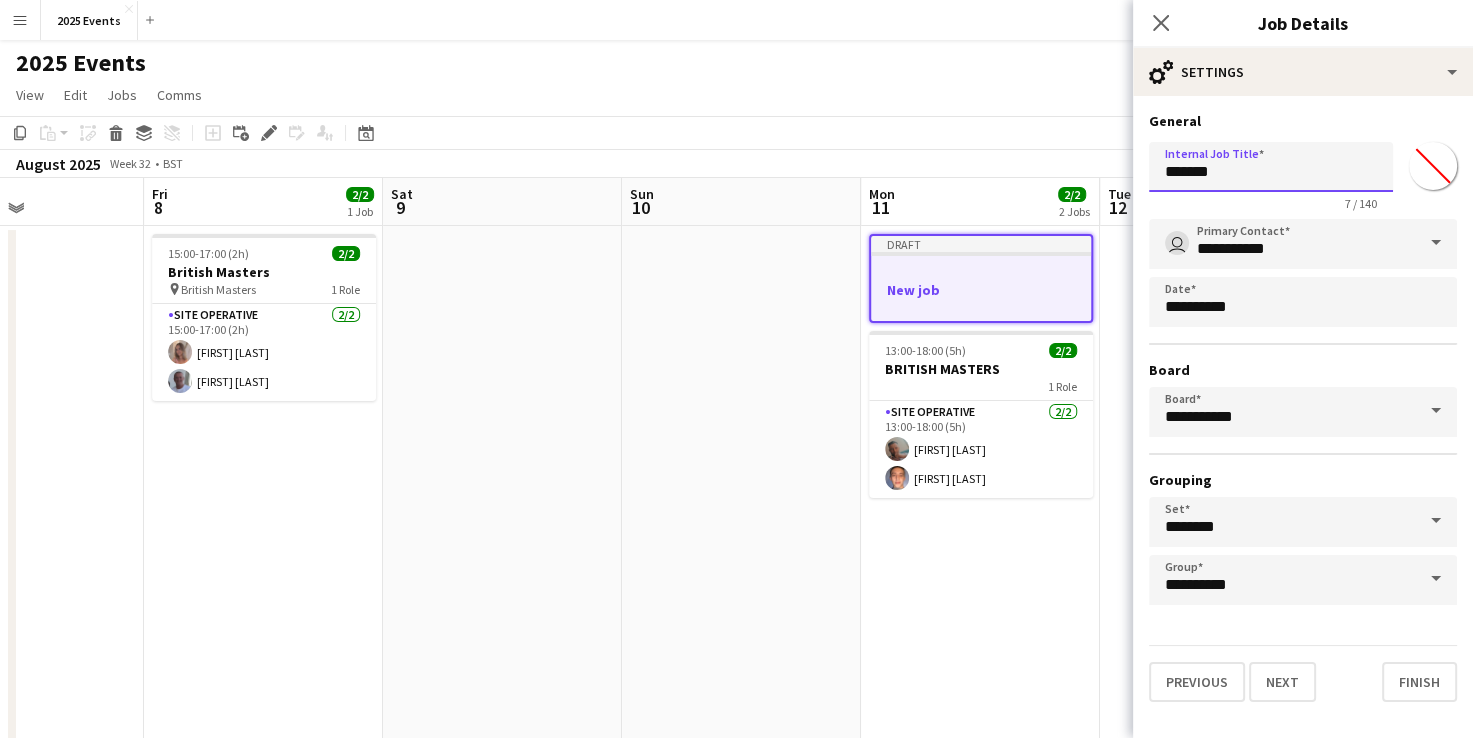 click on "Menu
Boards
Boards   Boards   All jobs   Status
Workforce
Workforce   My Workforce   Recruiting
Comms
Comms
Pay
Pay   Approvals
Platform Settings
Platform Settings   Your settings
Training Academy
Training Academy
Knowledge Base
Knowledge Base
Product Updates
Product Updates   Log Out   Privacy   2025 Events
Close
Add
Help
Notifications
2025 Events
user
View  Day view expanded Day view collapsed Month view Date picker Jump to today Expand Linked Jobs Collapse Linked Jobs  Edit  Copy Ctrl+C  Paste" at bounding box center (736, 454) 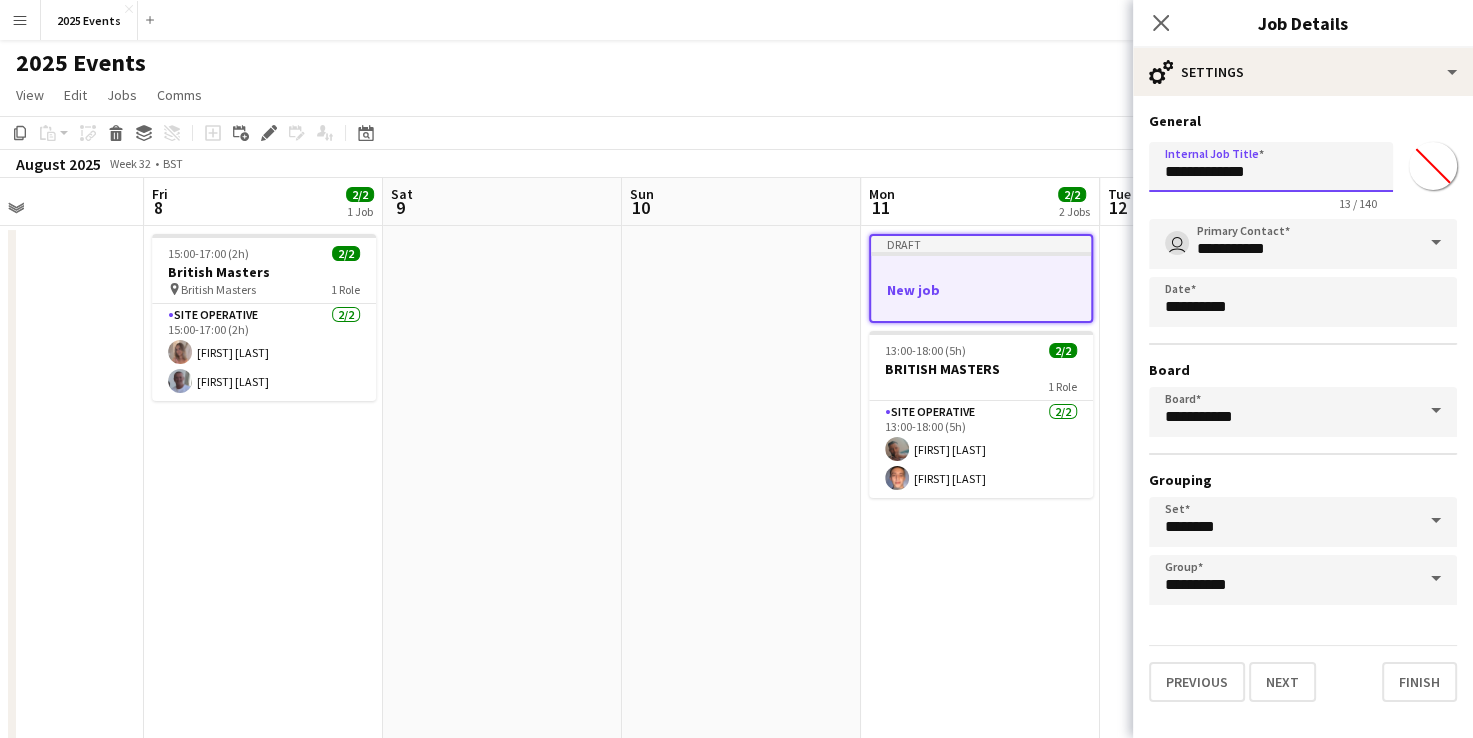 type on "**********" 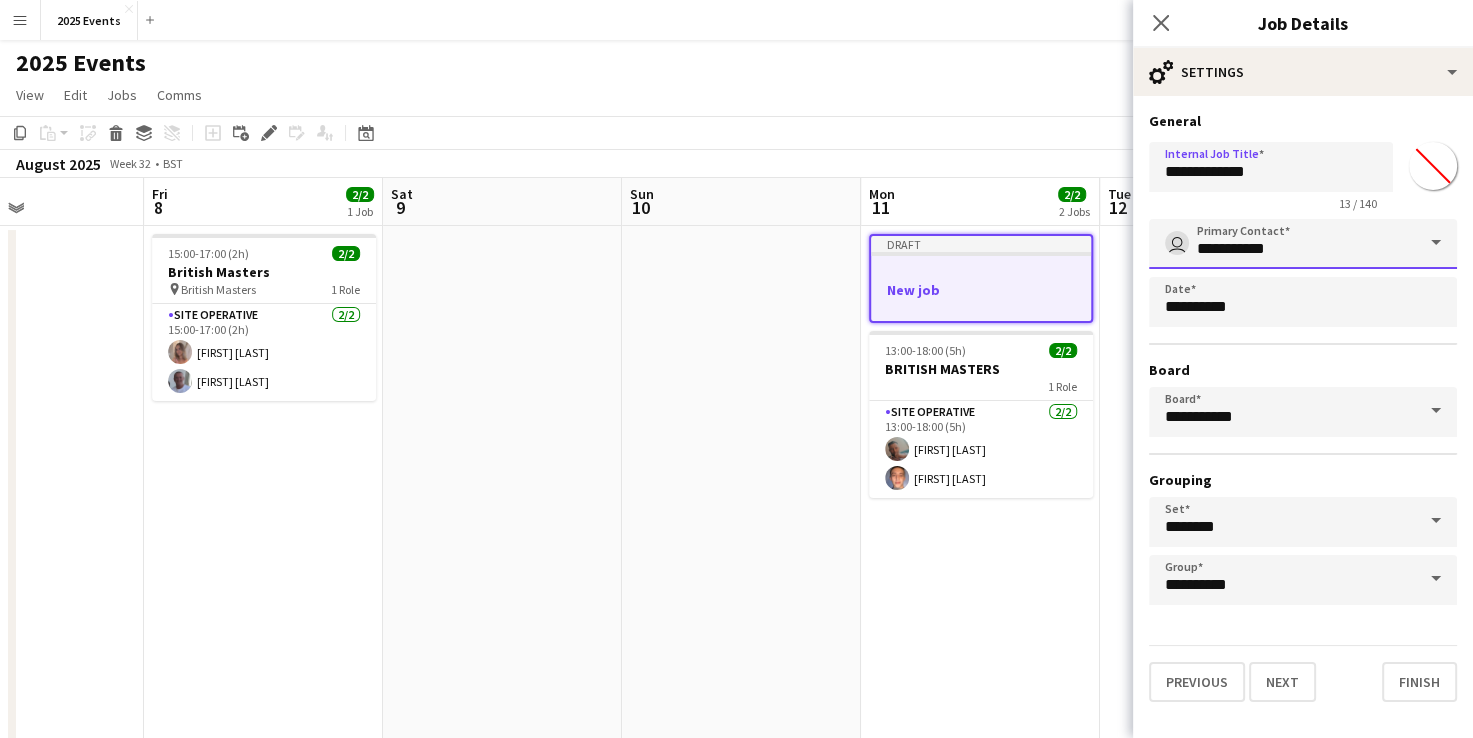 click on "**********" at bounding box center (1303, 244) 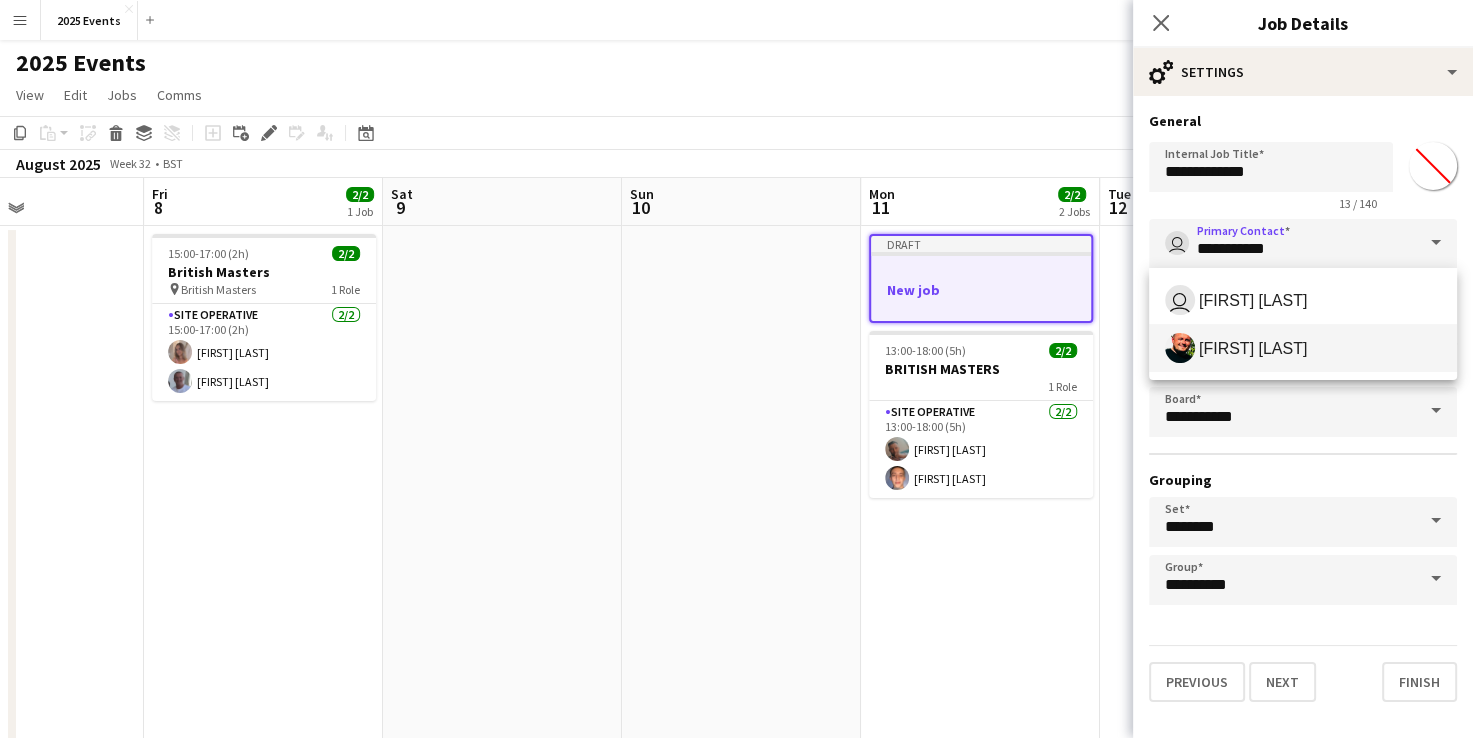 click on "[FIRST] [LAST]" at bounding box center [1303, 348] 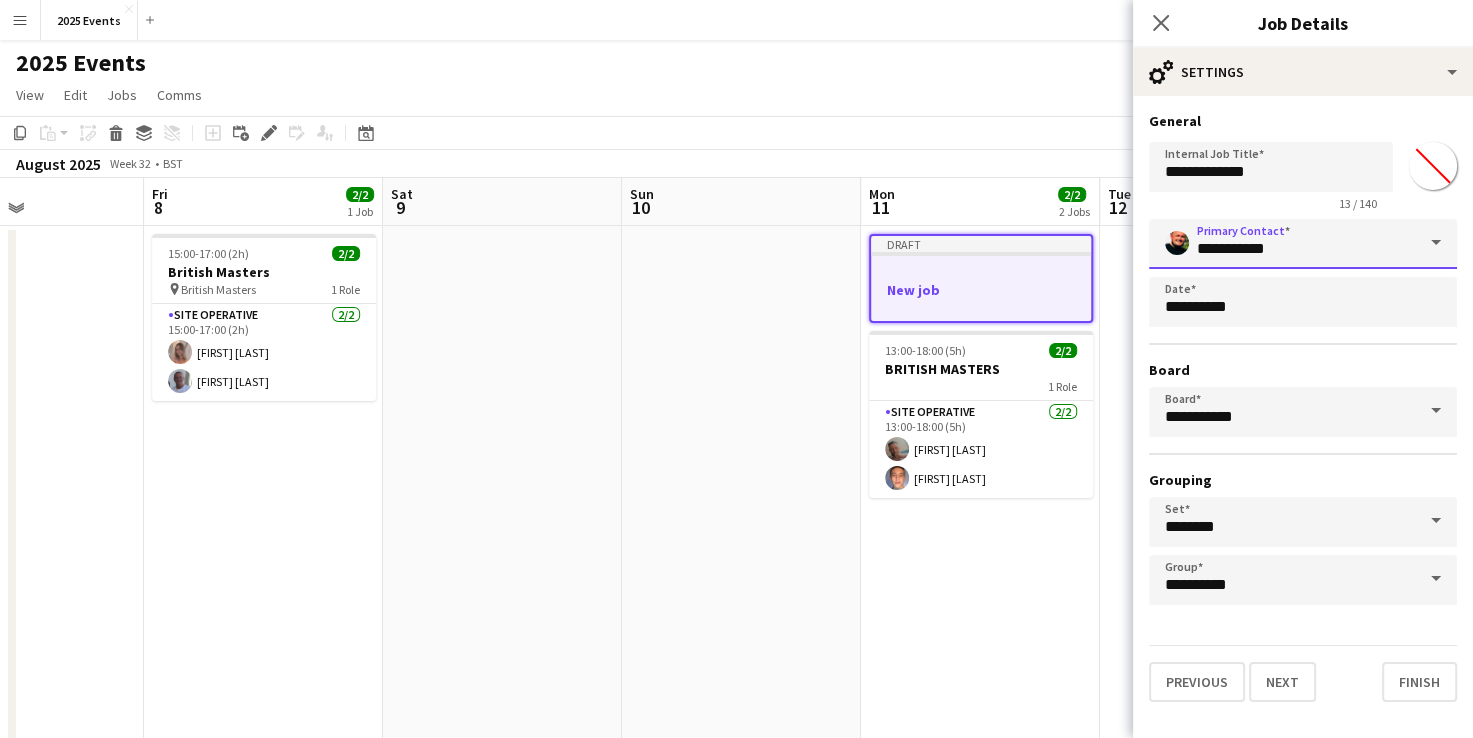type on "**********" 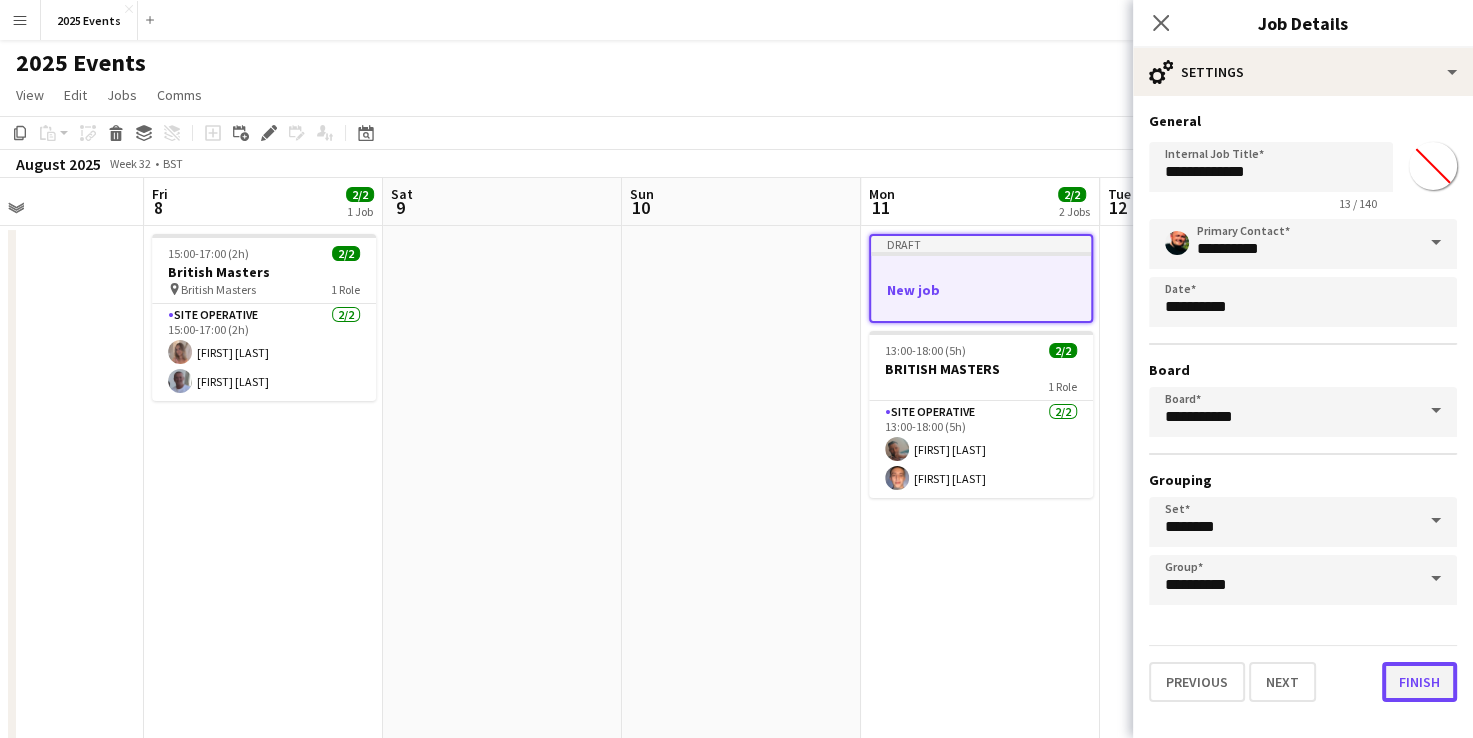 click on "Finish" at bounding box center [1419, 682] 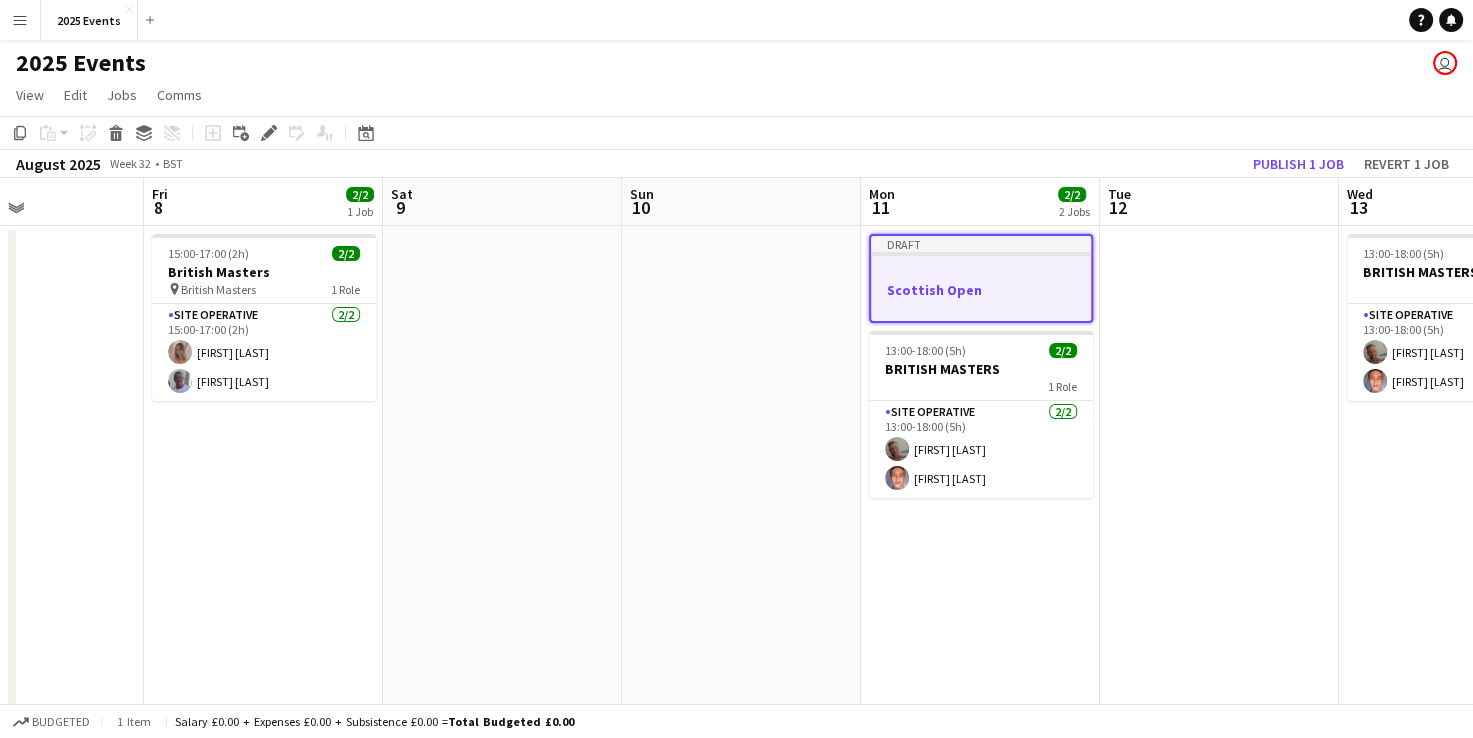 click at bounding box center (981, 271) 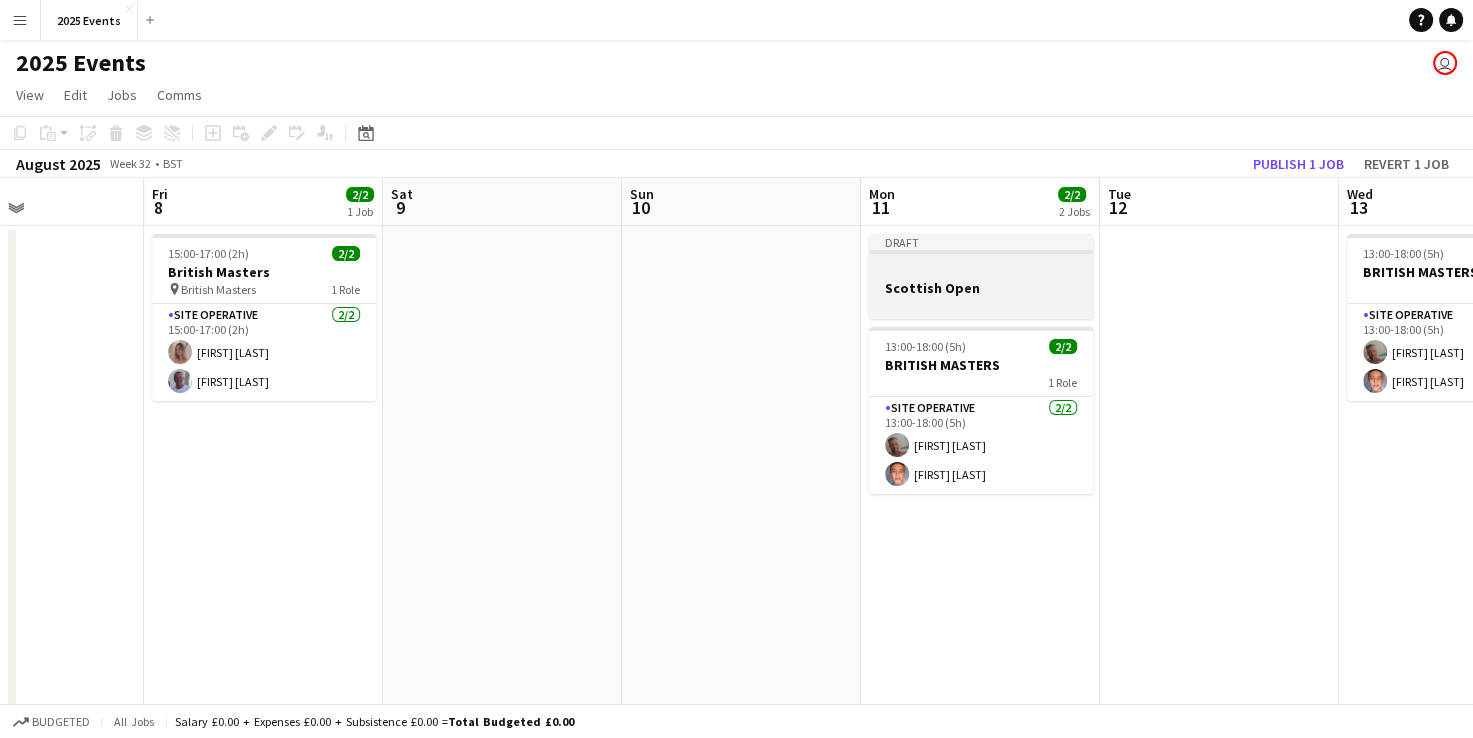 click at bounding box center (981, 269) 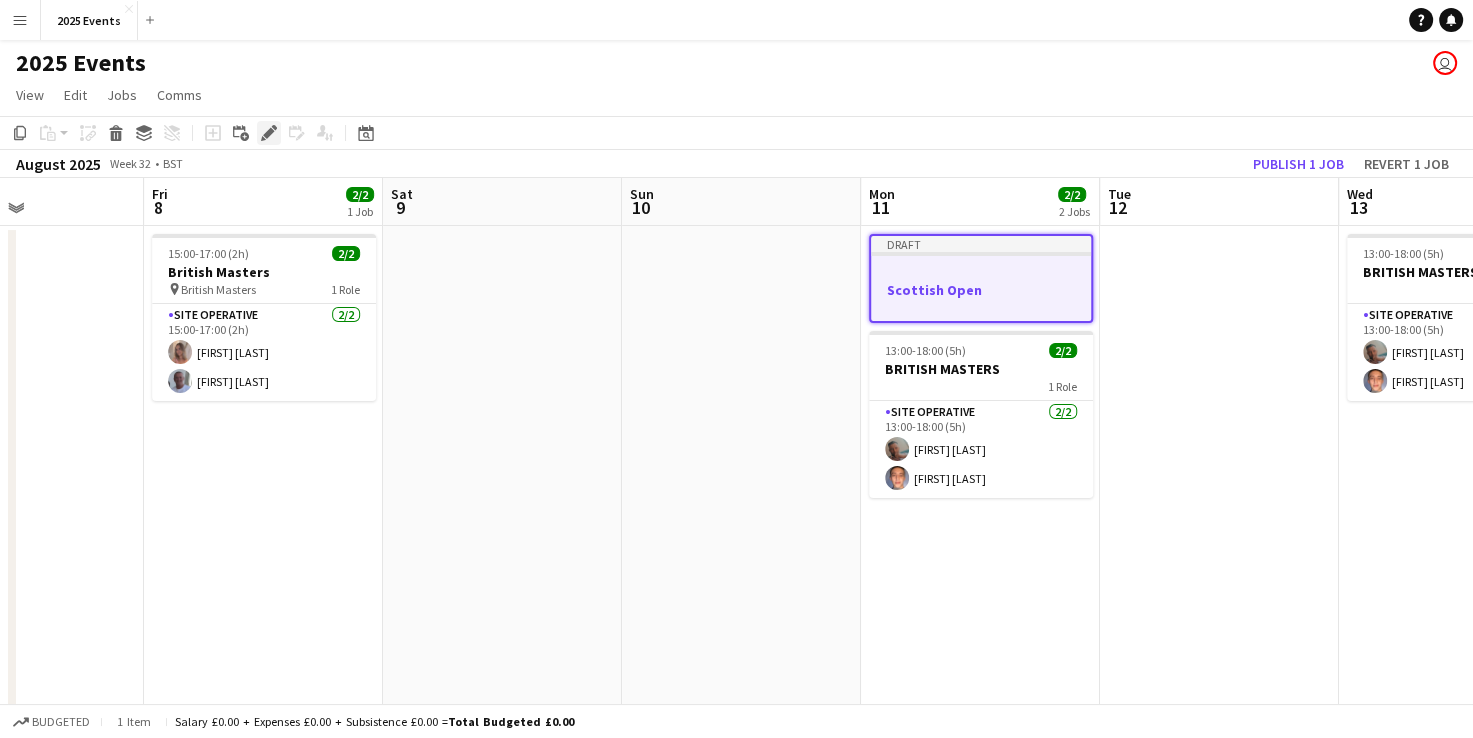 click on "Add job
Add linked Job
Edit
Edit linked Job
Applicants" 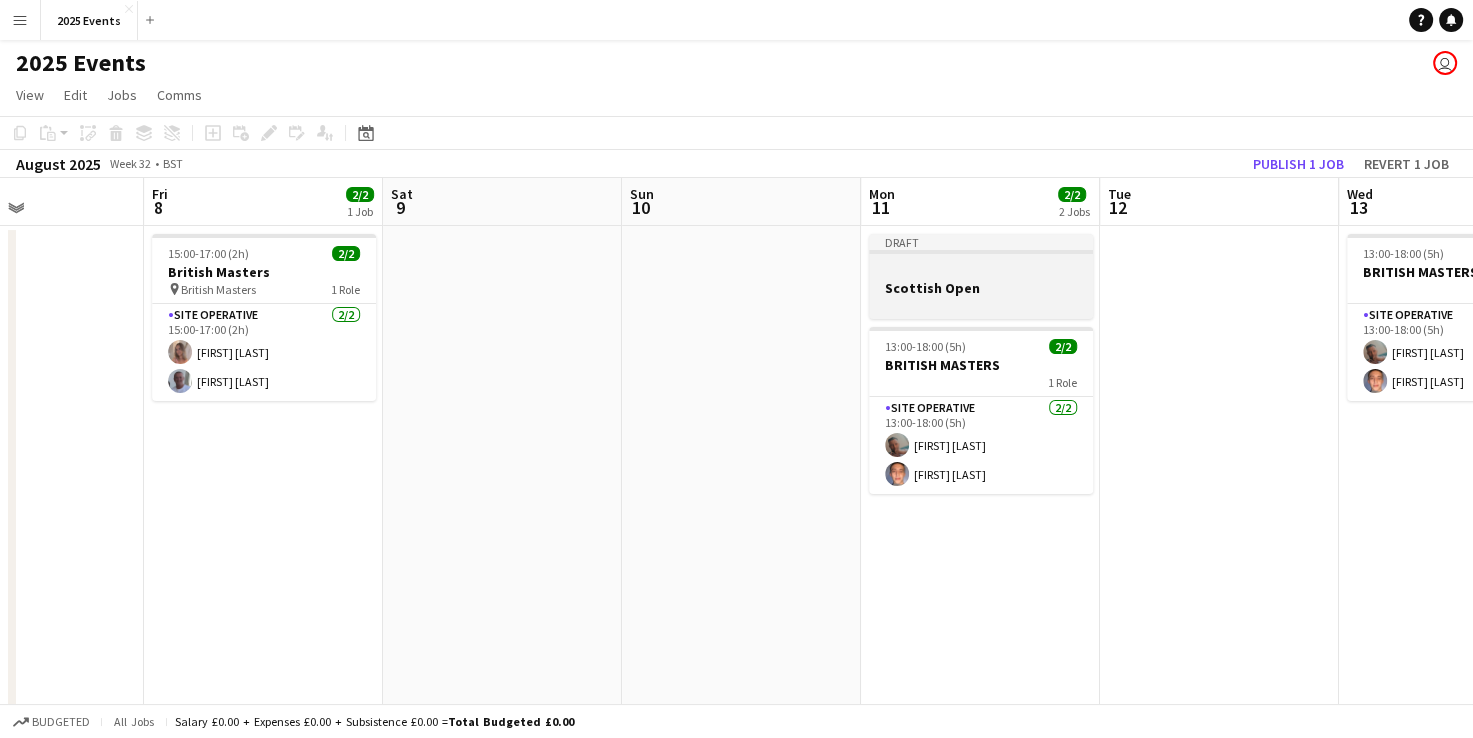 click at bounding box center (981, 269) 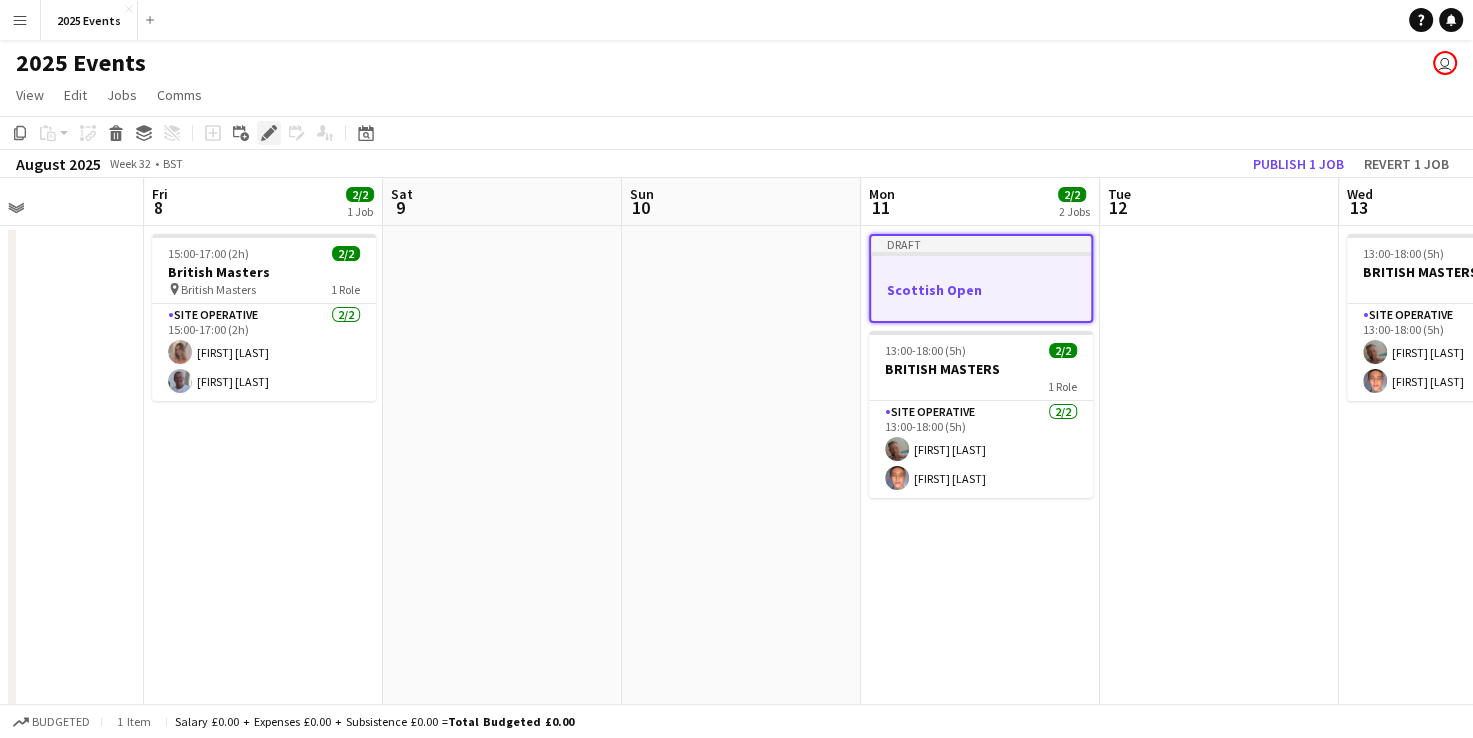 click on "Edit" 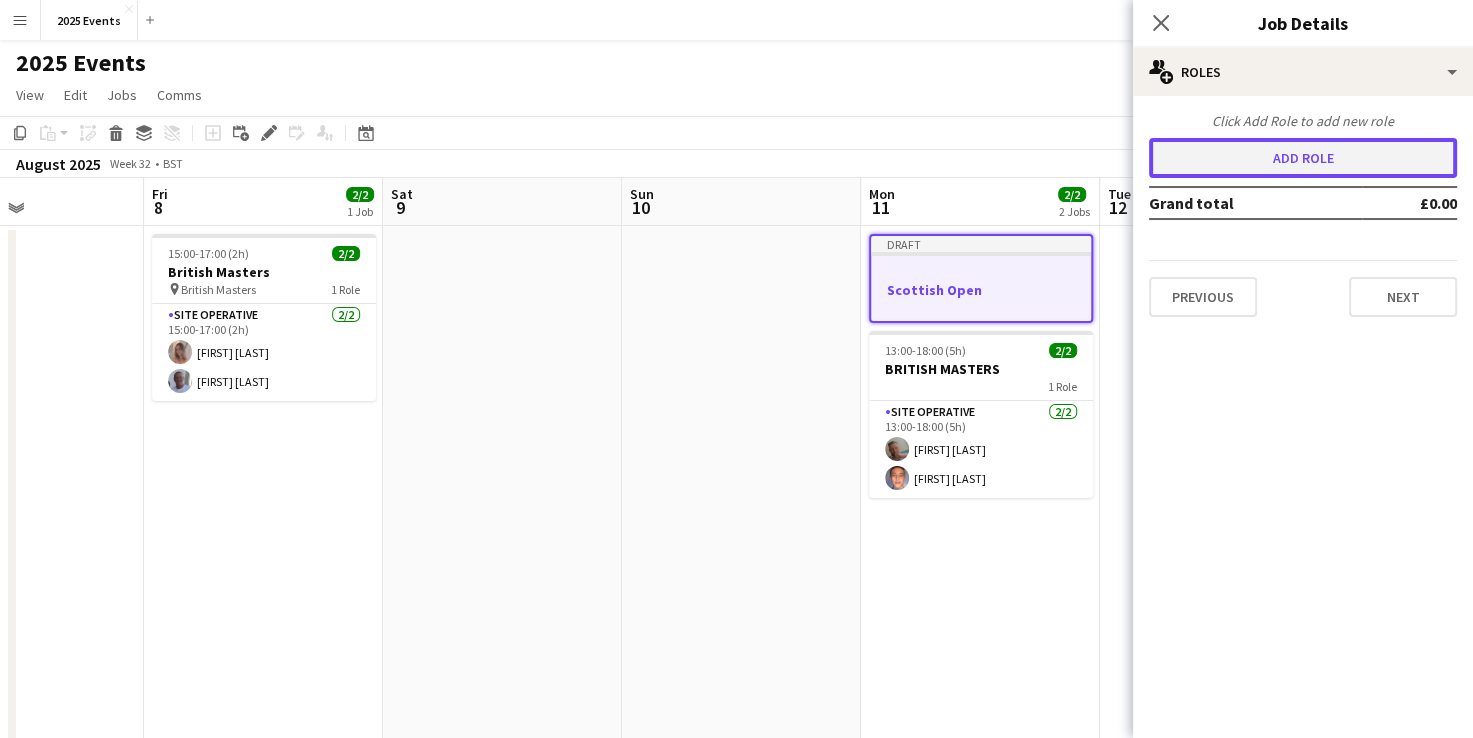 click on "Add role" at bounding box center [1303, 158] 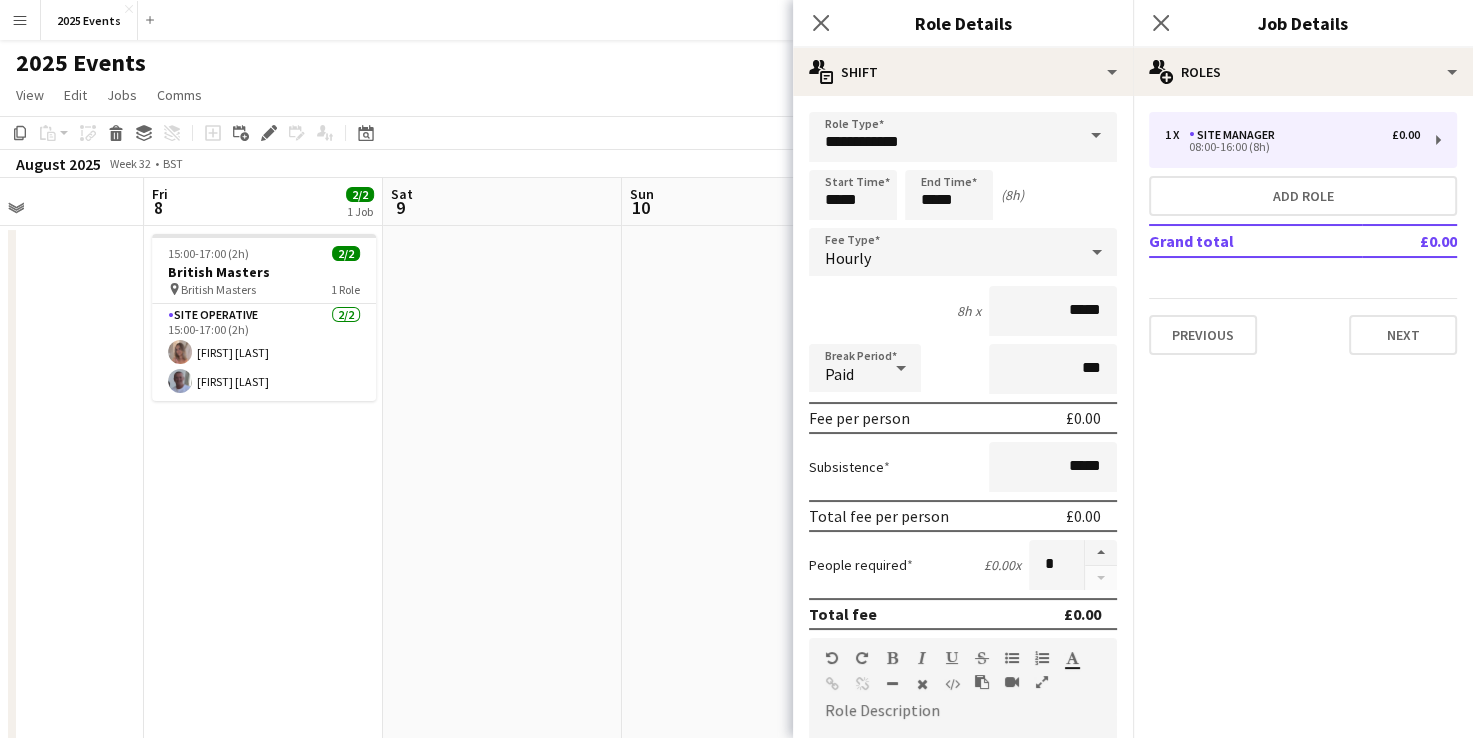 click at bounding box center [1096, 136] 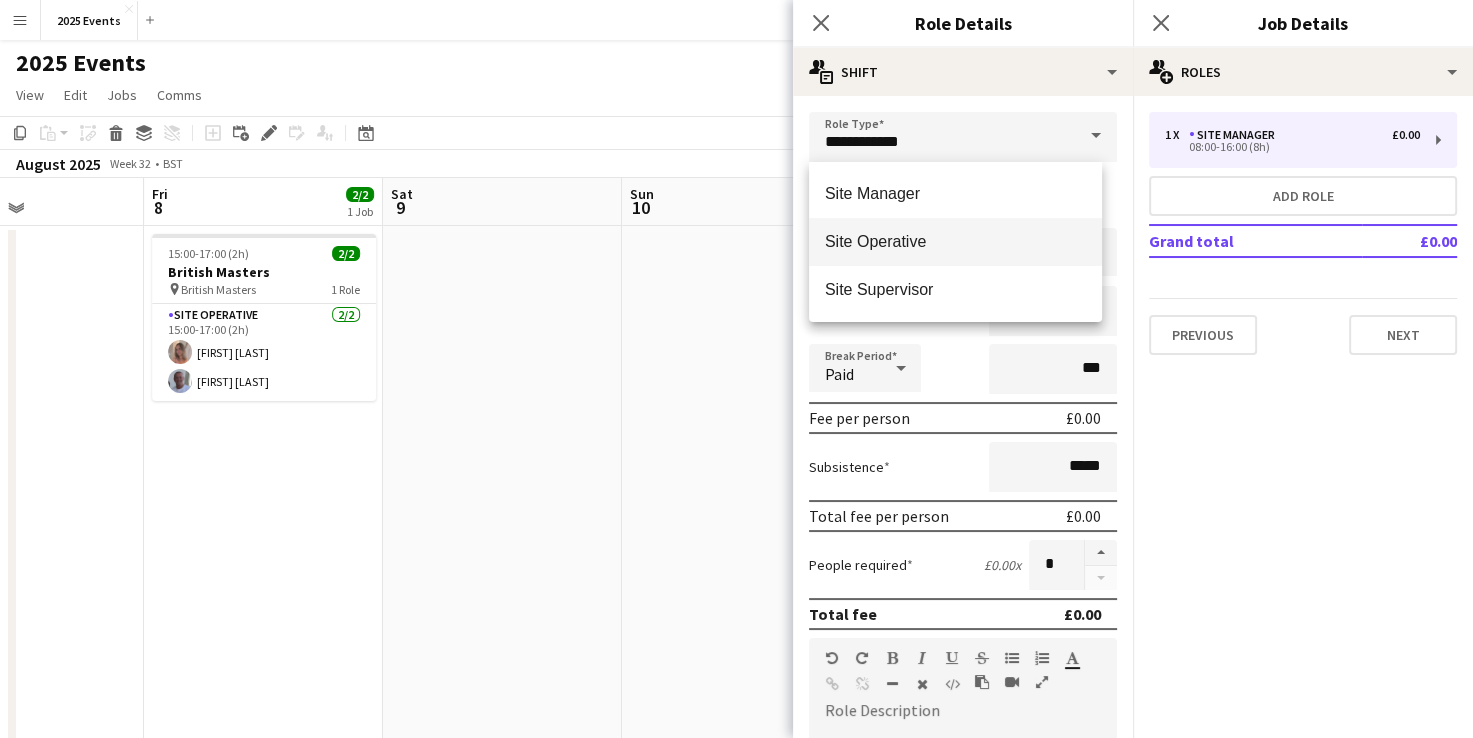click on "Site Operative" at bounding box center [955, 241] 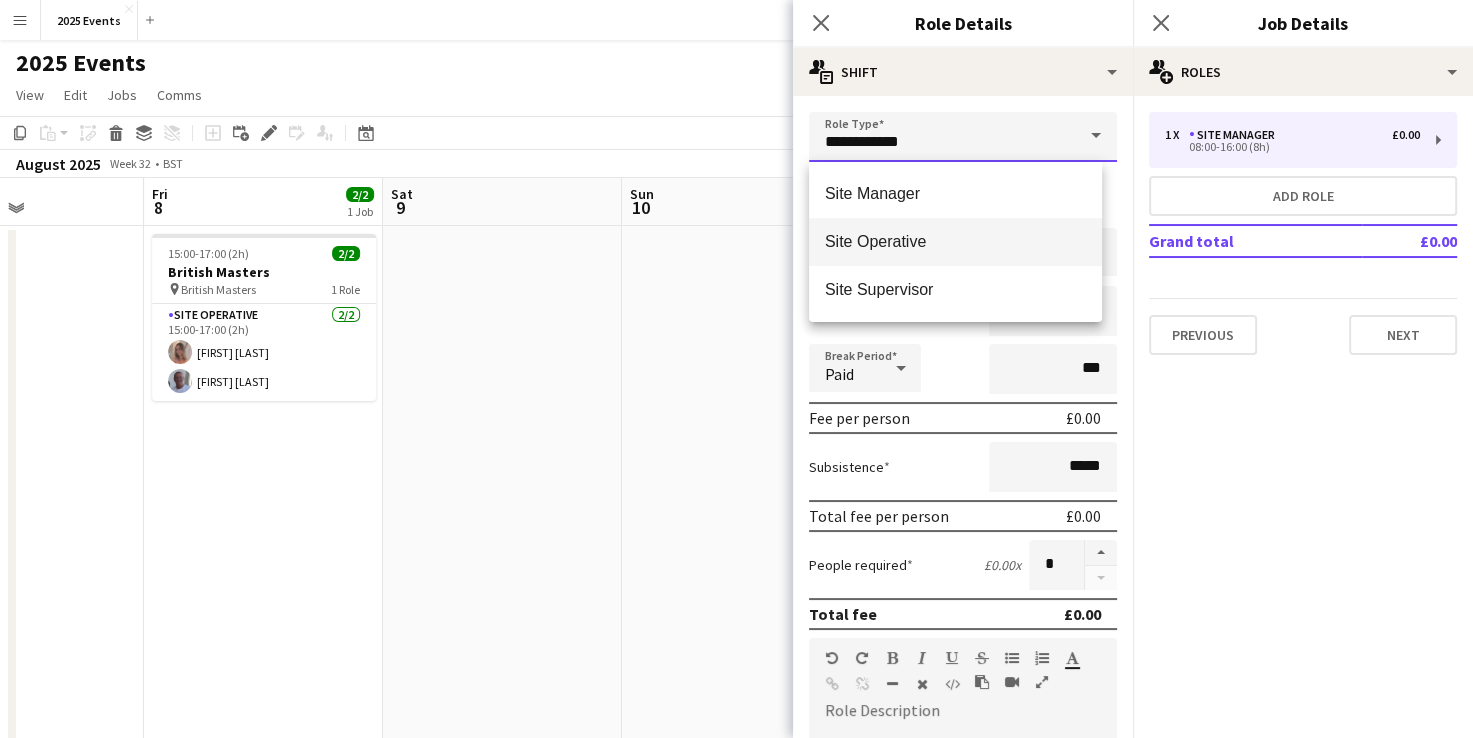 type on "**********" 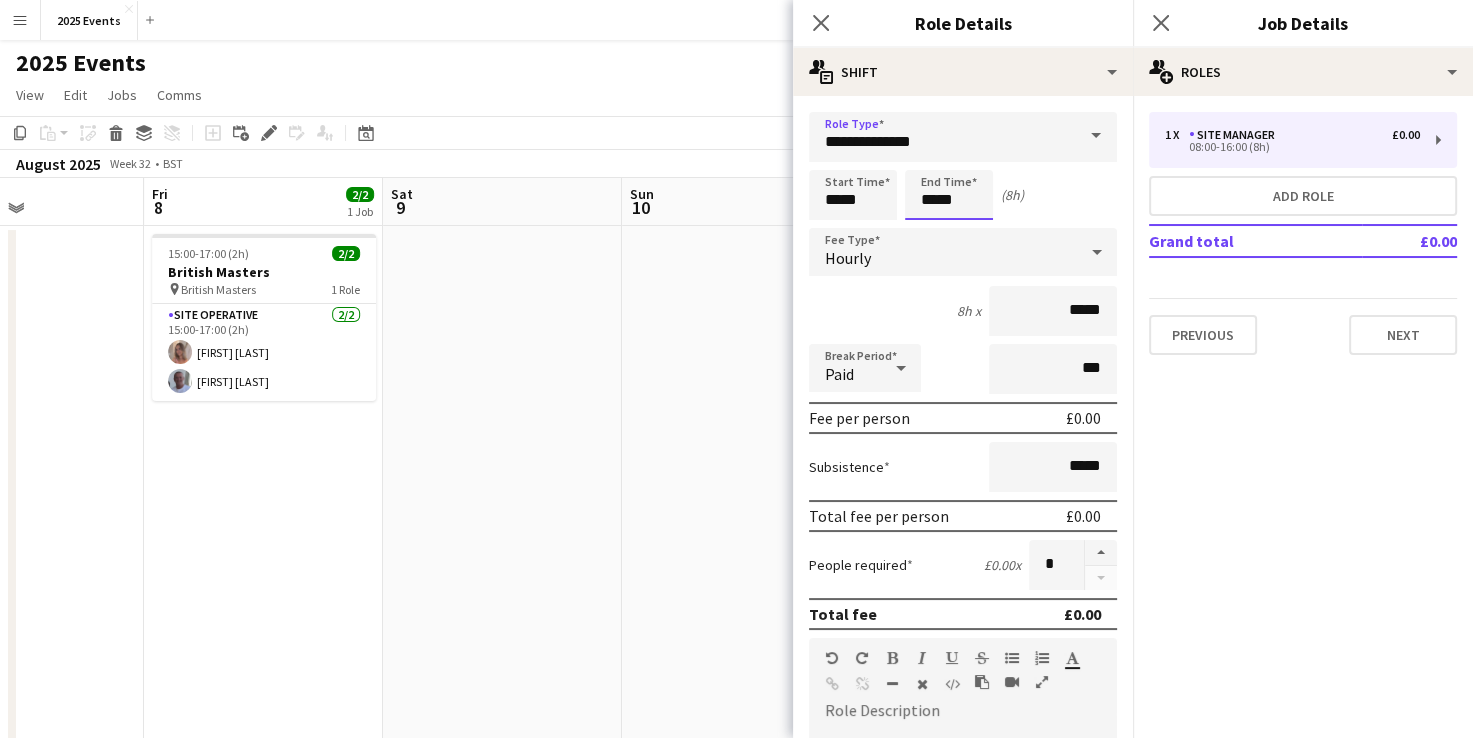 click on "*****" at bounding box center (949, 195) 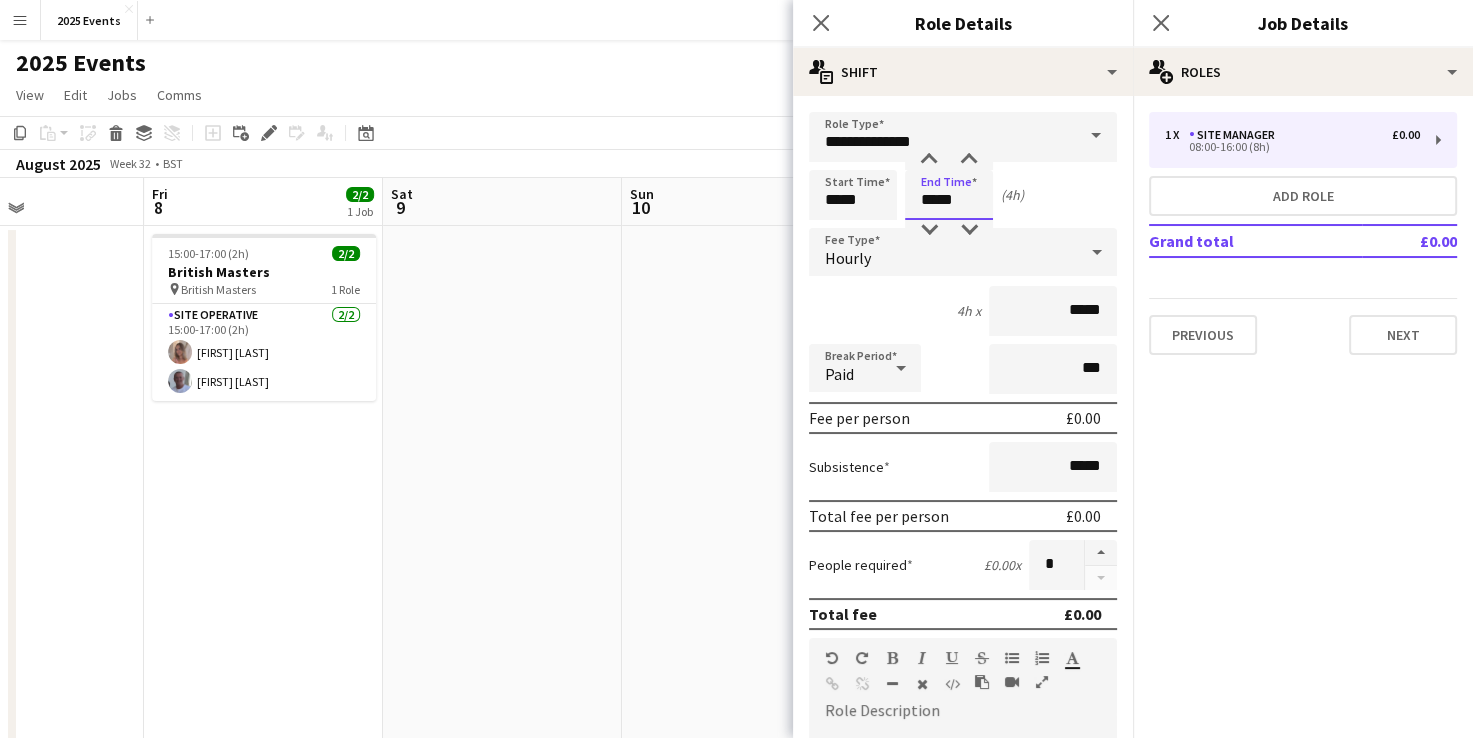 type on "*****" 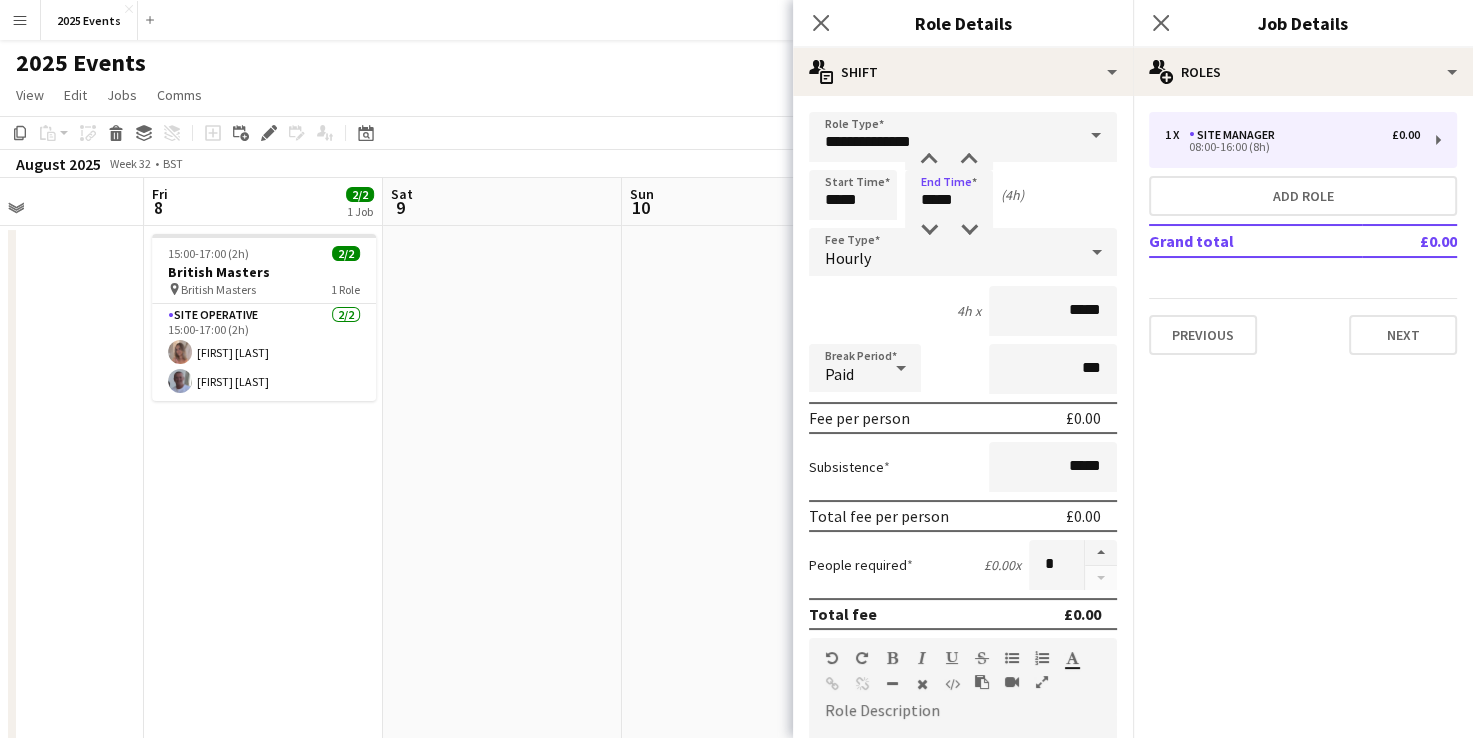 click 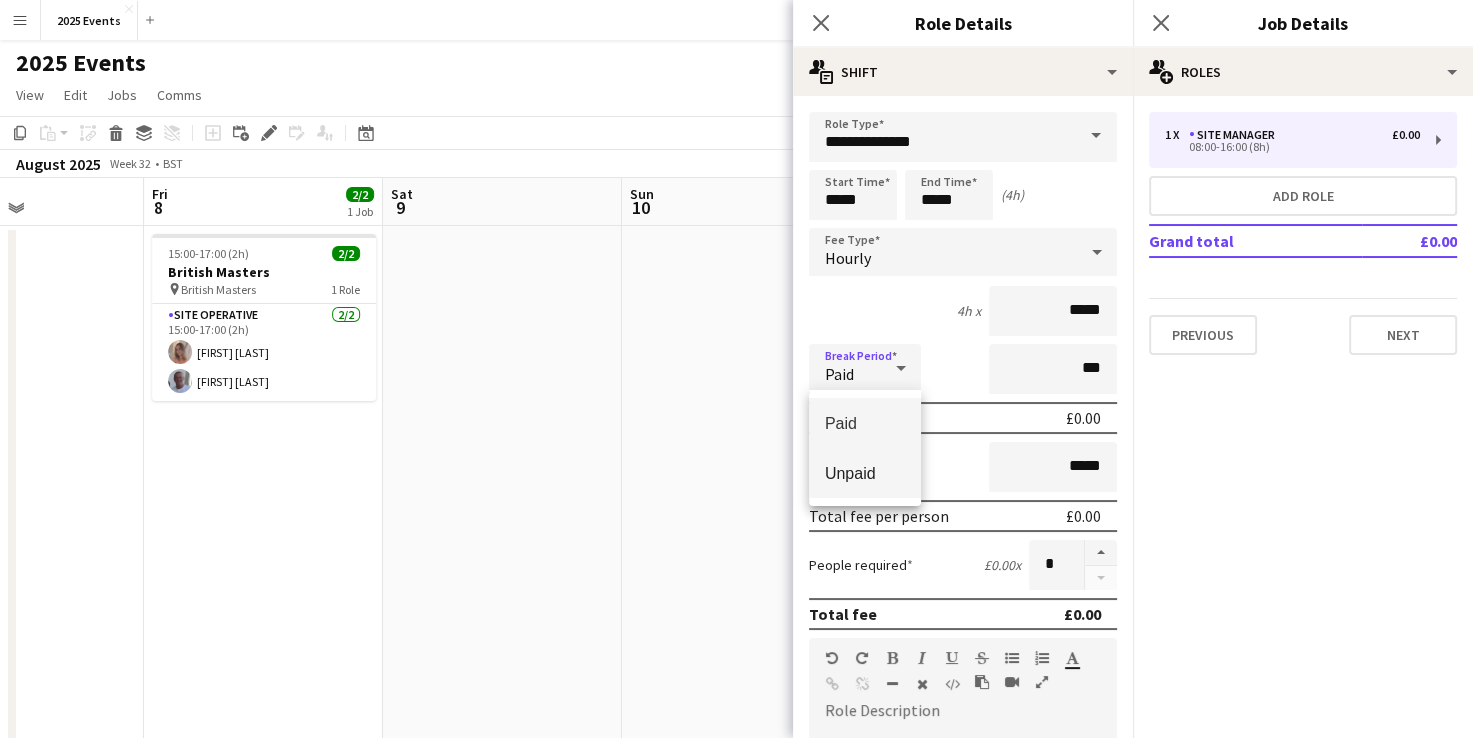 click on "Unpaid" at bounding box center (865, 473) 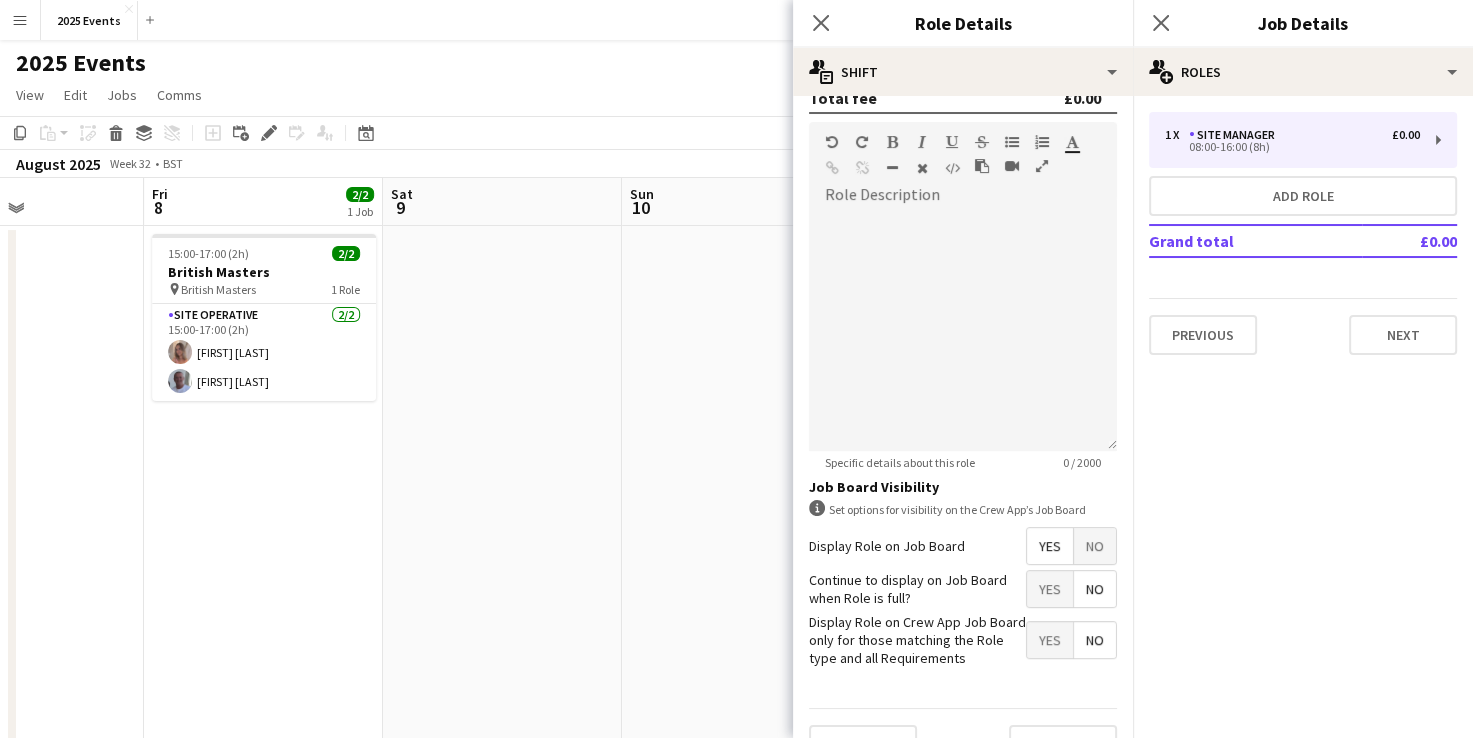 scroll, scrollTop: 553, scrollLeft: 0, axis: vertical 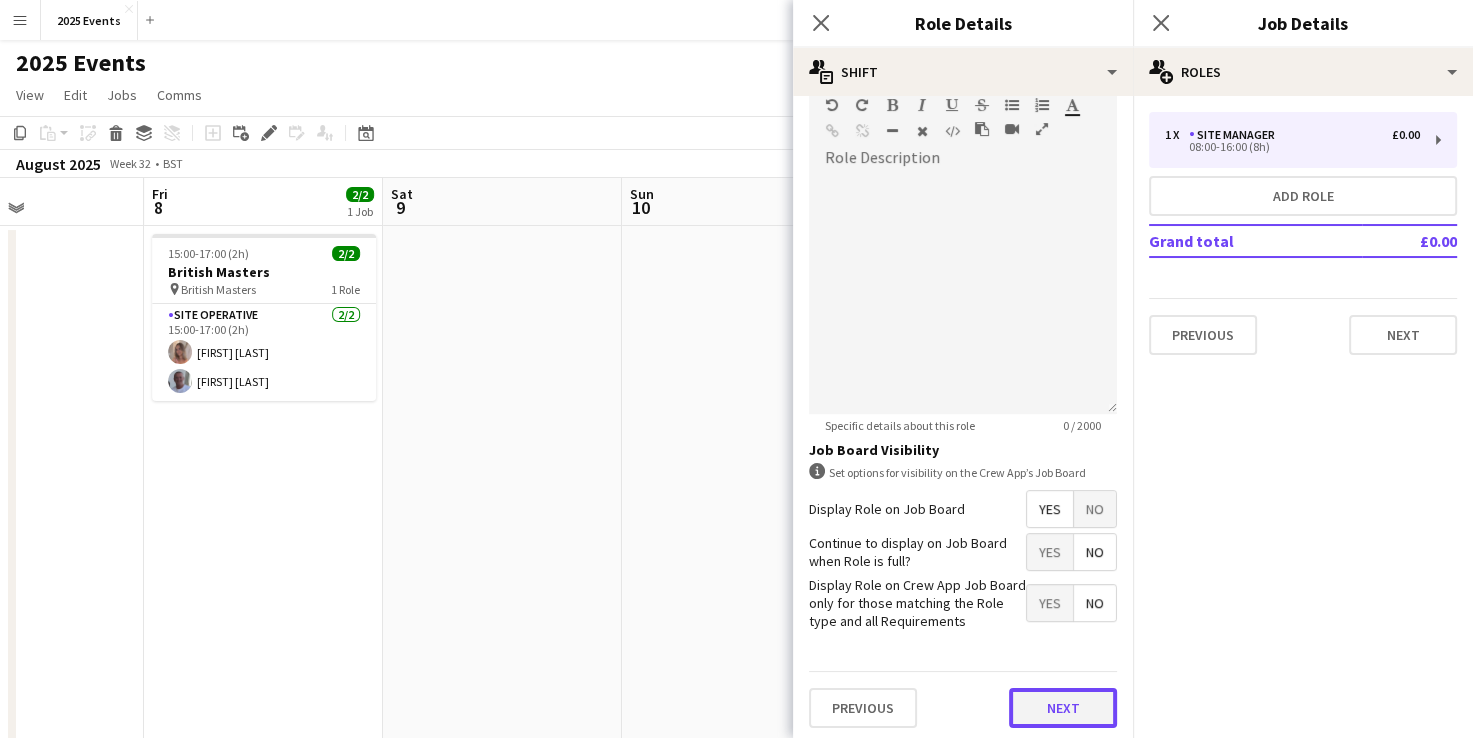 click on "Next" at bounding box center (1063, 708) 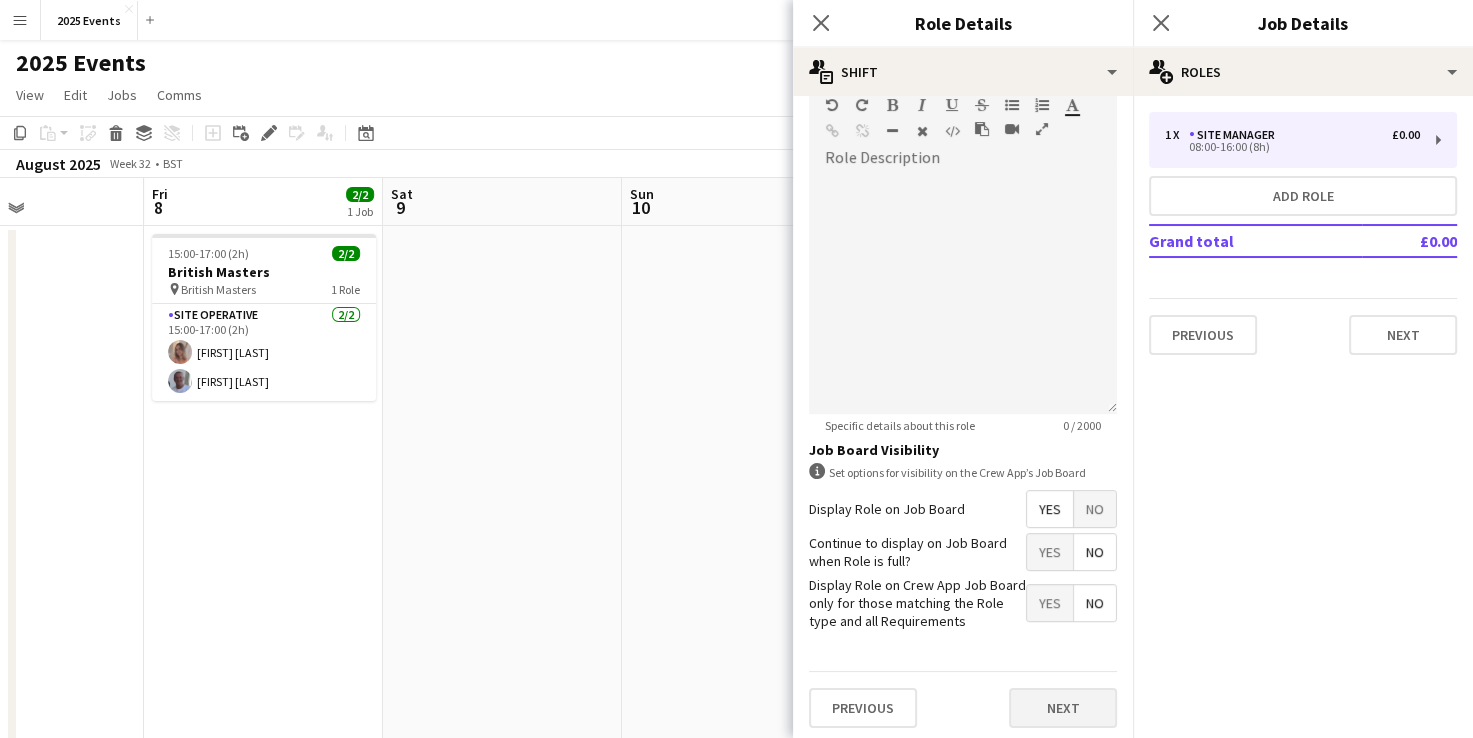 scroll, scrollTop: 0, scrollLeft: 0, axis: both 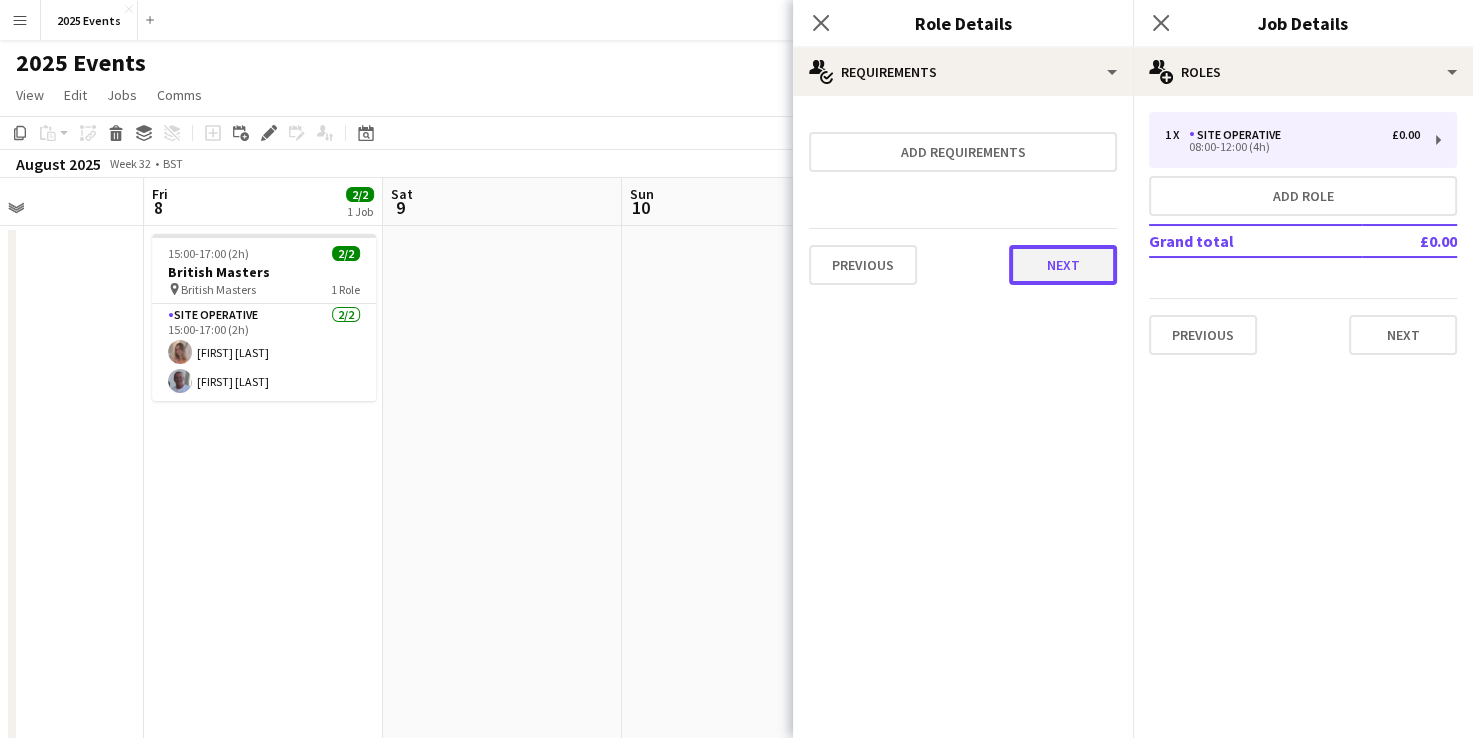 click on "Next" at bounding box center [1063, 265] 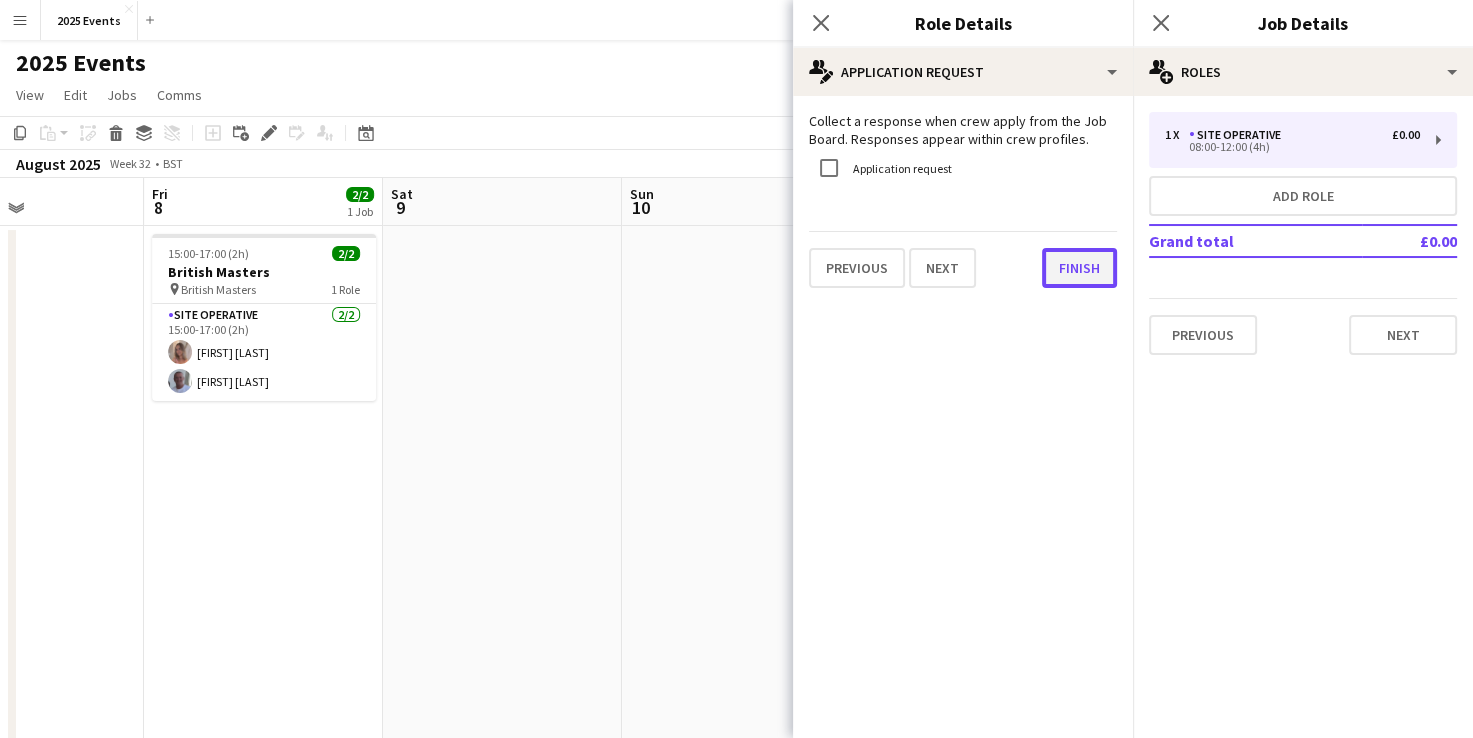 click on "Finish" at bounding box center (1079, 268) 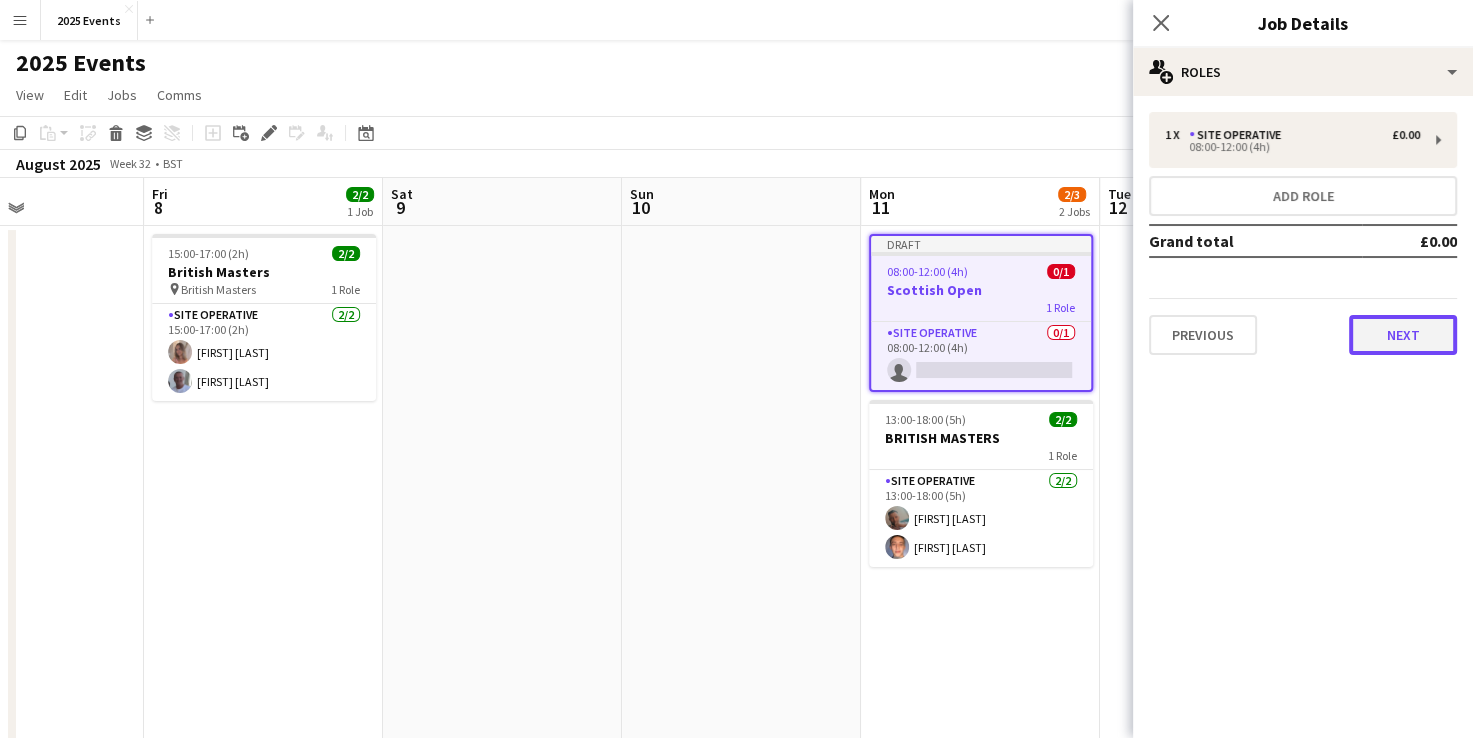 click on "Next" at bounding box center [1403, 335] 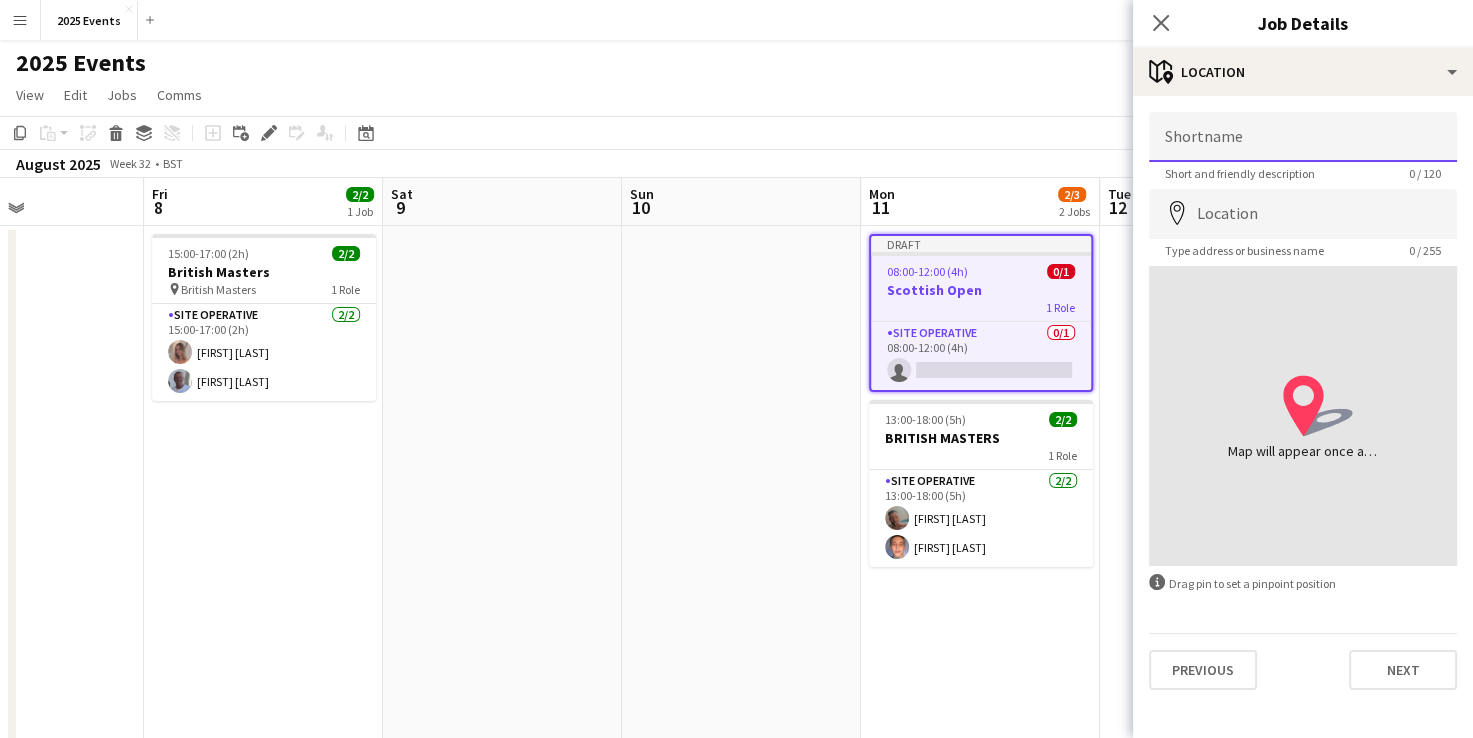 click on "Shortname" at bounding box center [1303, 137] 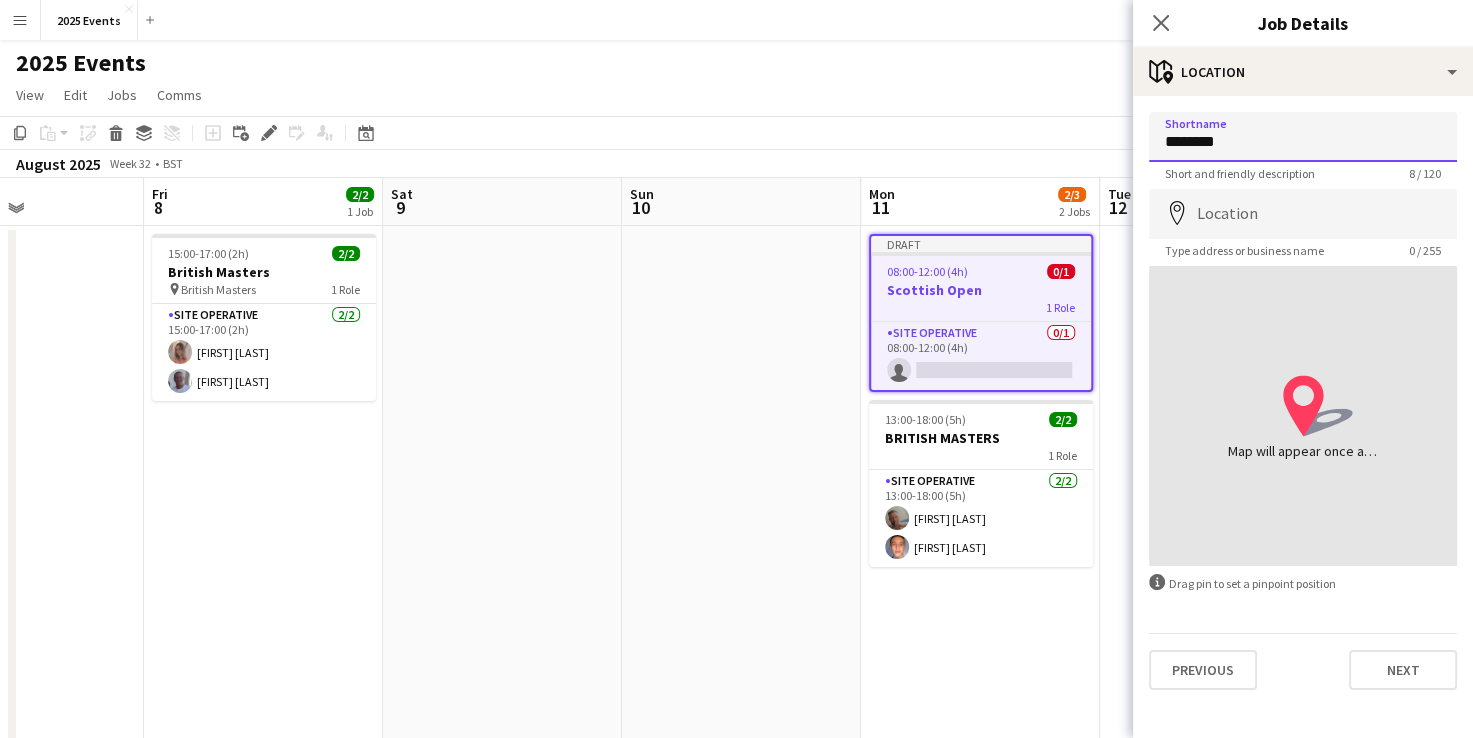 type on "**********" 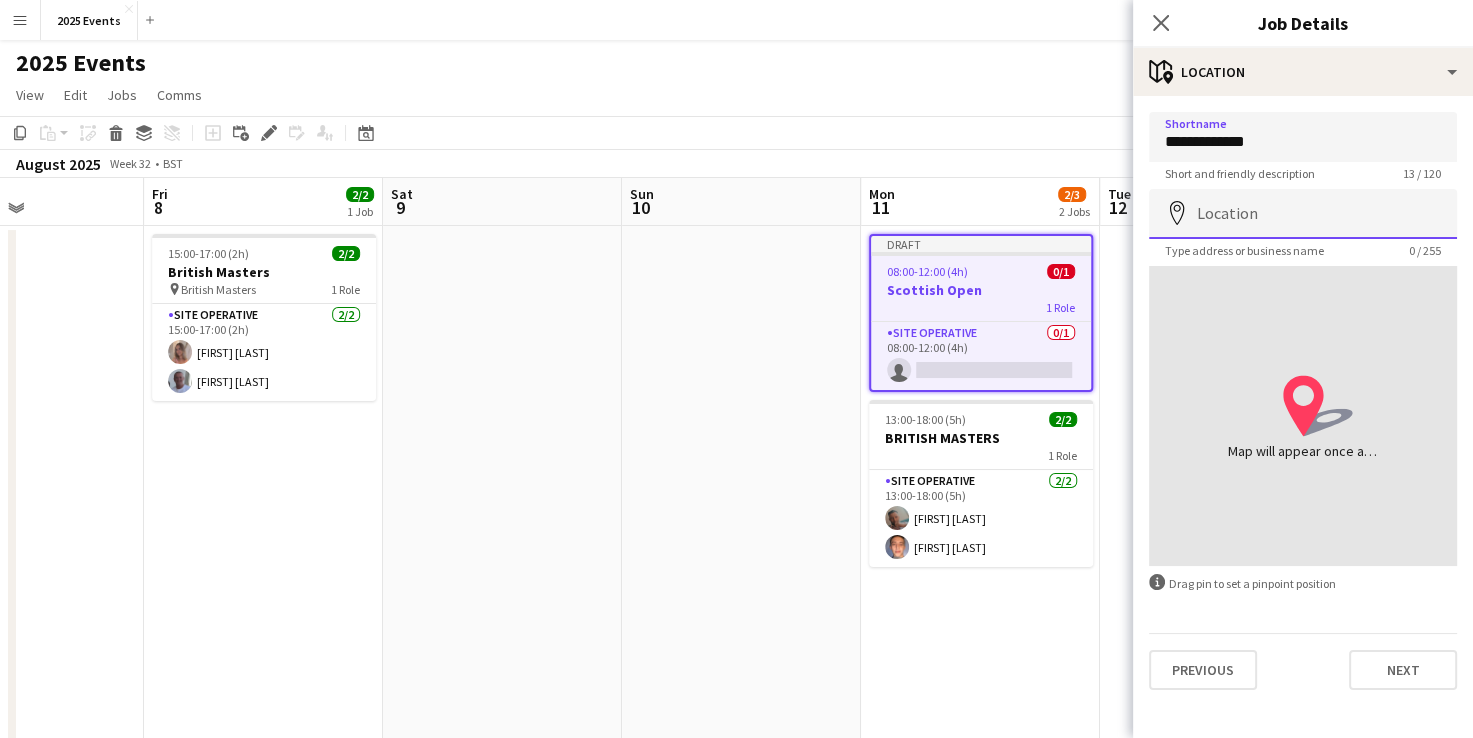 click on "Location" at bounding box center [1303, 214] 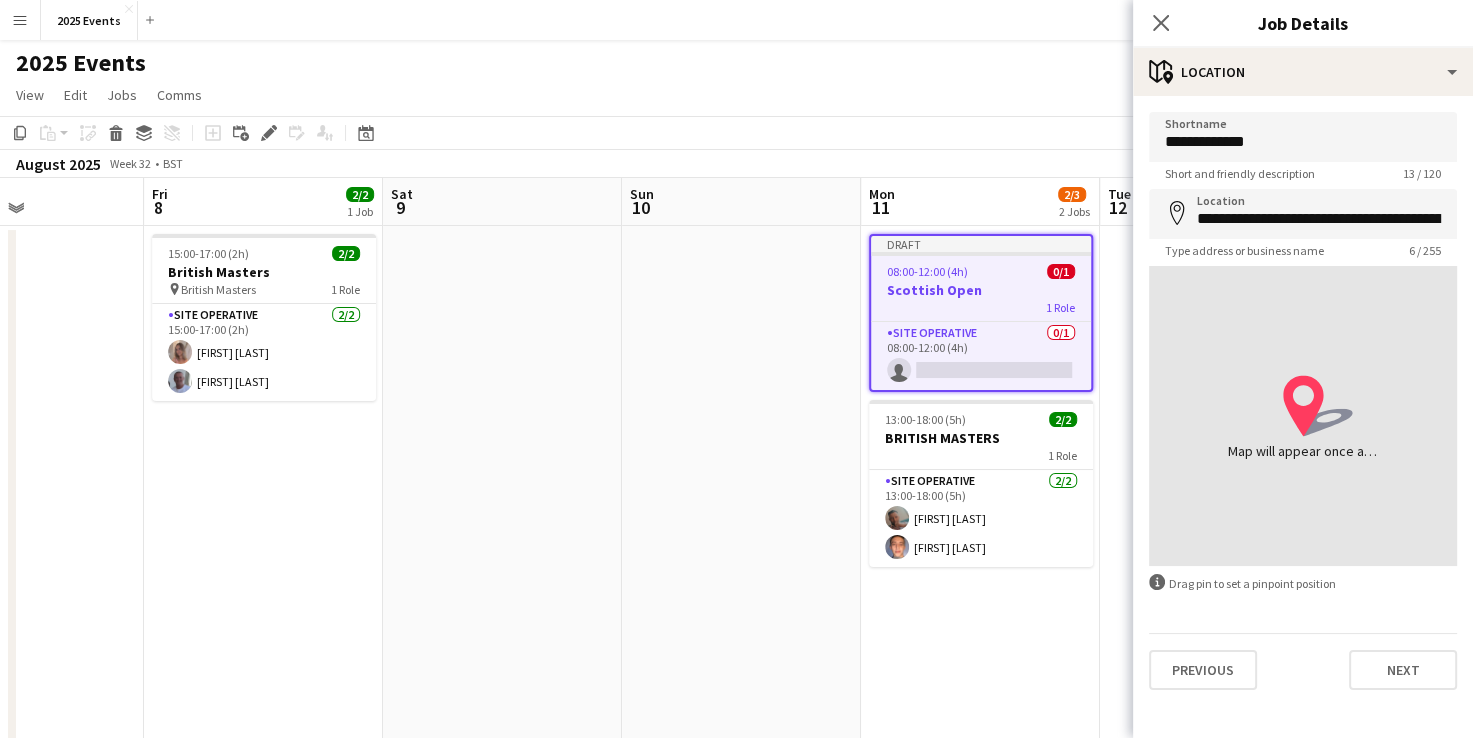 type on "**********" 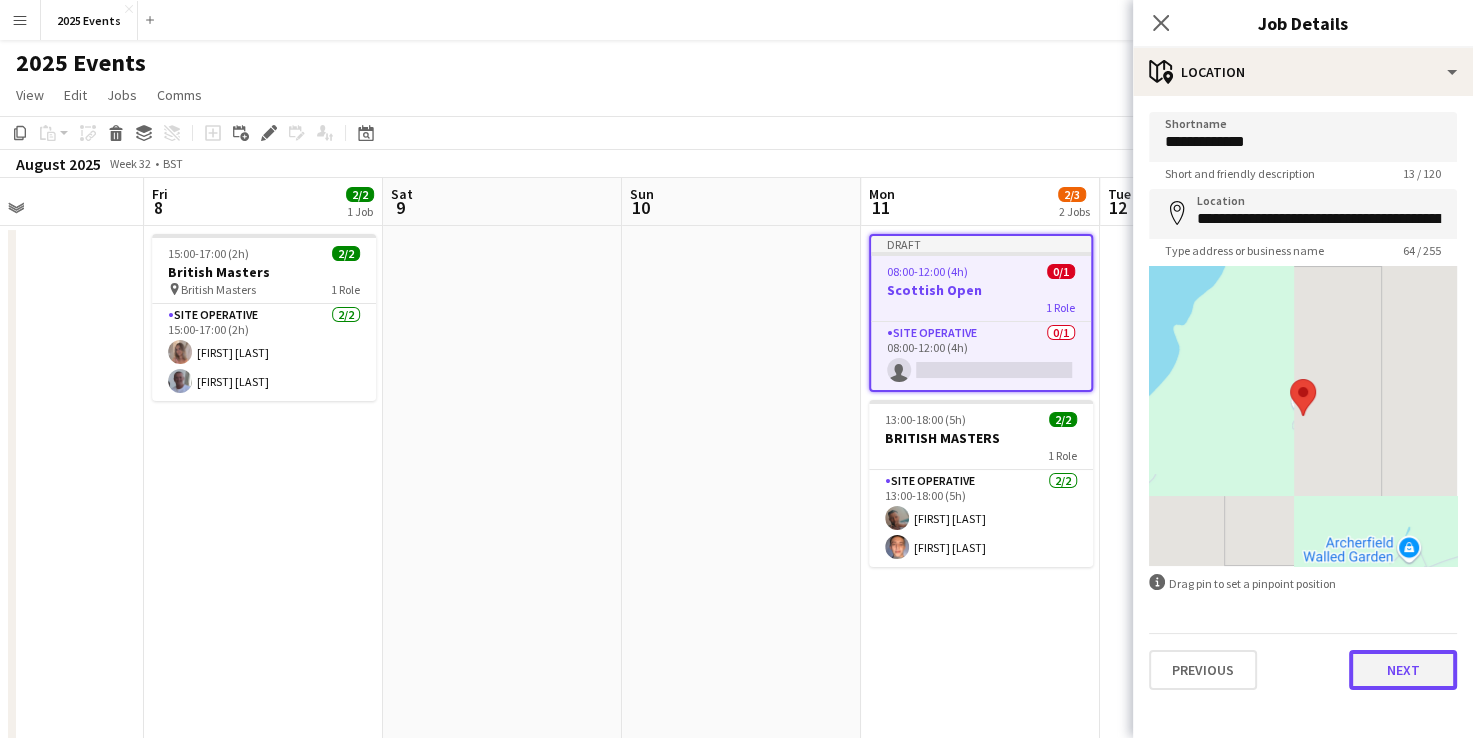 click on "Next" at bounding box center [1403, 670] 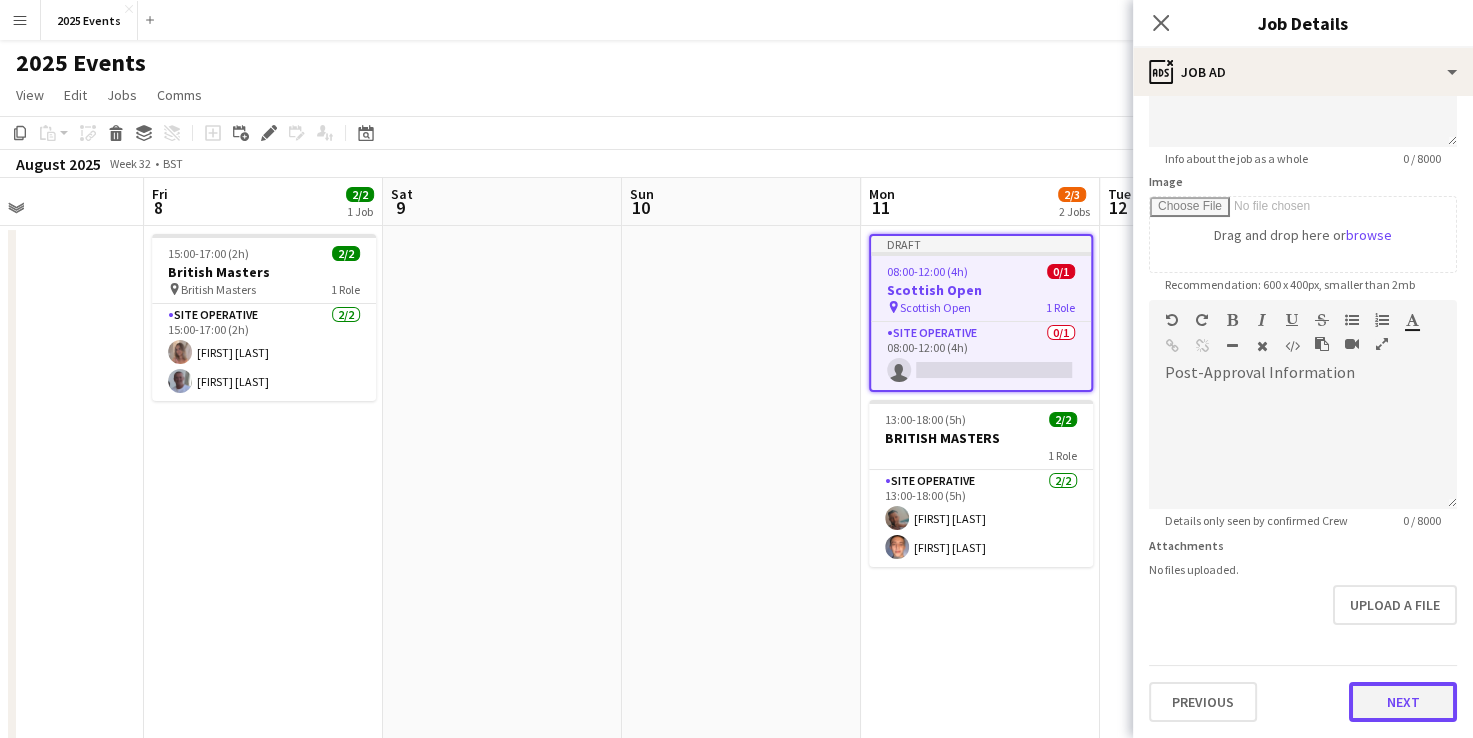 click on "**********" at bounding box center (1303, 291) 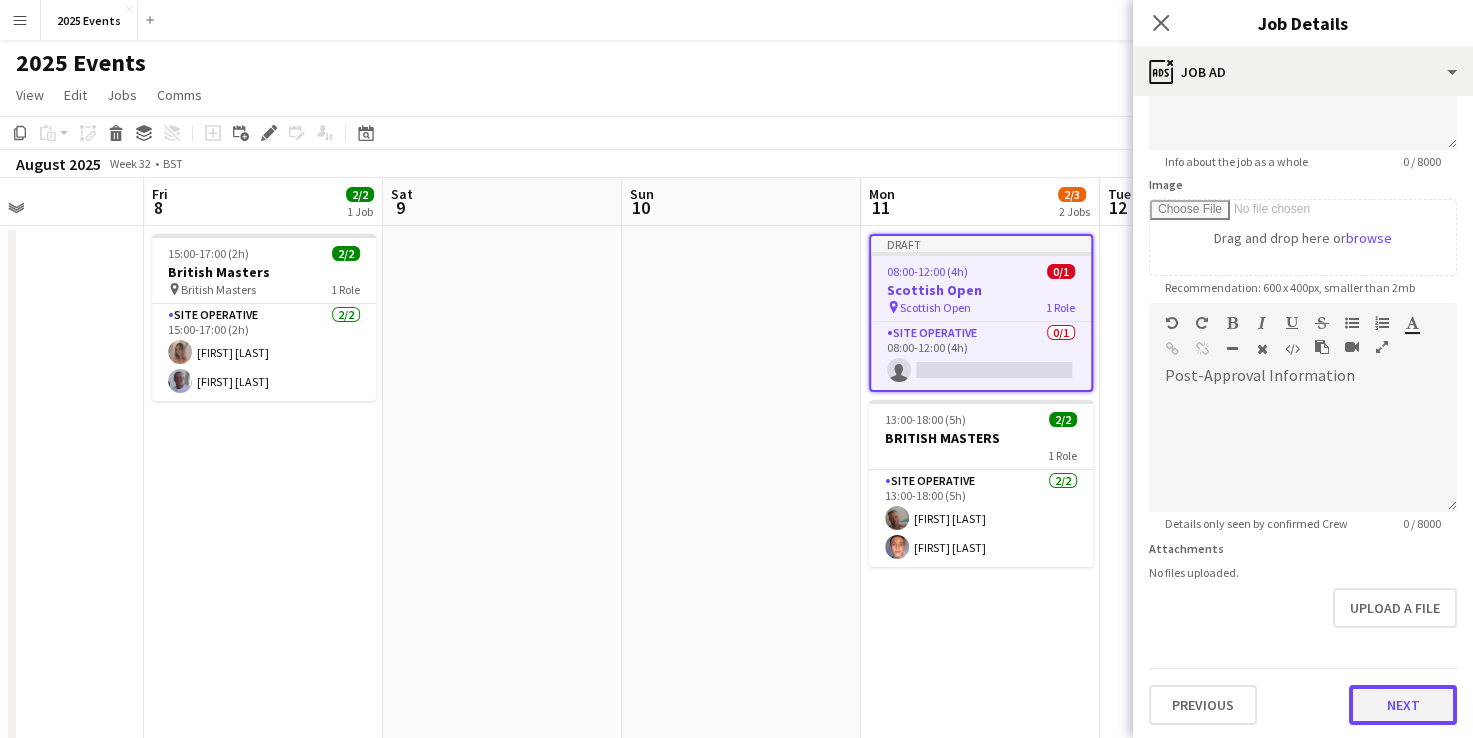 click on "Next" at bounding box center (1403, 705) 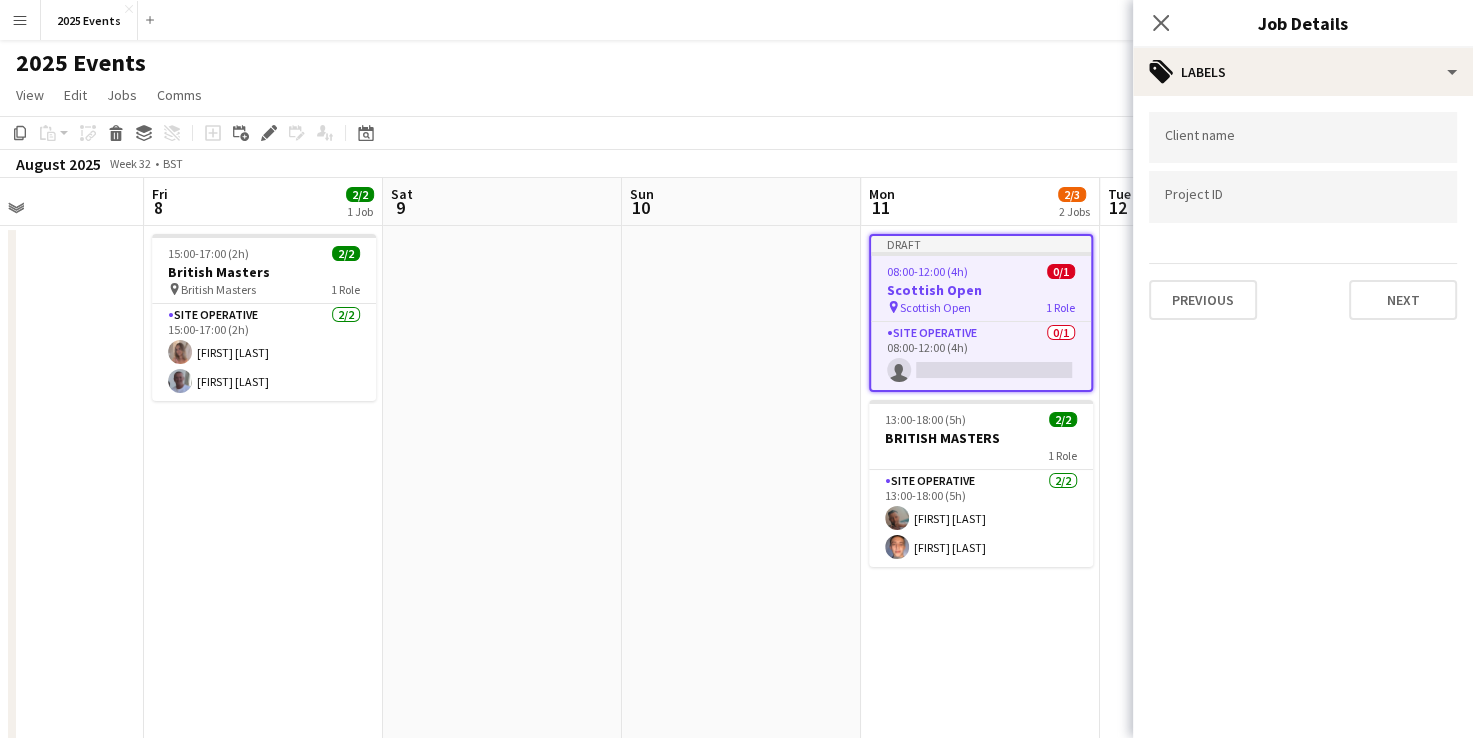 scroll, scrollTop: 0, scrollLeft: 0, axis: both 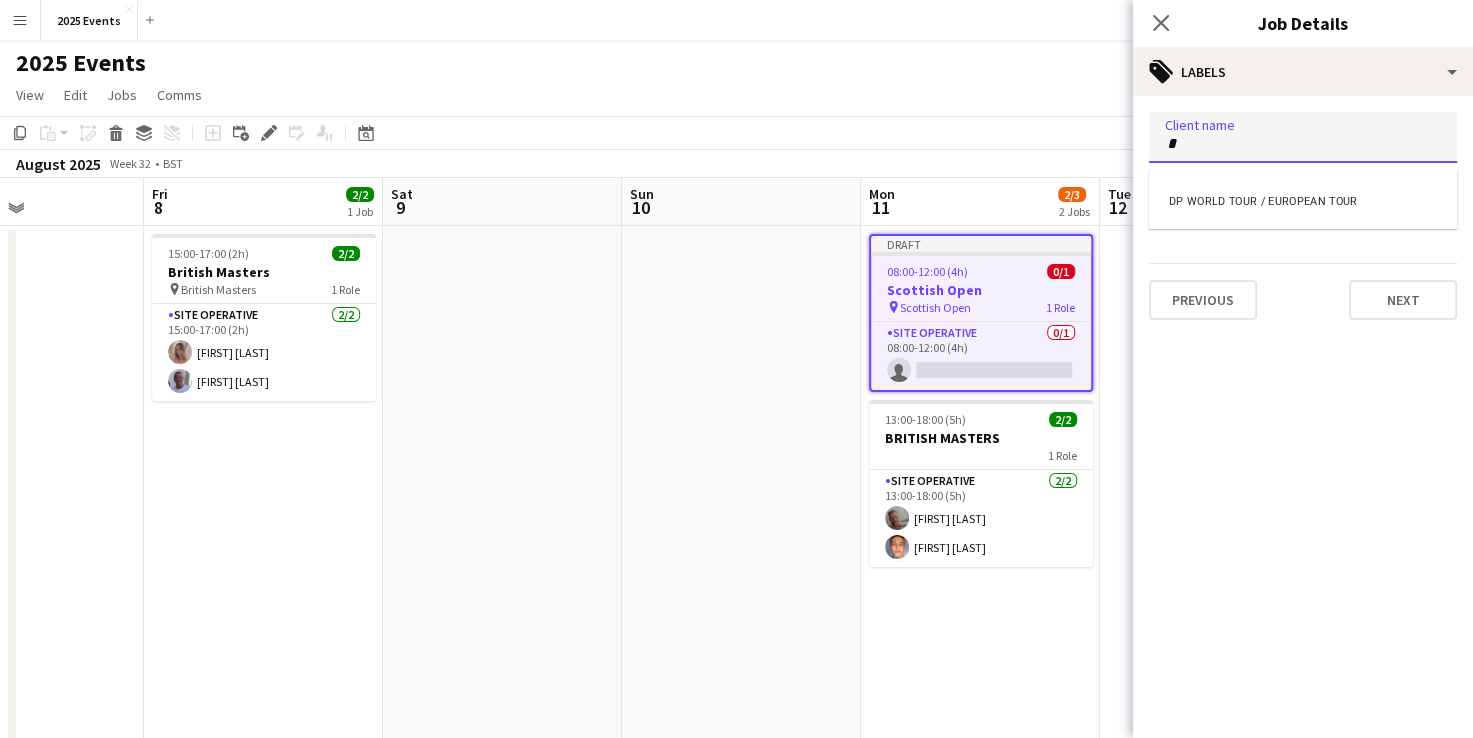 type on "*" 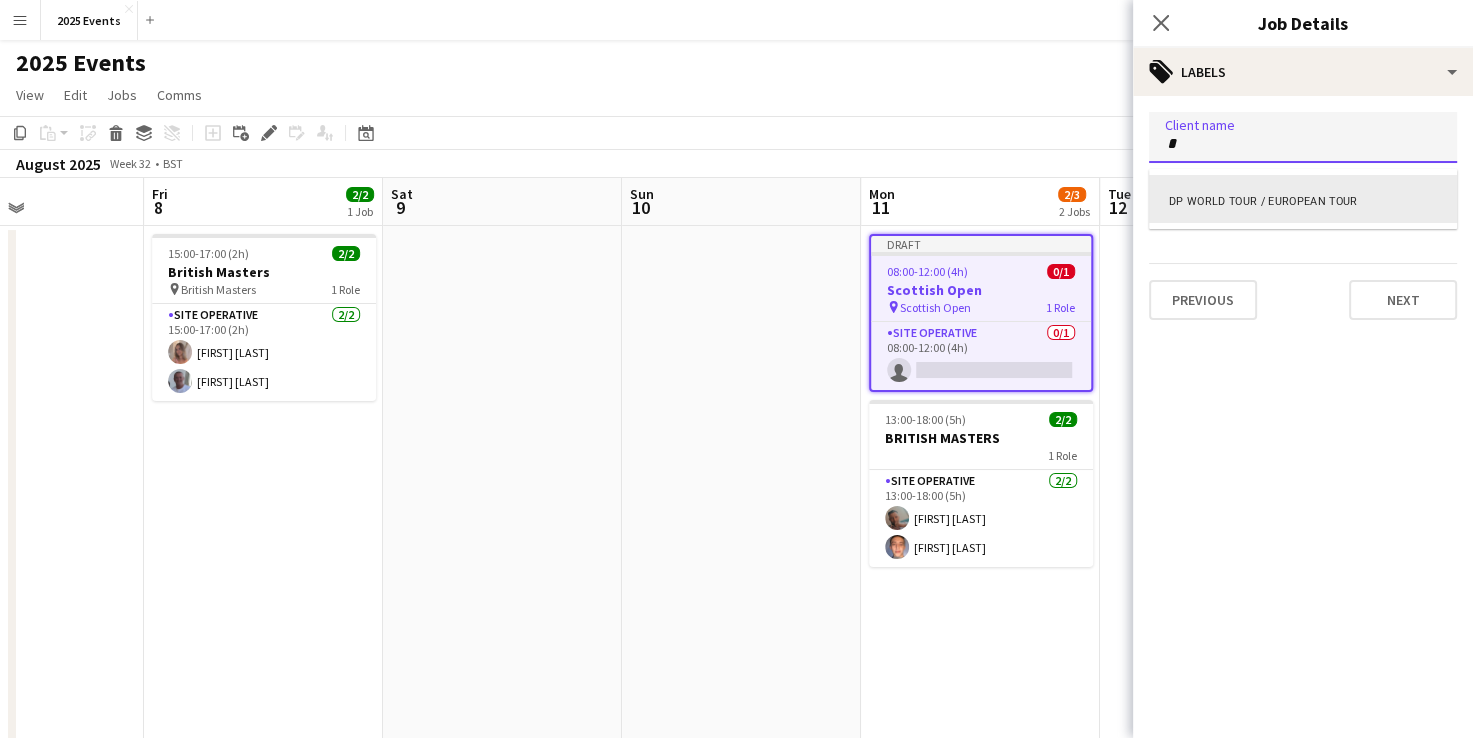 click on "DP WORLD TOUR / EUROPEAN TOUR" at bounding box center [1303, 199] 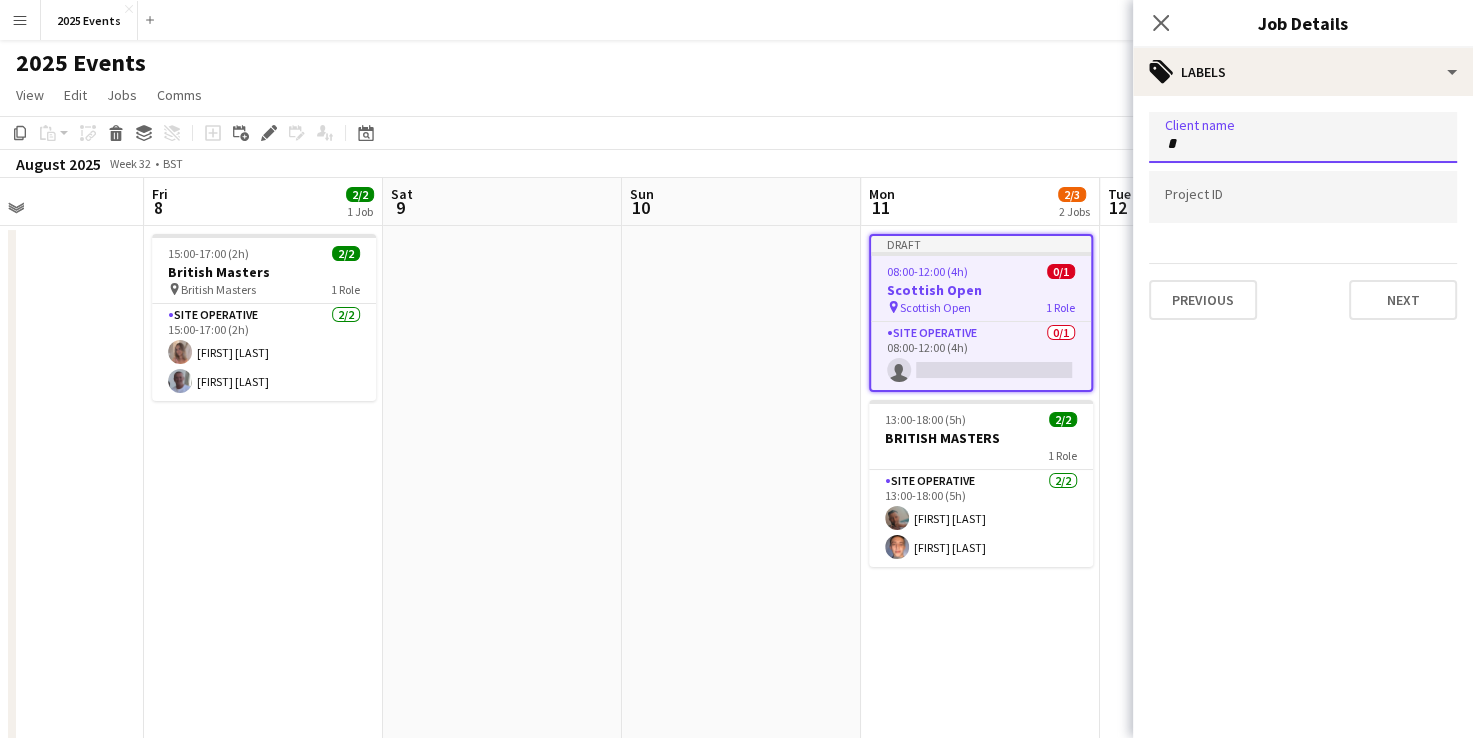type 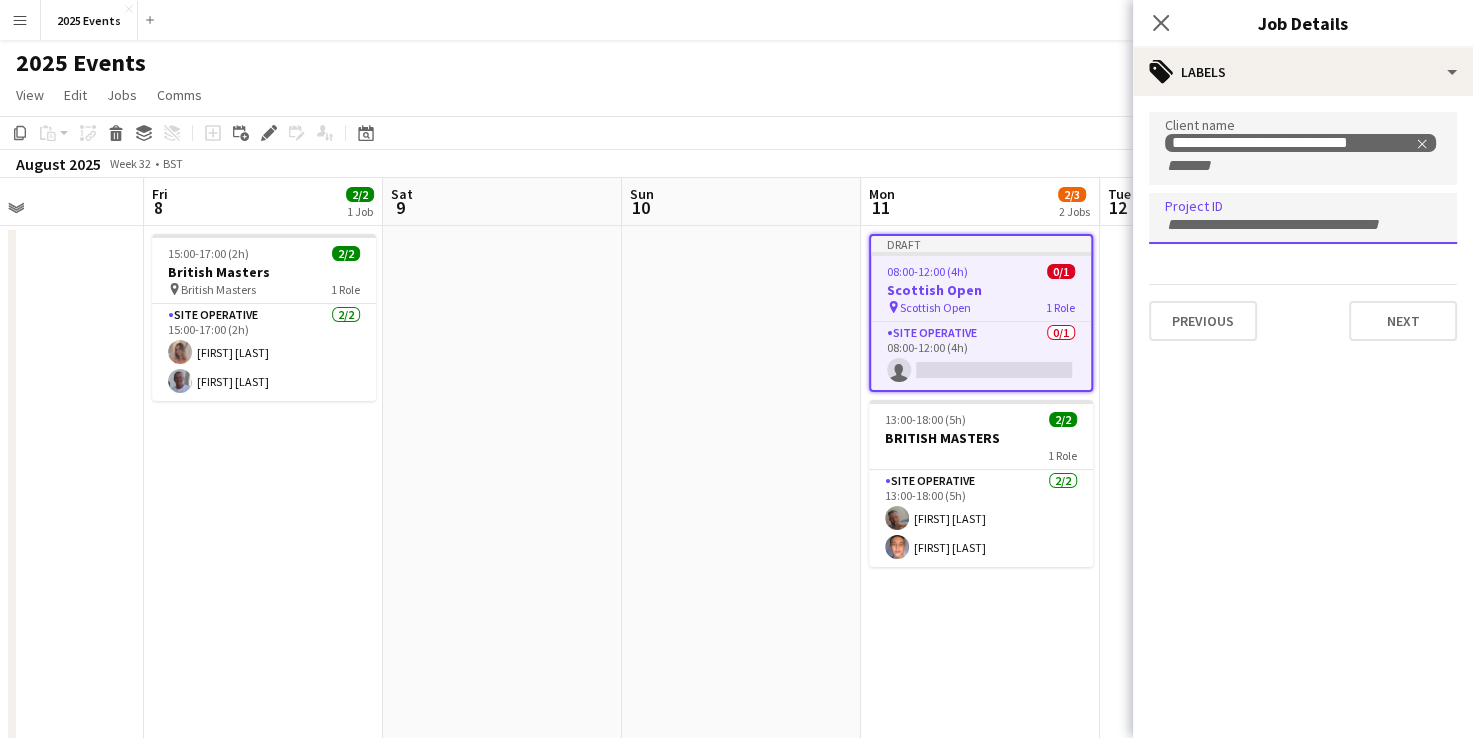click at bounding box center (1303, 225) 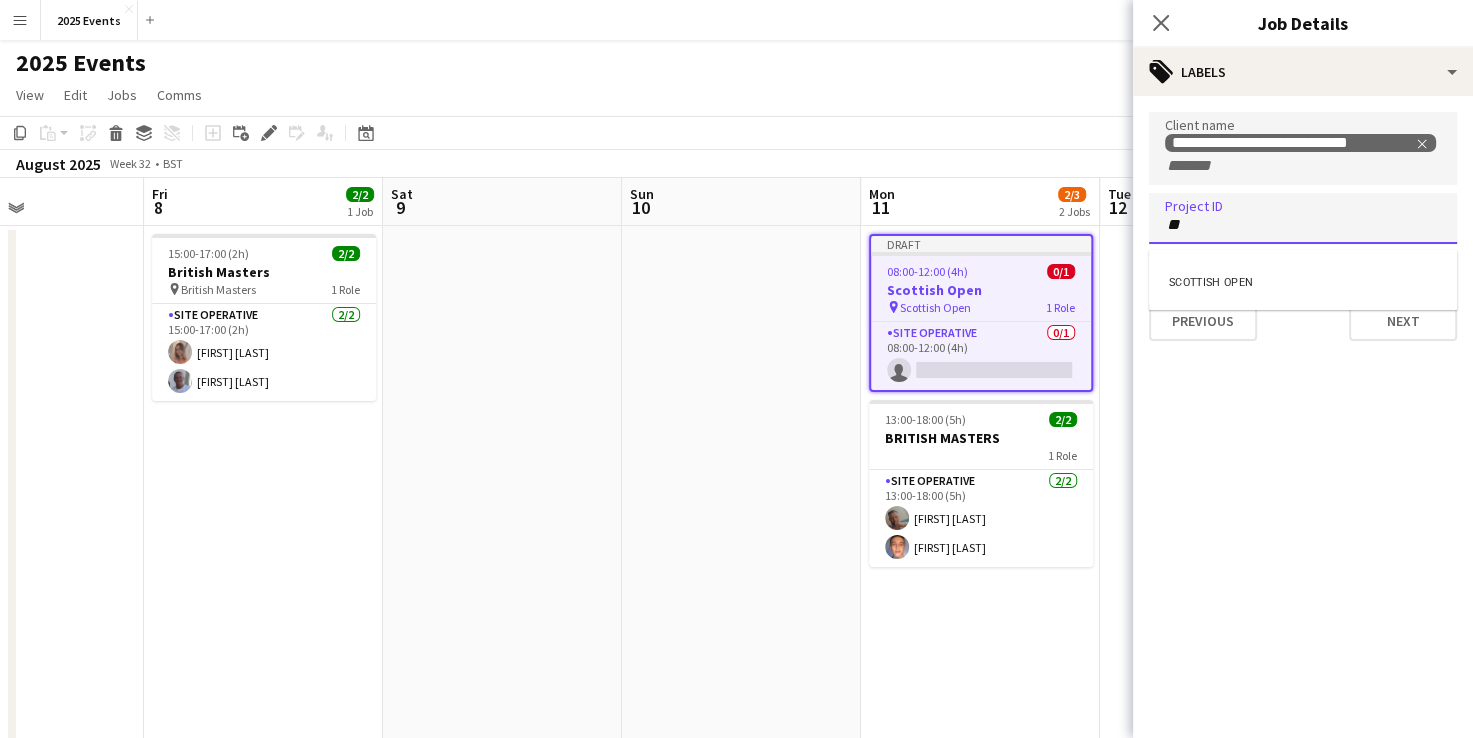 type on "**" 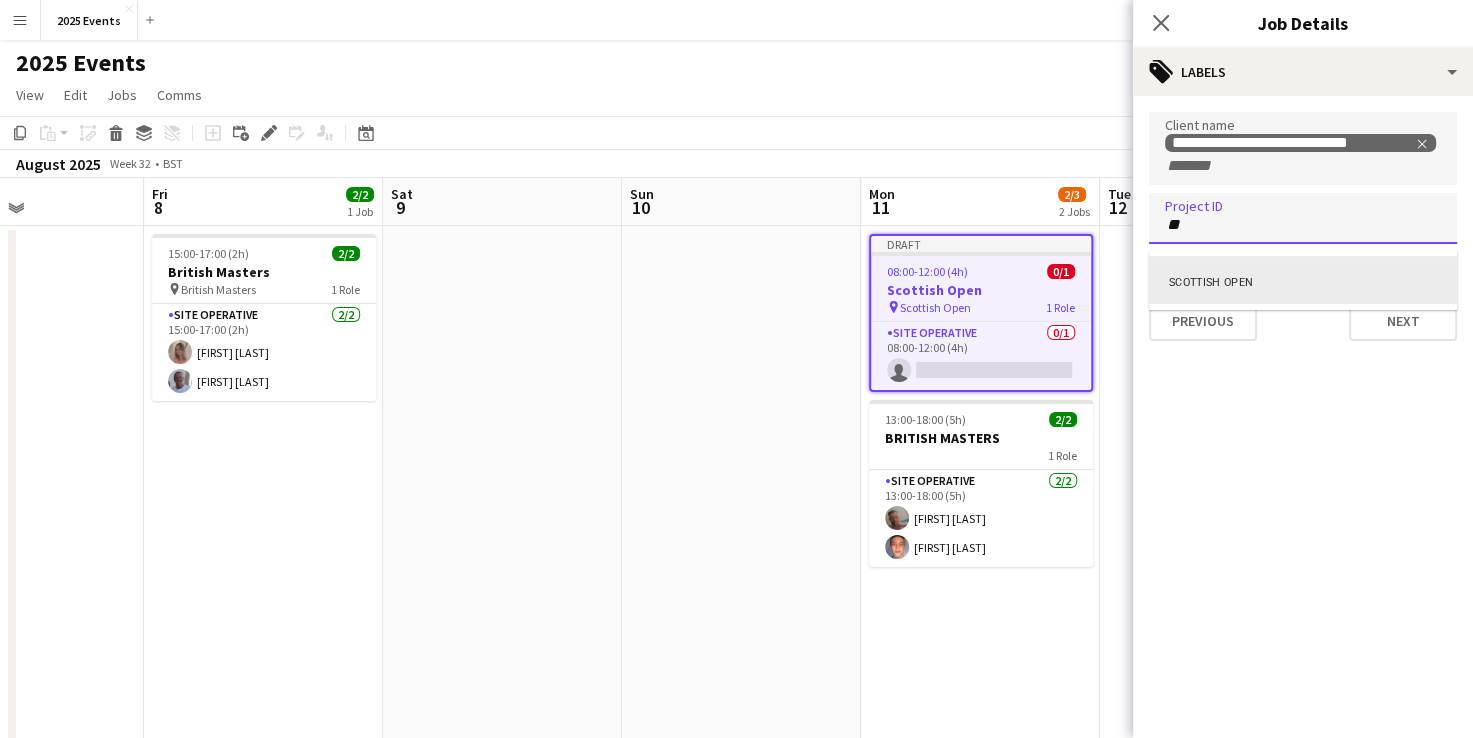 click on "SCOTTISH OPEN" at bounding box center [1303, 280] 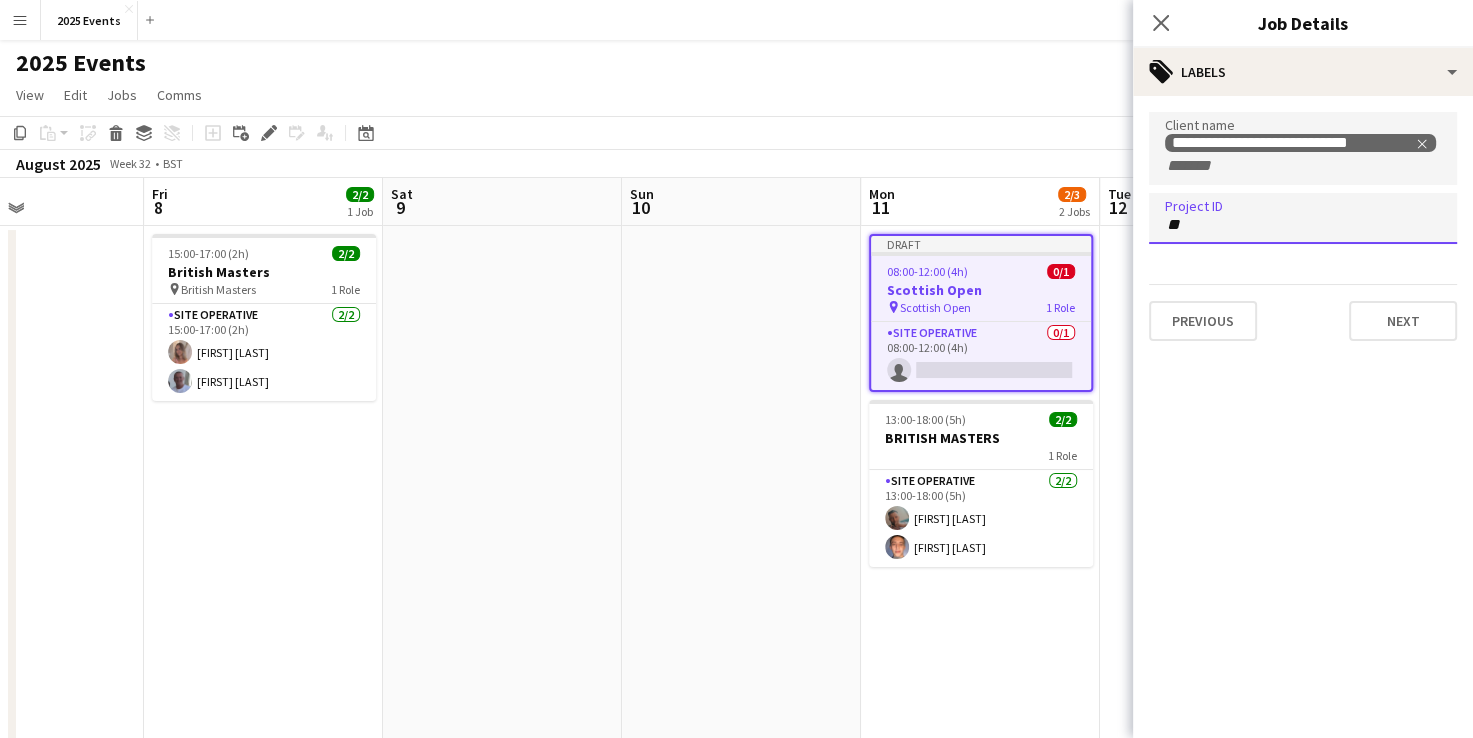 type 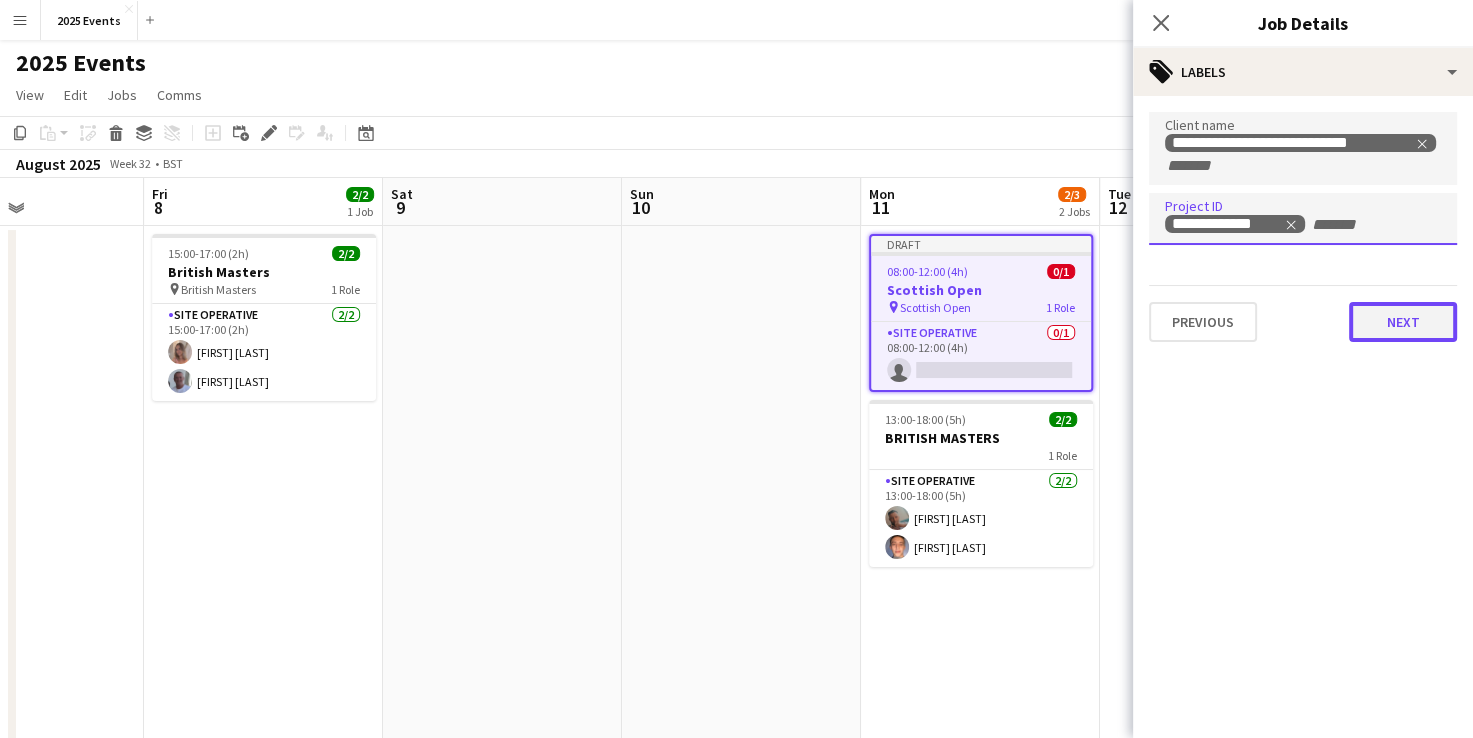 click on "Next" at bounding box center [1403, 322] 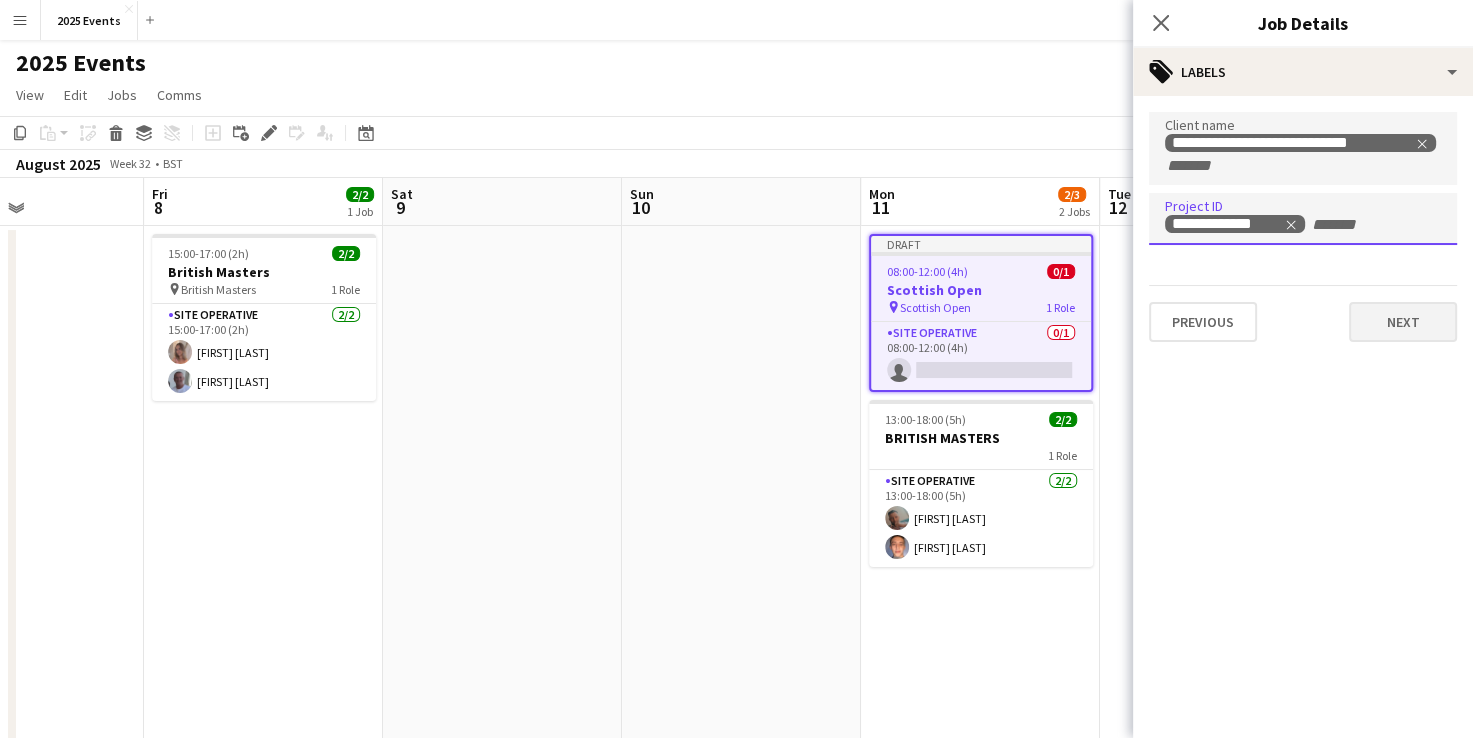 type on "*******" 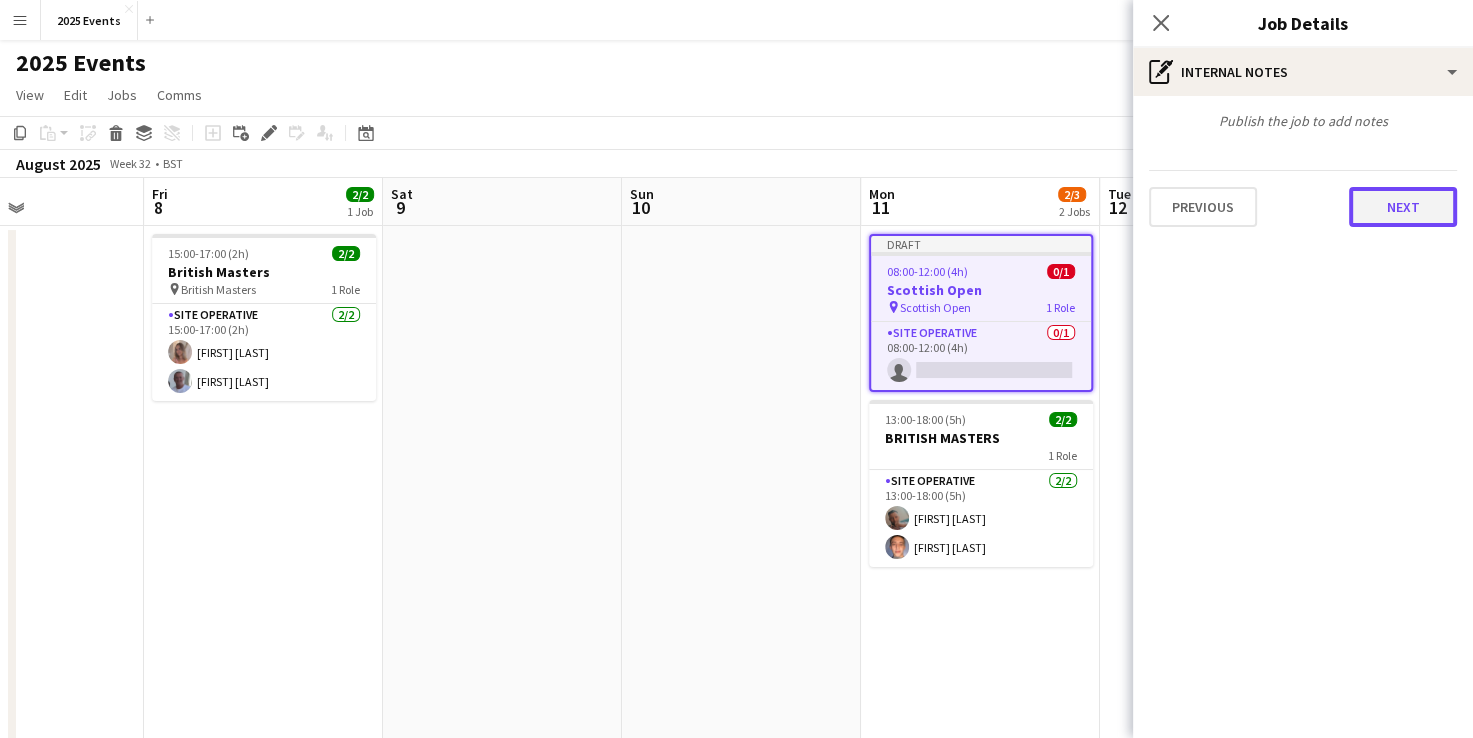 click on "Next" at bounding box center (1403, 207) 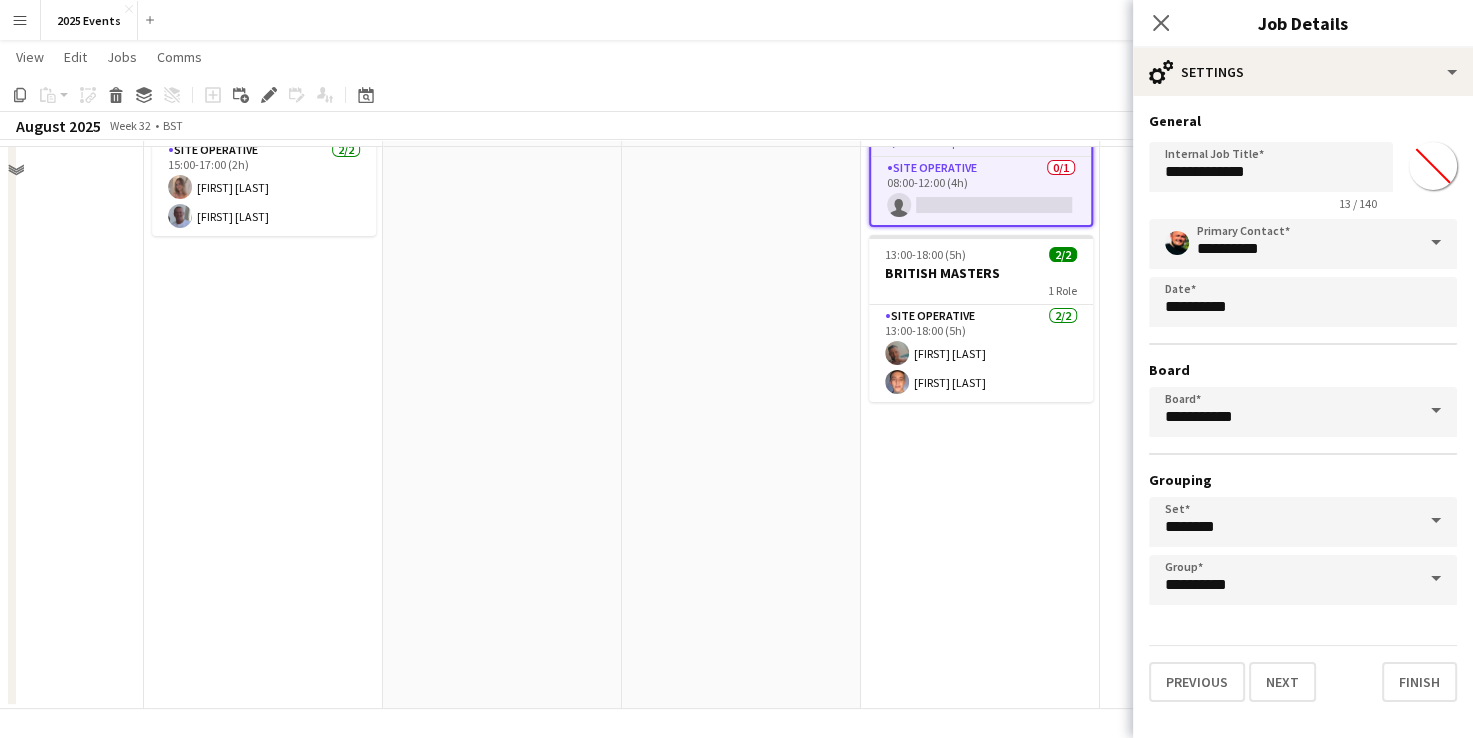 scroll, scrollTop: 168, scrollLeft: 0, axis: vertical 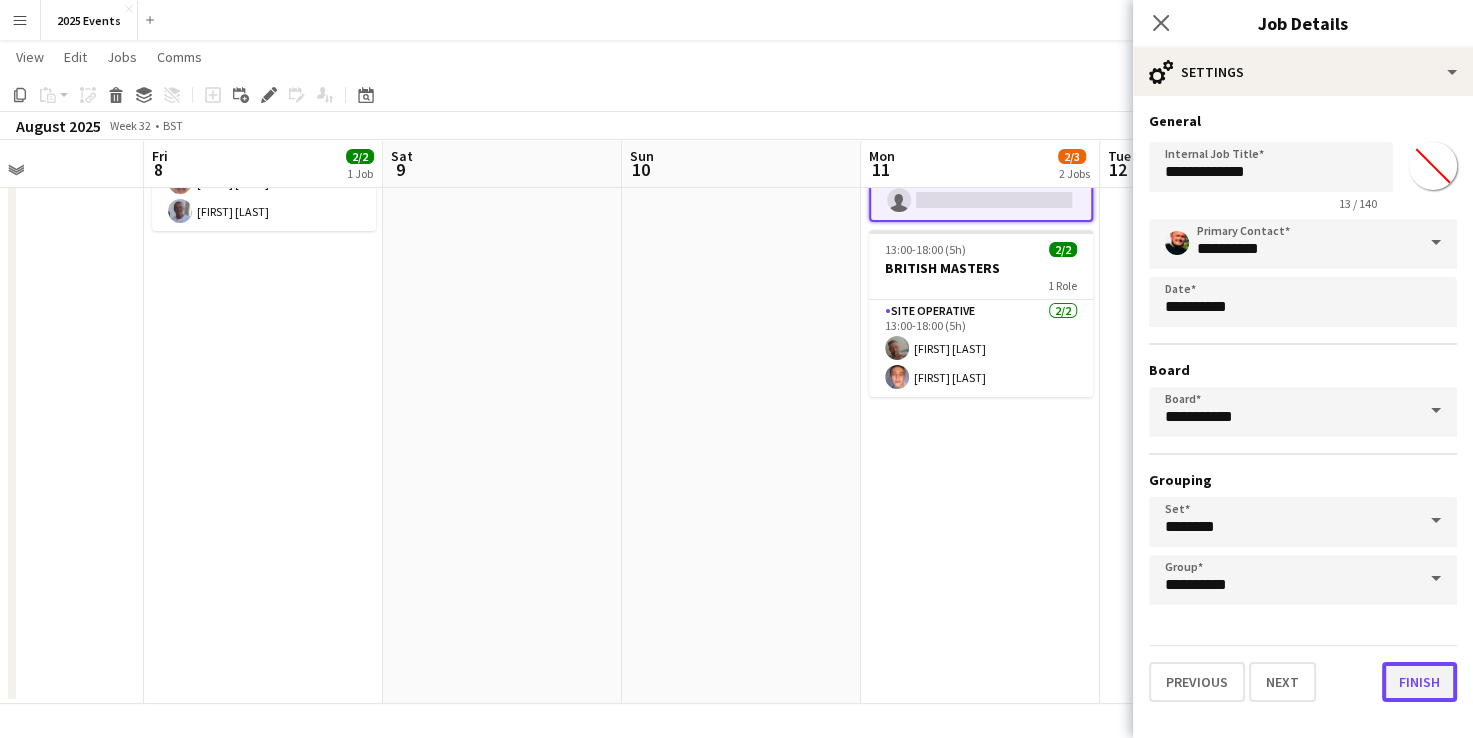 click on "Finish" at bounding box center [1419, 682] 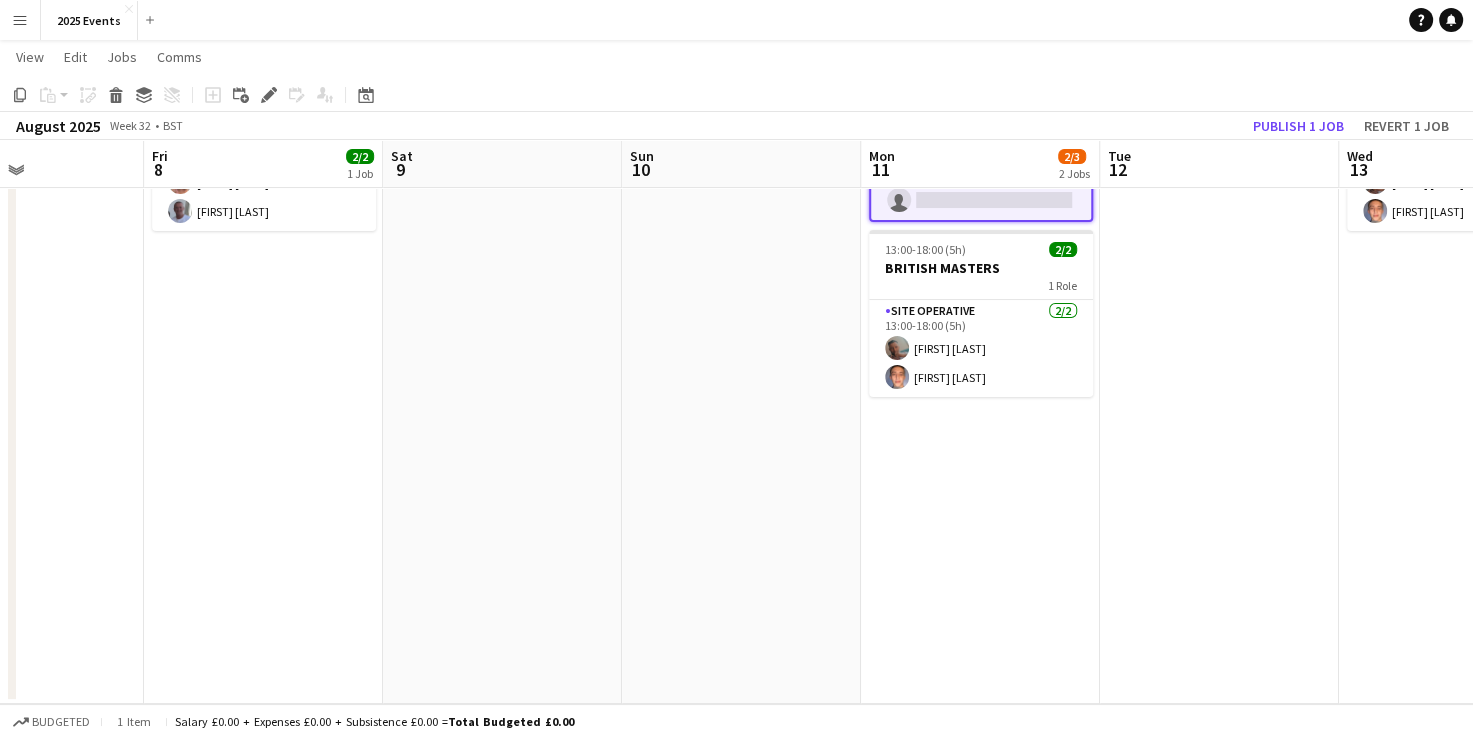 click at bounding box center [741, 380] 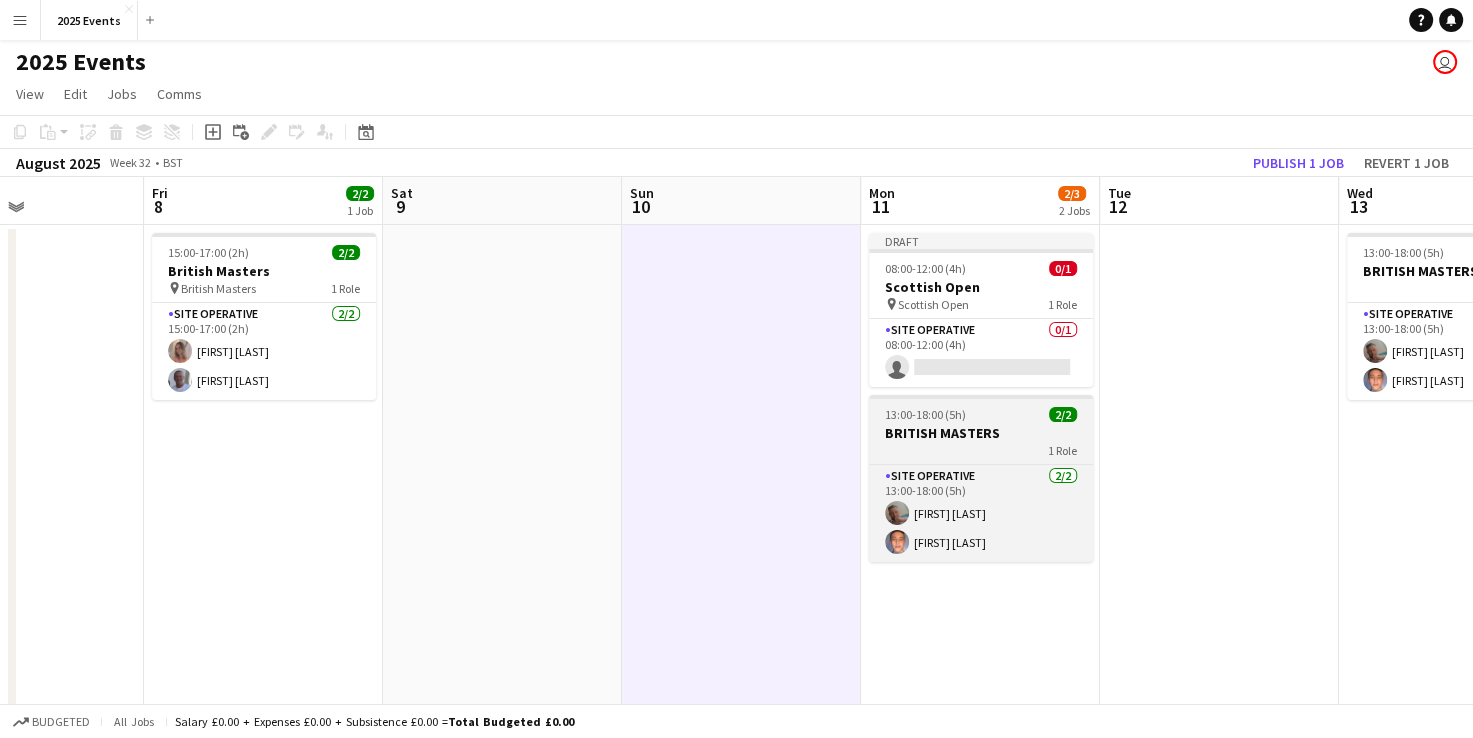 scroll, scrollTop: 0, scrollLeft: 0, axis: both 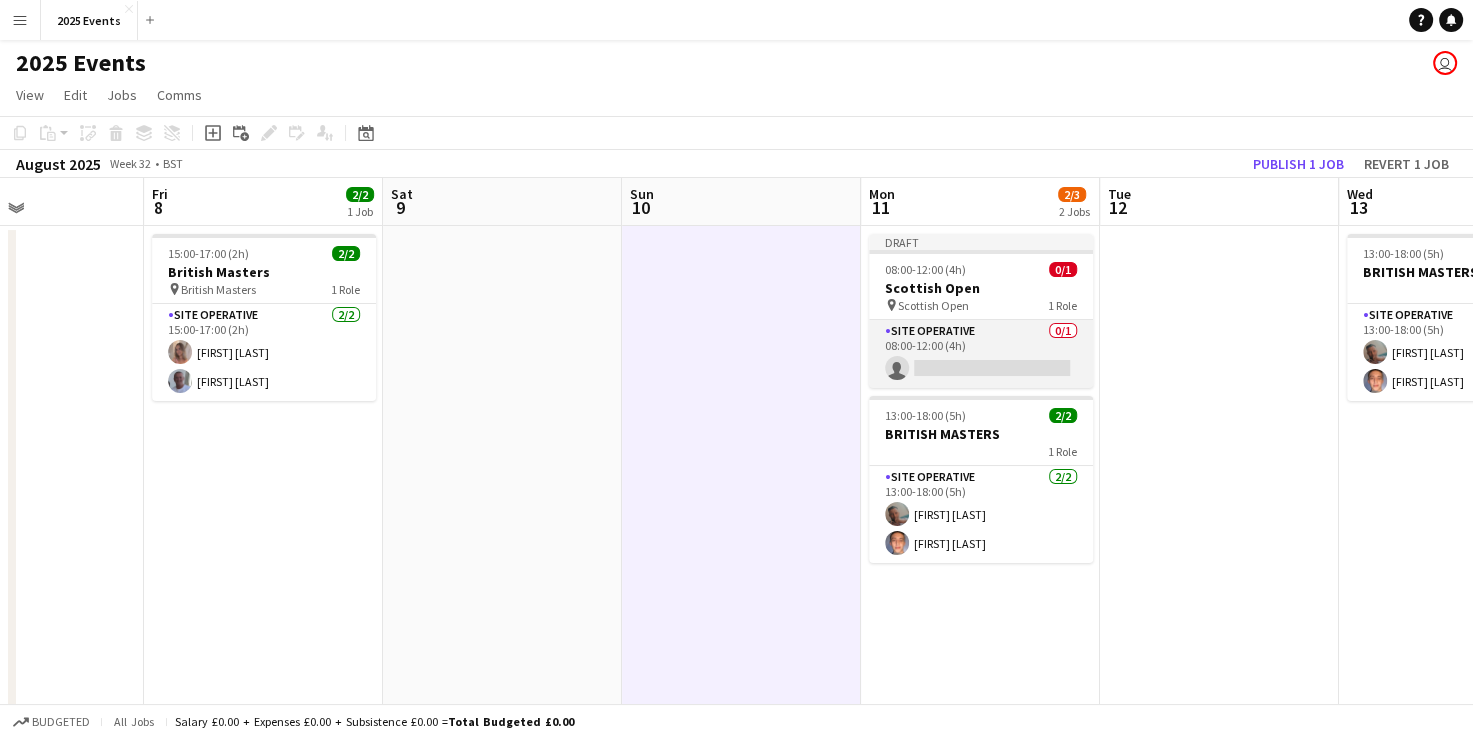 click on "Site Operative   0/1   08:00-12:00 (4h)
single-neutral-actions" at bounding box center [981, 354] 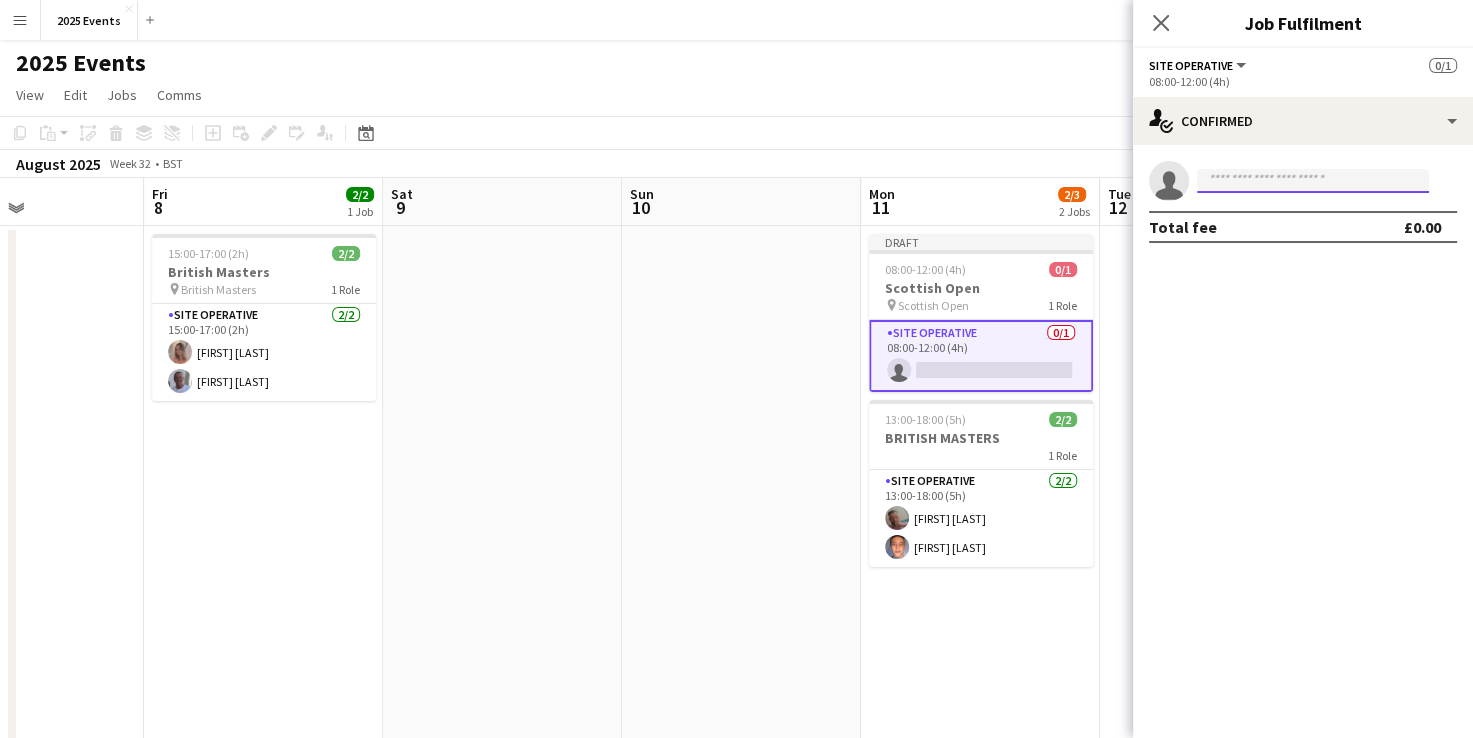 click at bounding box center [1313, 181] 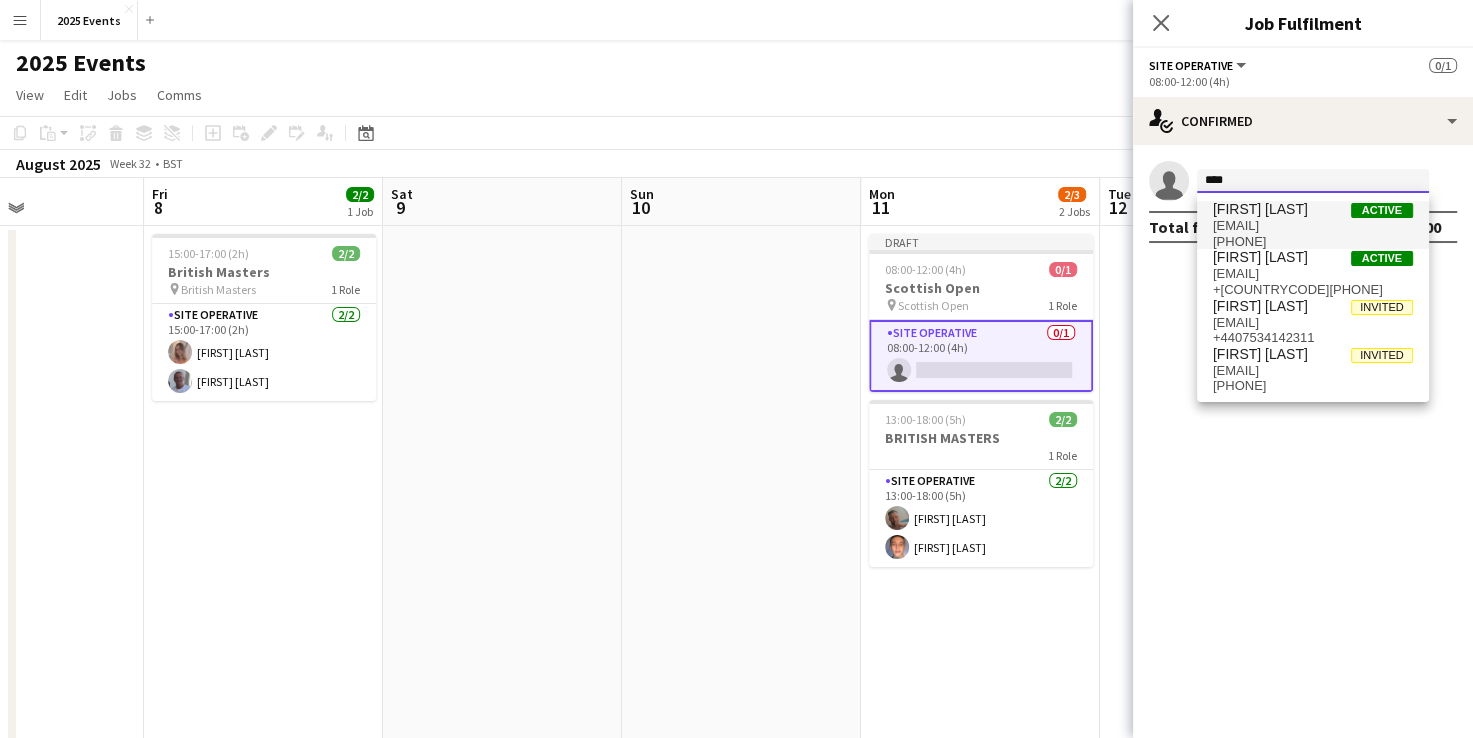 type on "****" 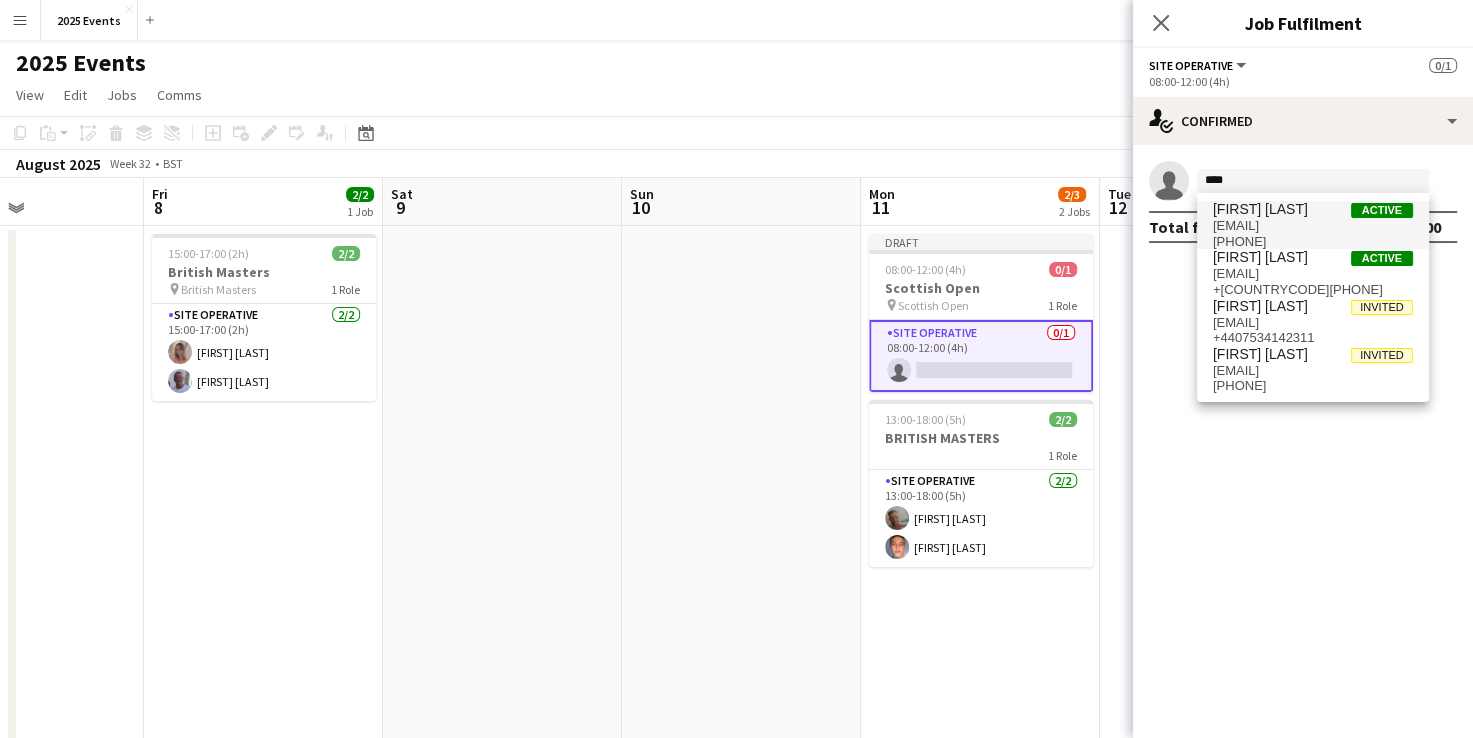 click on "[EMAIL]" at bounding box center (1313, 226) 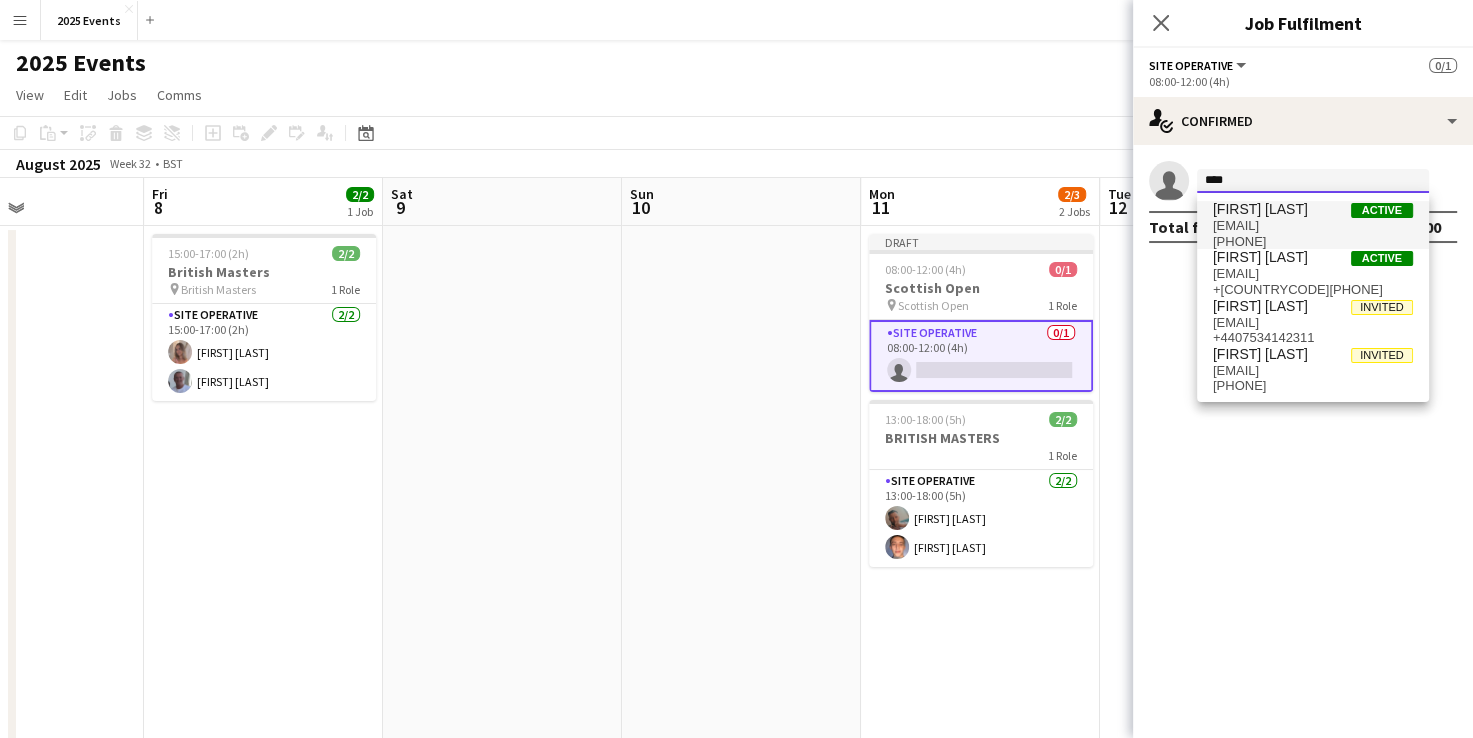 type 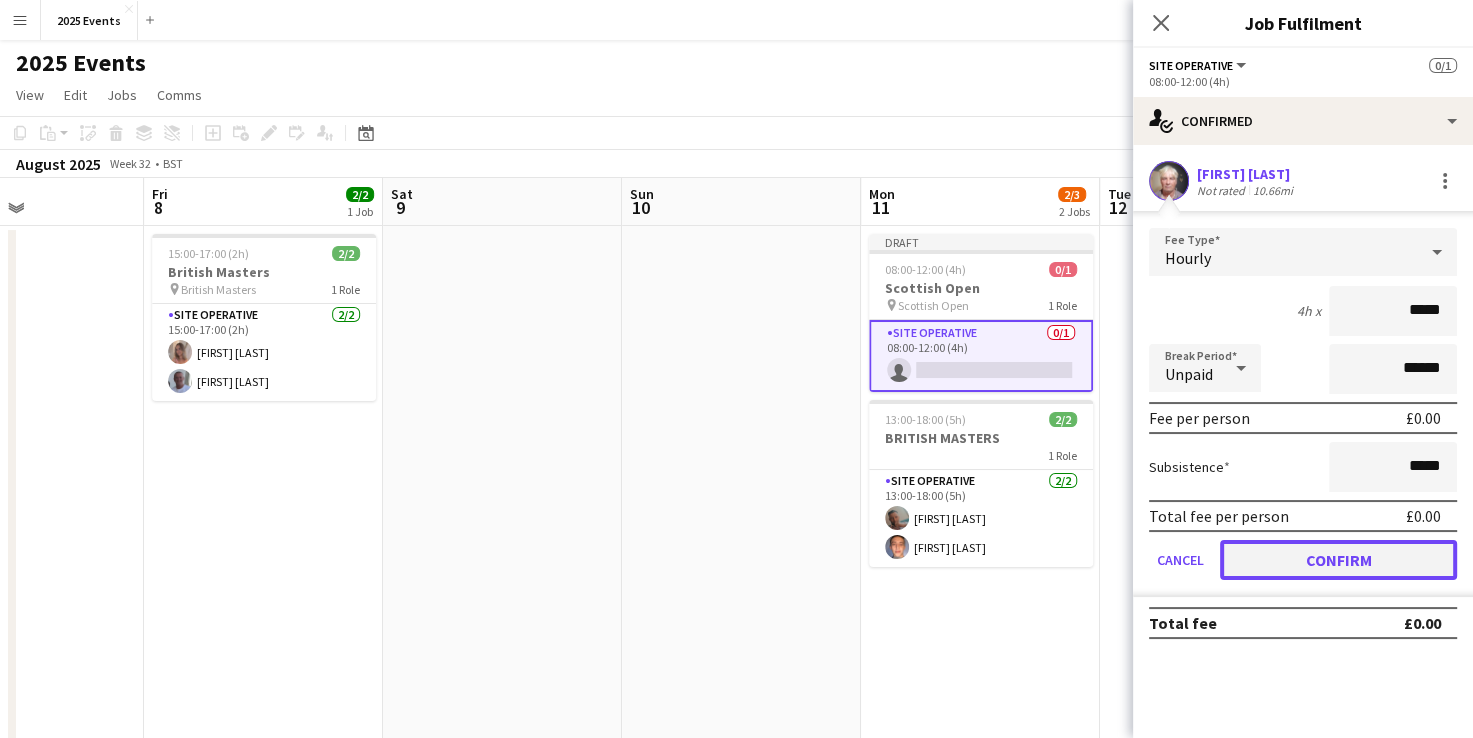 click on "Confirm" at bounding box center (1338, 560) 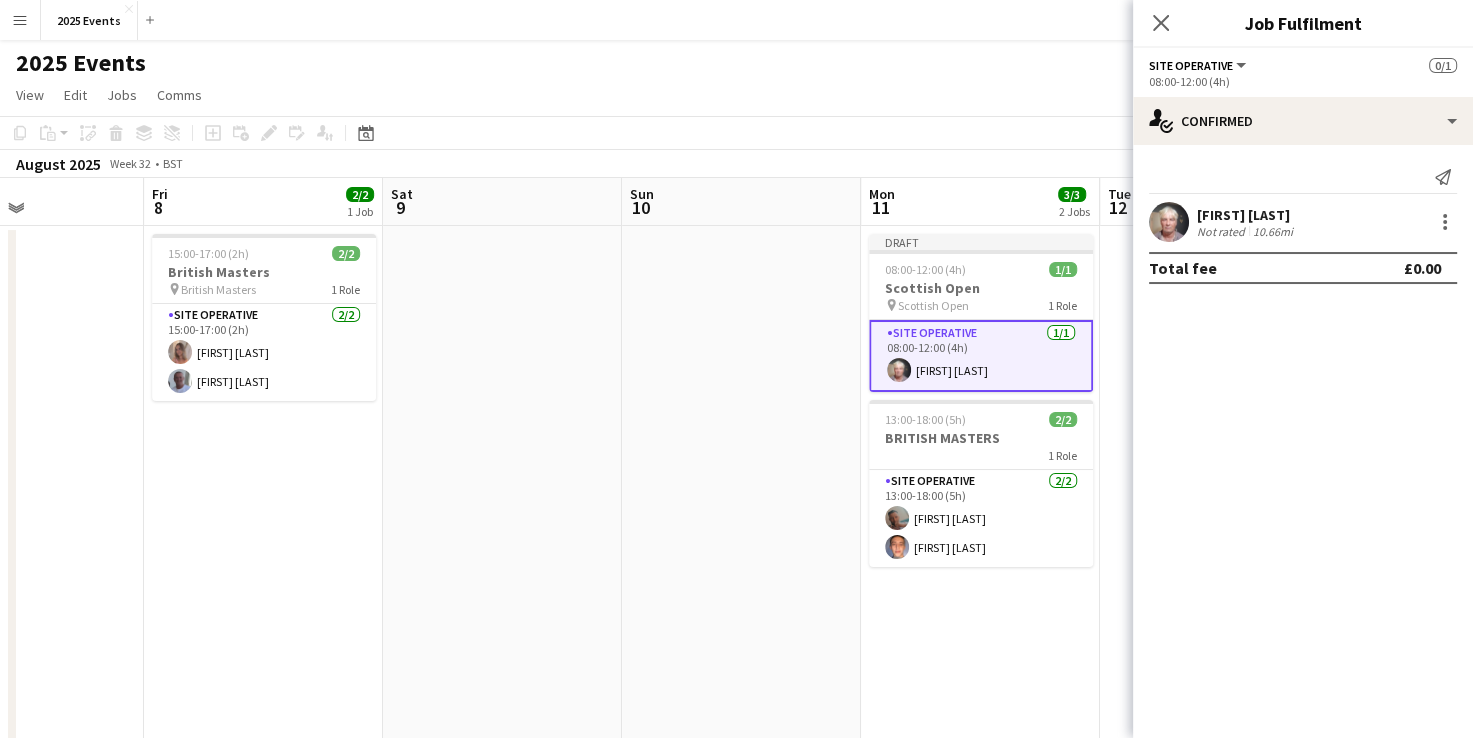 click on "Draft   08:00-12:00 (4h)    1/1   Scottish Open
pin
Scottish Open   1 Role   Site Operative   1/1   08:00-12:00 (4h)
[FIRST] [LAST]     13:00-18:00 (5h)    2/2   BRITISH MASTERS   1 Role   Site Operative   2/2   13:00-18:00 (5h)
[FIRST] [LAST] [FIRST] [LAST]" at bounding box center [980, 550] 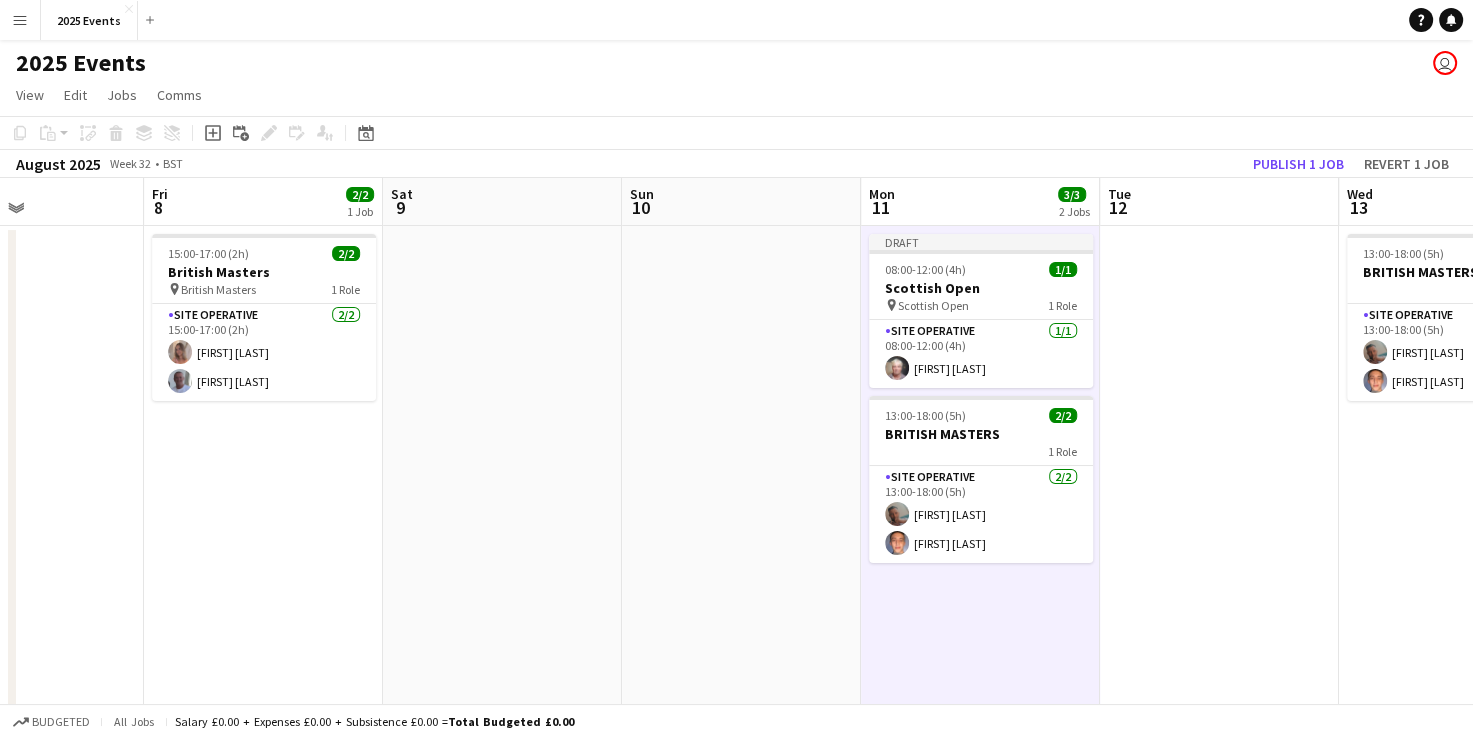 click on "August 2025   Week 32
•   BST   Publish 1 job   Revert 1 job" 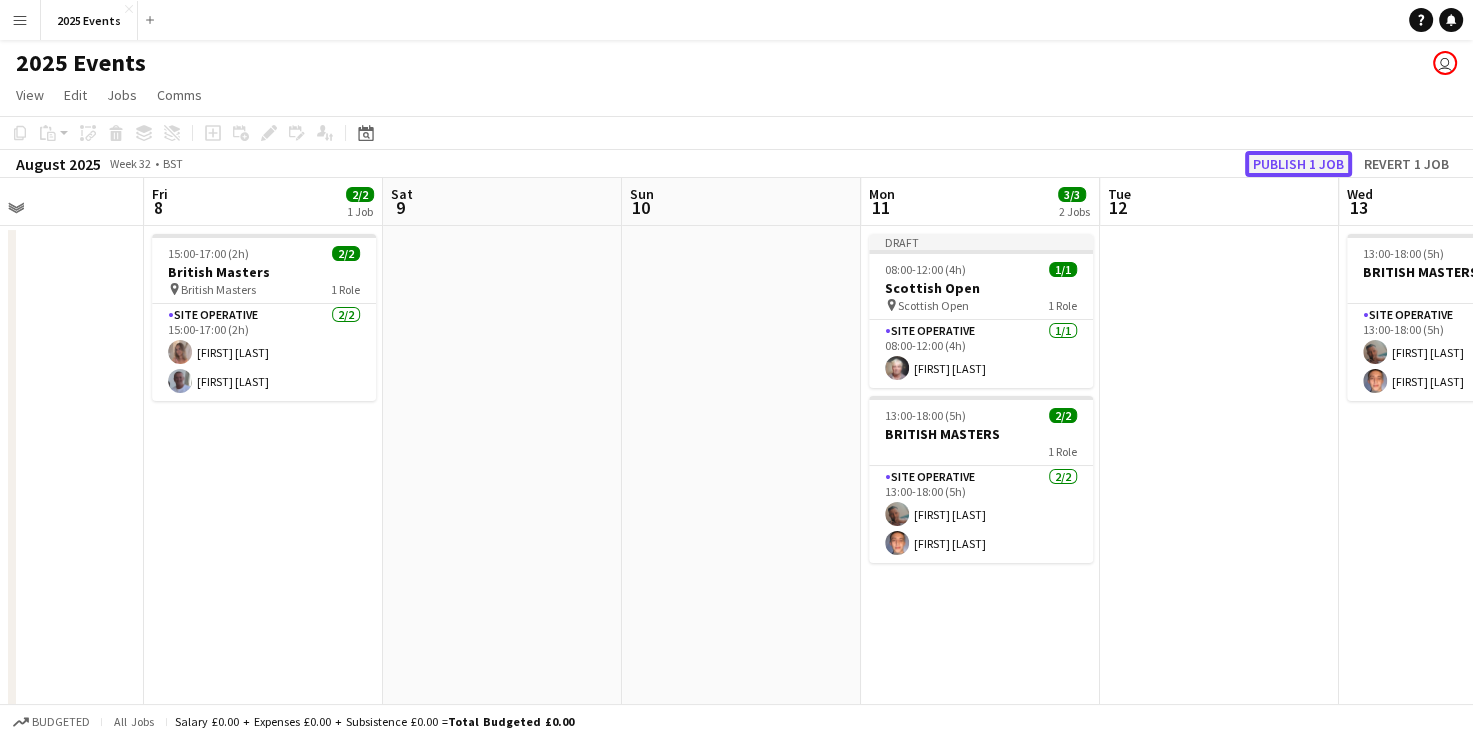 click on "Publish 1 job" 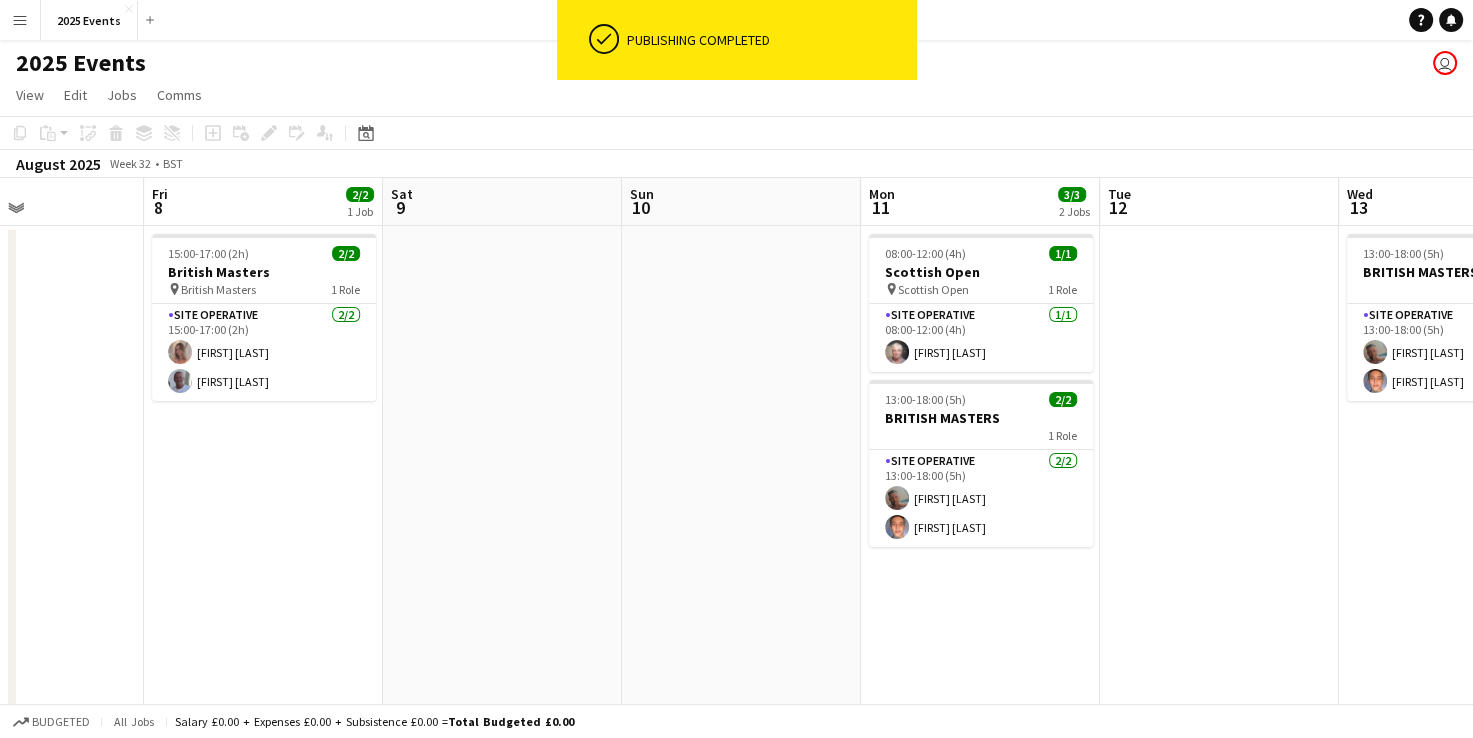 click at bounding box center [741, 550] 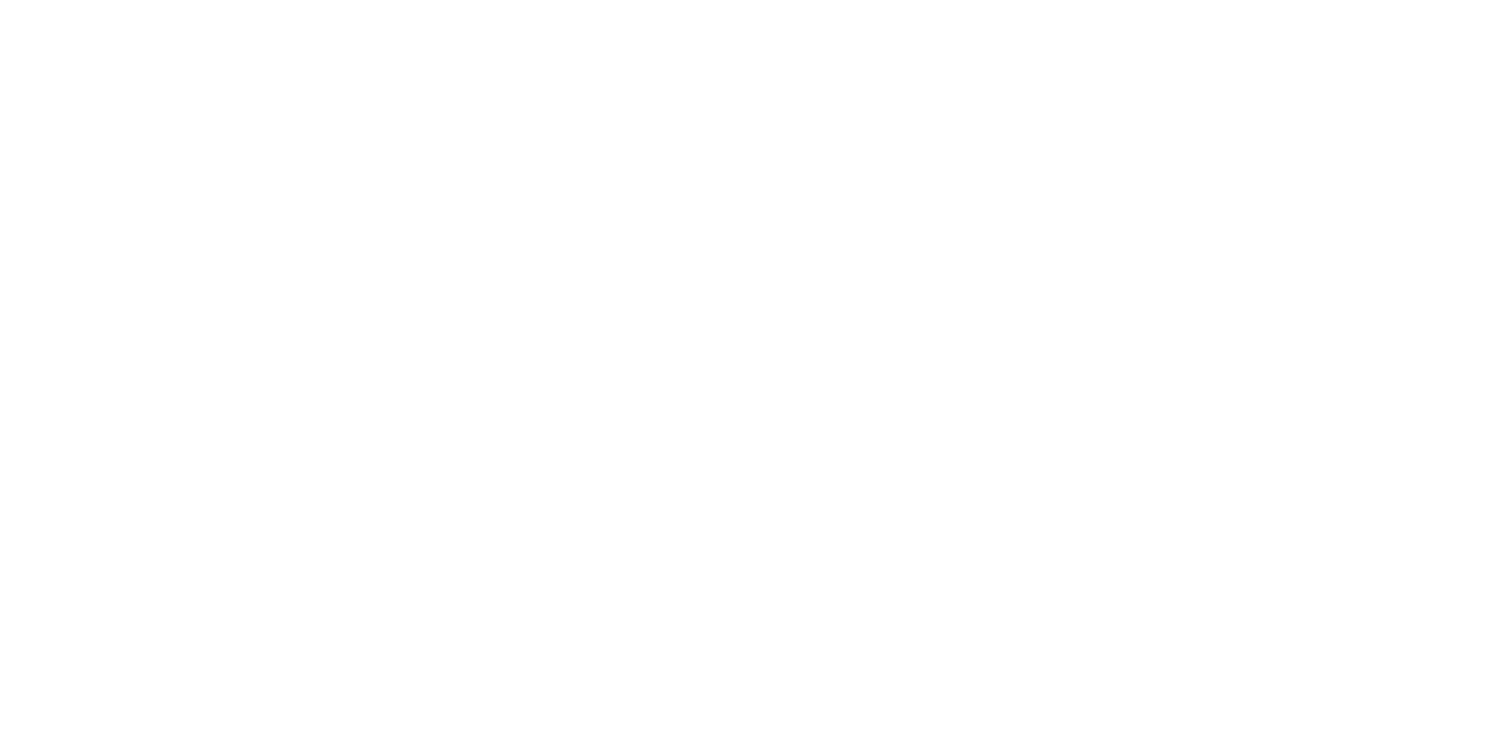 scroll, scrollTop: 0, scrollLeft: 0, axis: both 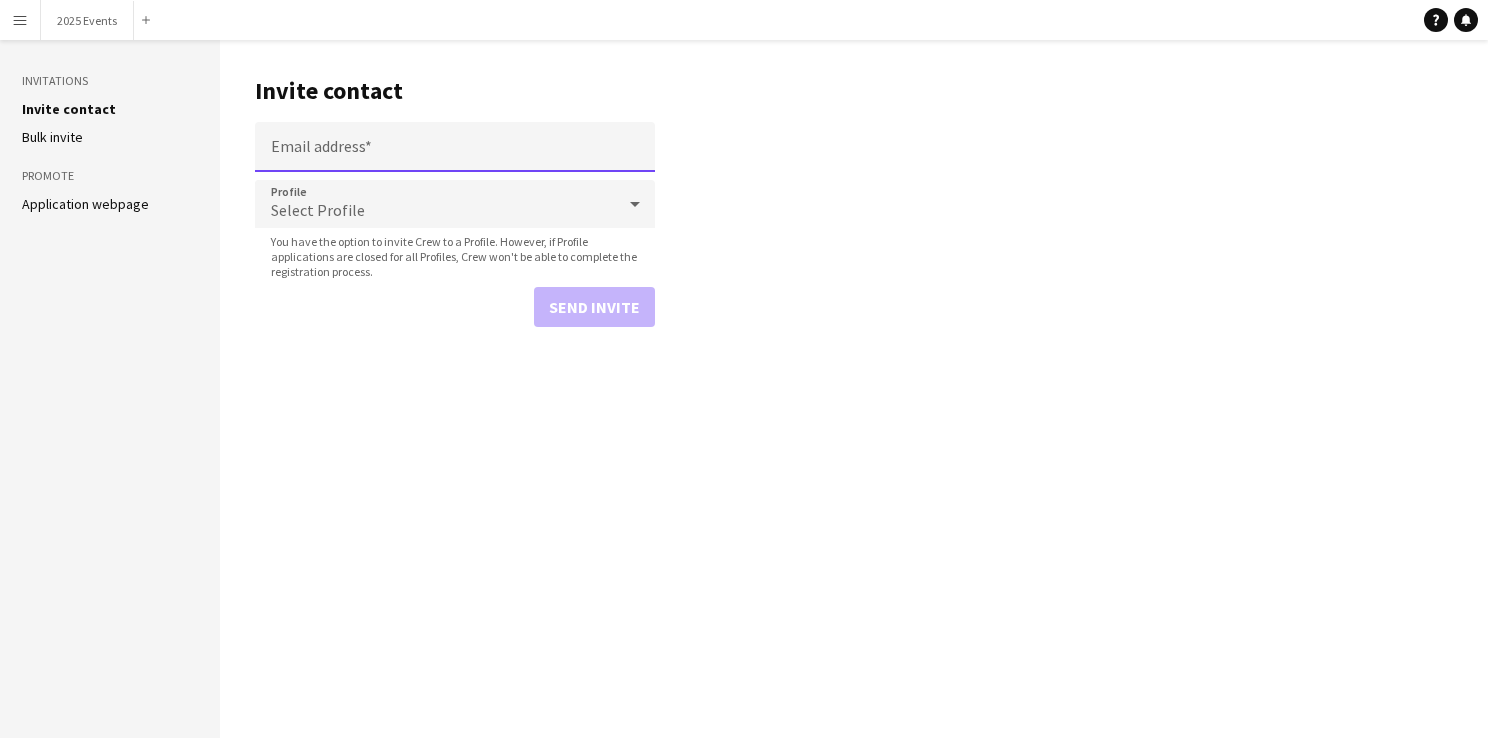 click on "Email address" at bounding box center (455, 147) 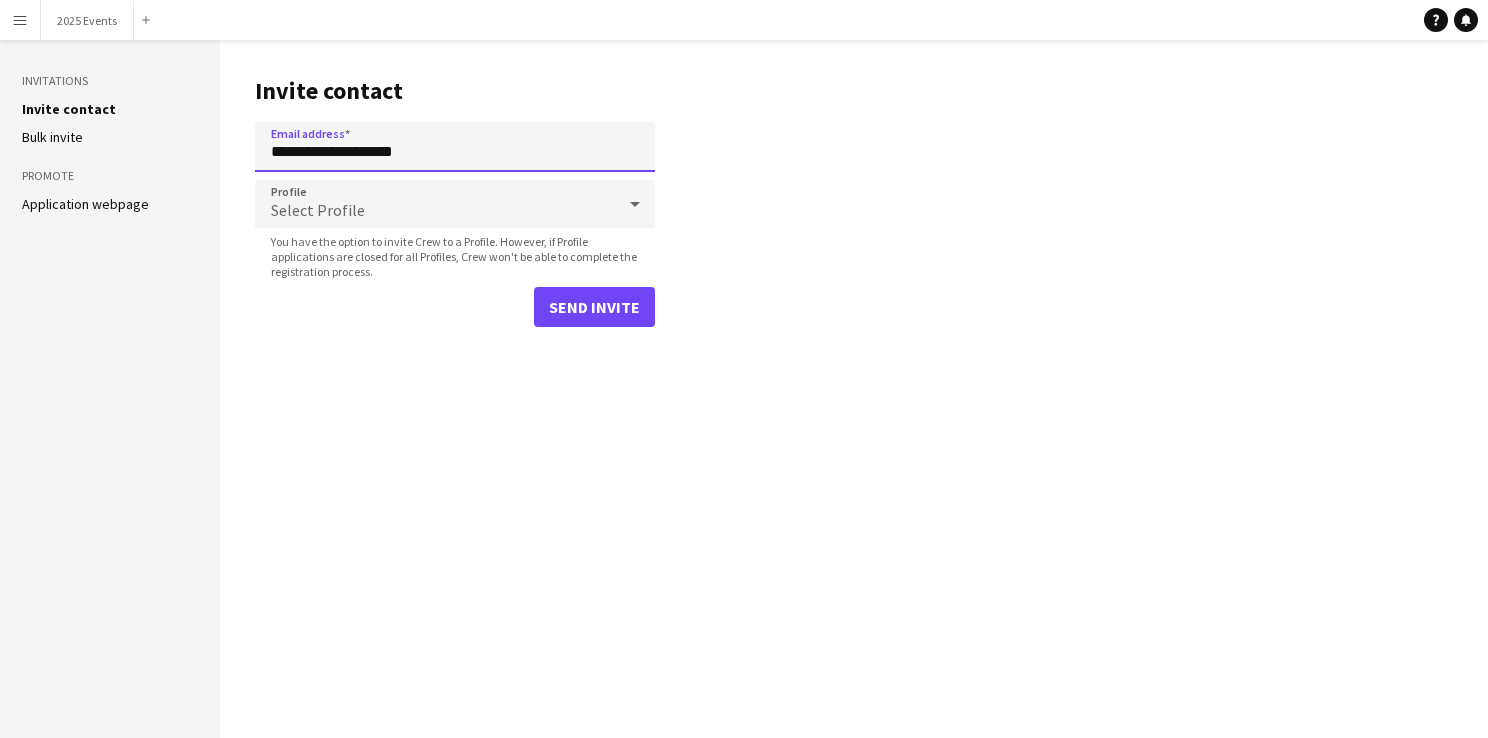 type on "**********" 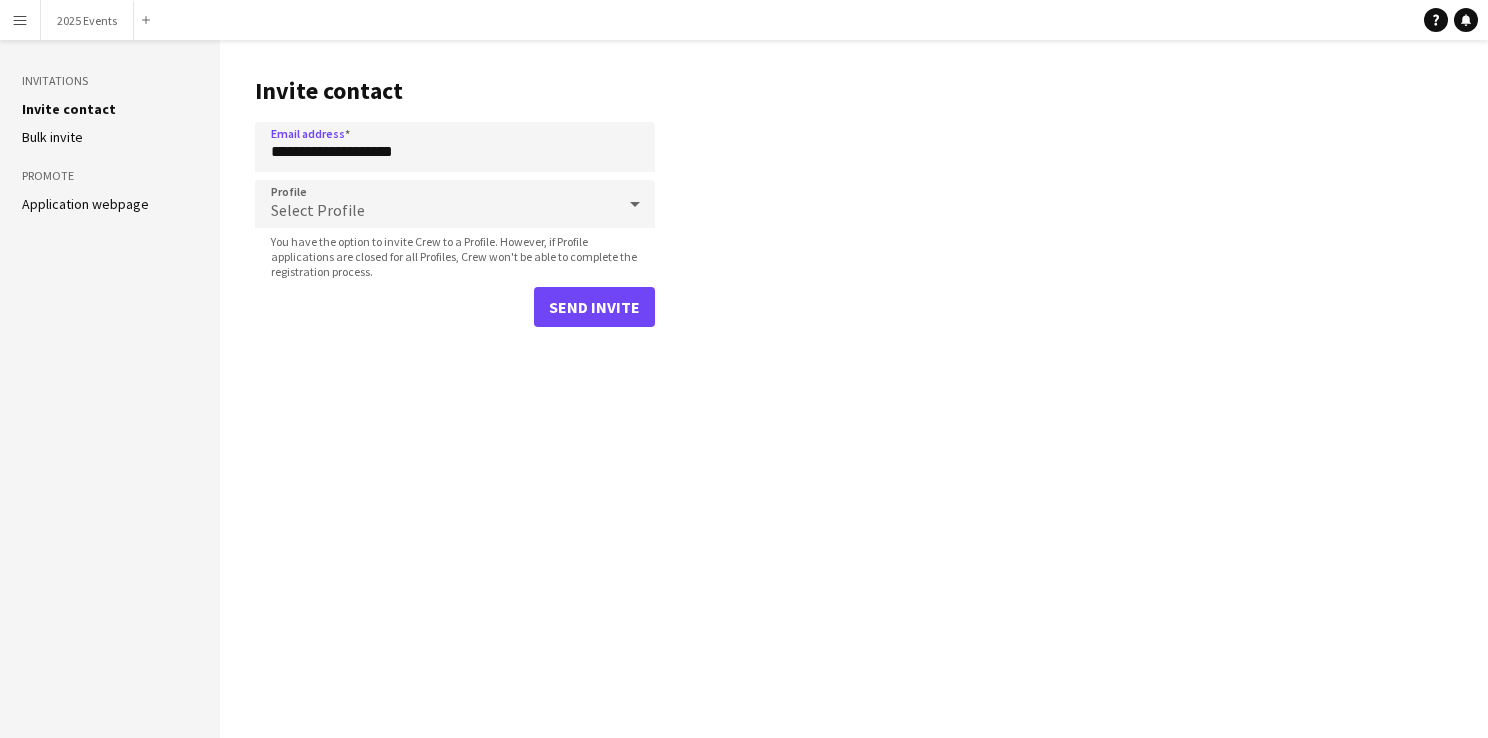 click on "Select Profile" at bounding box center [435, 204] 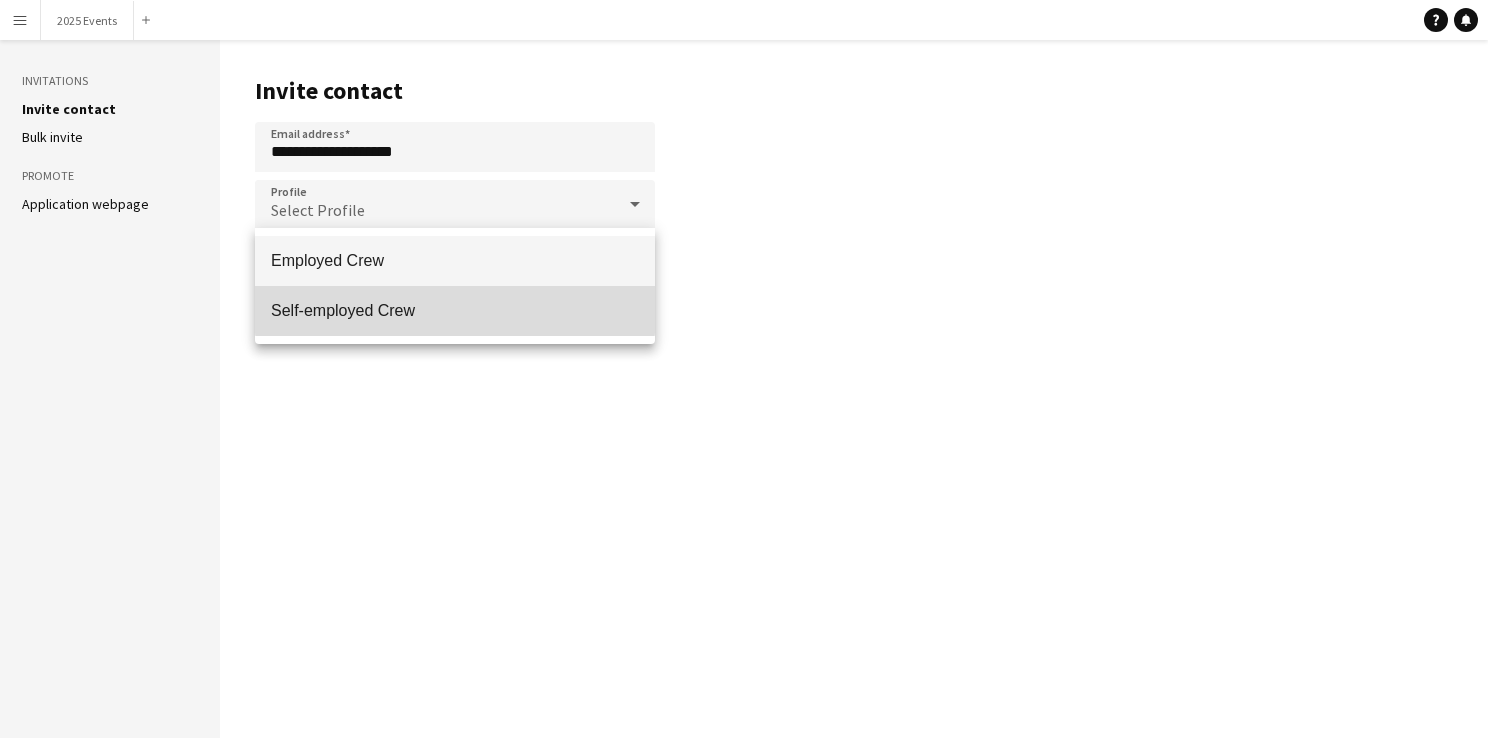 click on "Self-employed Crew" at bounding box center [455, 310] 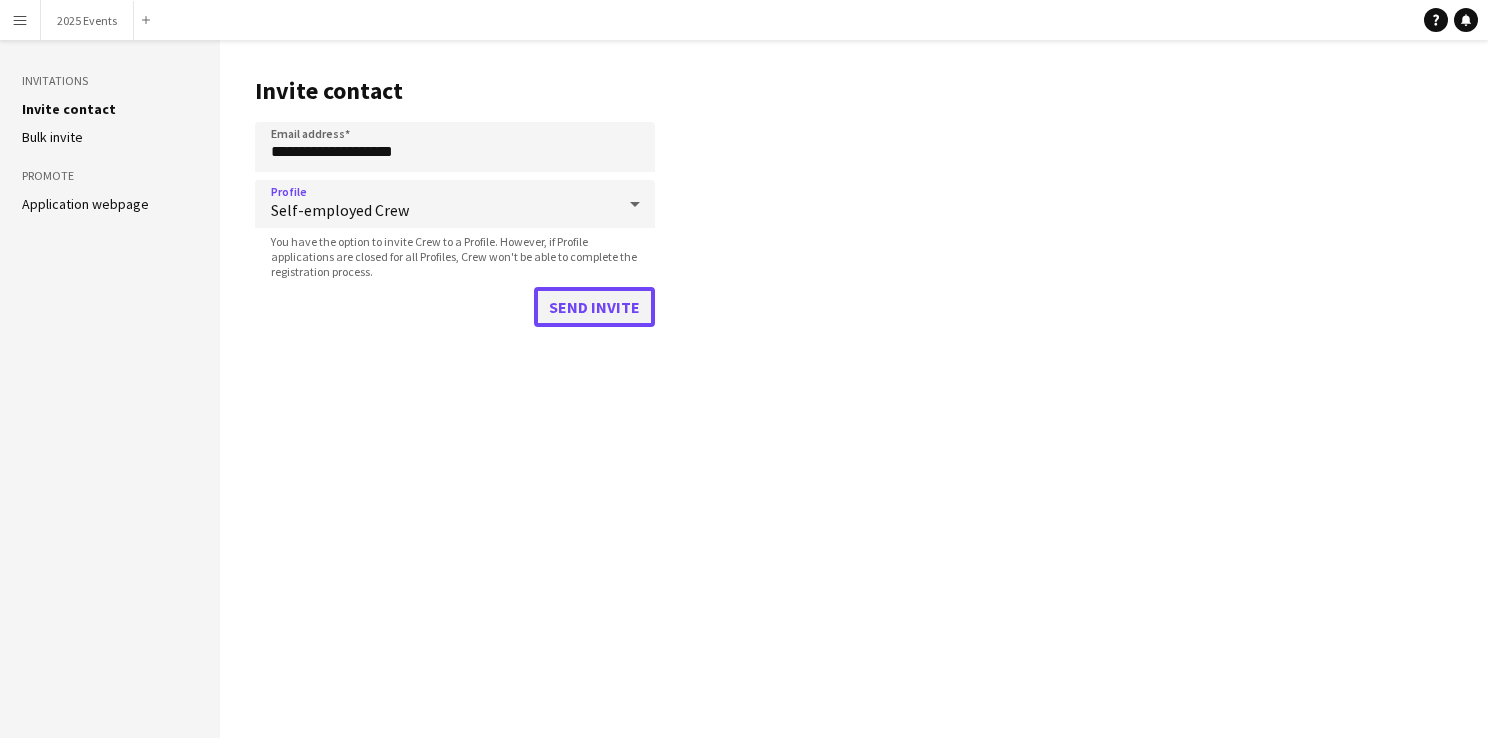click on "Send invite" 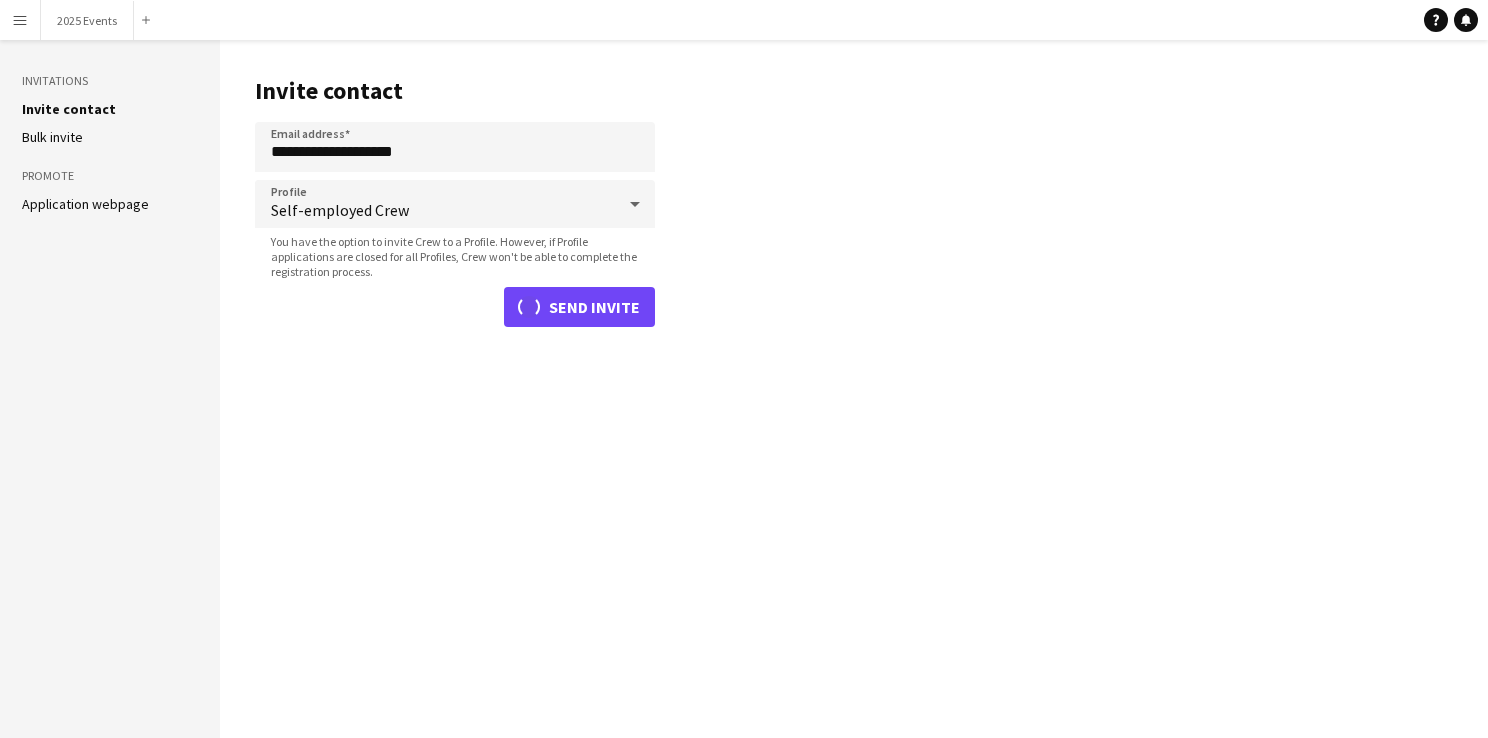 type 